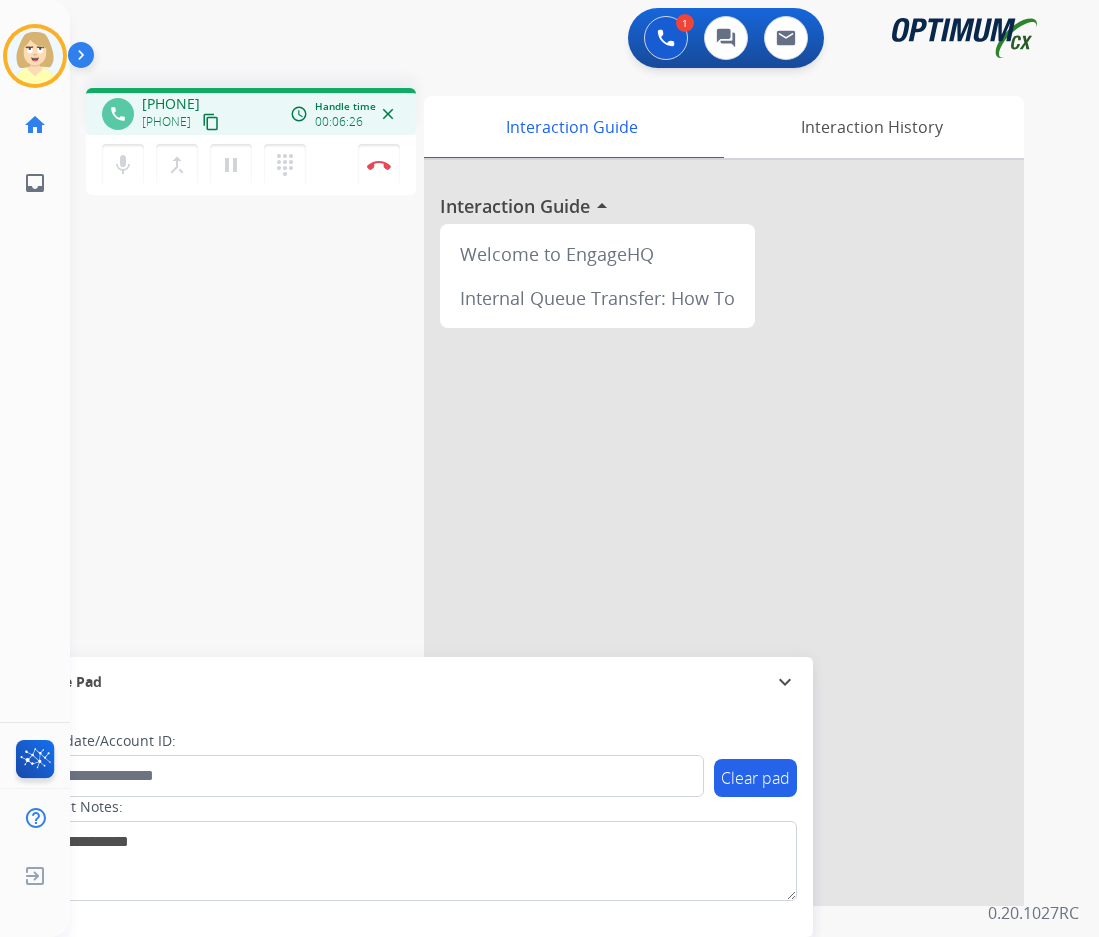 scroll, scrollTop: 0, scrollLeft: 0, axis: both 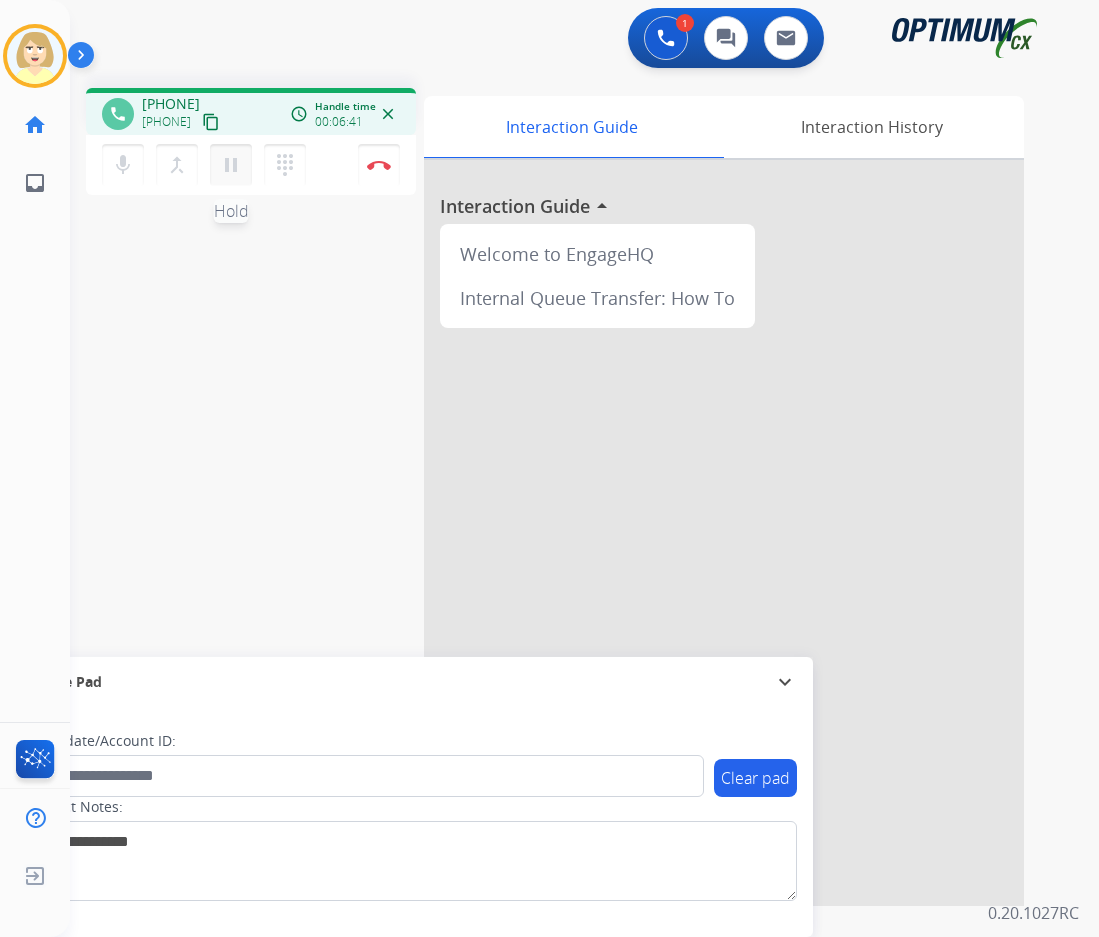 click on "pause" at bounding box center [231, 165] 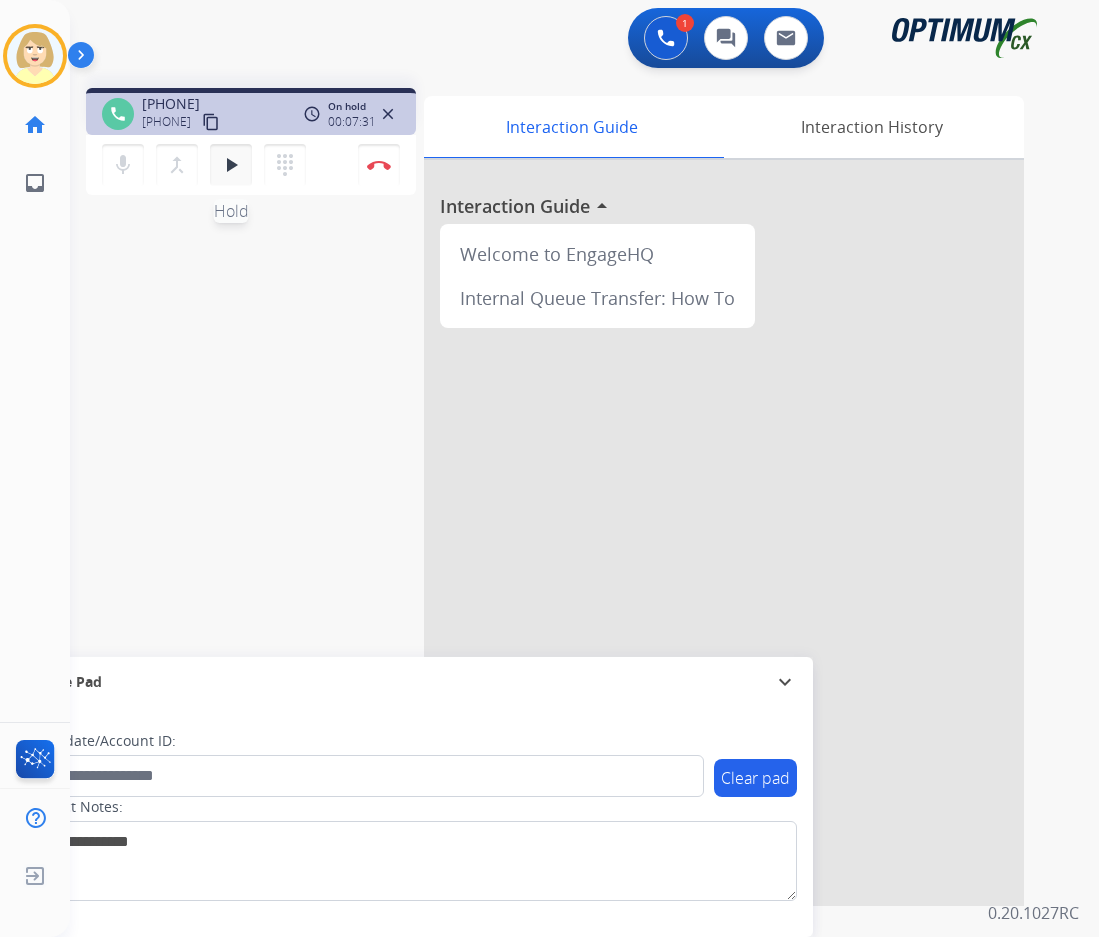 click on "play_arrow" at bounding box center (231, 165) 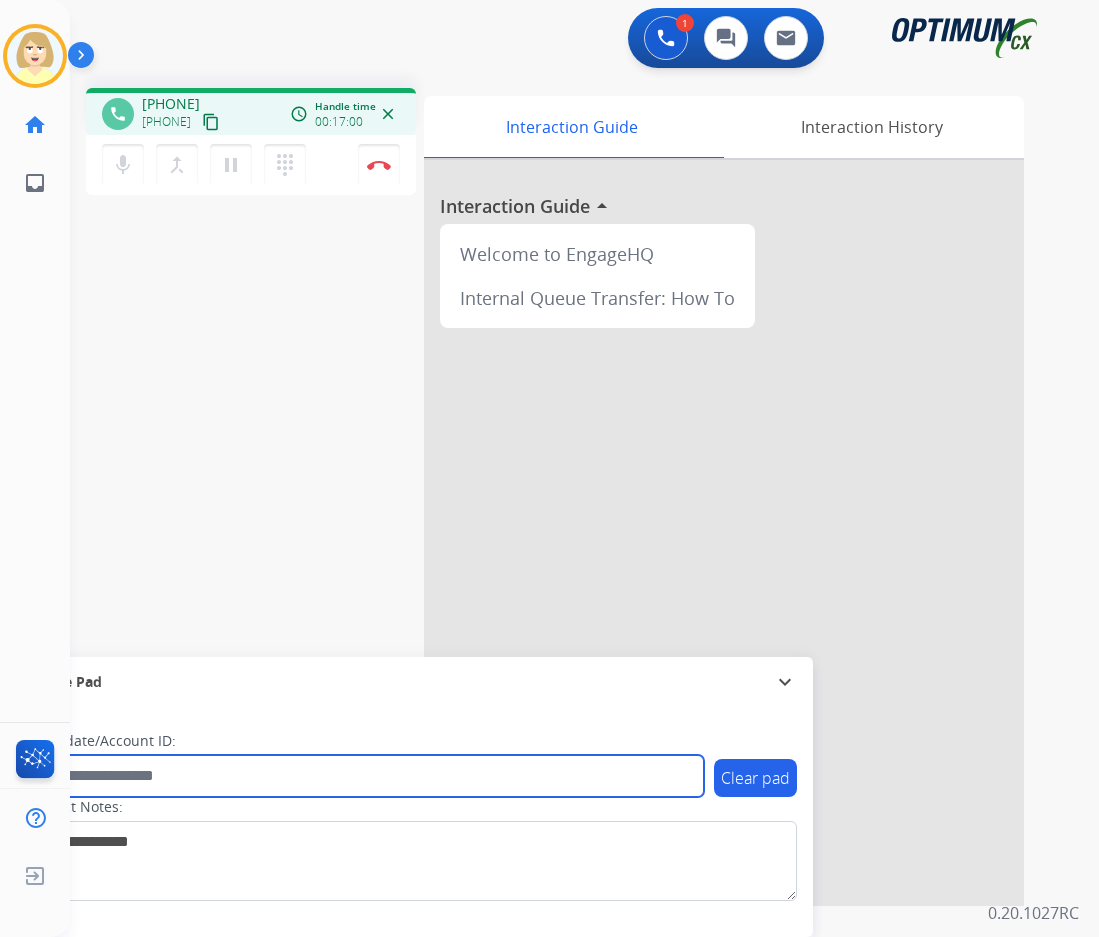click at bounding box center (365, 776) 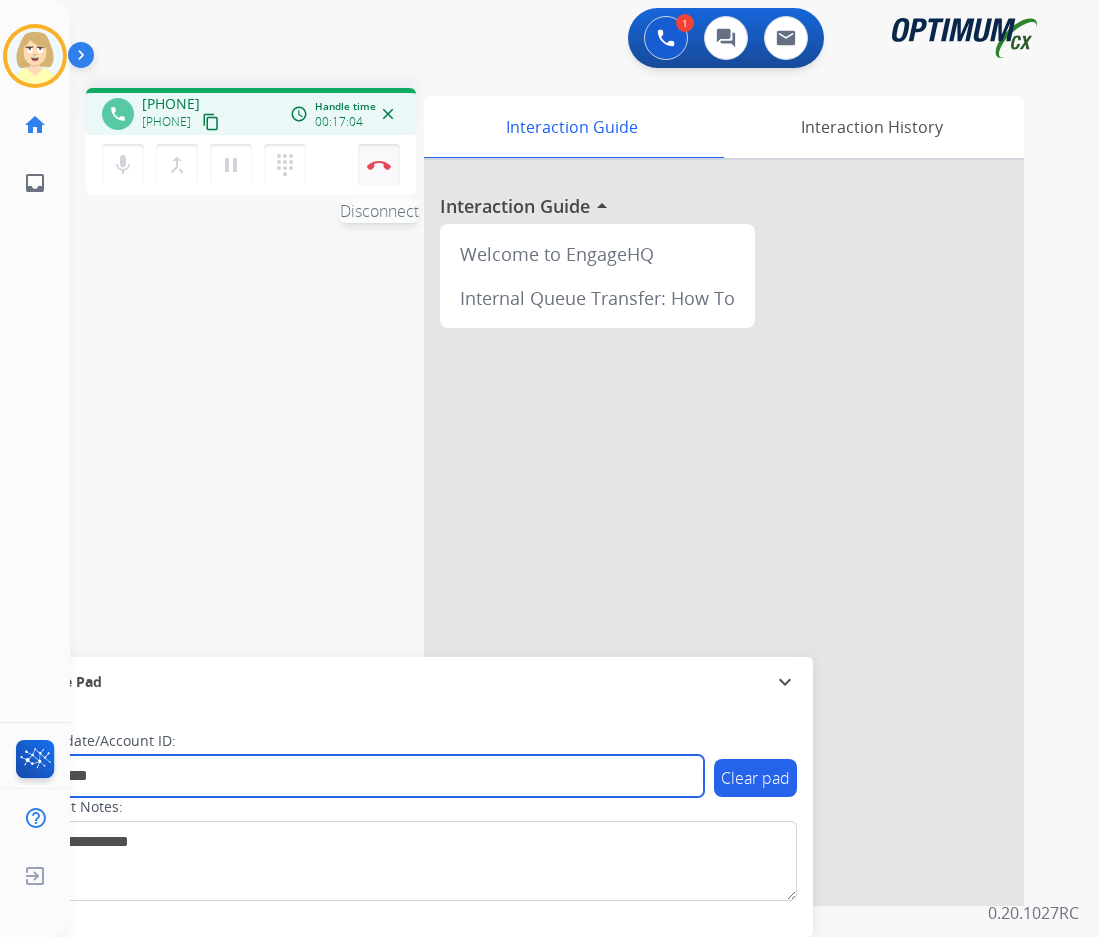 type on "*********" 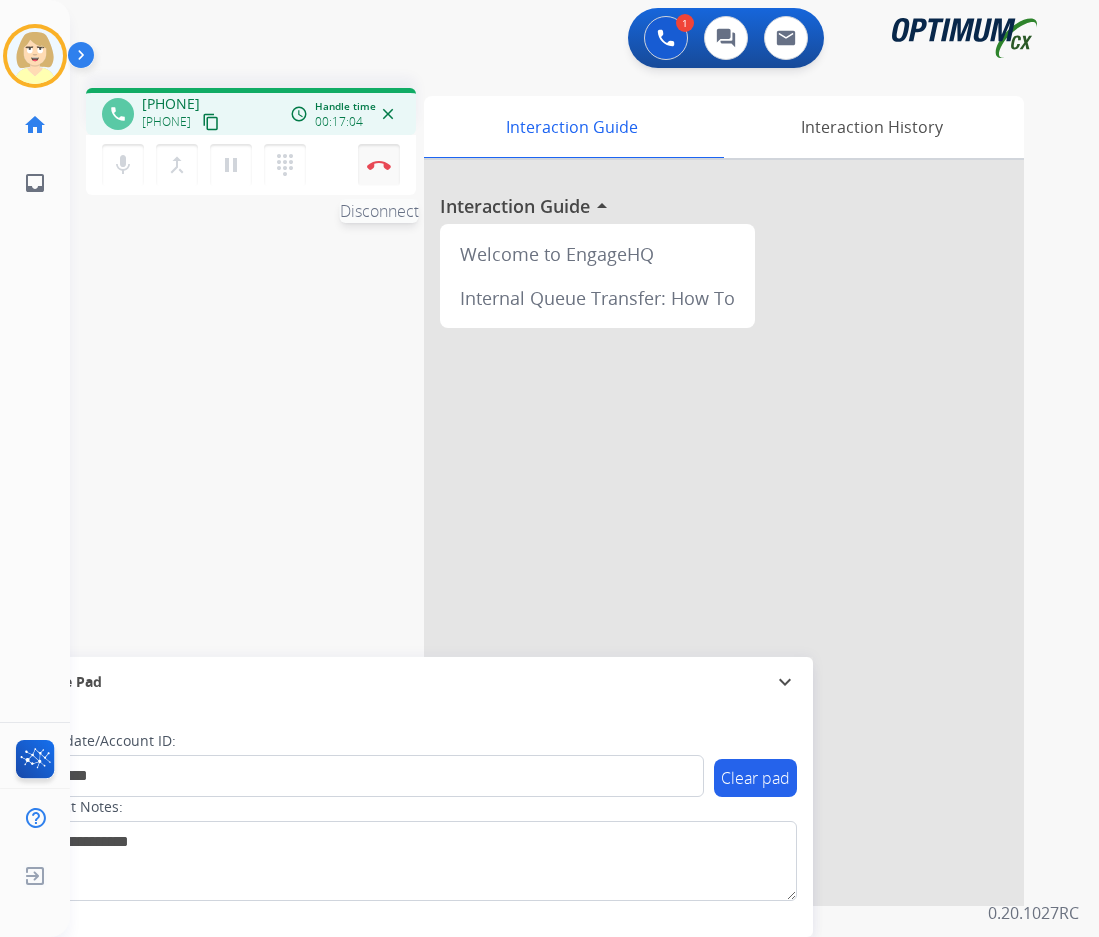 click at bounding box center (379, 165) 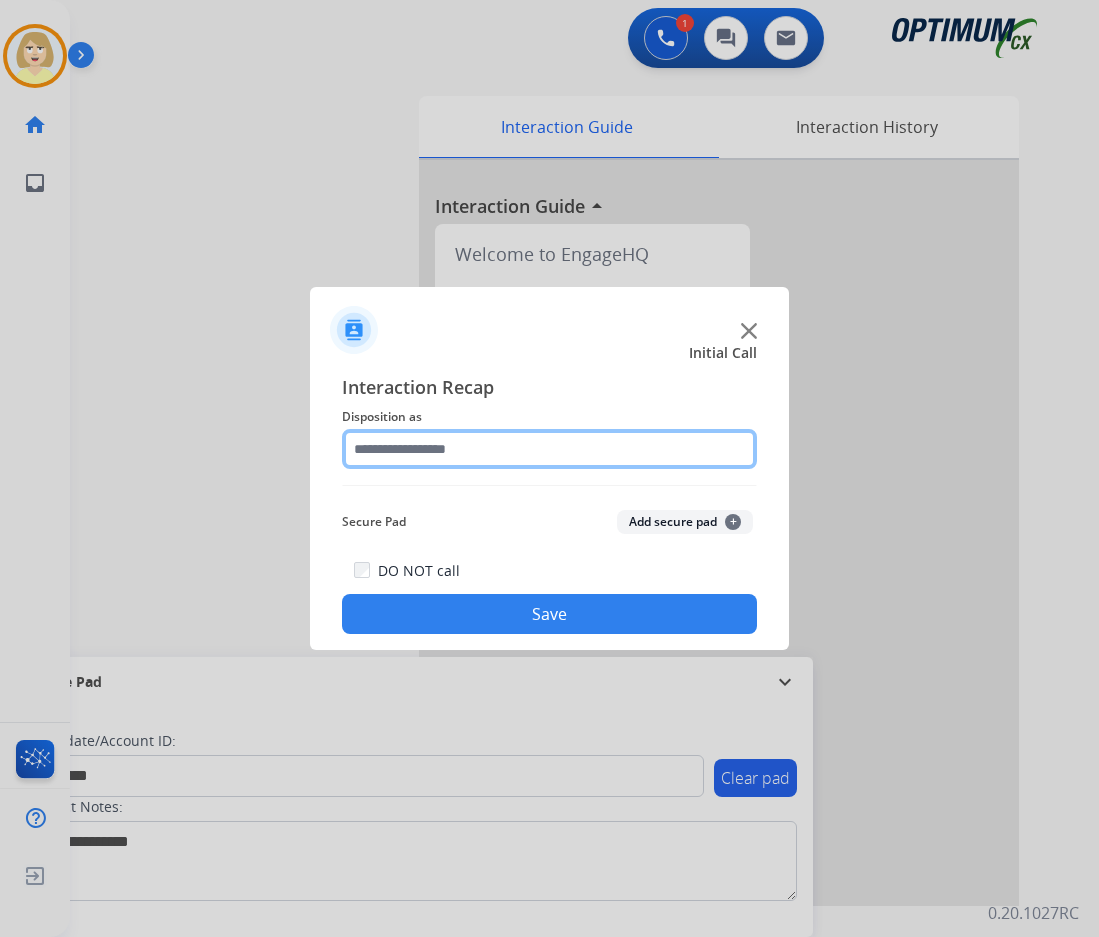 click 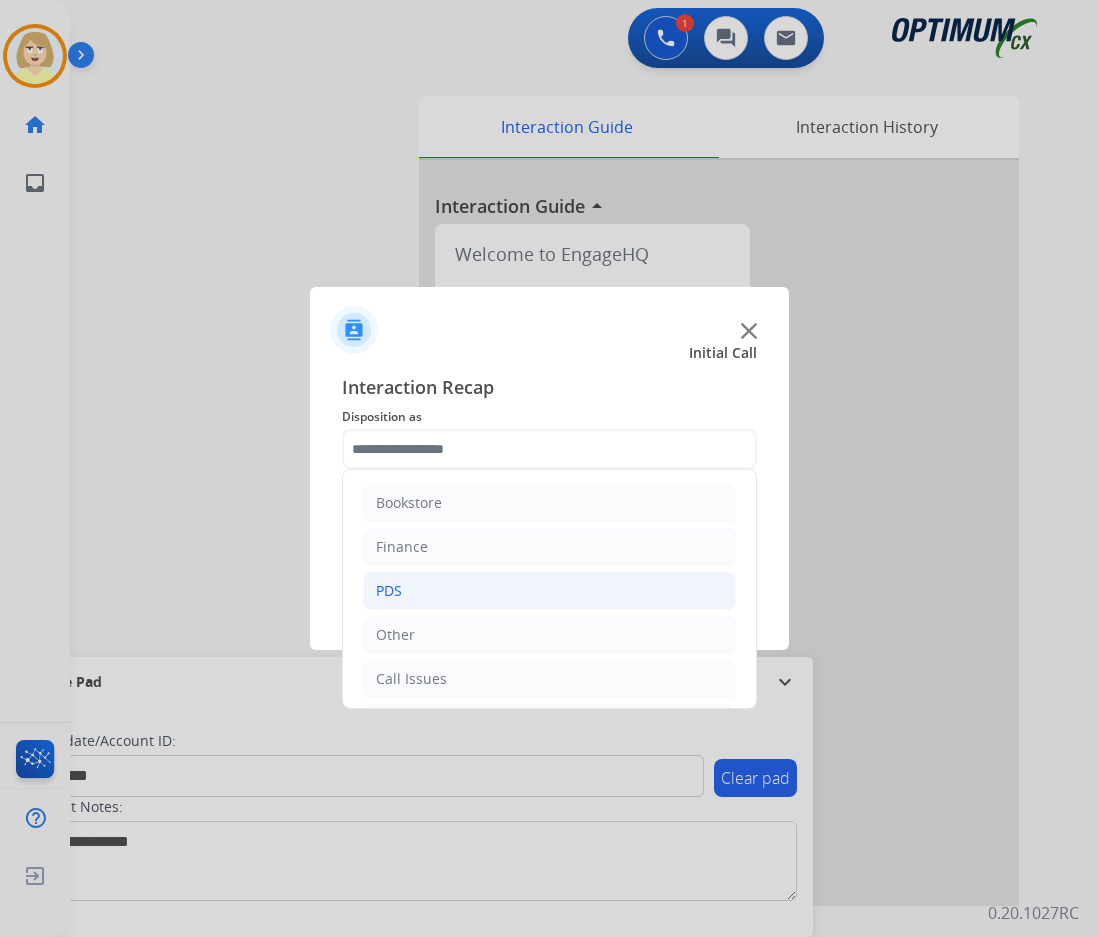 click on "PDS" 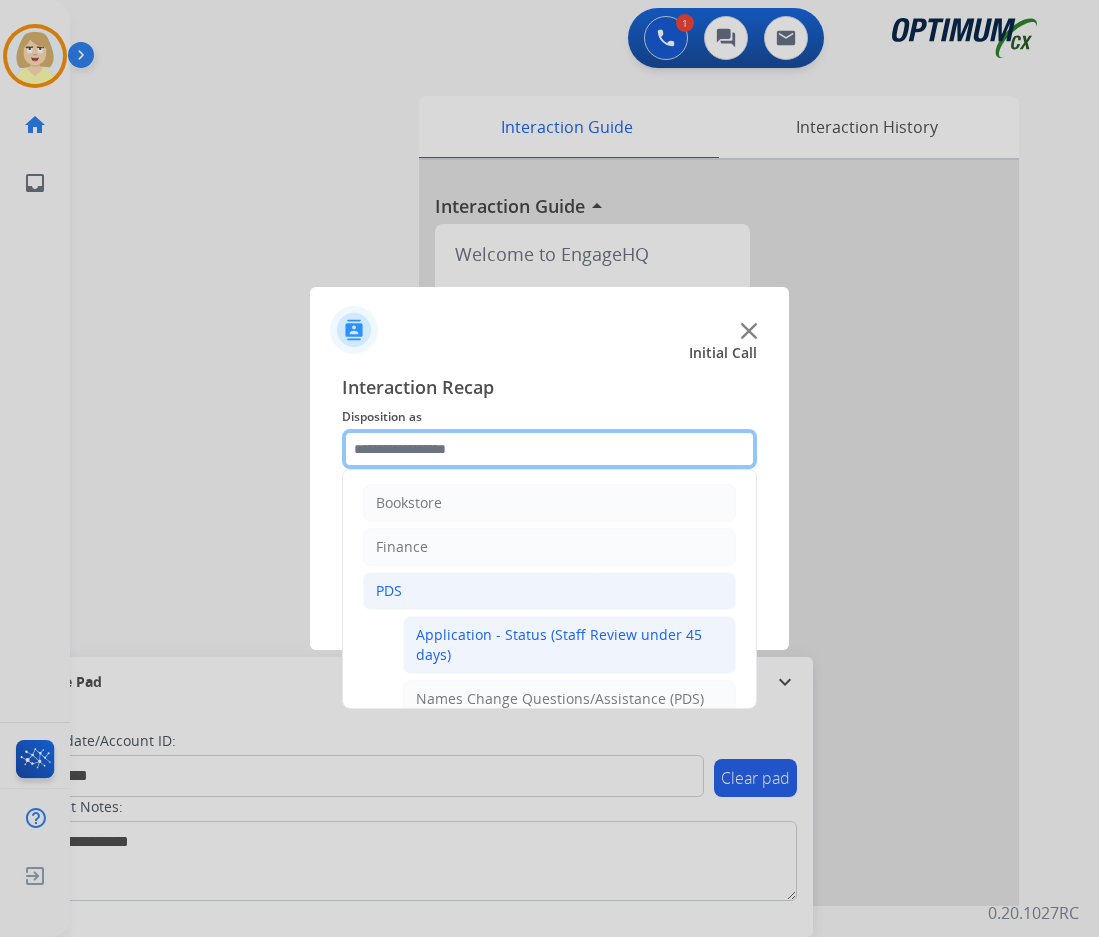scroll, scrollTop: 200, scrollLeft: 0, axis: vertical 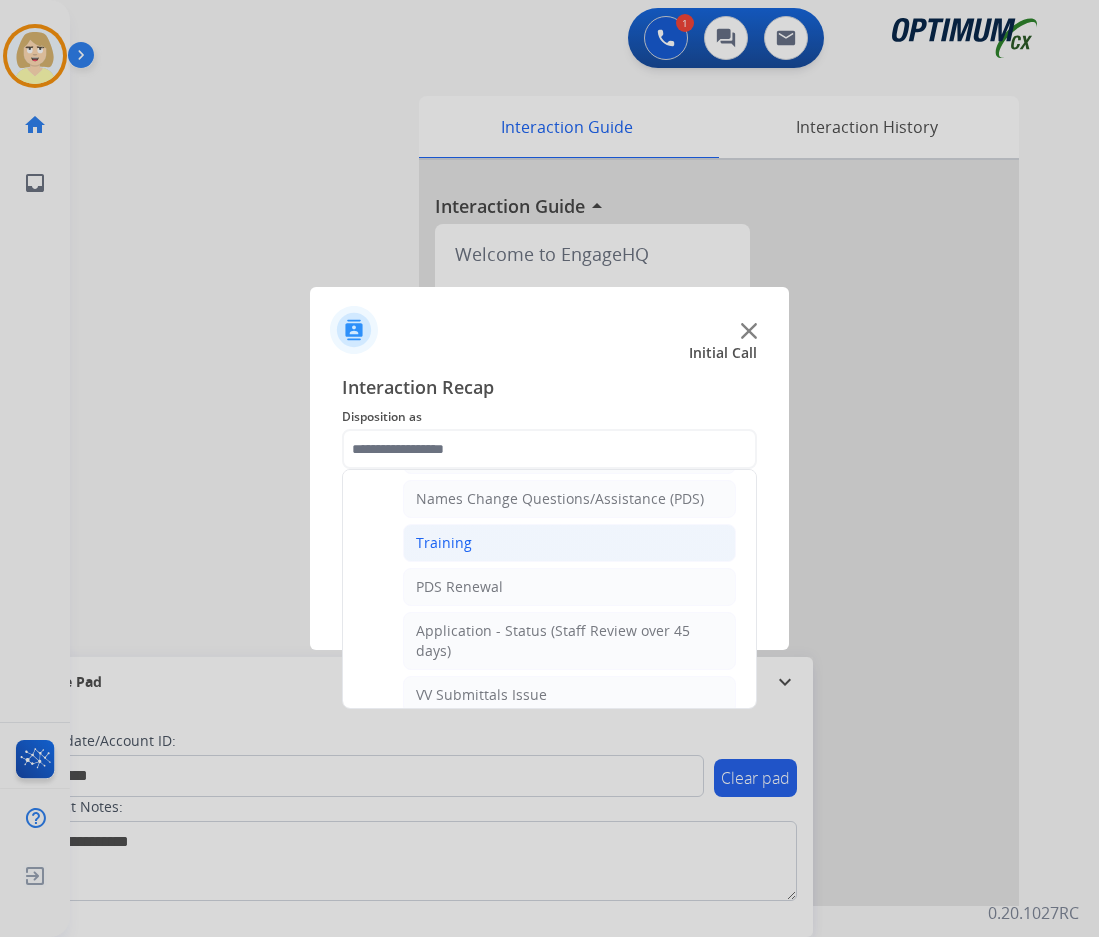 click on "Training" 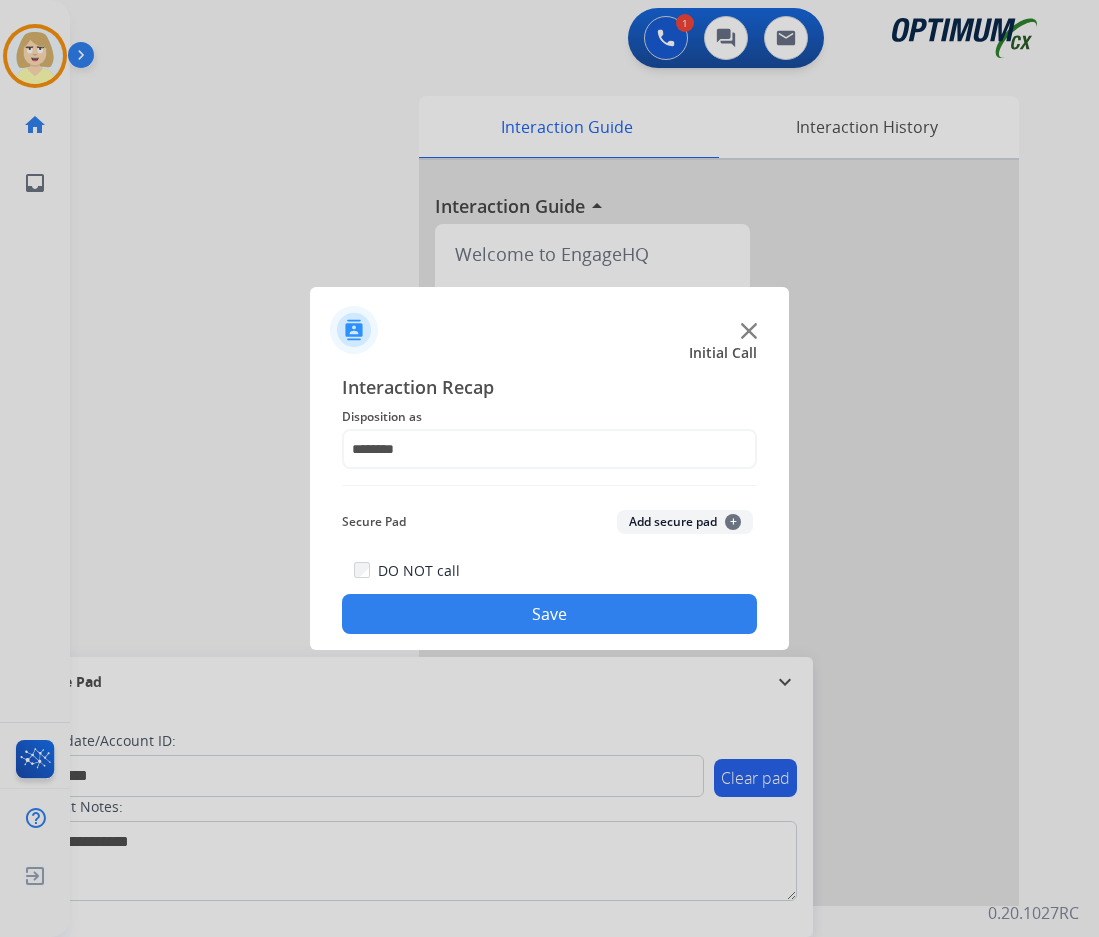 drag, startPoint x: 666, startPoint y: 519, endPoint x: 516, endPoint y: 593, distance: 167.26027 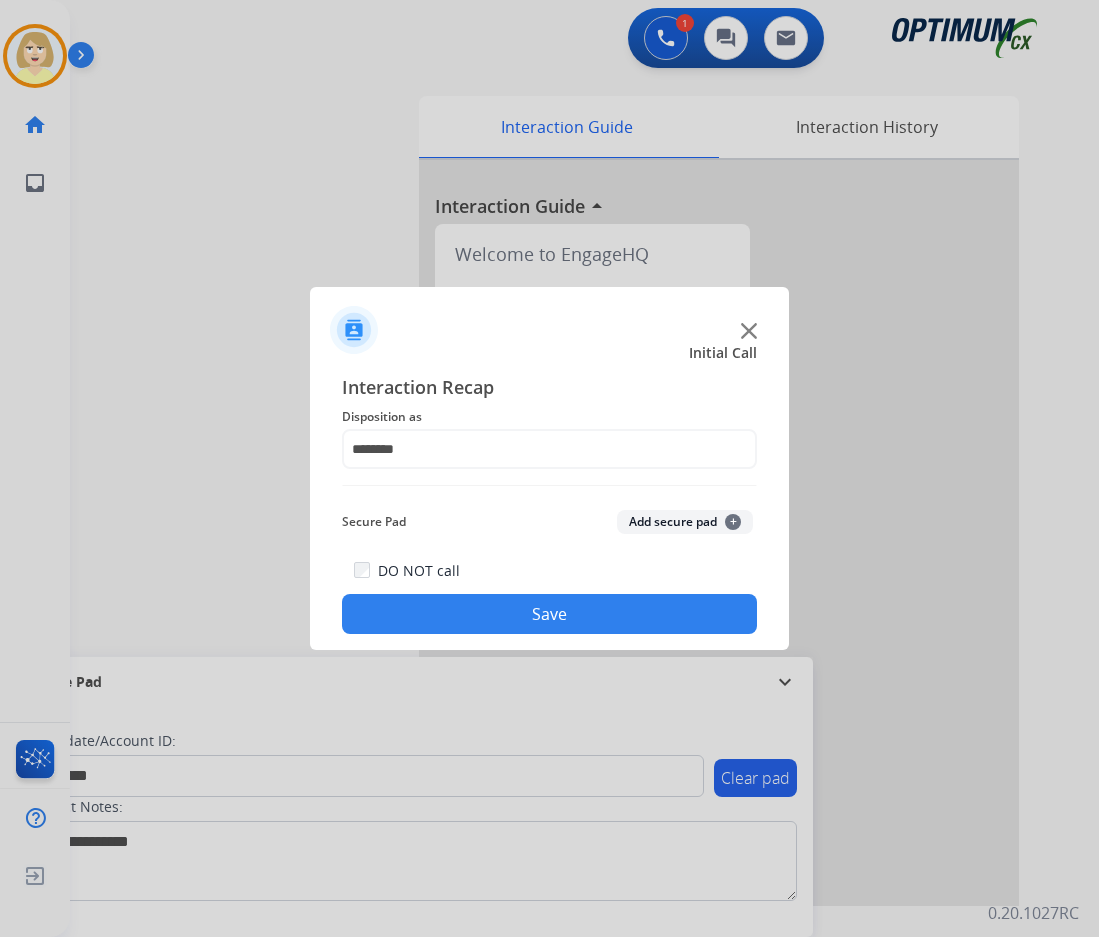 click on "Add secure pad  +" 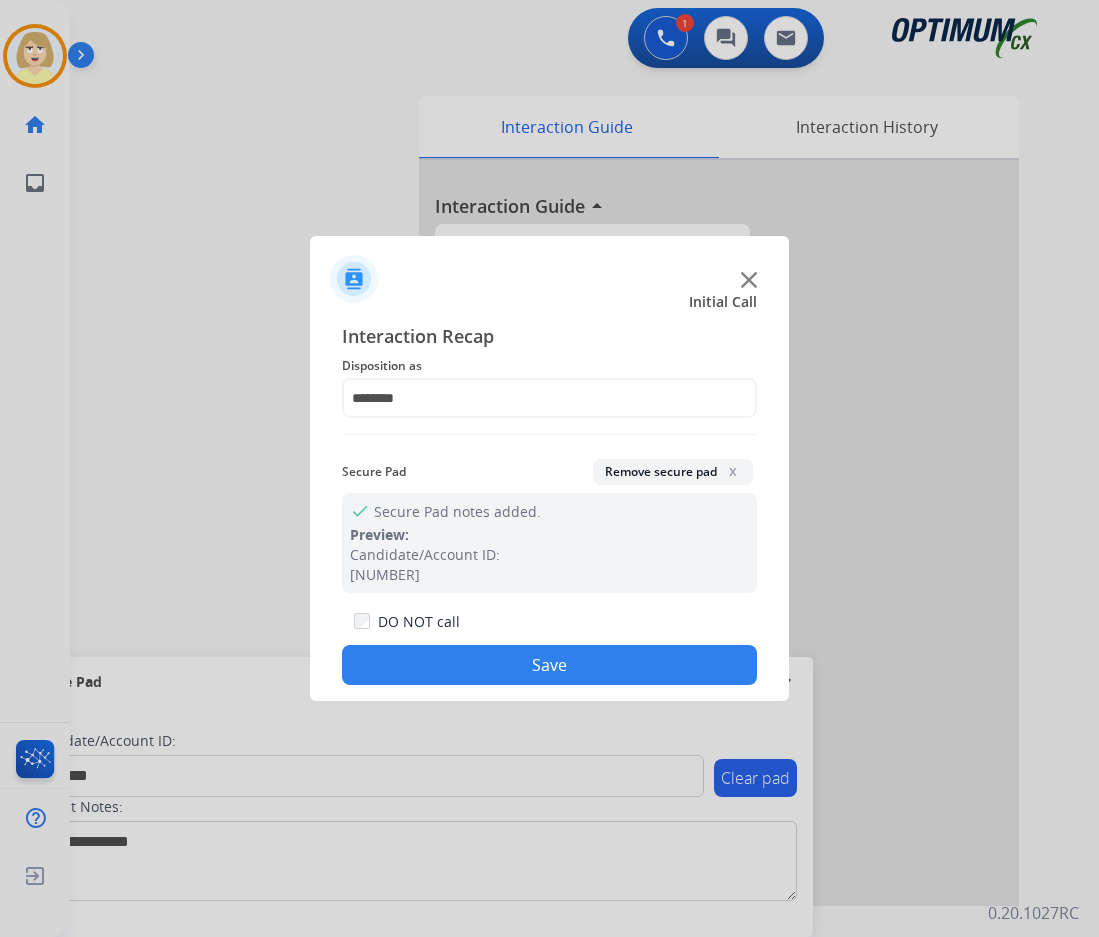 click on "Save" 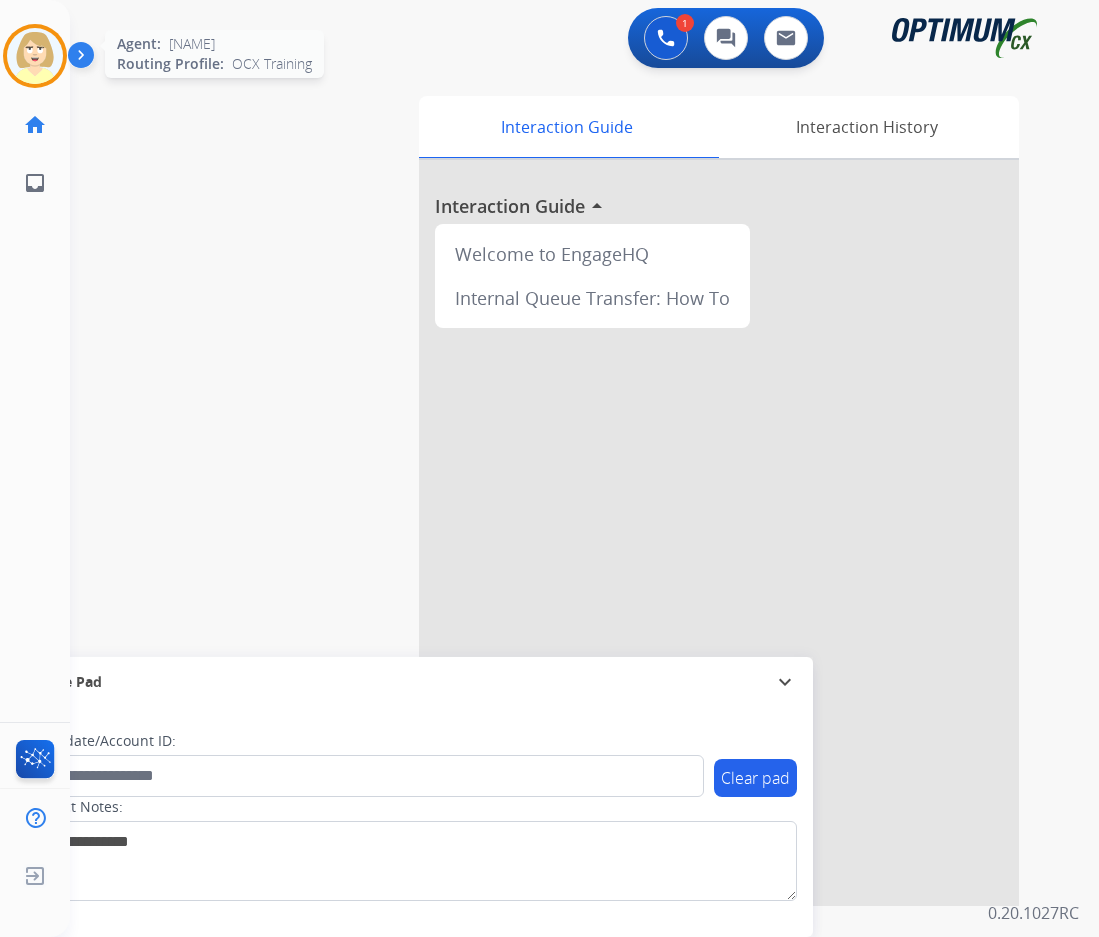 click at bounding box center [35, 56] 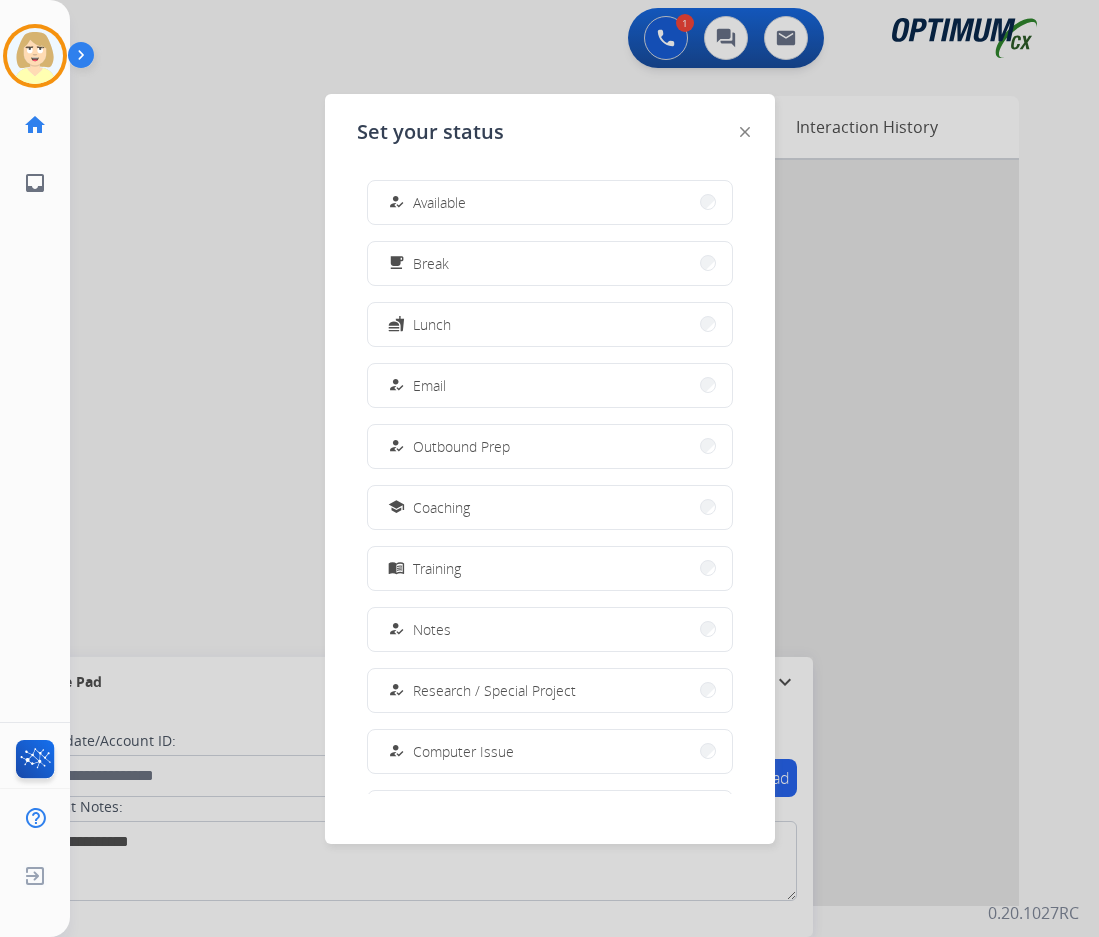 click on "Available" at bounding box center (439, 202) 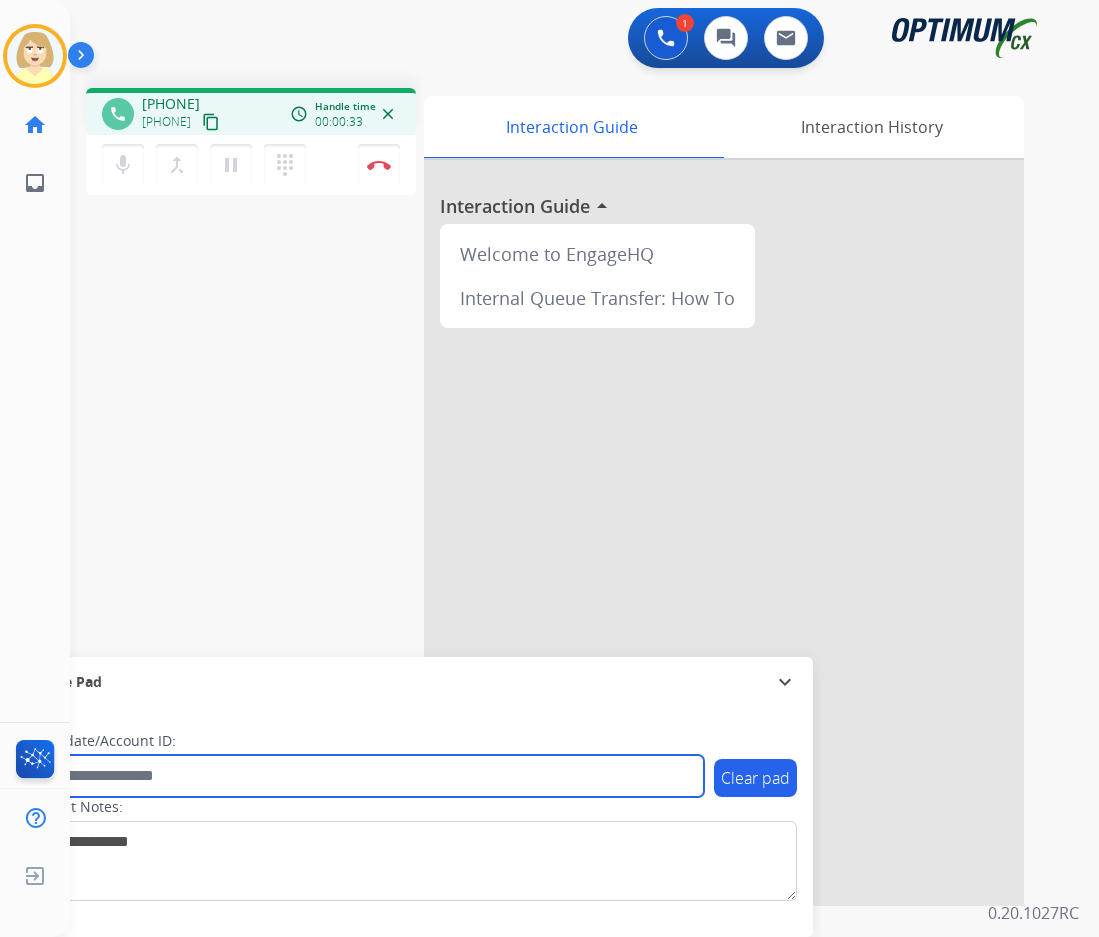 click at bounding box center (365, 776) 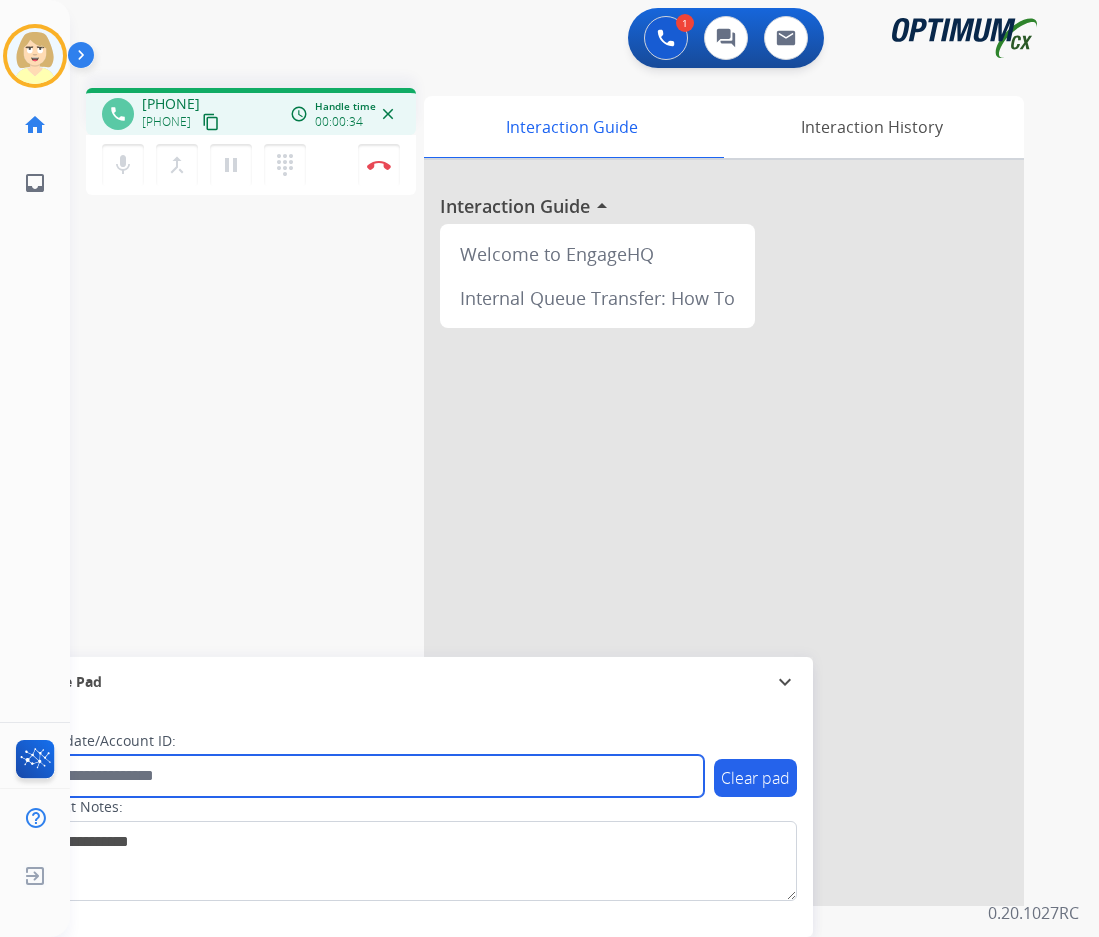 paste on "*******" 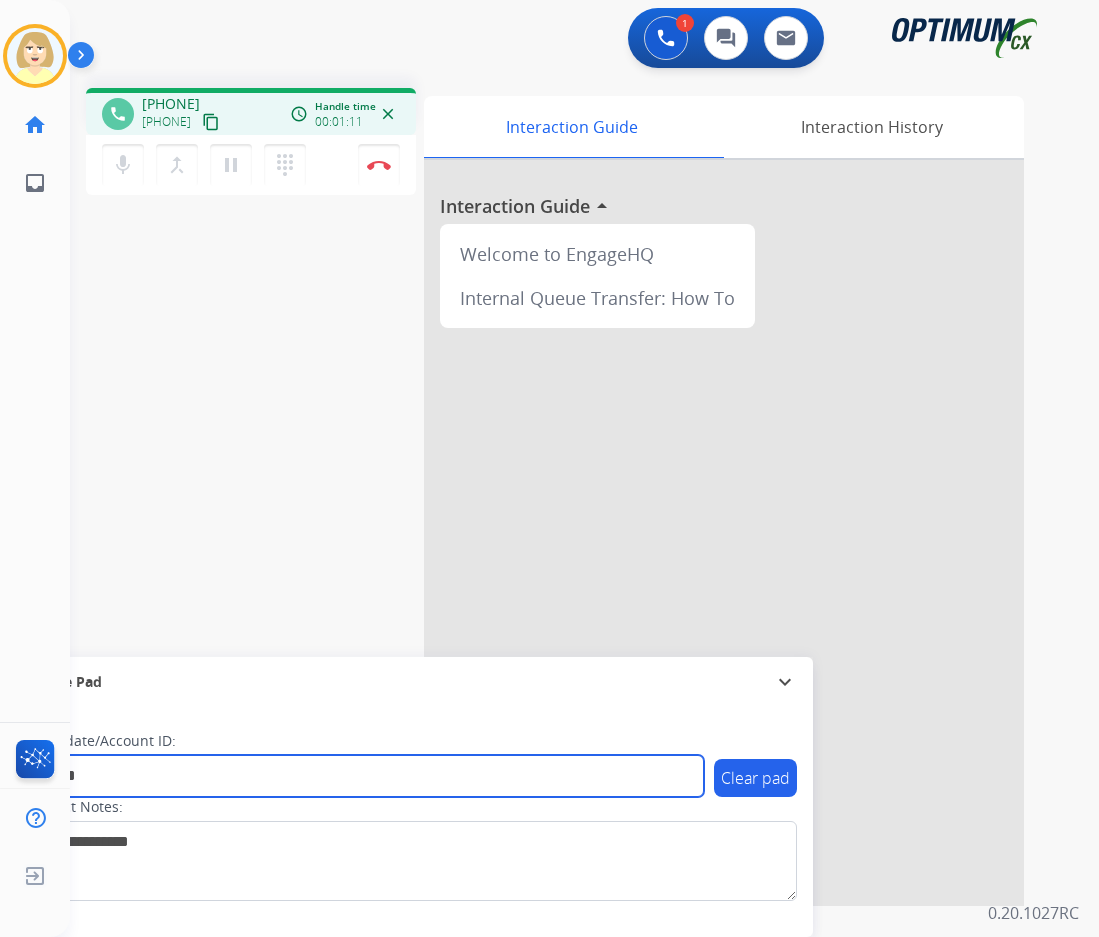 type on "*******" 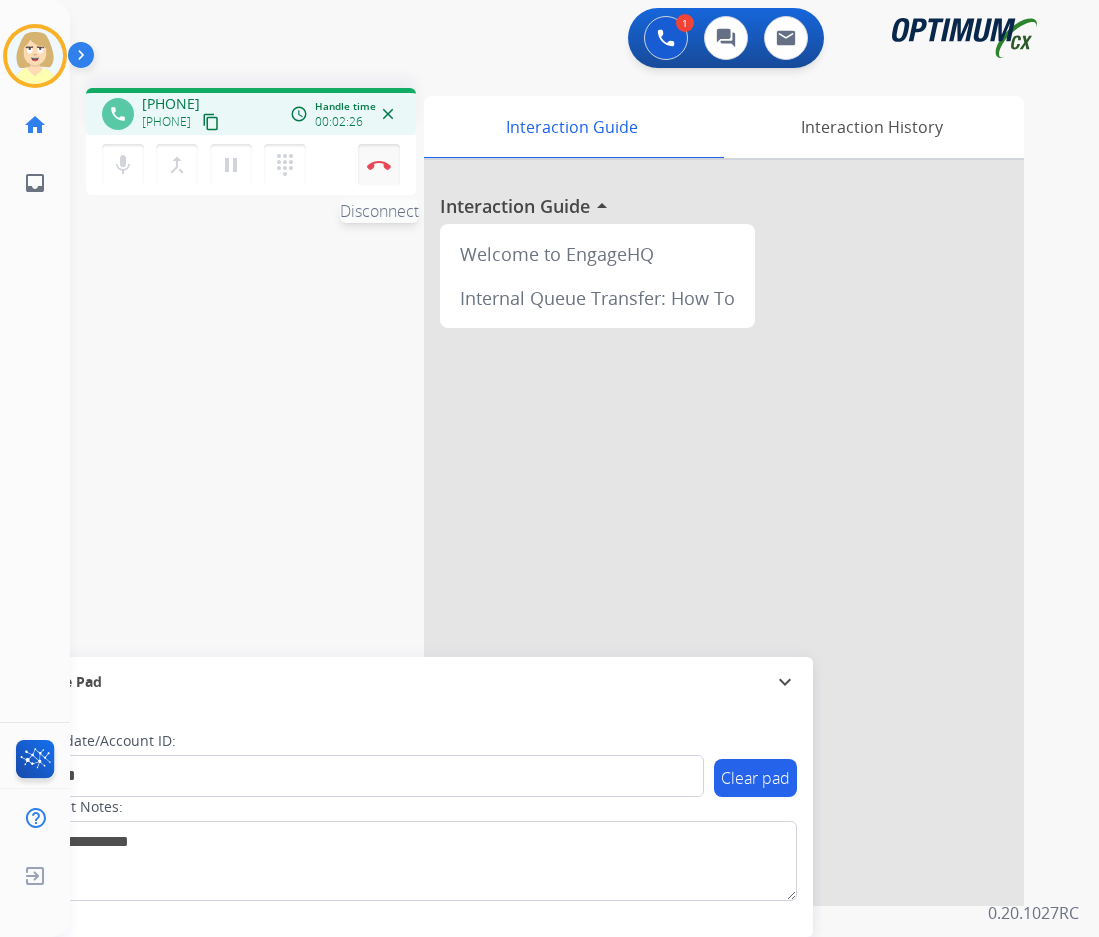 click on "Disconnect" at bounding box center [379, 165] 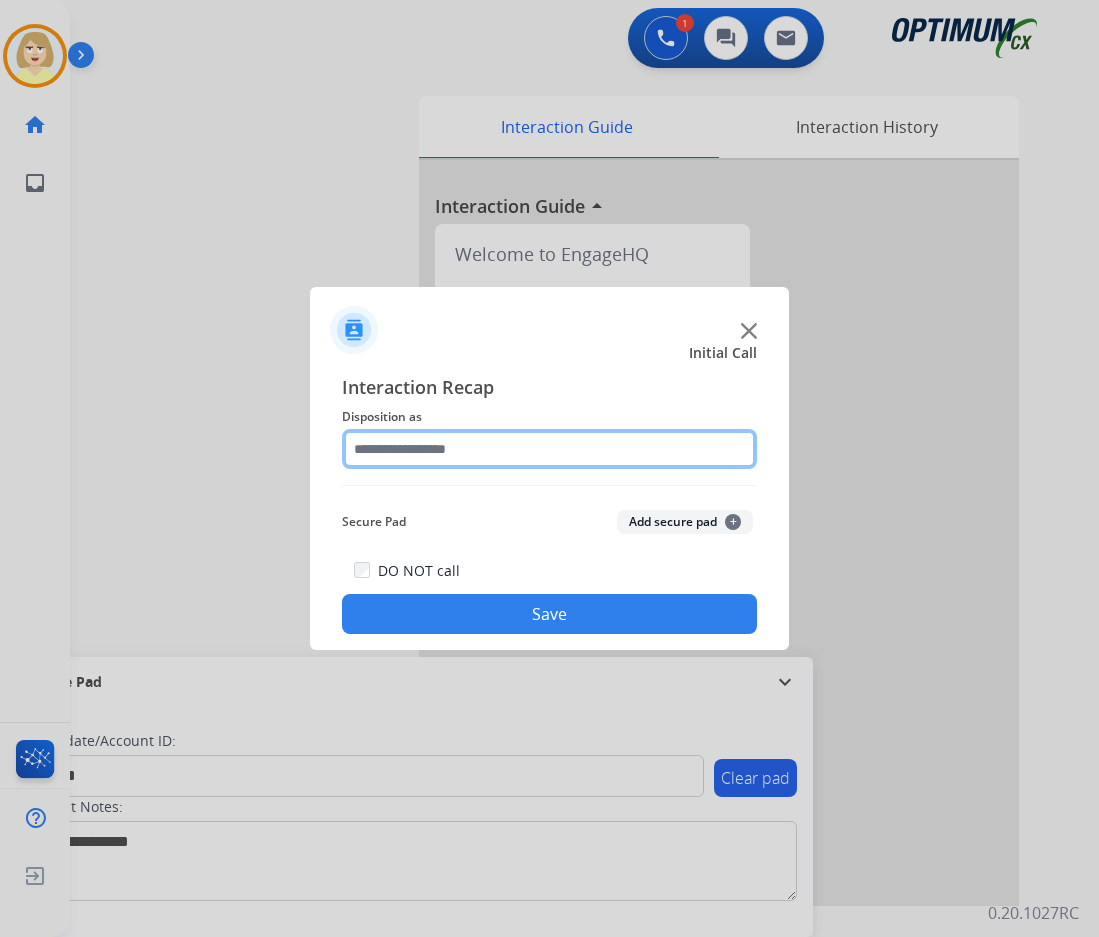click 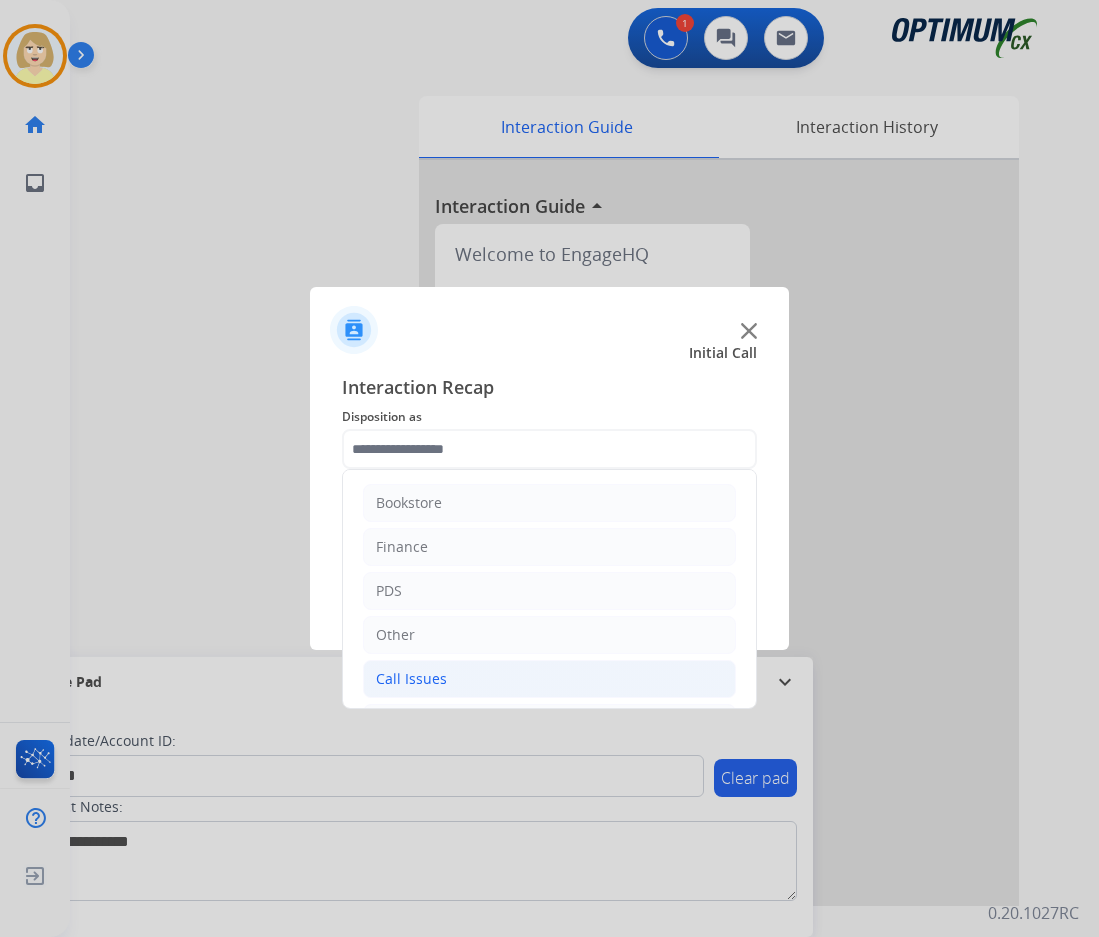 click on "Call Issues" 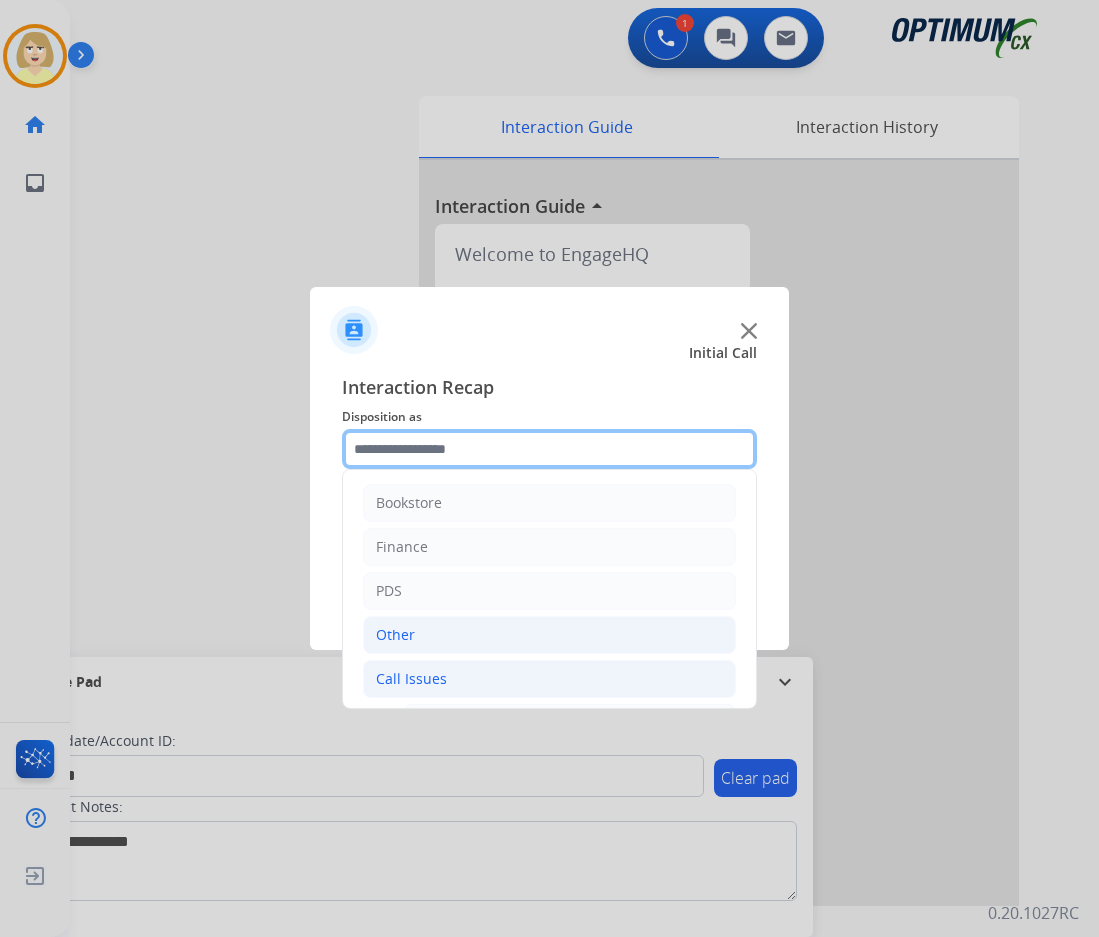 scroll, scrollTop: 200, scrollLeft: 0, axis: vertical 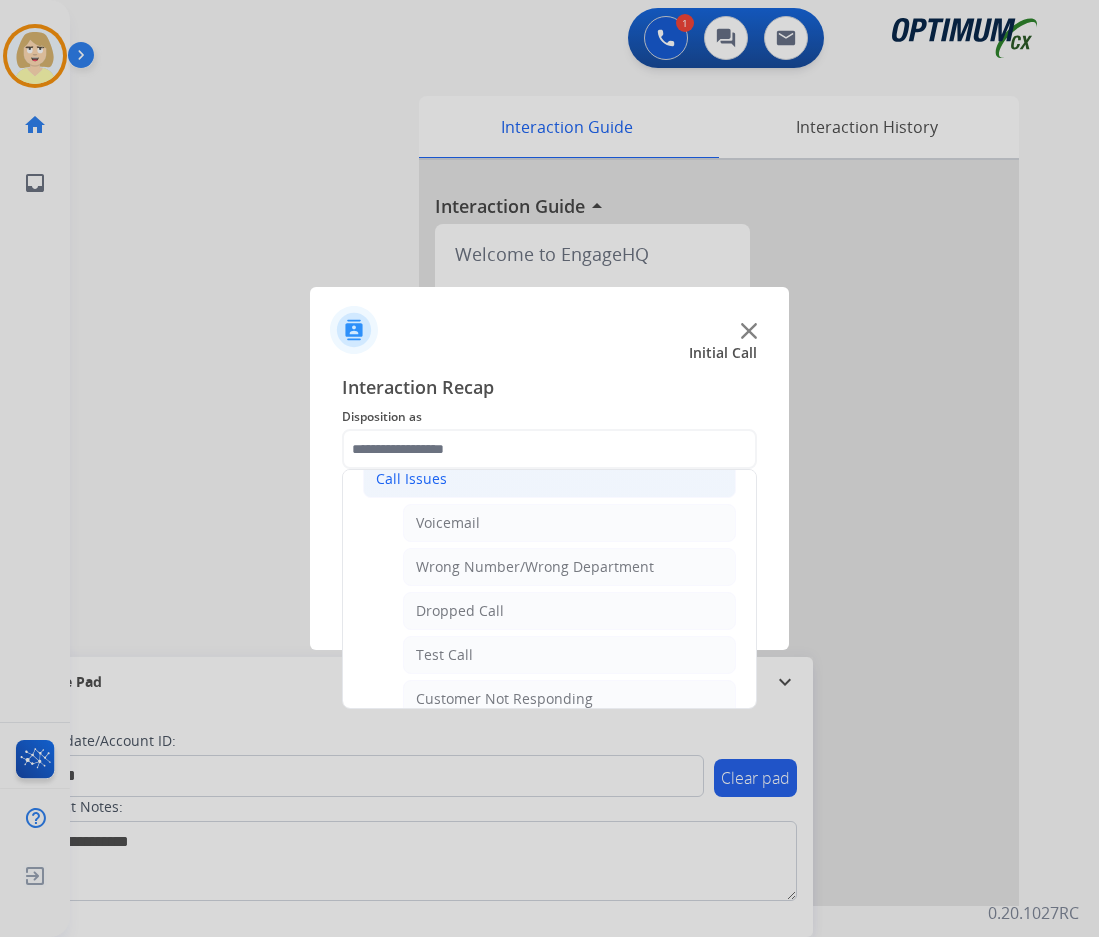 click on "Wrong Number/Wrong Department" 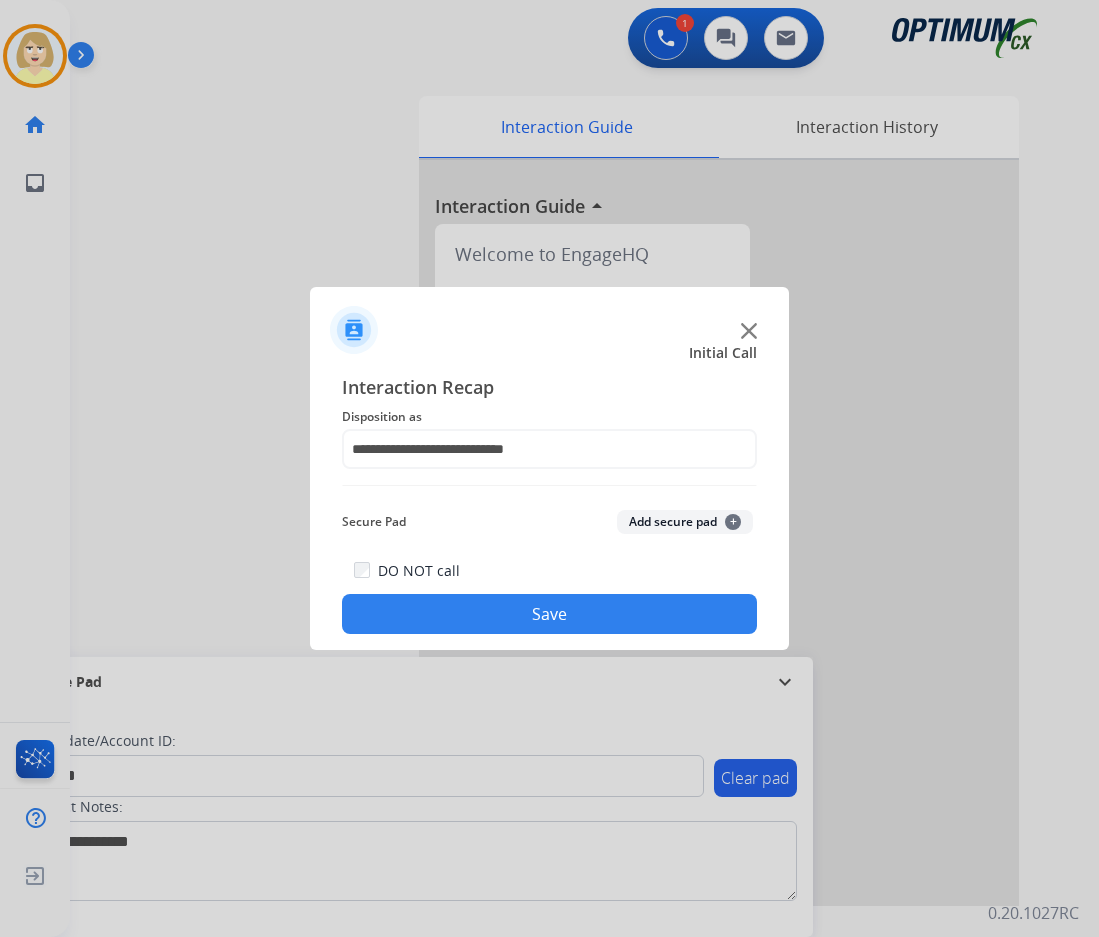 click on "Add secure pad  +" 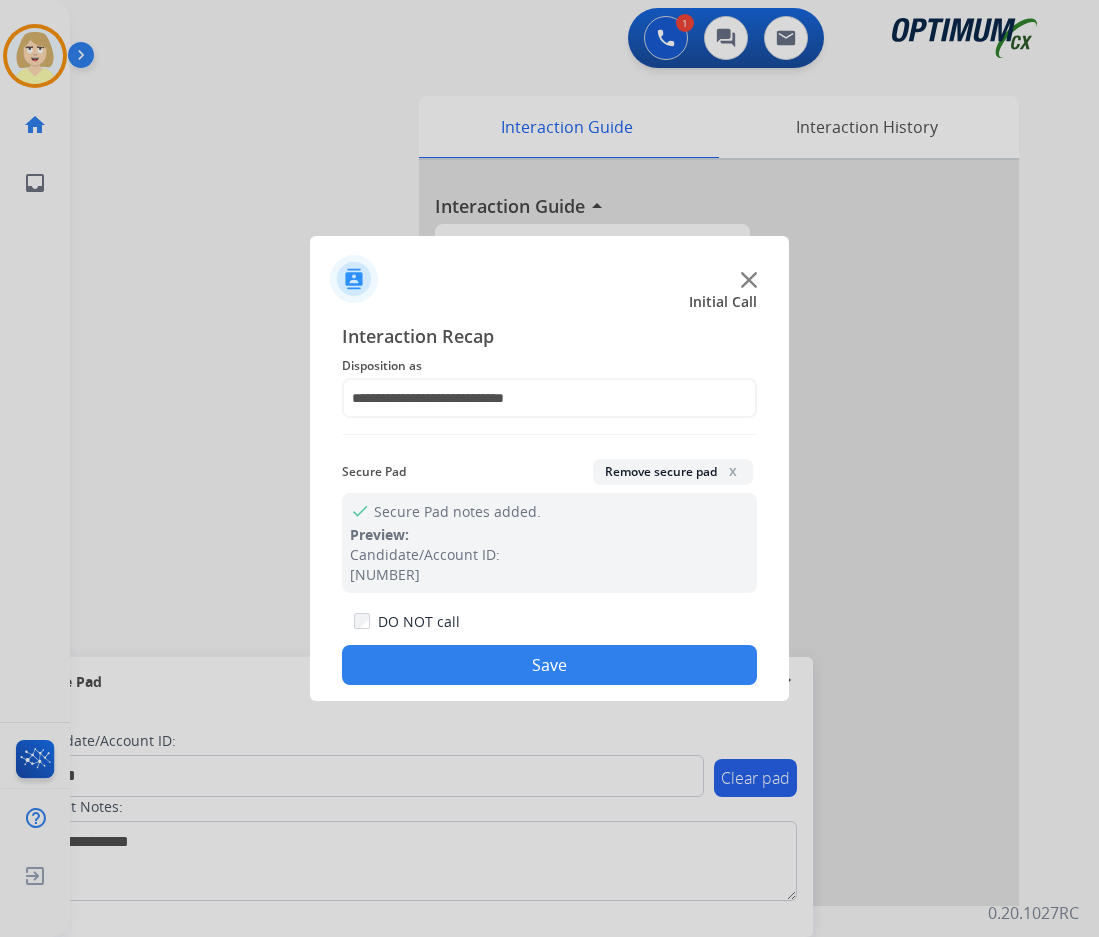 click on "Save" 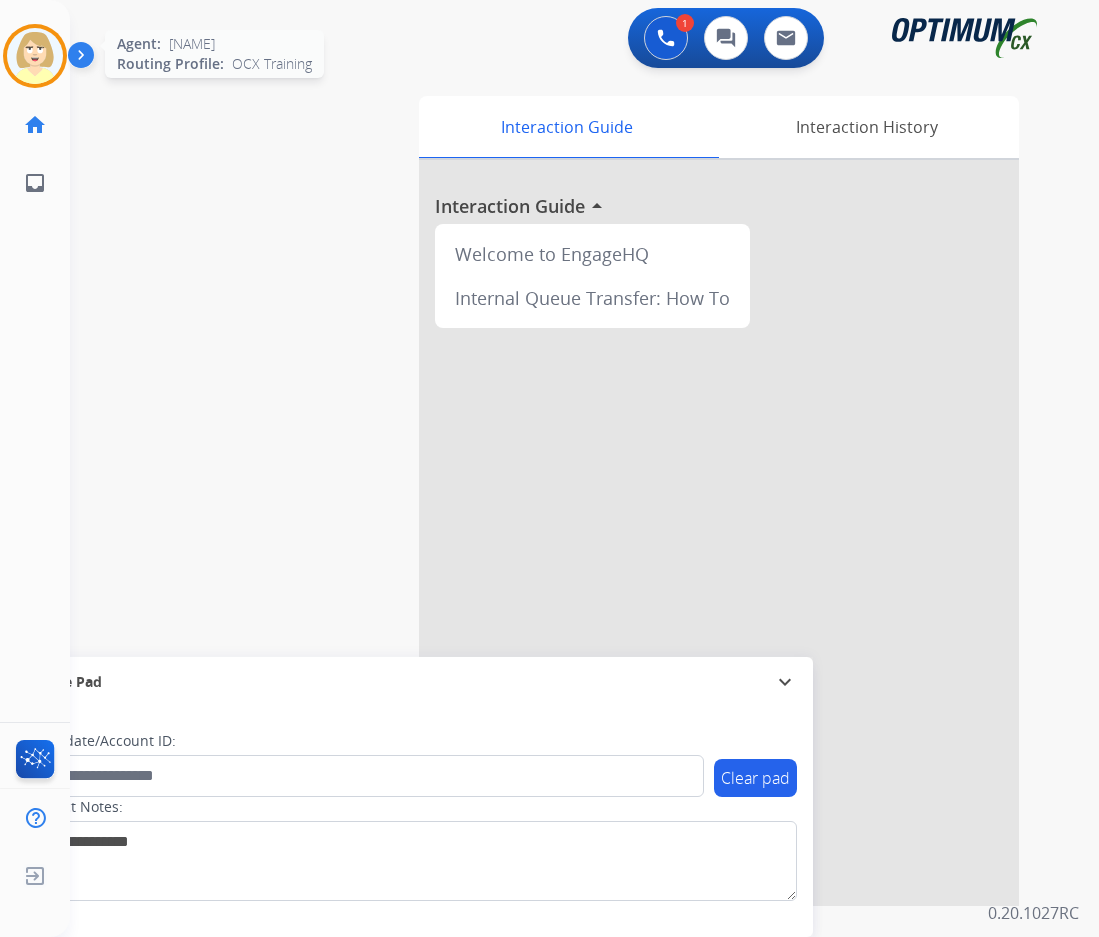 click at bounding box center [35, 56] 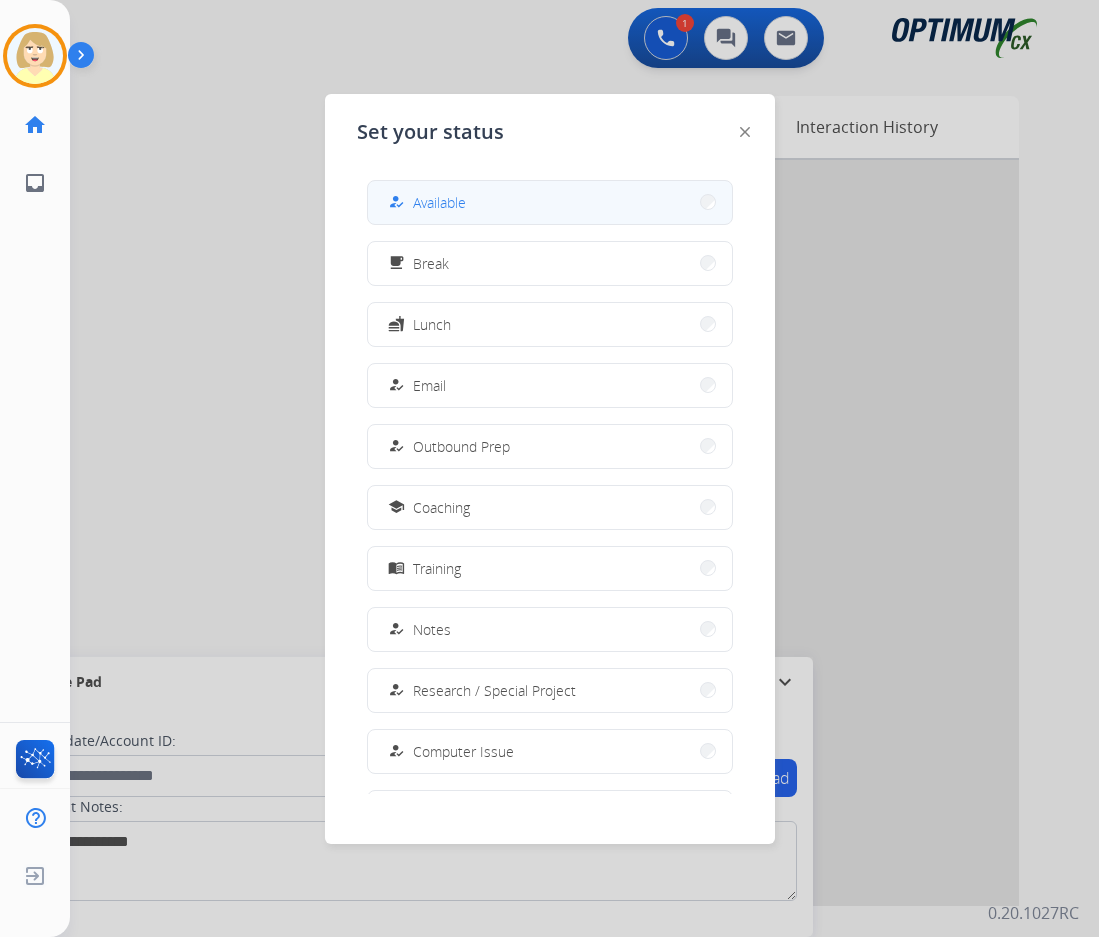 click on "how_to_reg Available" at bounding box center [425, 202] 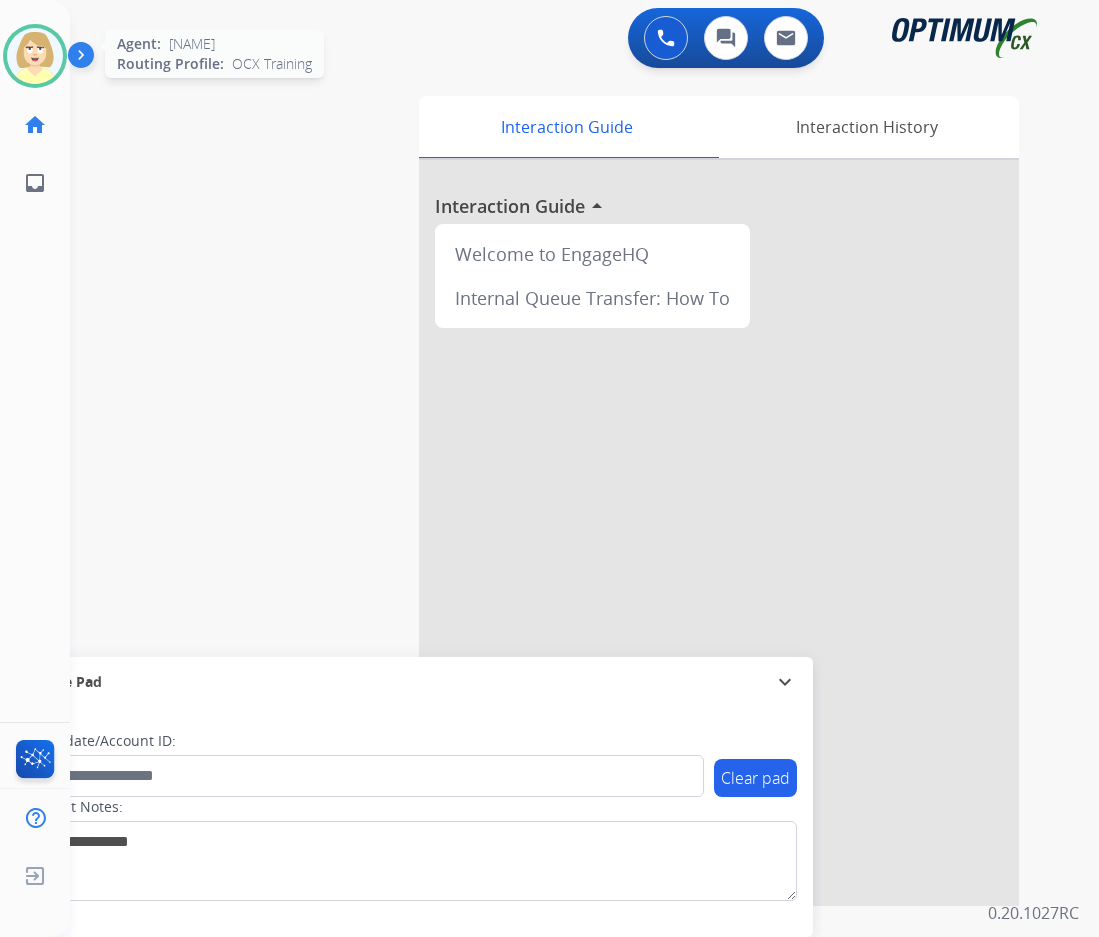 drag, startPoint x: 28, startPoint y: 63, endPoint x: 39, endPoint y: 68, distance: 12.083046 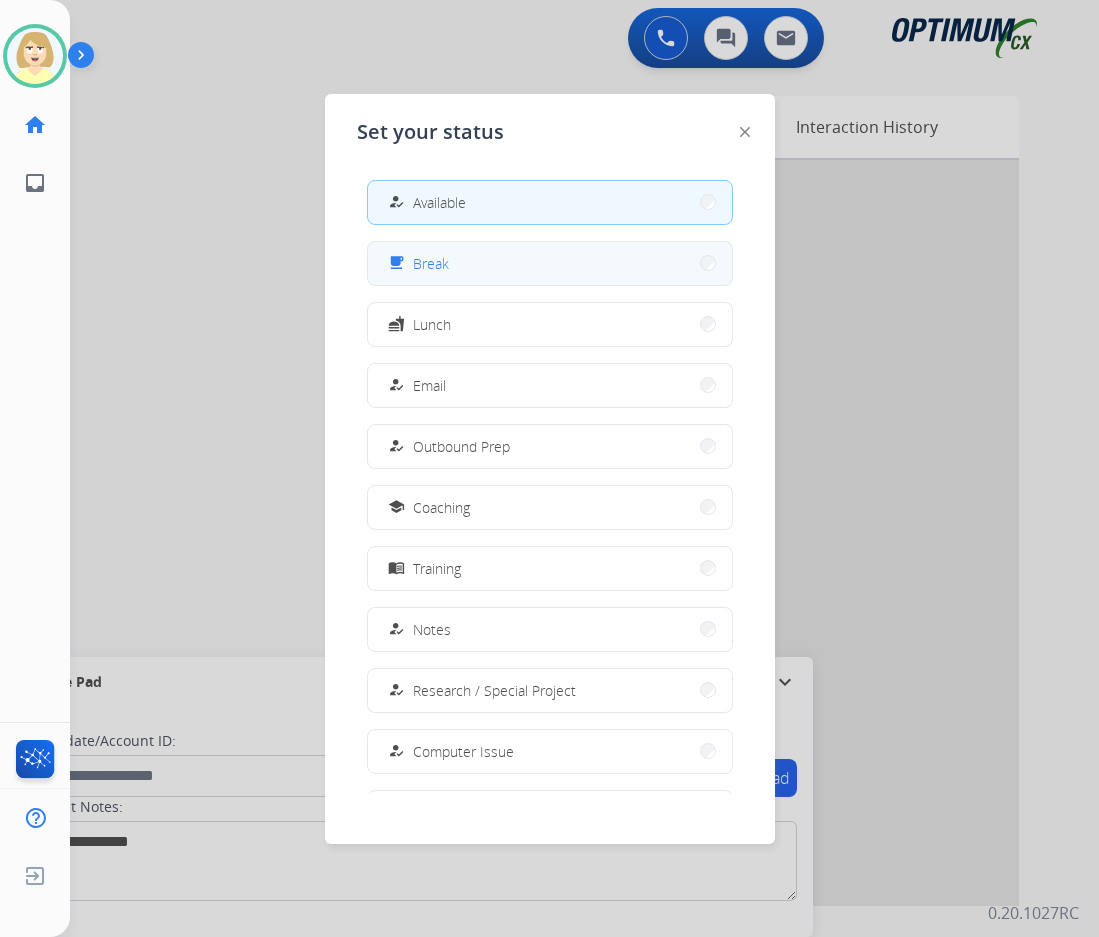click on "Break" at bounding box center [431, 263] 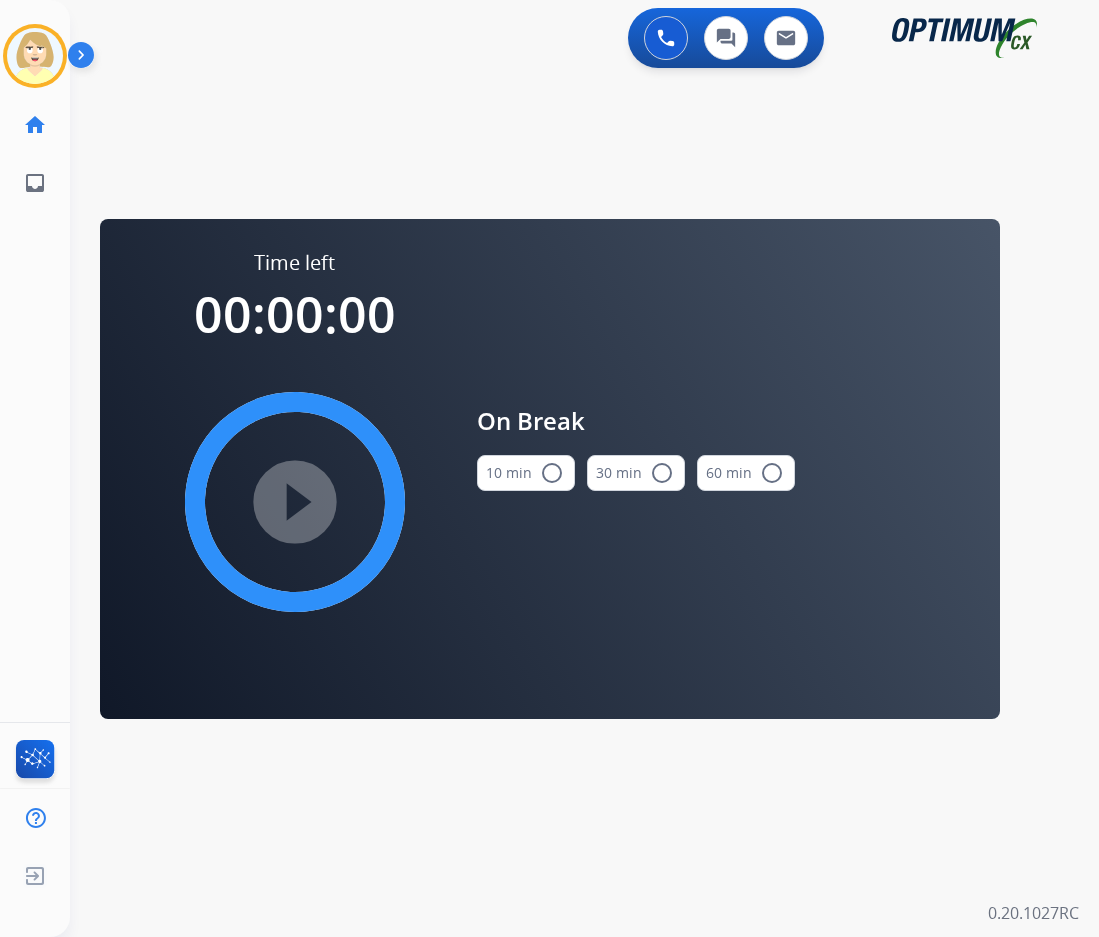 click on "radio_button_unchecked" at bounding box center [552, 473] 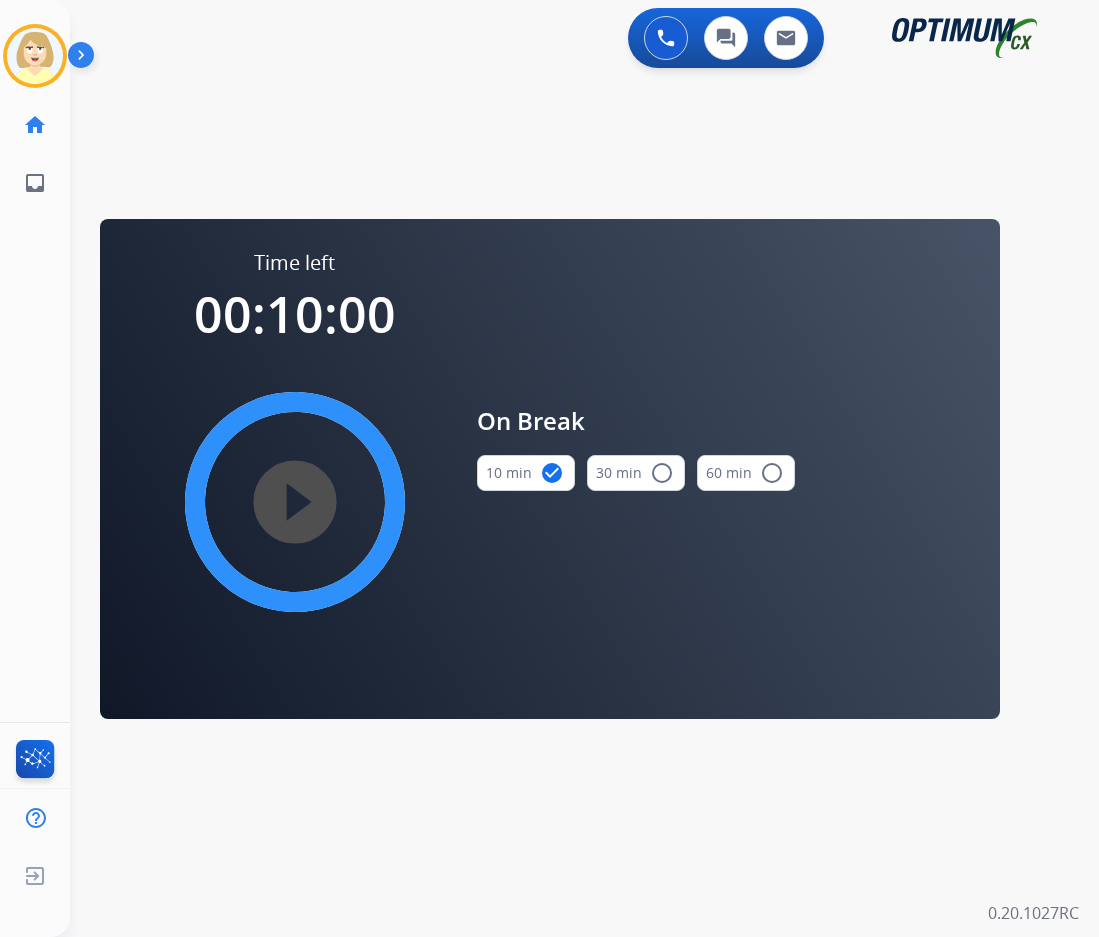 click on "play_circle_filled" at bounding box center (295, 502) 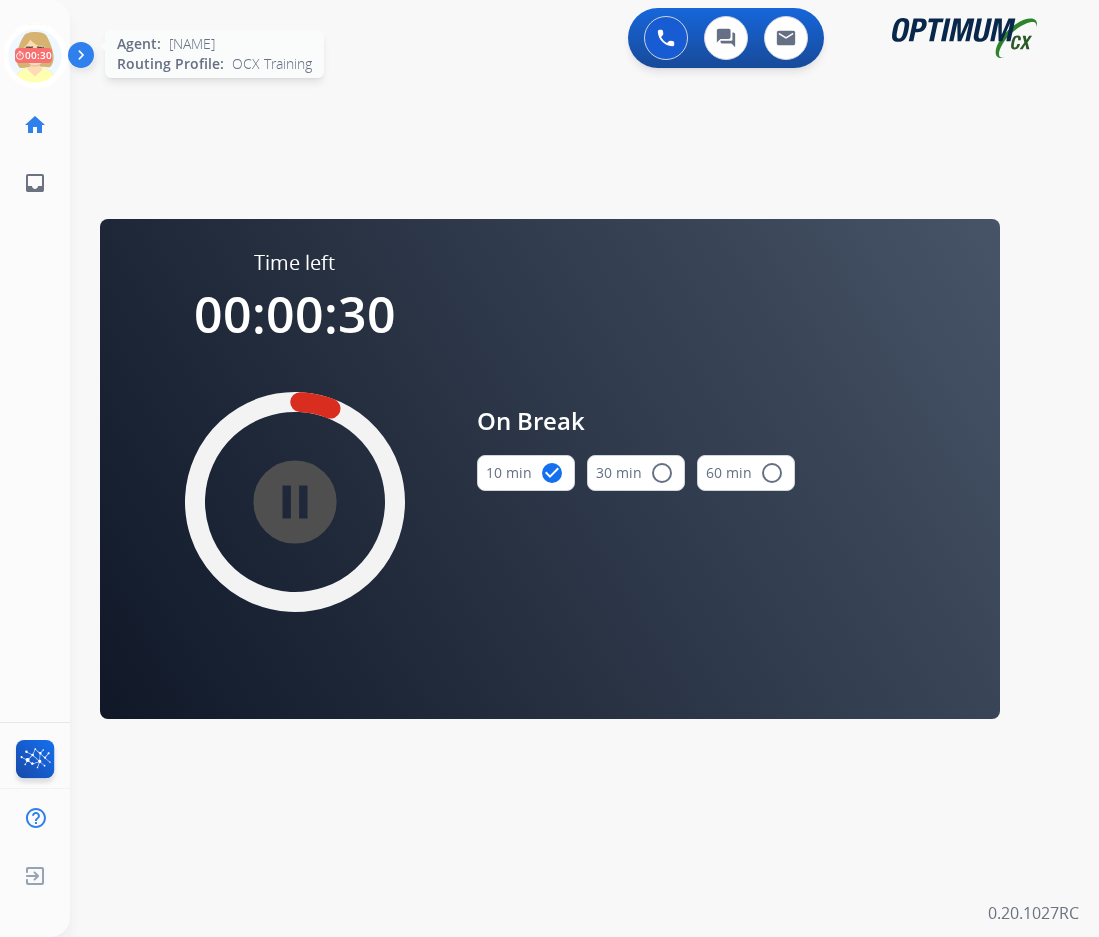 click 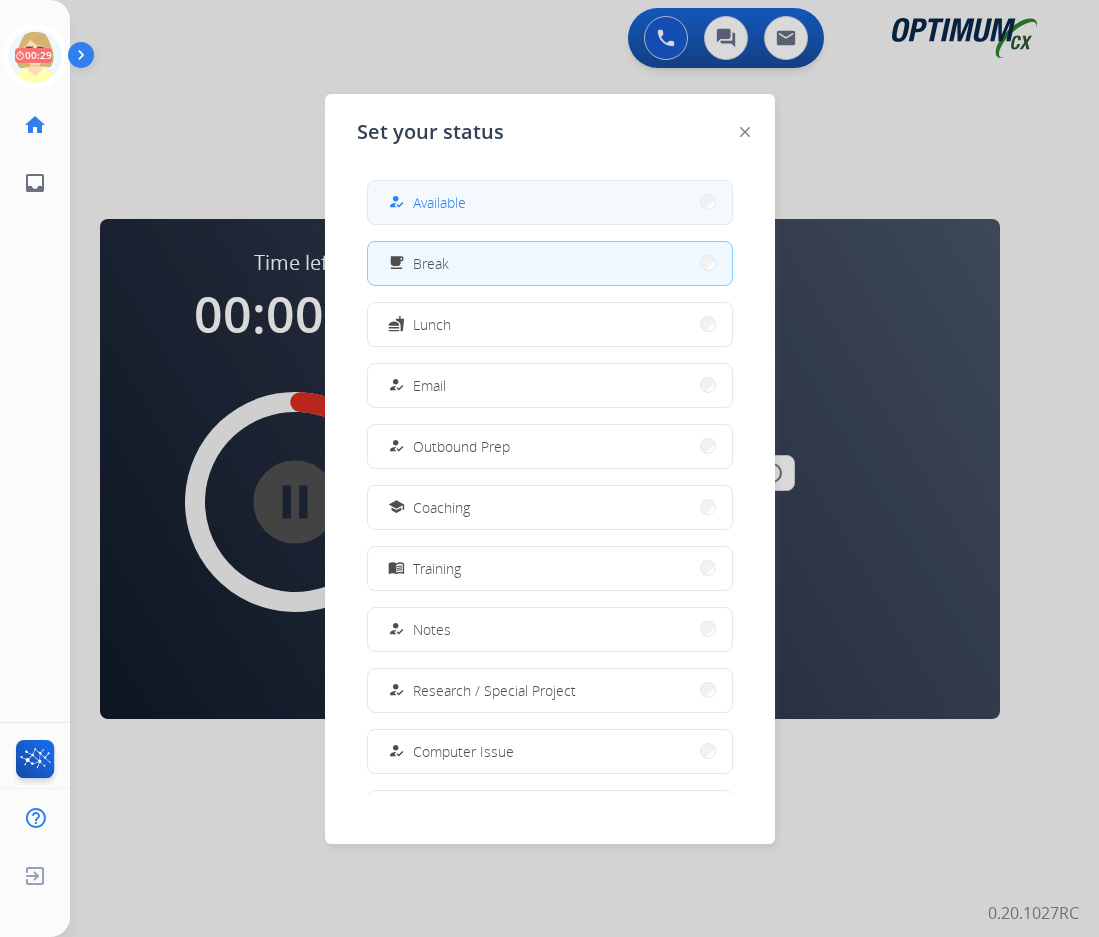 click on "Available" at bounding box center [439, 202] 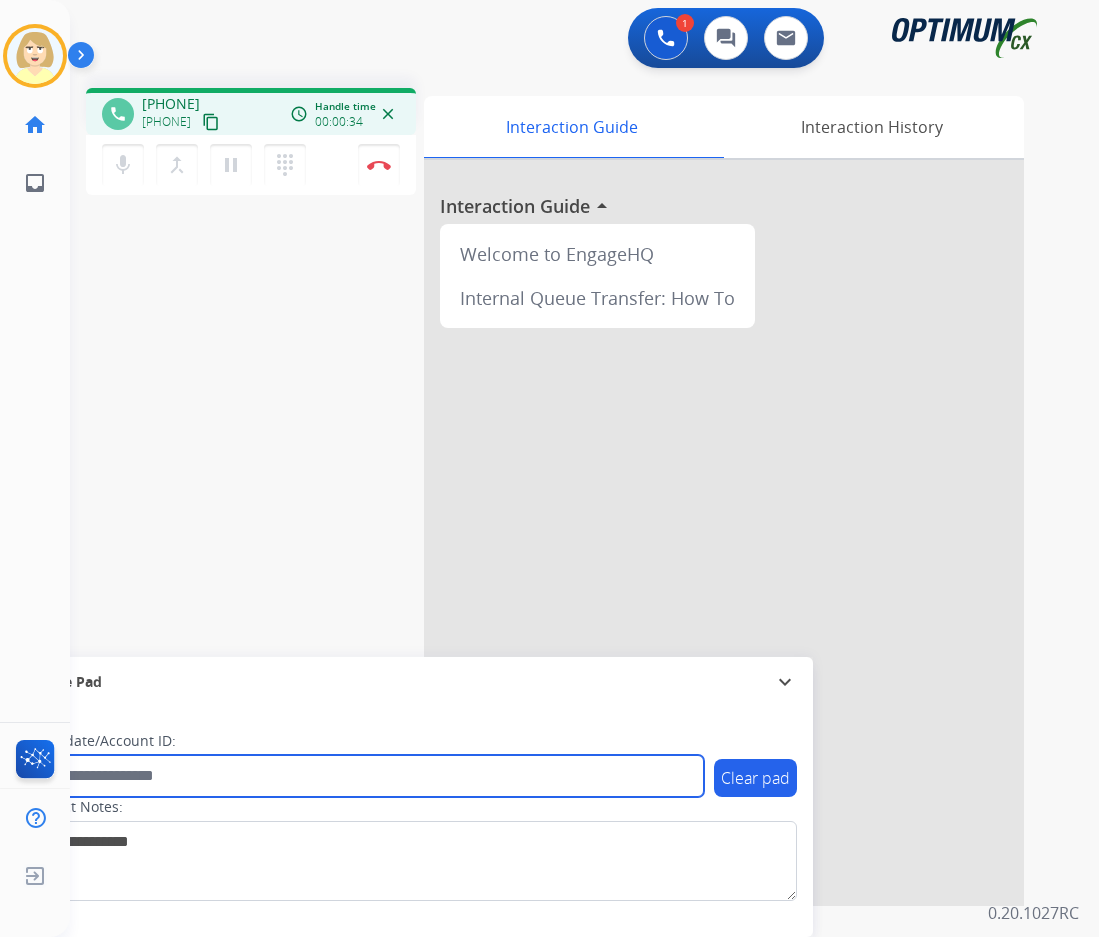 click at bounding box center (365, 776) 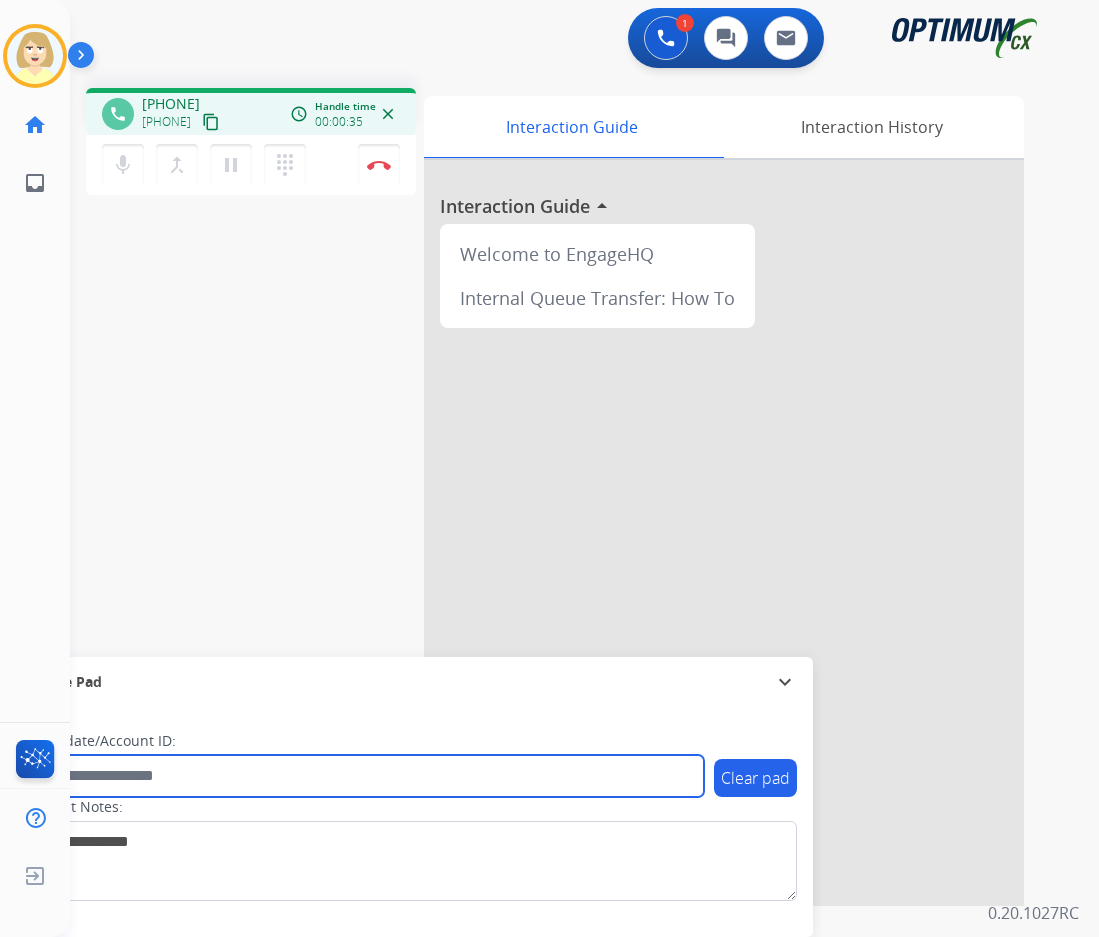 paste on "*******" 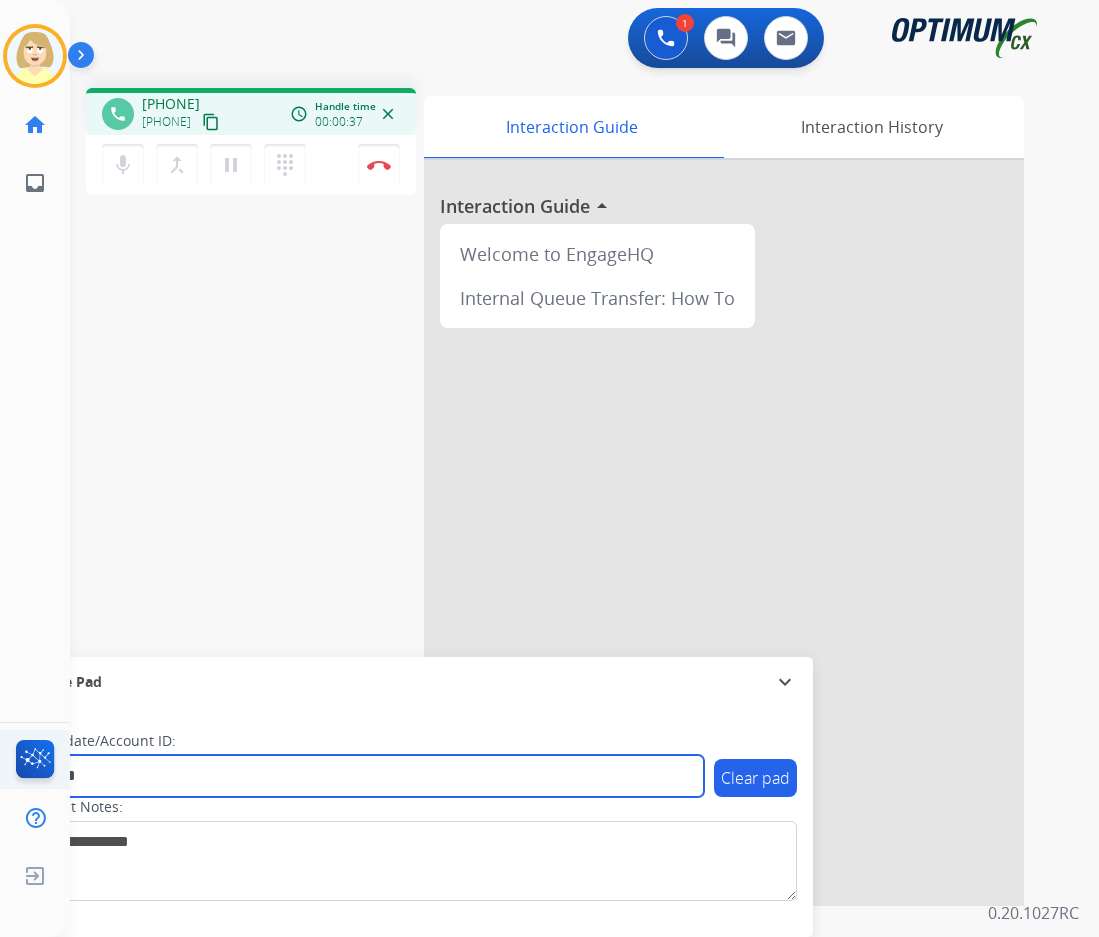 type on "*******" 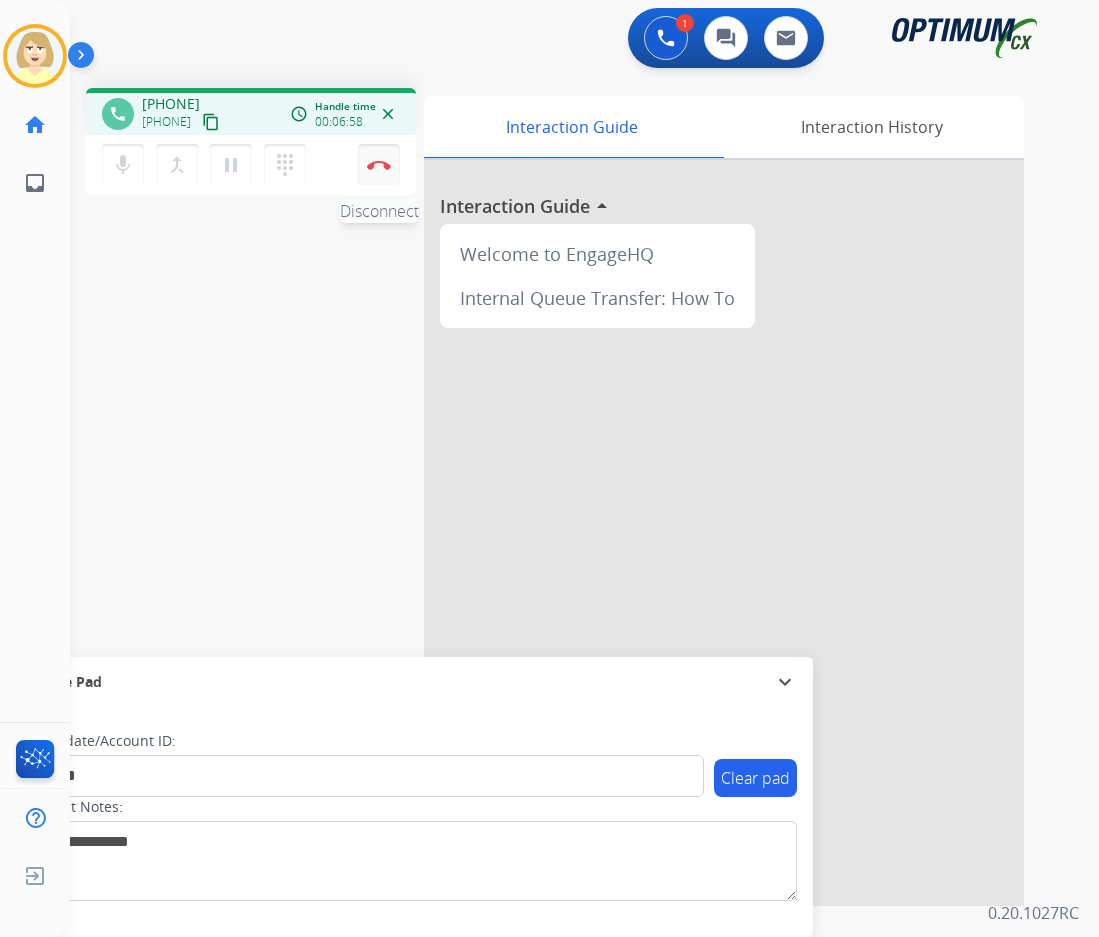 click on "Disconnect" at bounding box center (379, 165) 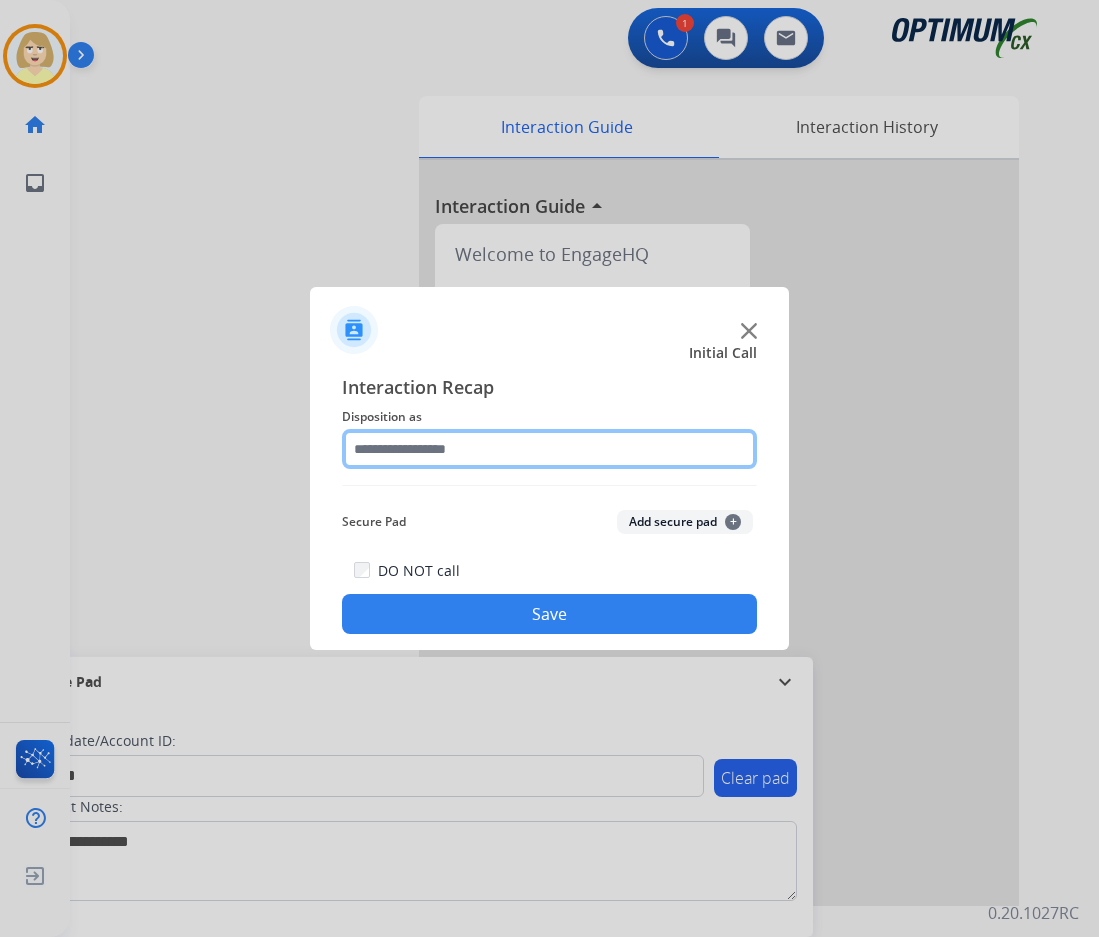 click 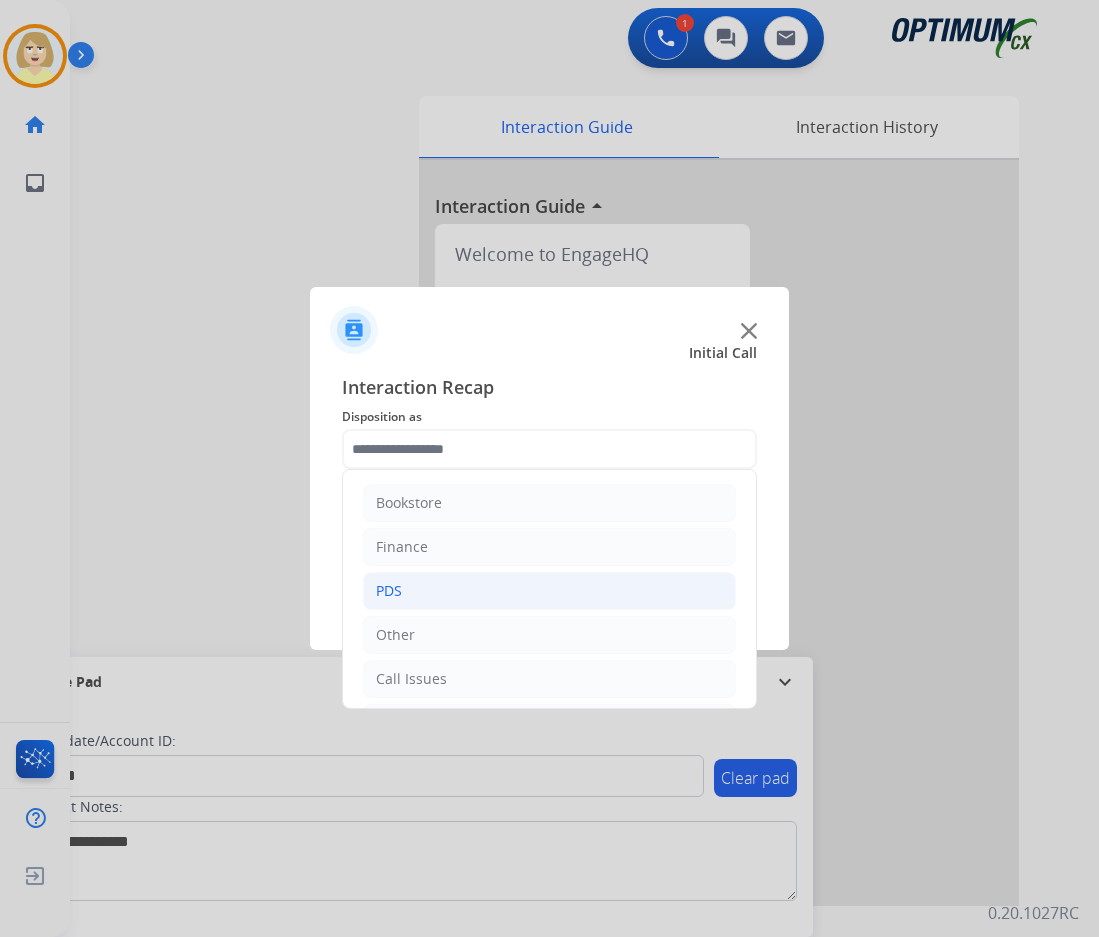 click on "PDS" 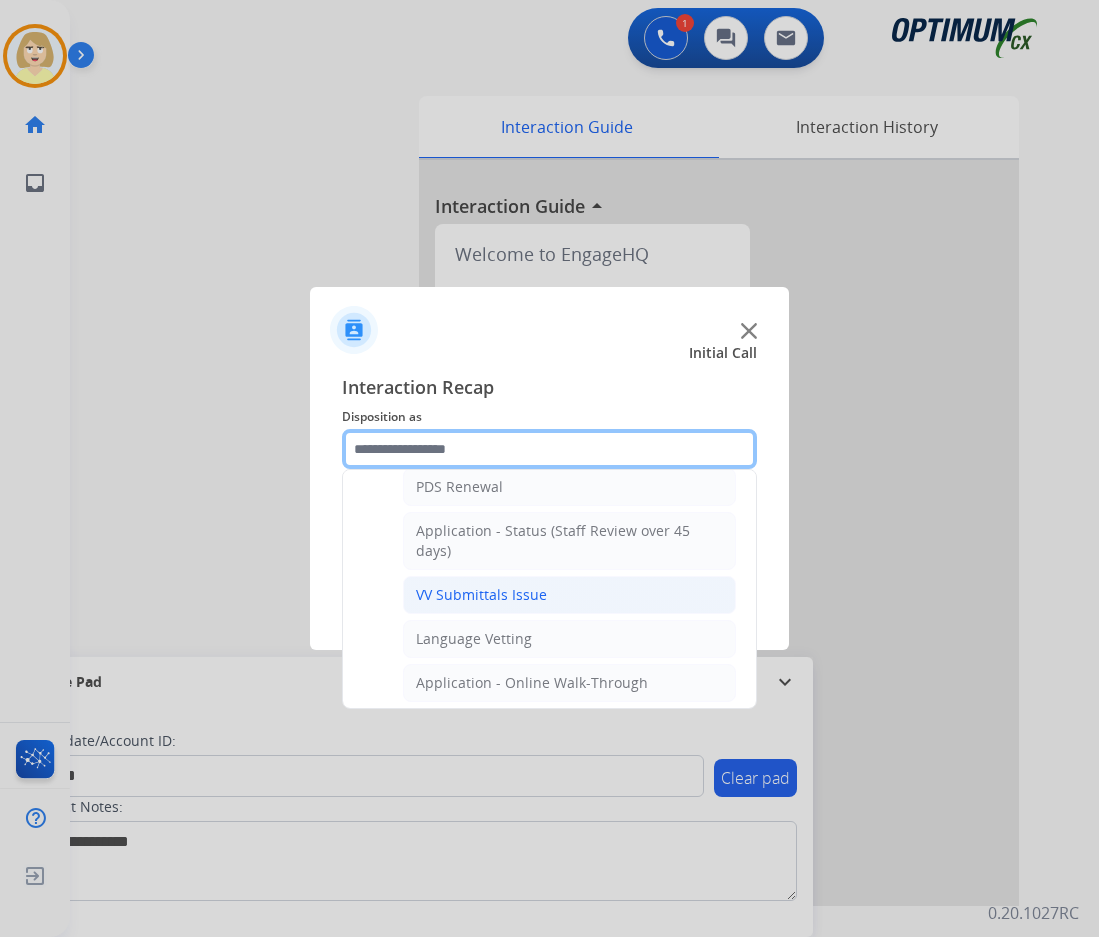 scroll, scrollTop: 400, scrollLeft: 0, axis: vertical 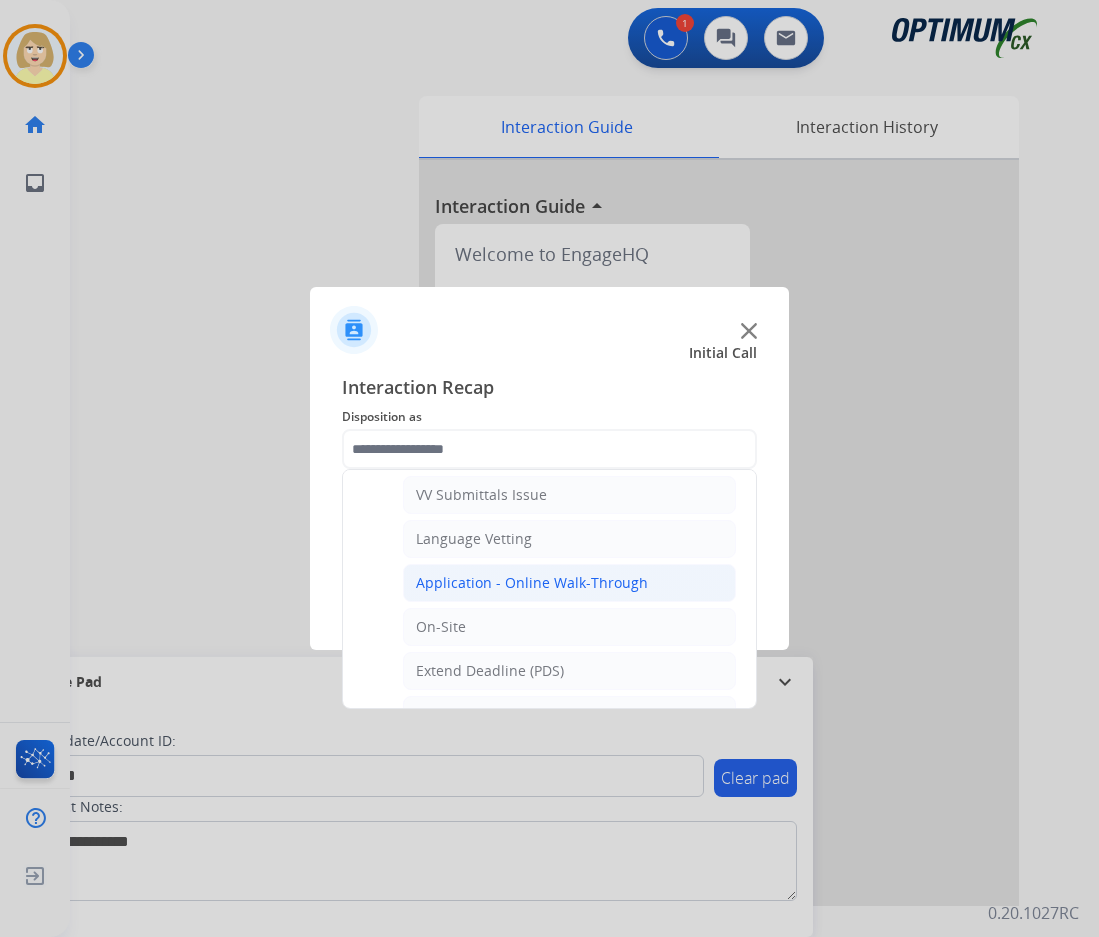 click on "Application - Online Walk-Through" 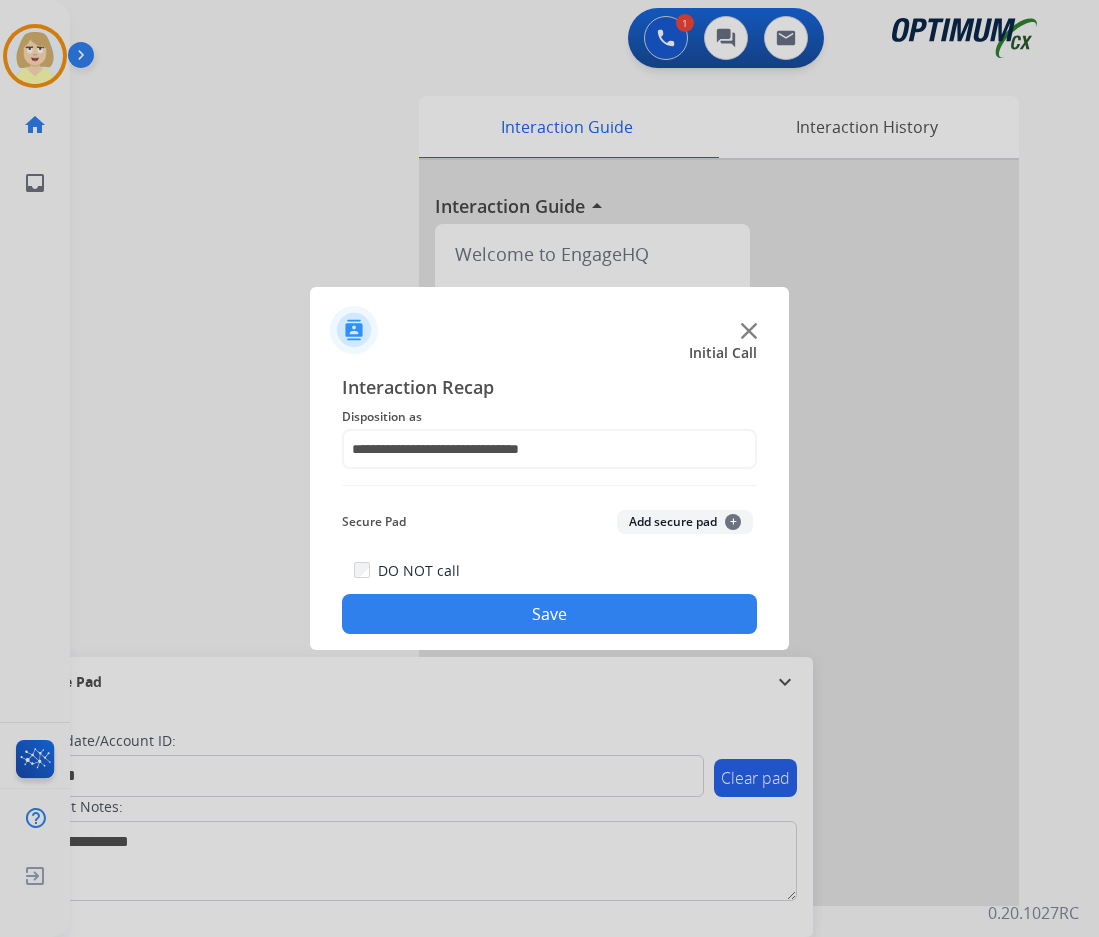 click on "Add secure pad  +" 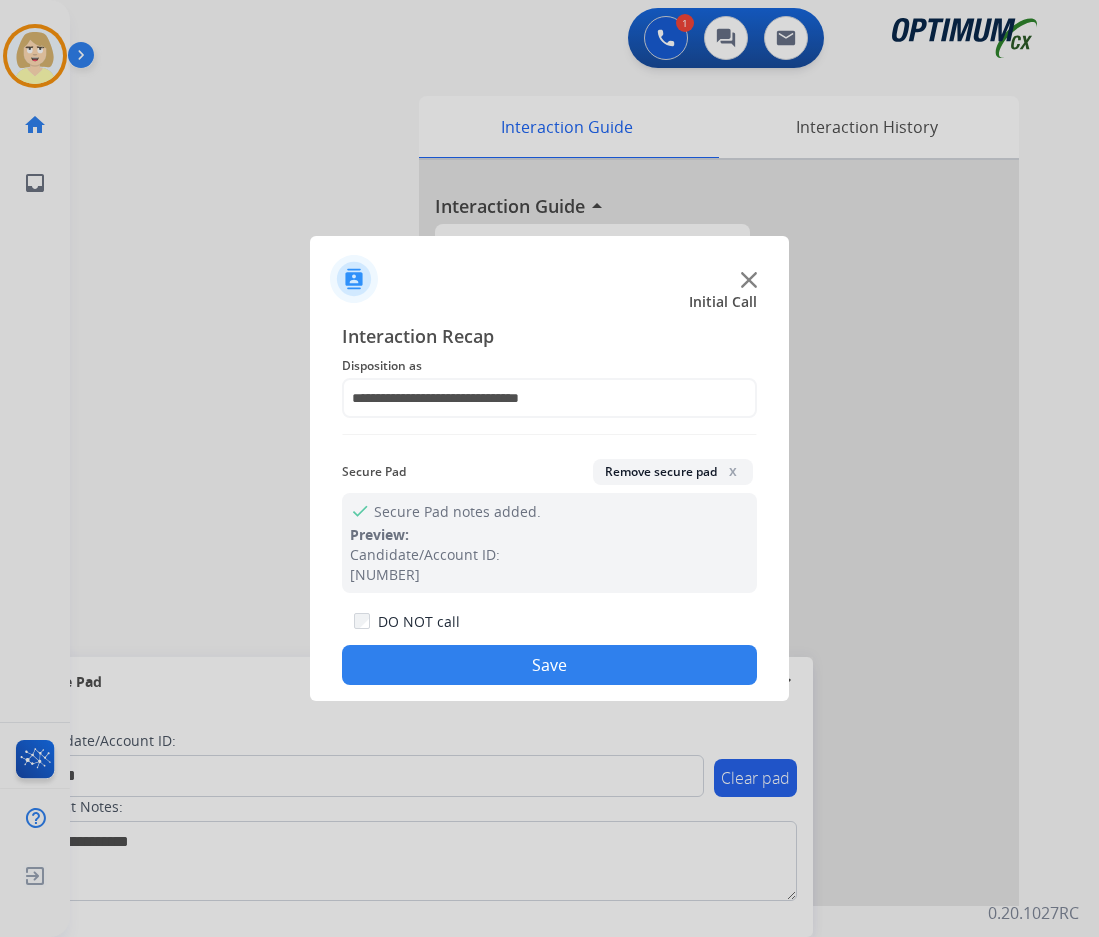 drag, startPoint x: 536, startPoint y: 667, endPoint x: 495, endPoint y: 636, distance: 51.40039 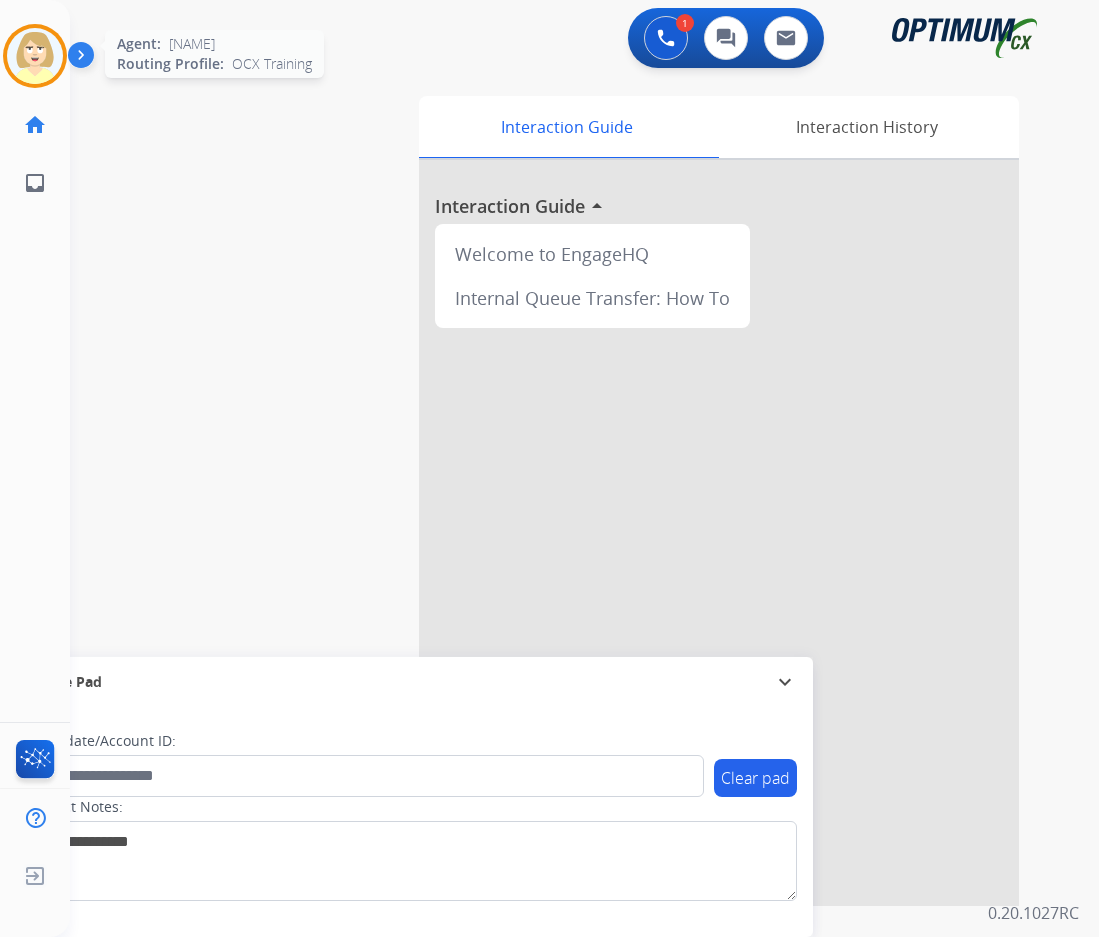 drag, startPoint x: 47, startPoint y: 47, endPoint x: 57, endPoint y: 60, distance: 16.40122 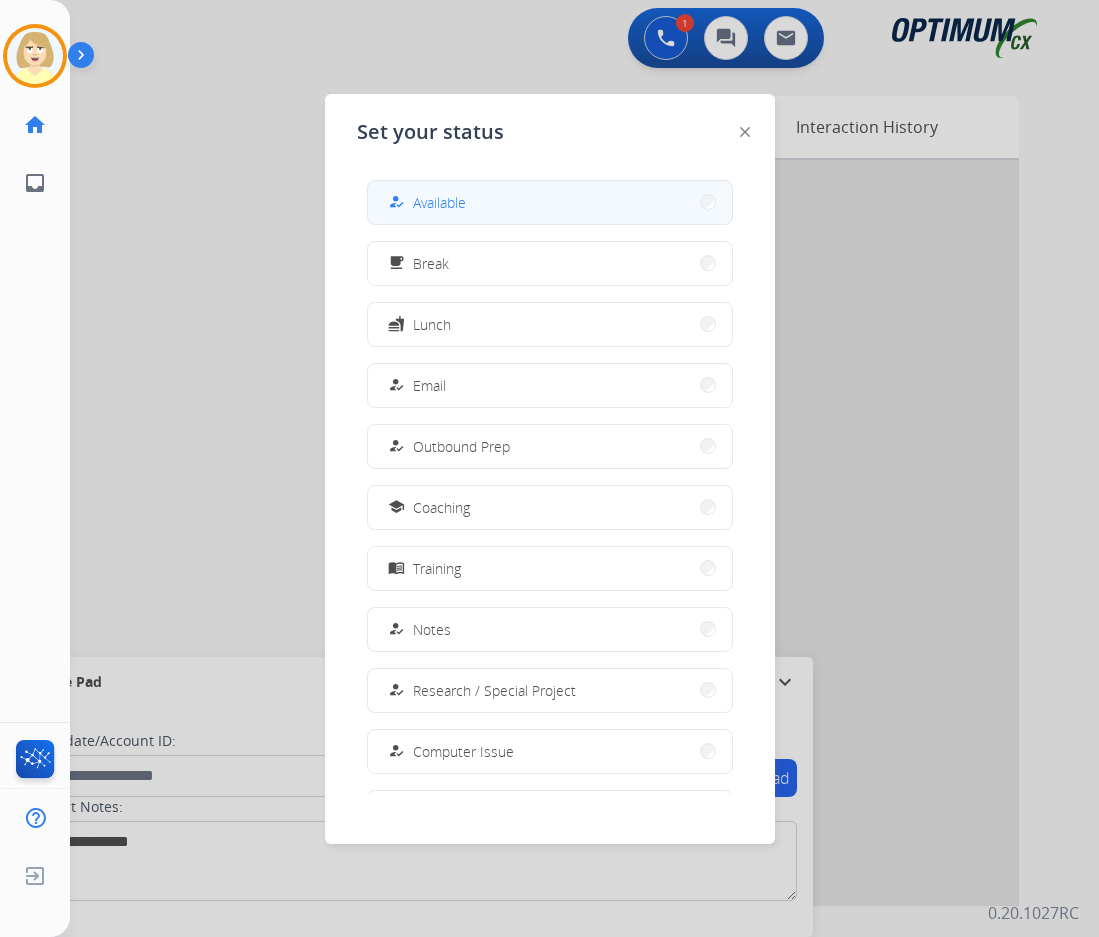click on "how_to_reg Available" at bounding box center (550, 202) 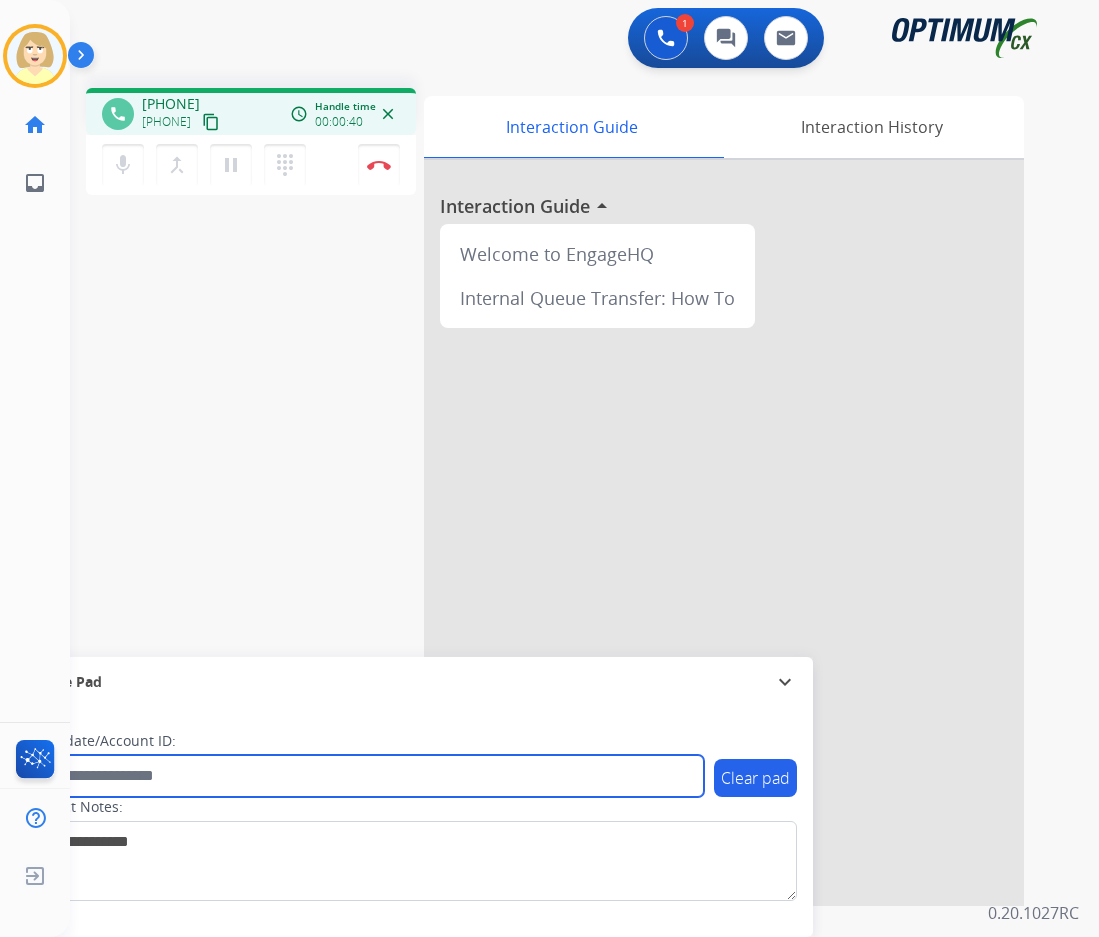 click at bounding box center (365, 776) 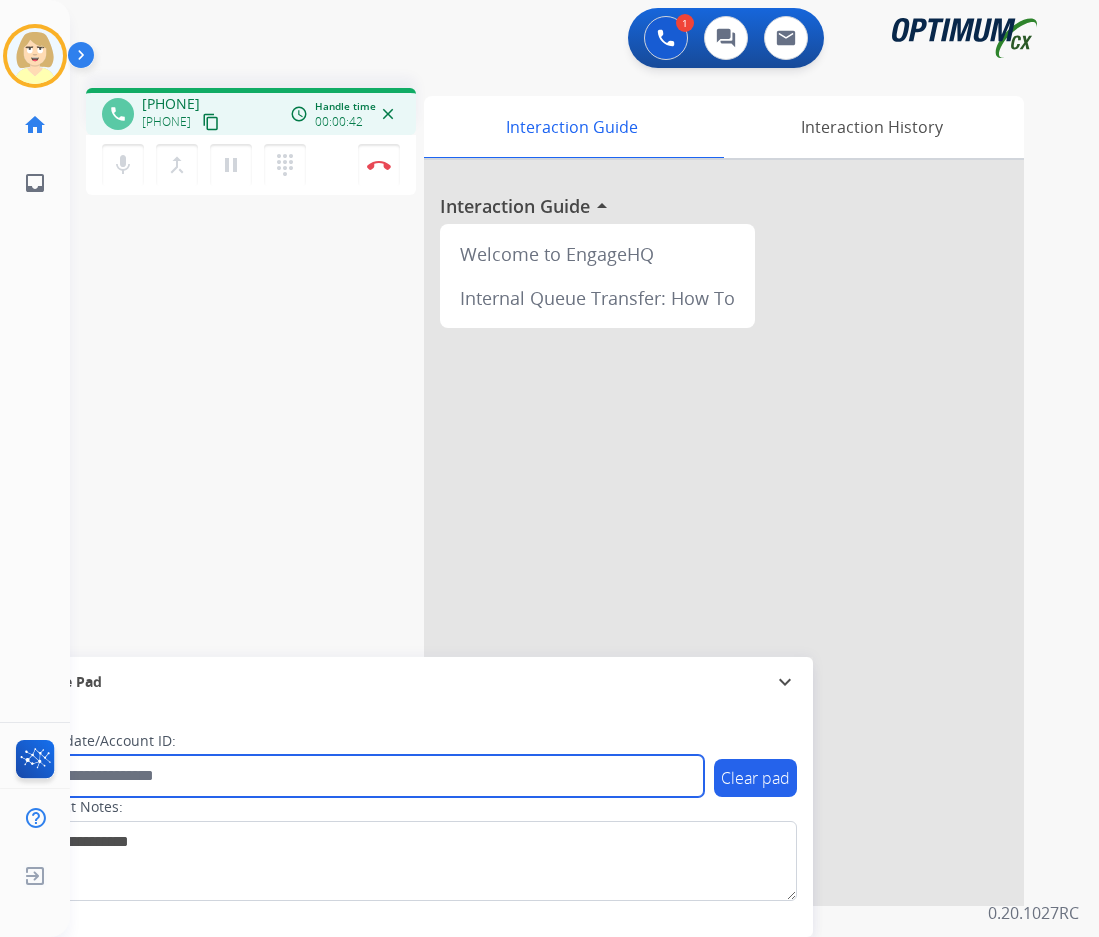 paste on "*********" 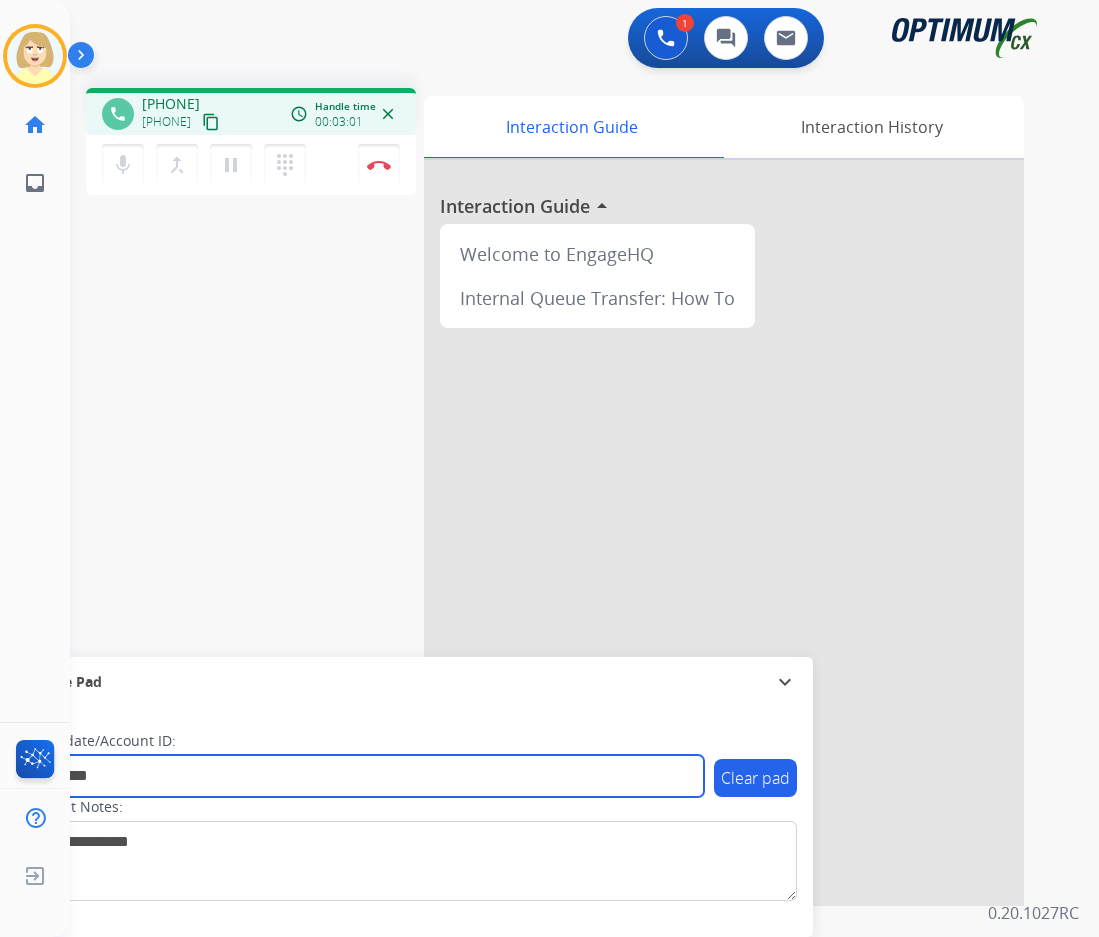type on "*********" 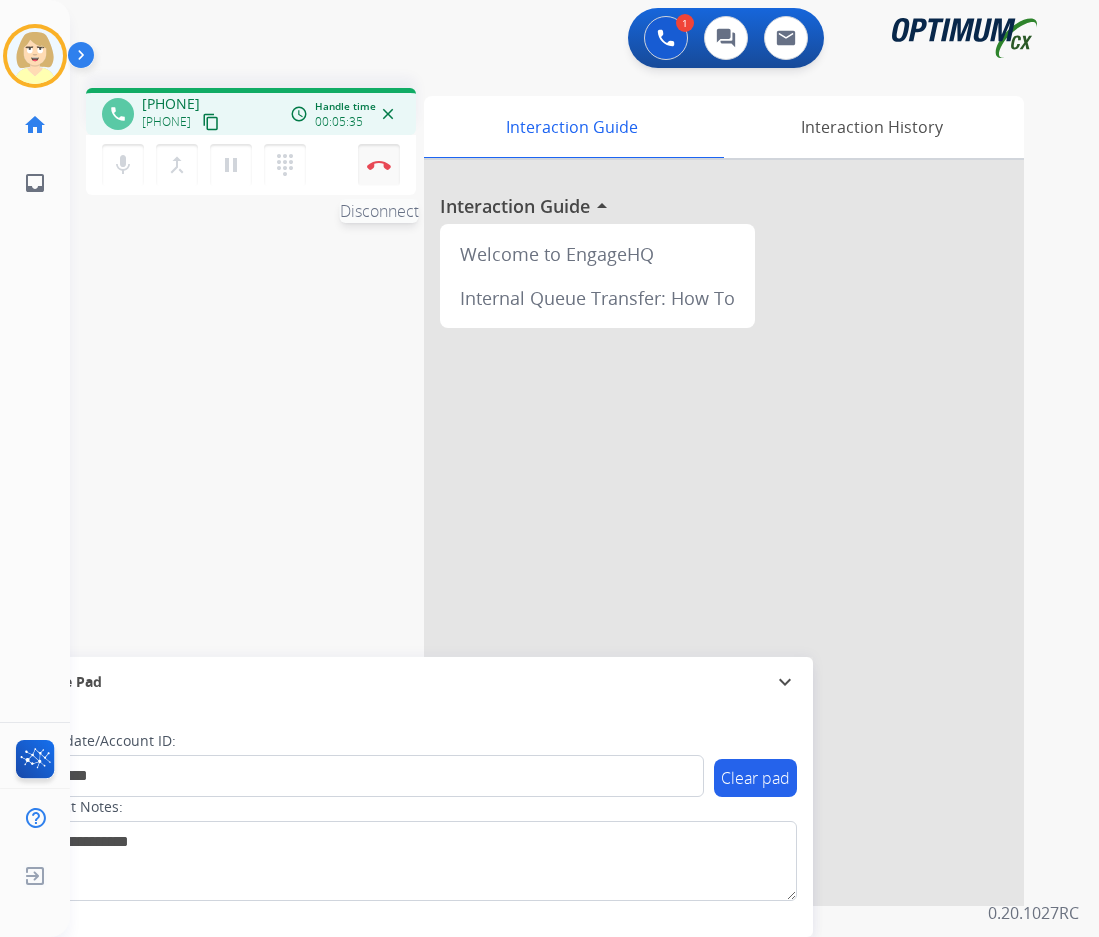 click on "Disconnect" at bounding box center [379, 165] 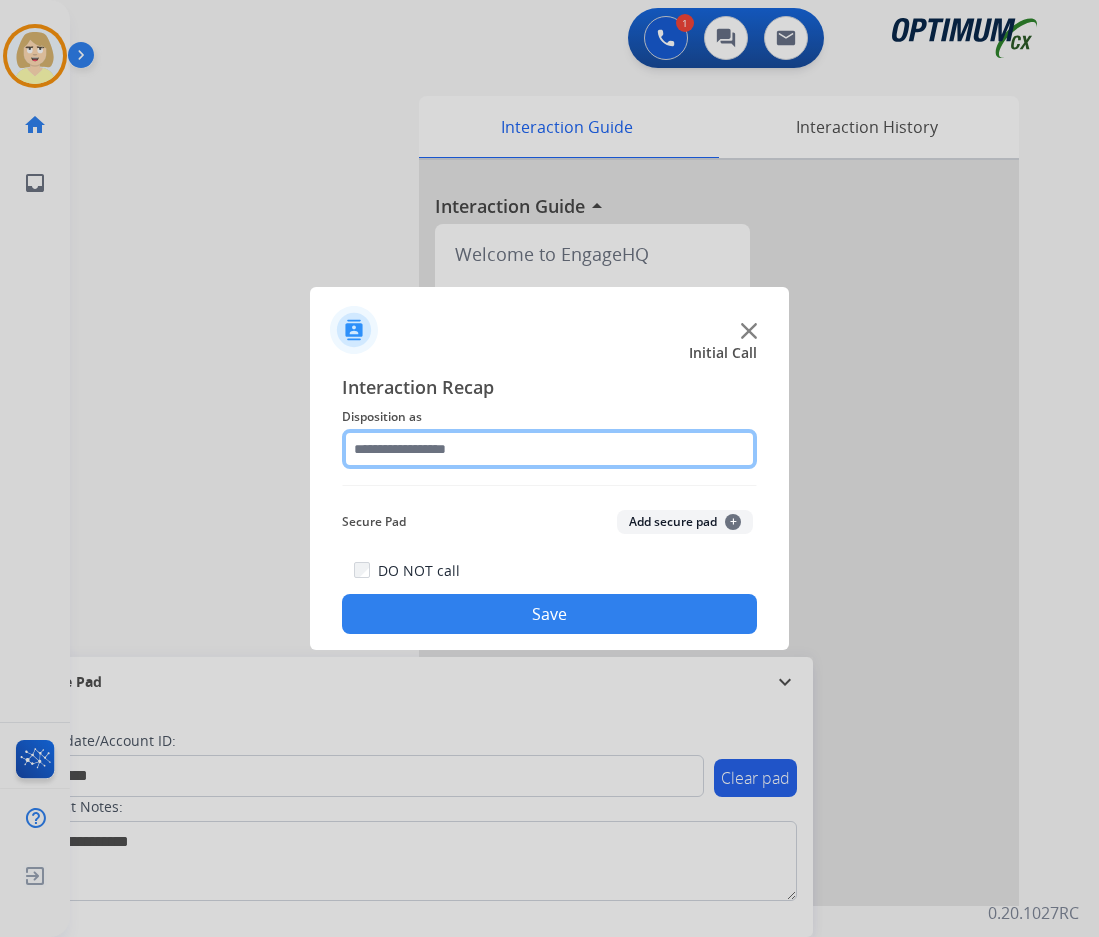 click 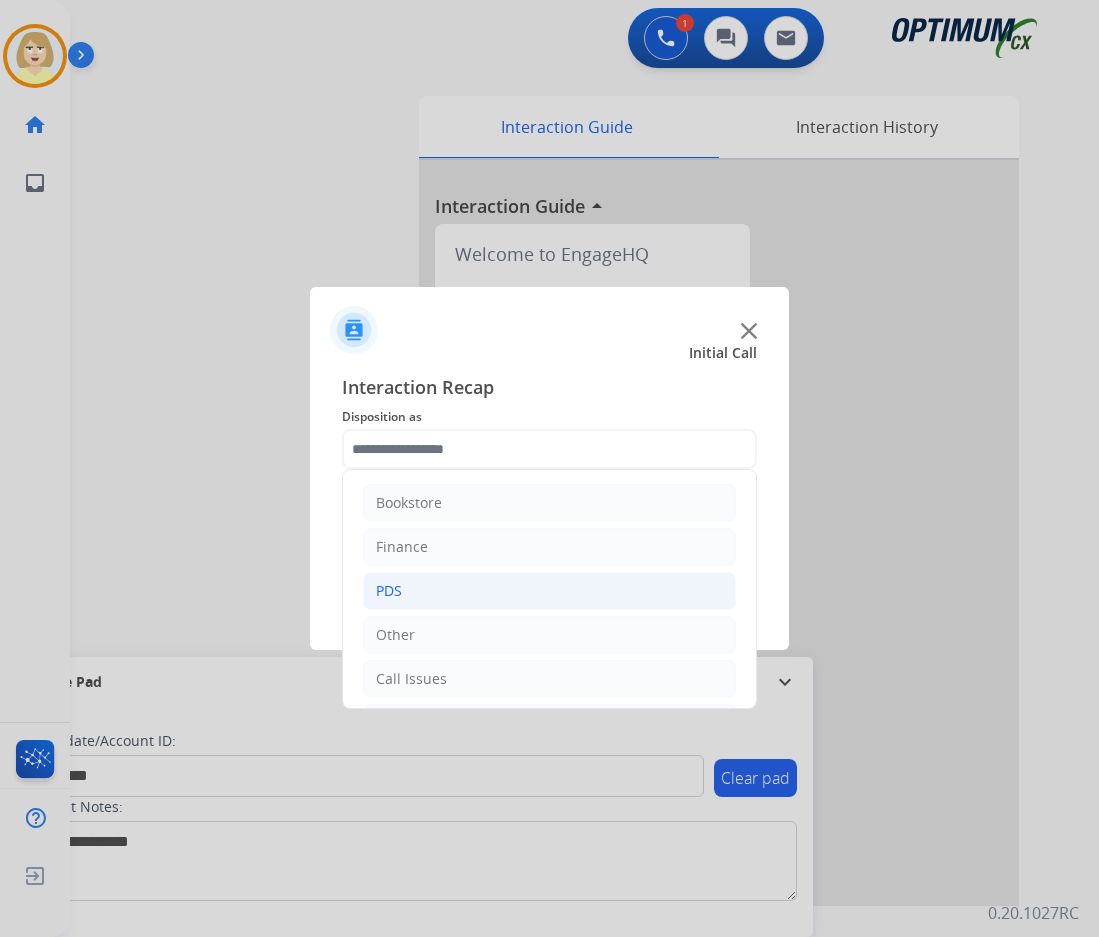 click on "PDS" 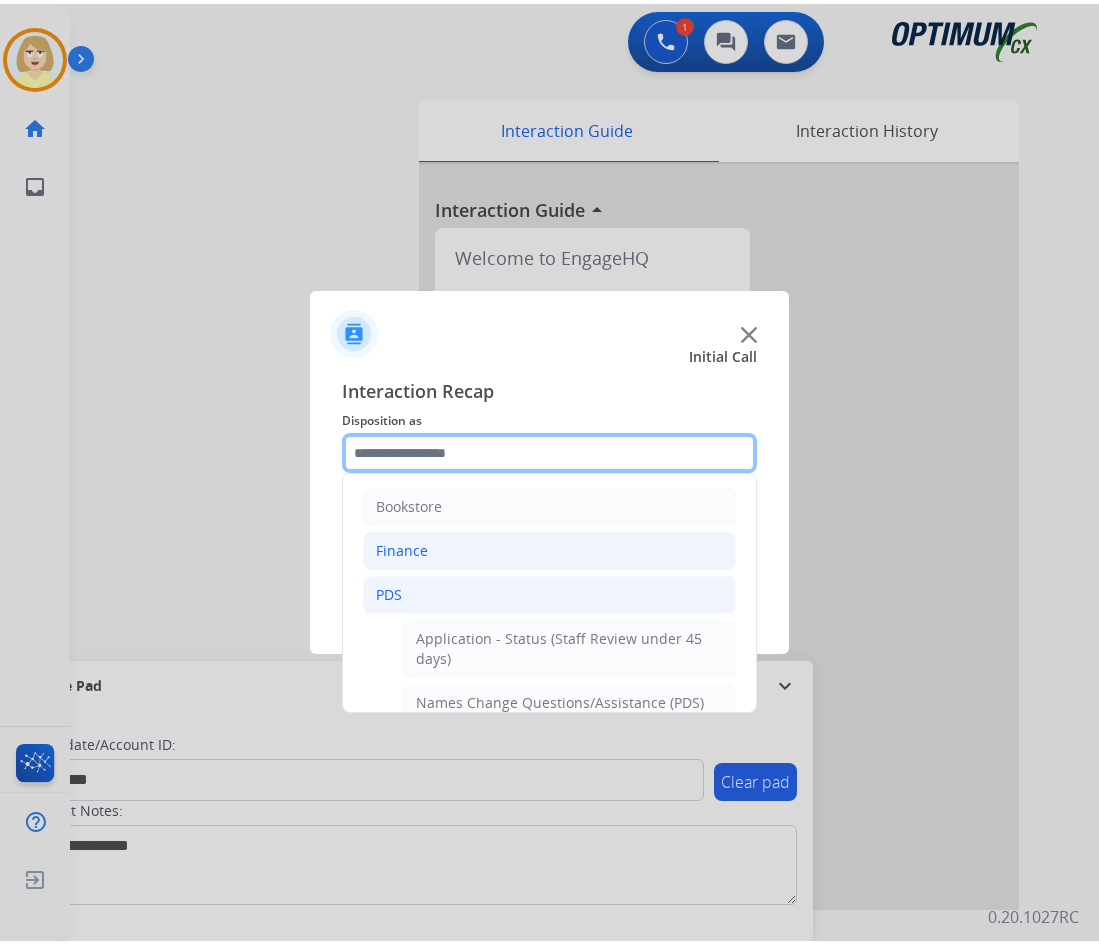 scroll, scrollTop: 200, scrollLeft: 0, axis: vertical 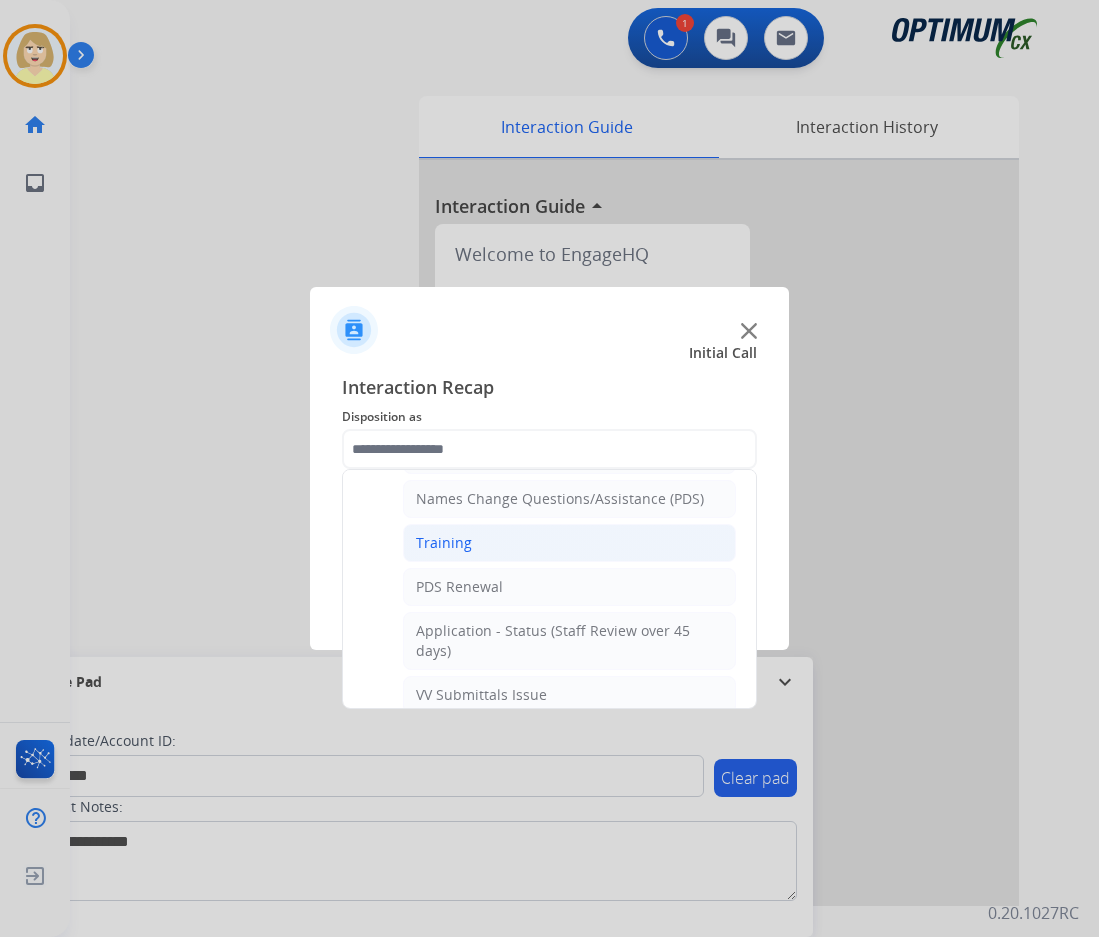 click on "Training" 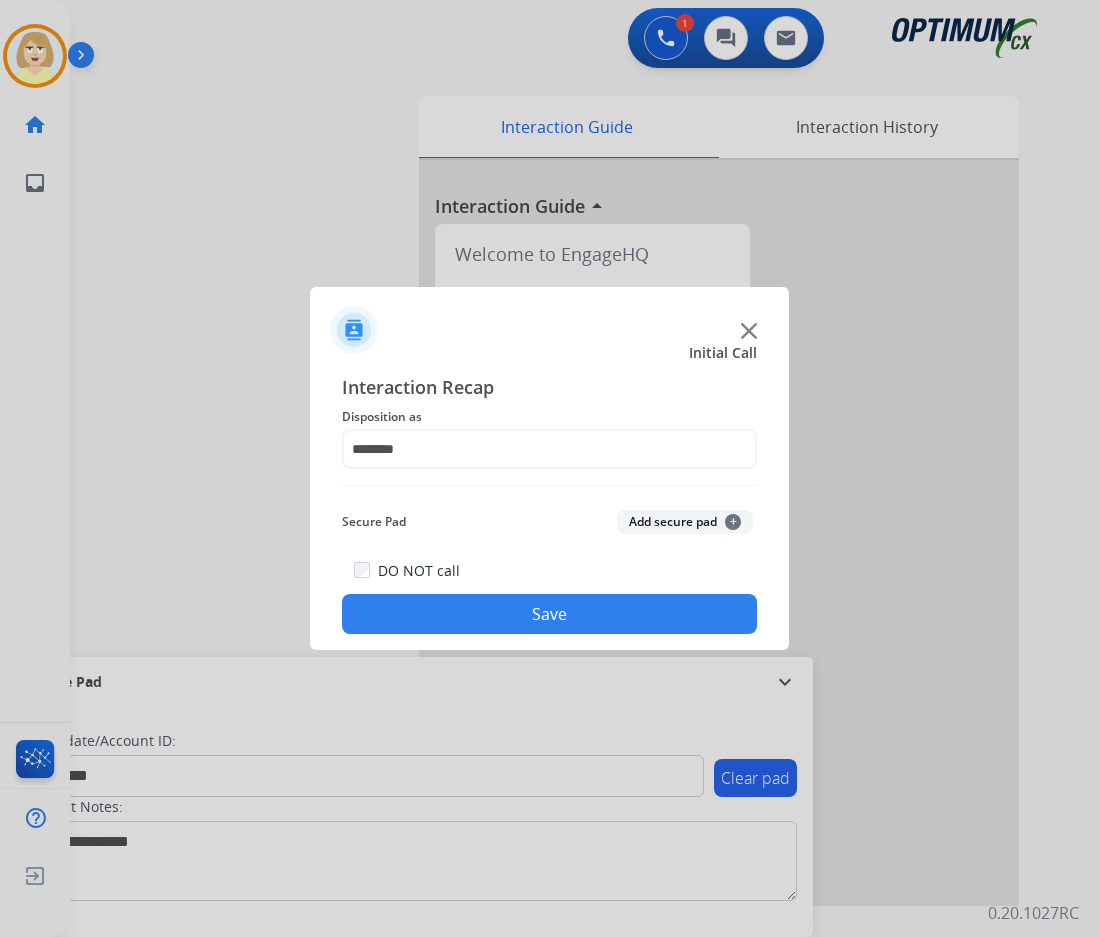 click on "Add secure pad  +" 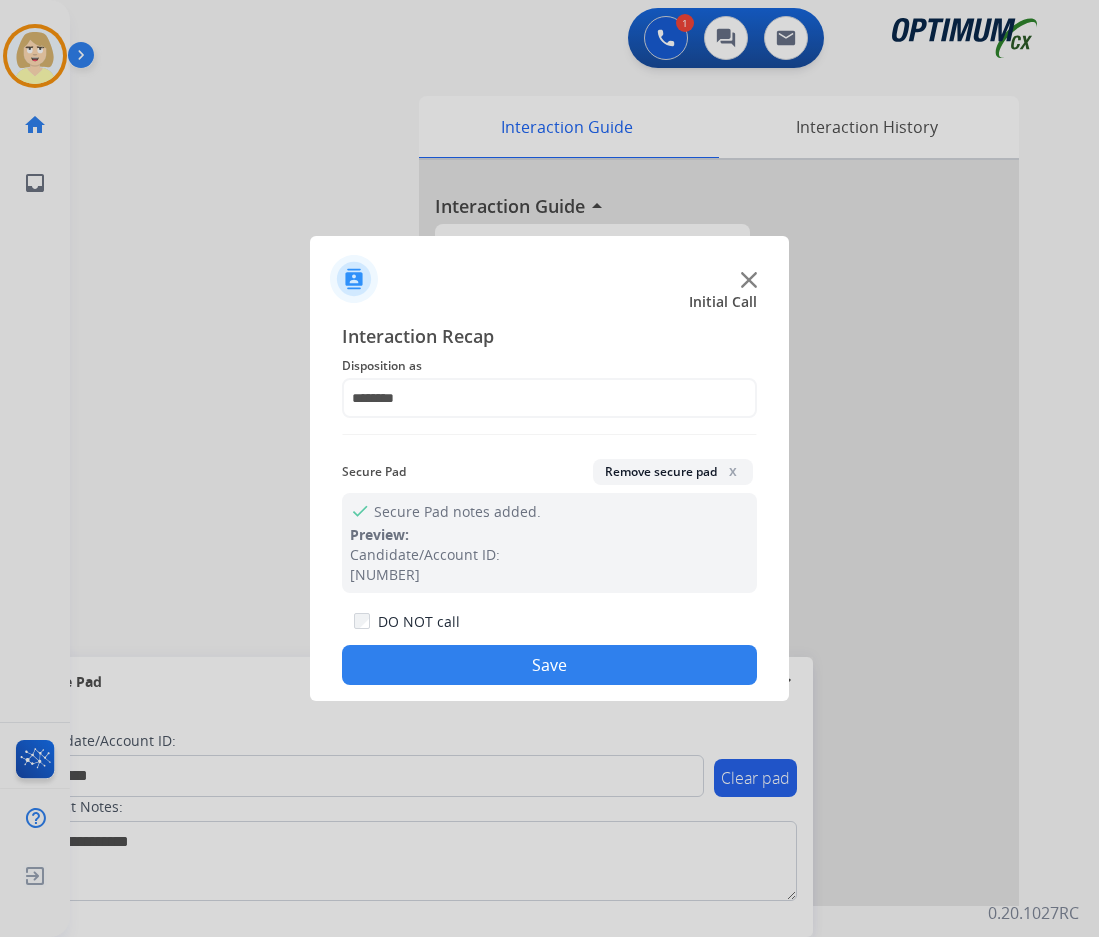 click on "Save" 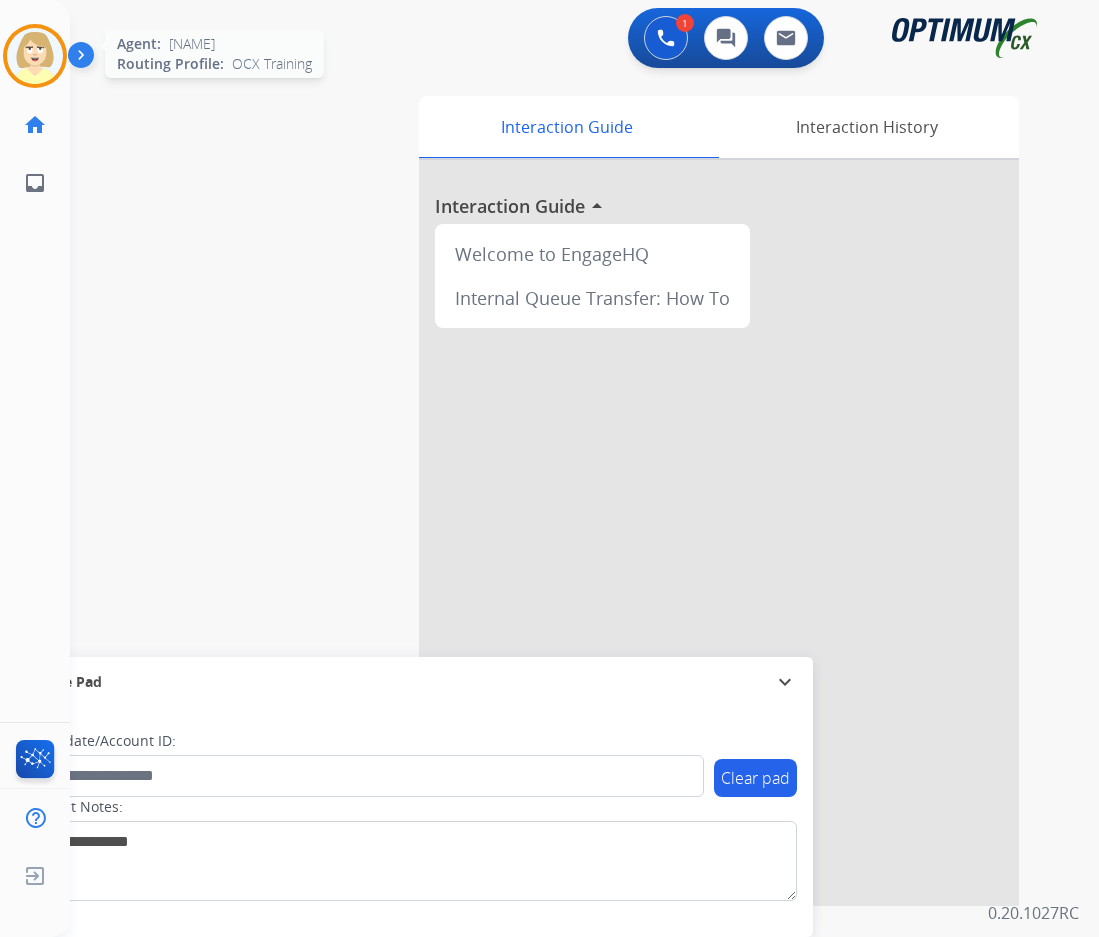 click at bounding box center (35, 56) 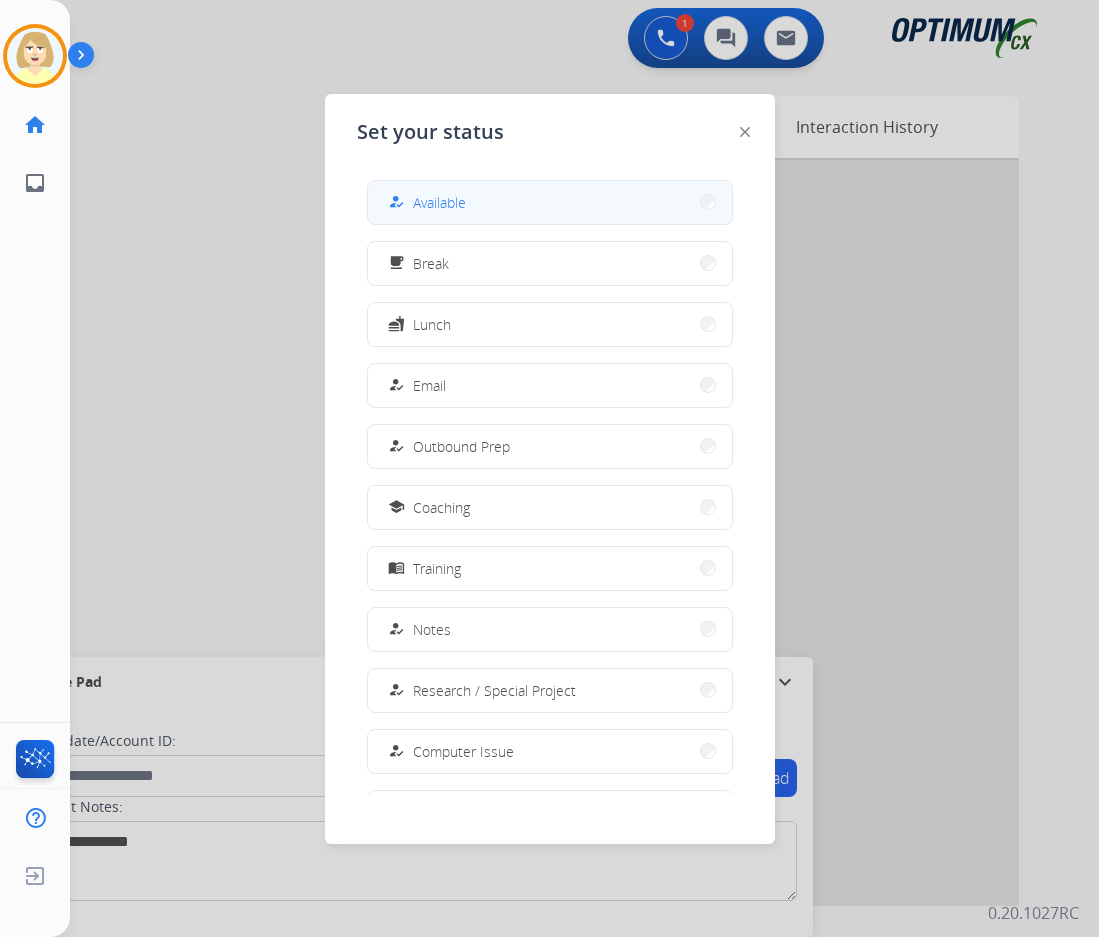 click on "how_to_reg Available" at bounding box center [550, 202] 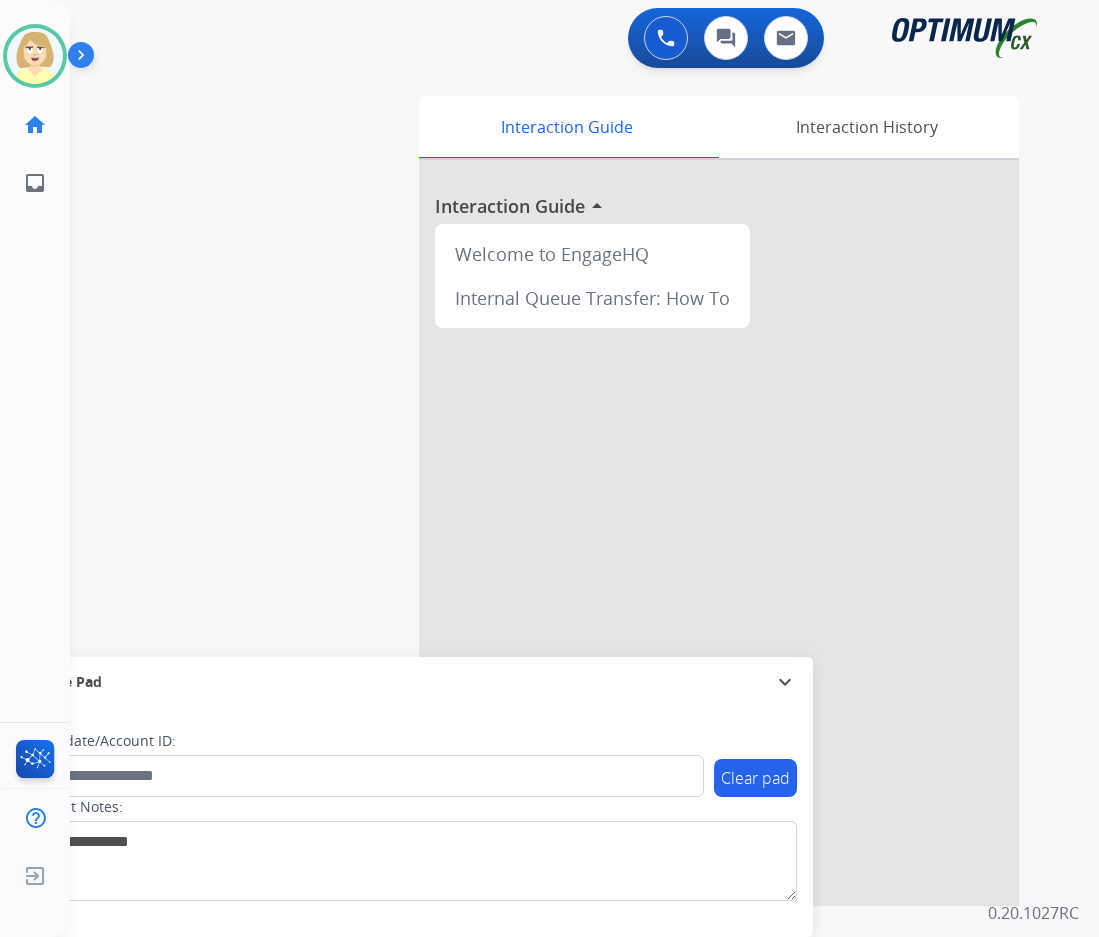 click on "Clear pad Candidate/Account ID: Contact Notes:" at bounding box center [411, 822] 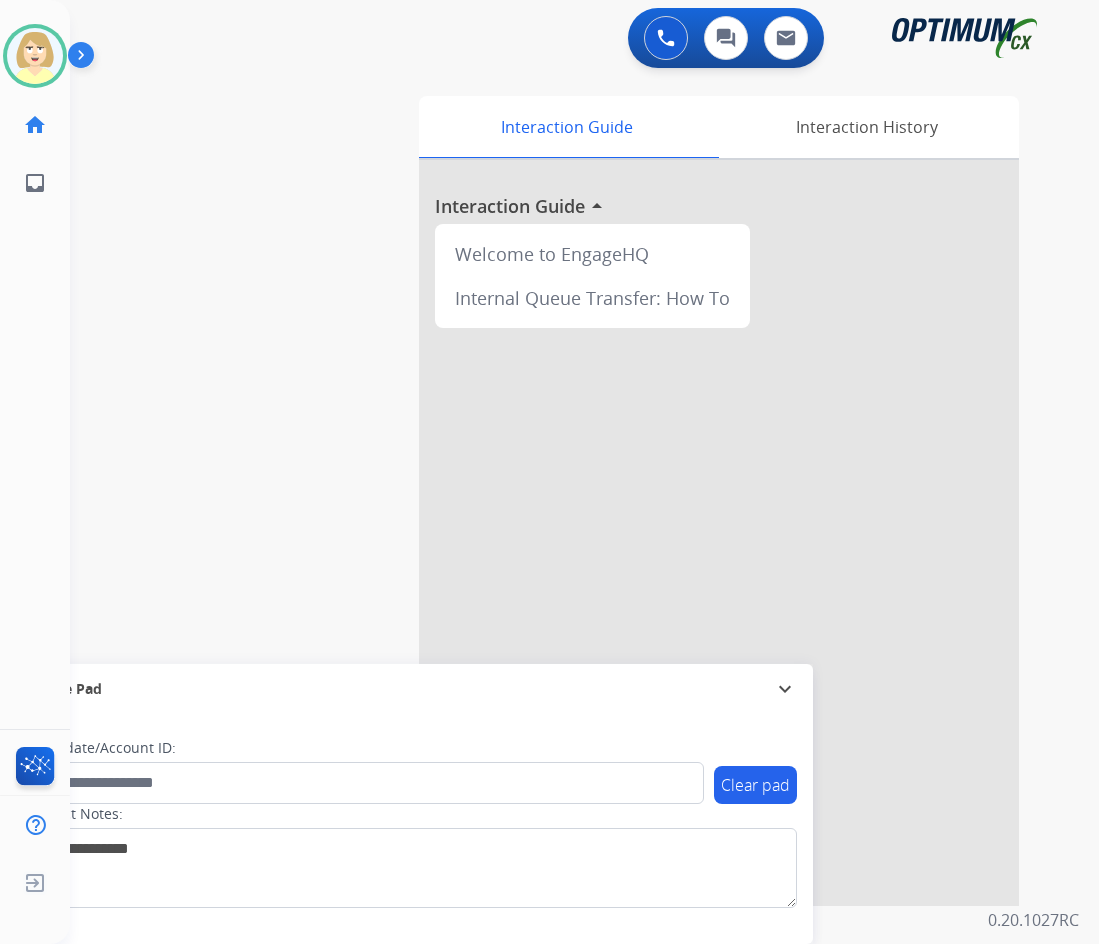 click on "swap_horiz Break voice bridge close_fullscreen Connect 3-Way Call merge_type Separate 3-Way Call  Interaction Guide   Interaction History  Interaction Guide arrow_drop_up  Welcome to EngageHQ   Internal Queue Transfer: How To  Secure Pad expand_more Clear pad Candidate/Account ID: Contact Notes:" at bounding box center [560, 489] 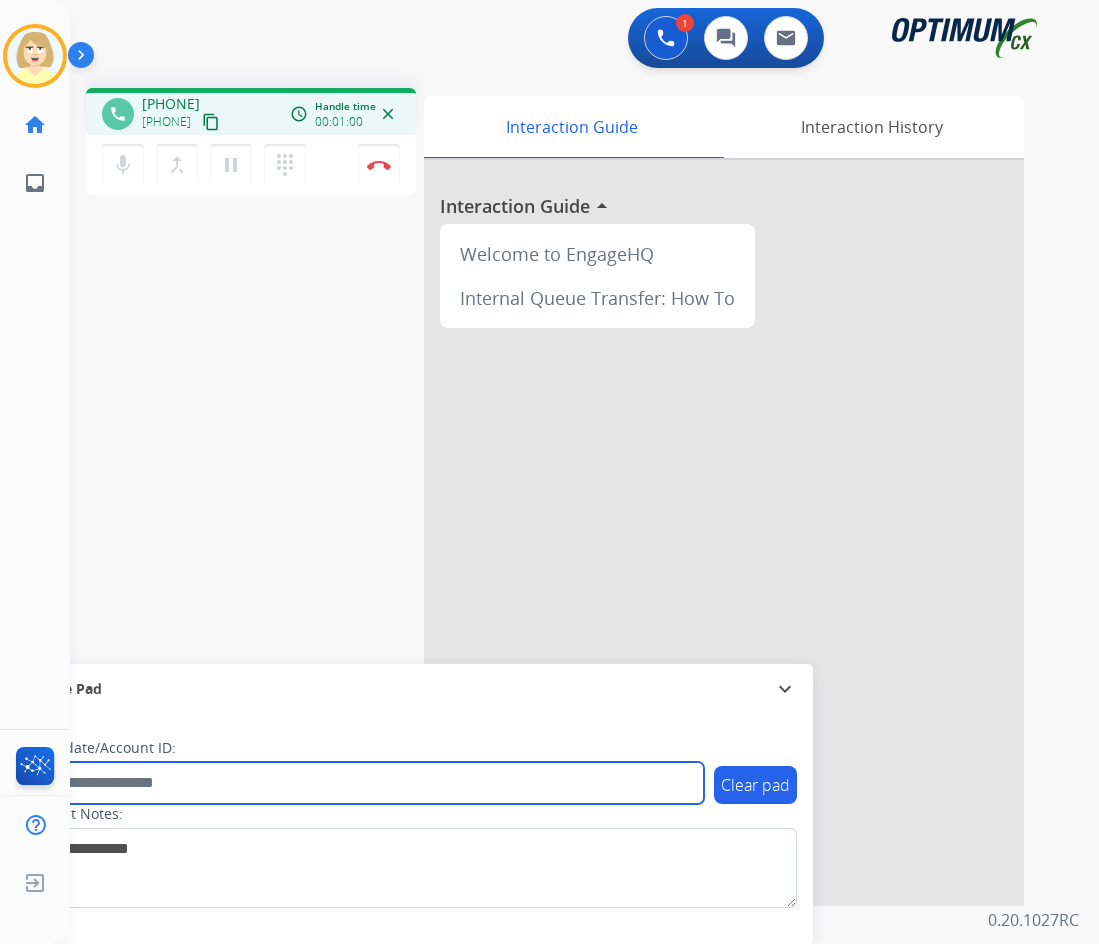 click at bounding box center [365, 783] 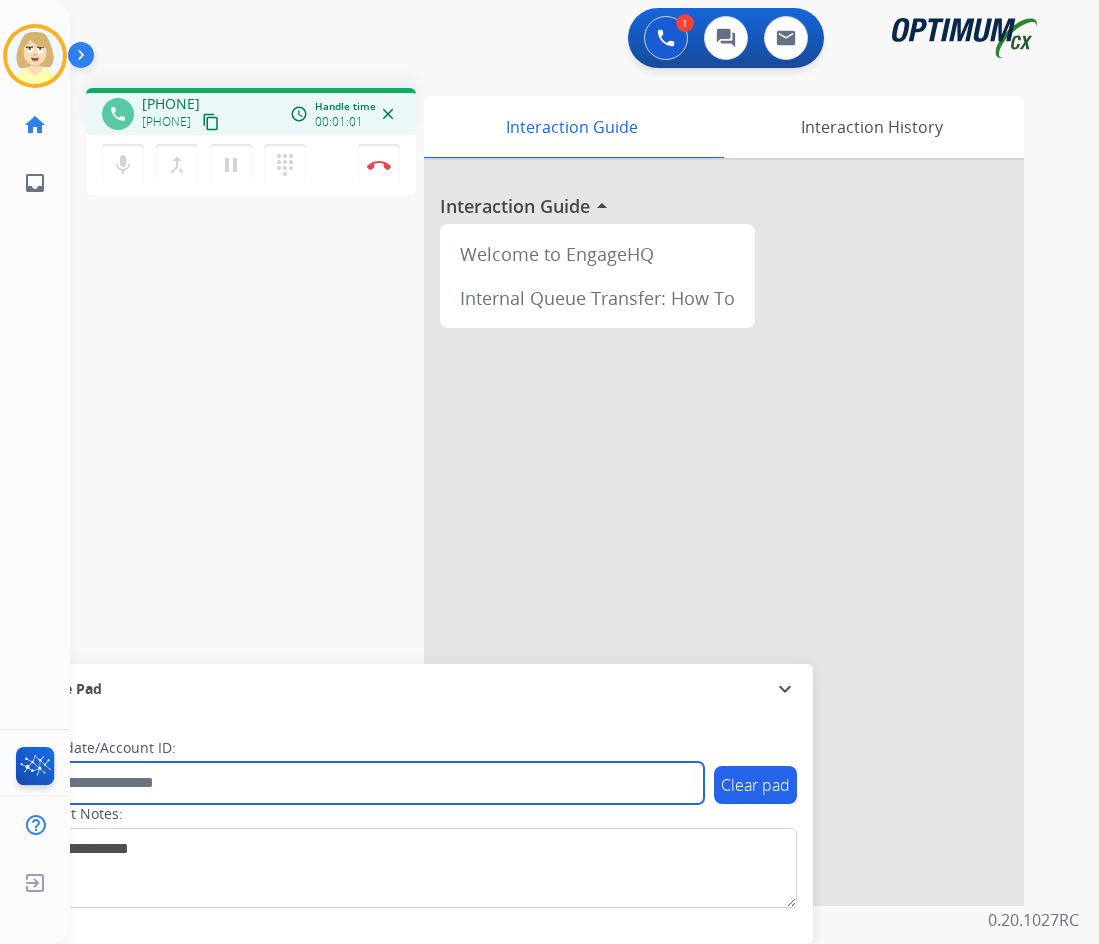 paste on "*******" 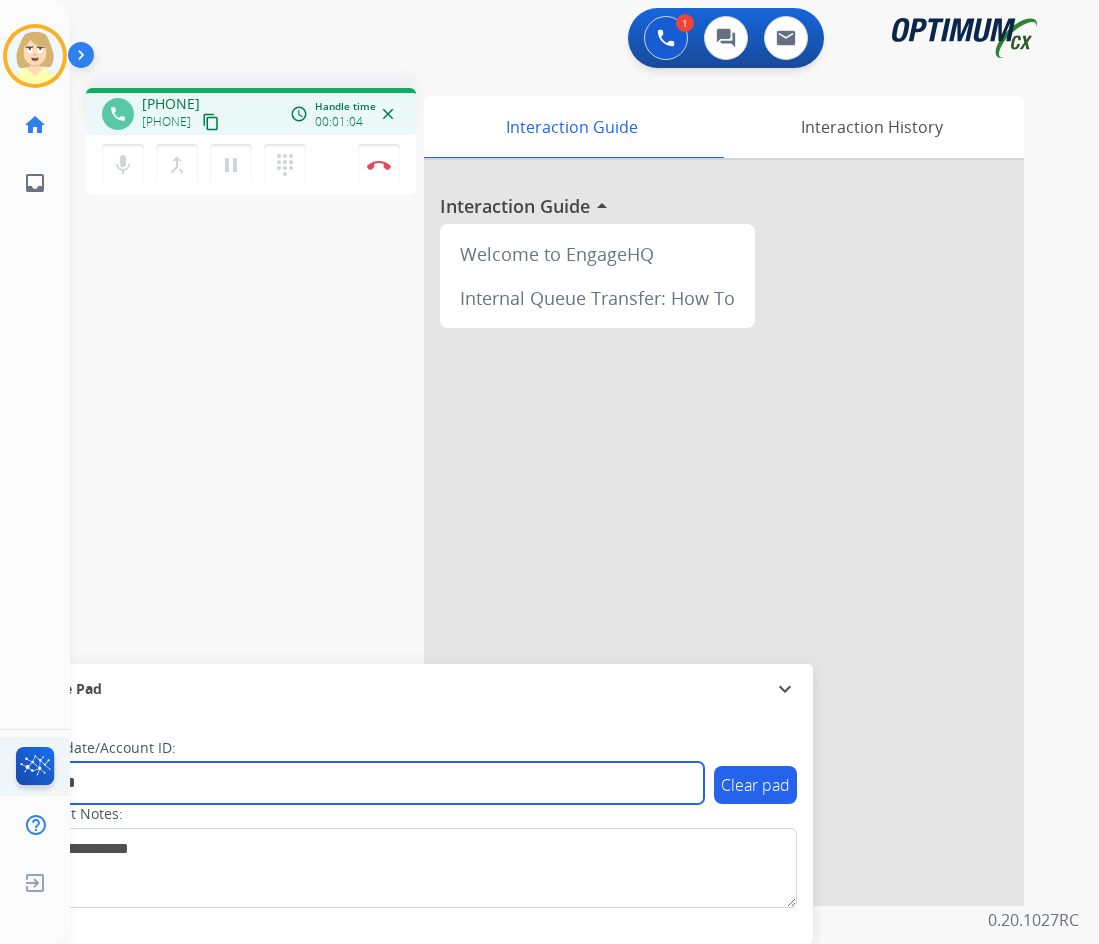 type on "*******" 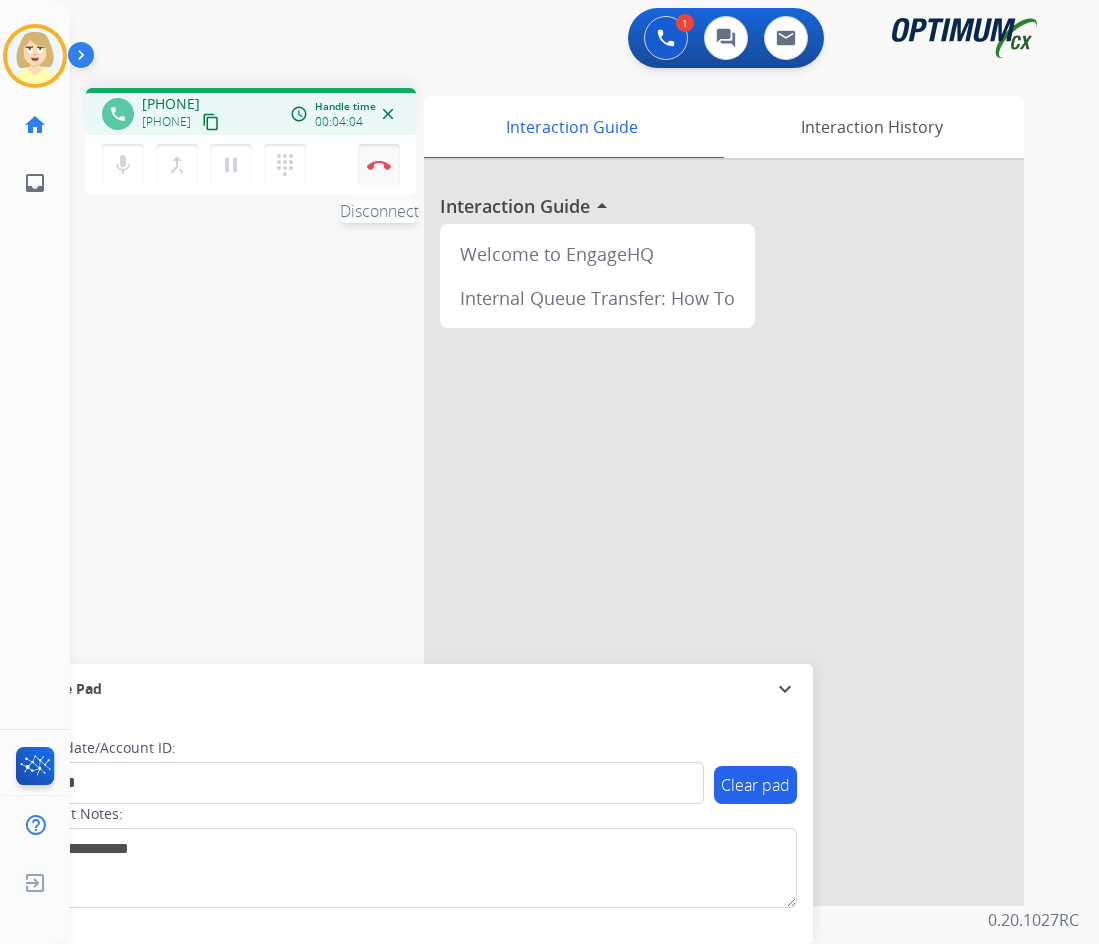 click on "Disconnect" at bounding box center (379, 165) 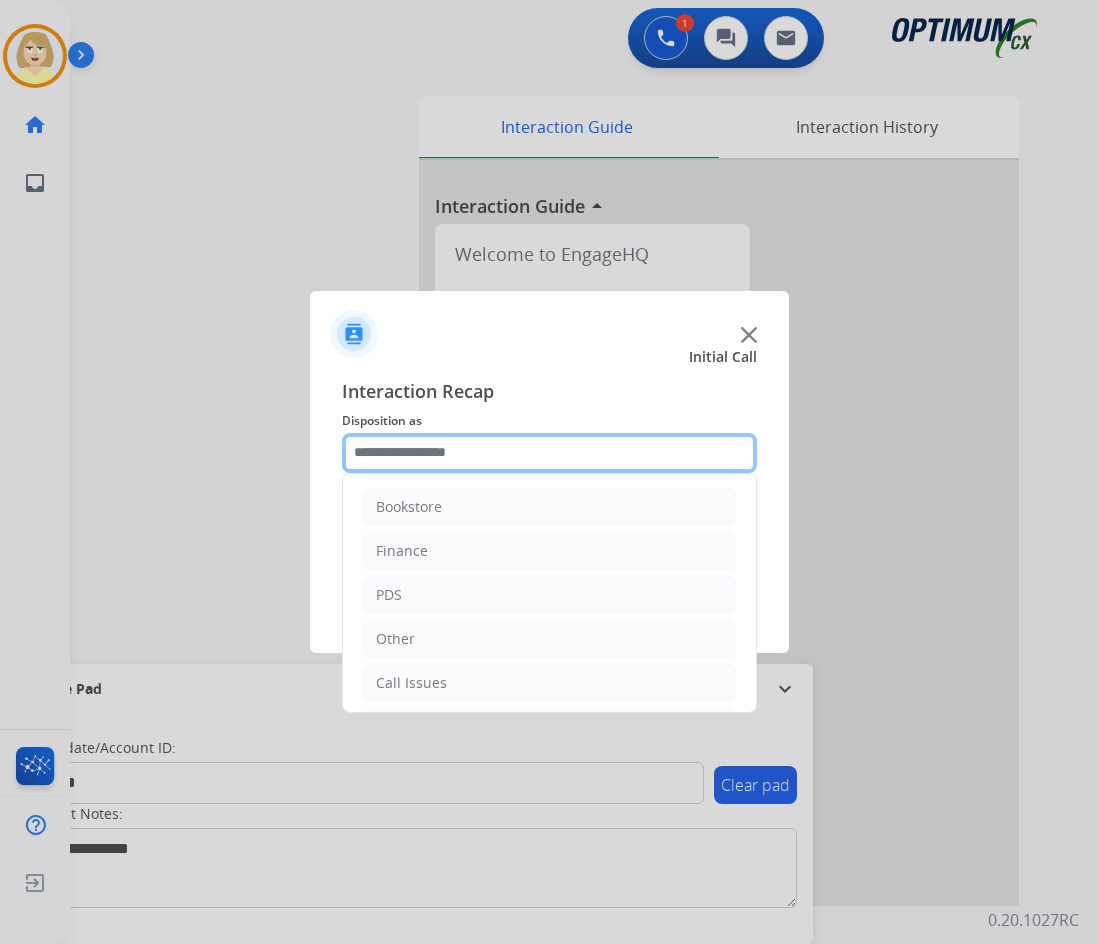 click 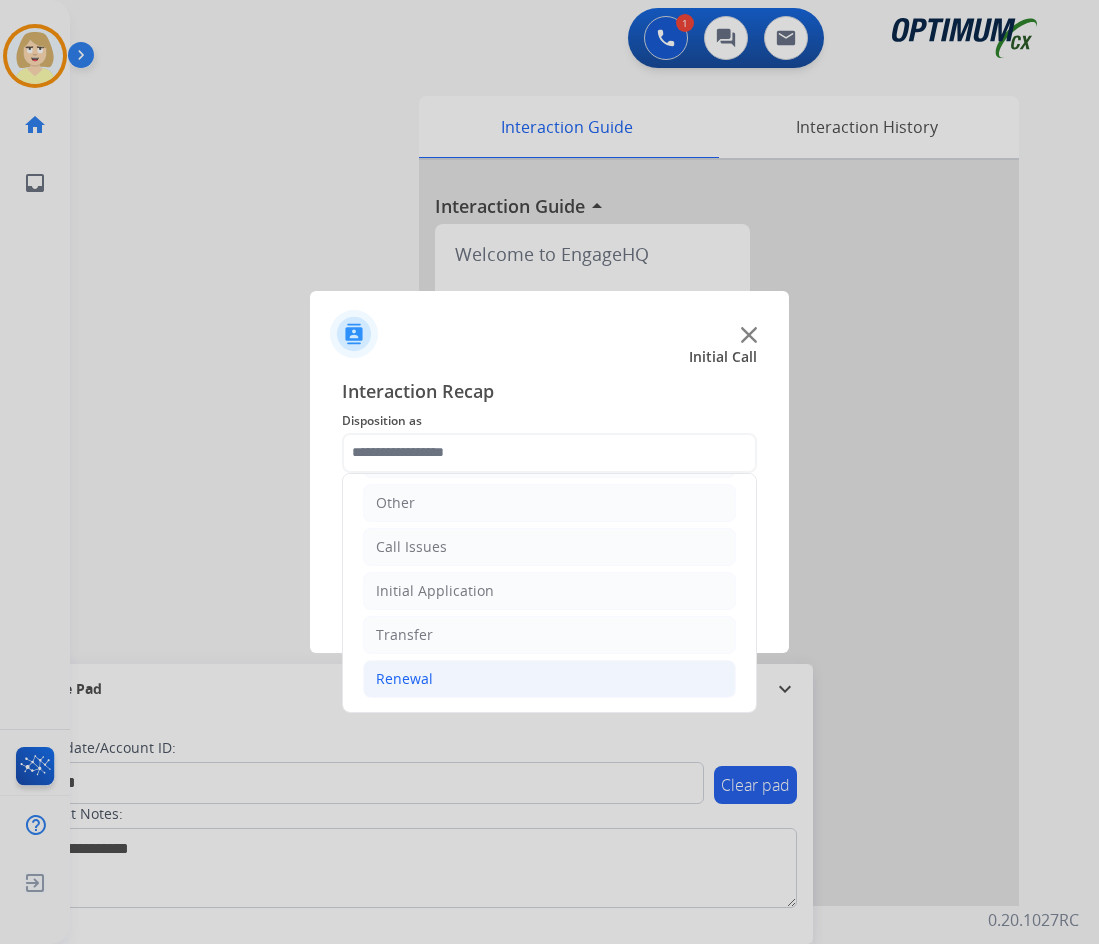 click on "Renewal" 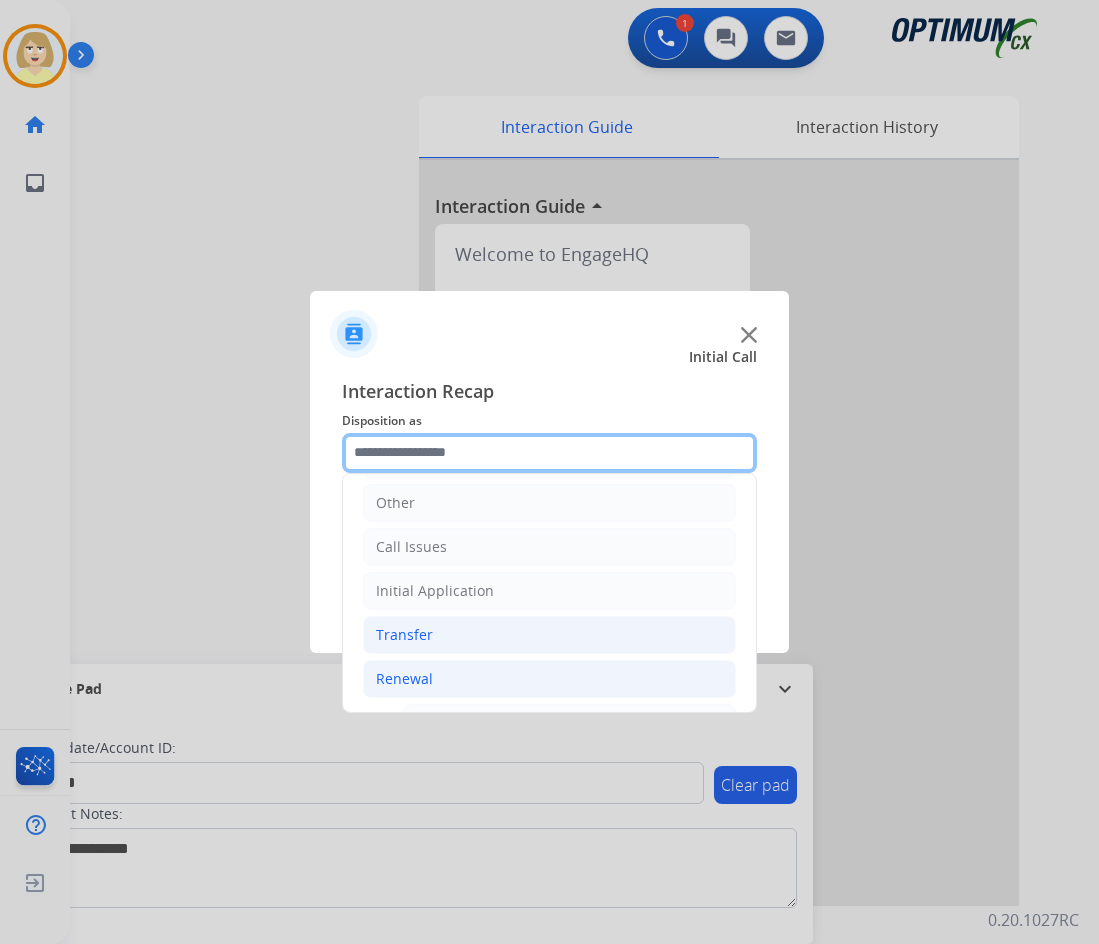 scroll, scrollTop: 436, scrollLeft: 0, axis: vertical 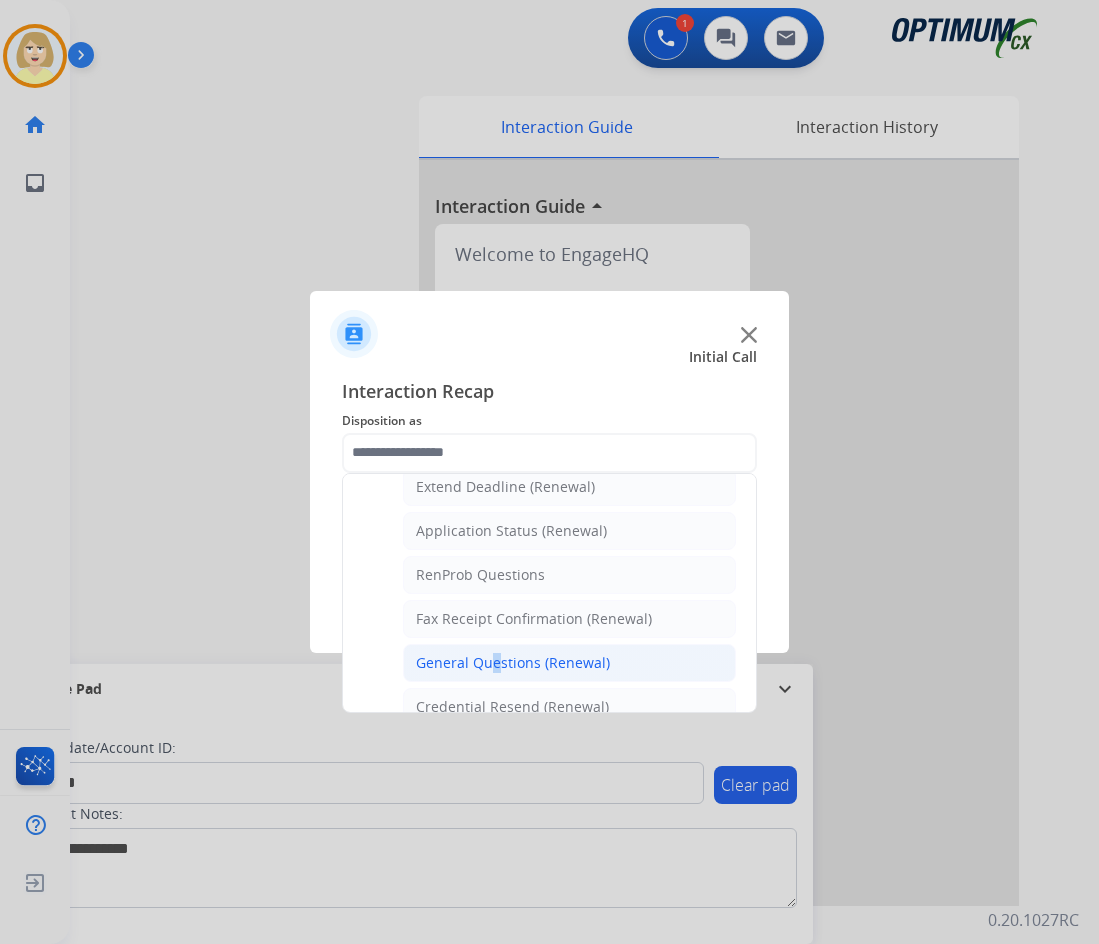 click on "General Questions (Renewal)" 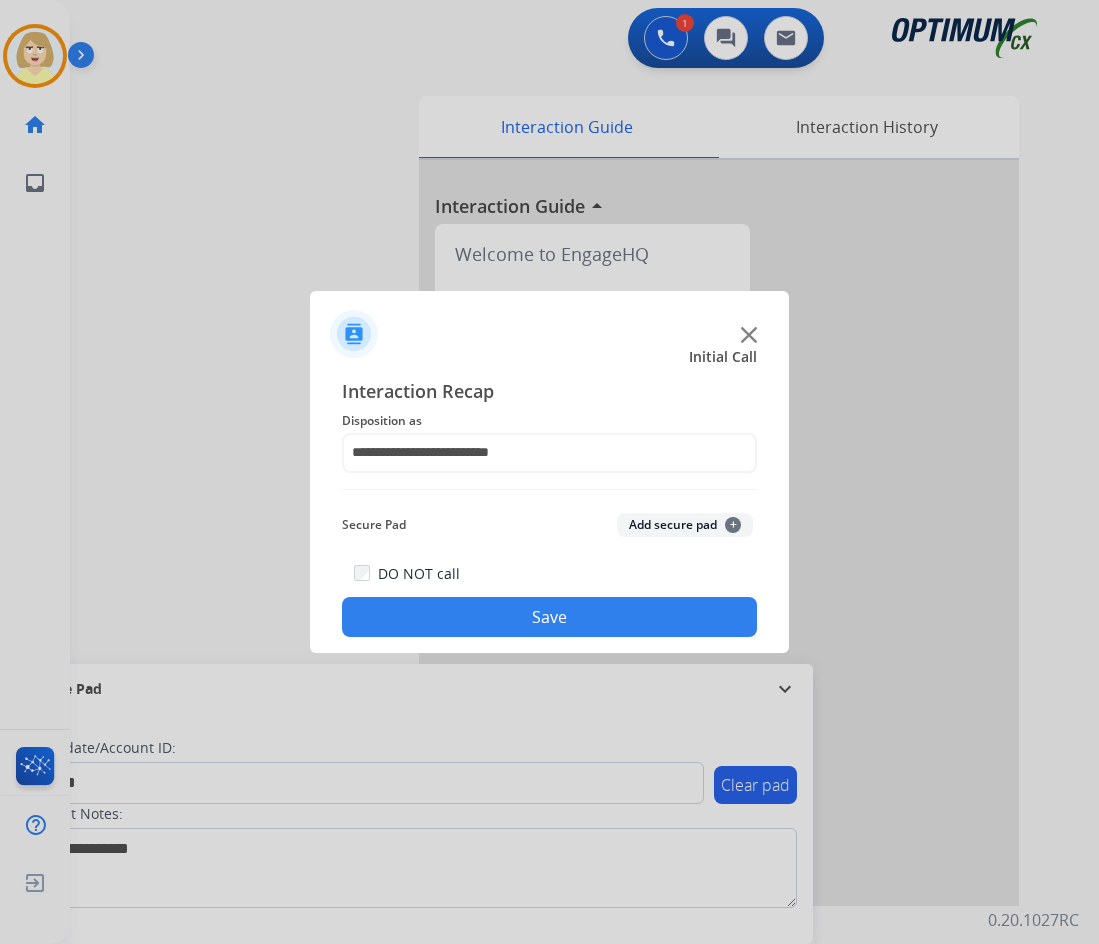 click on "Add secure pad  +" 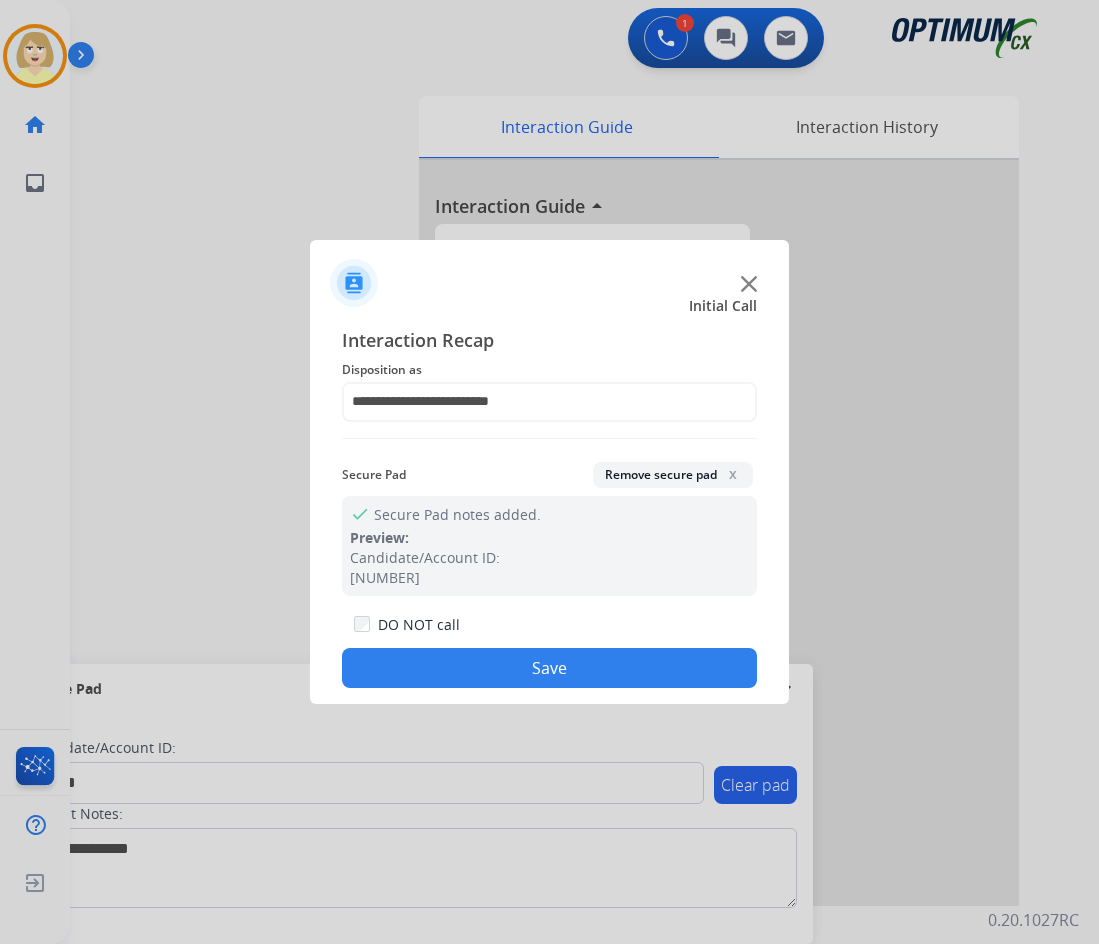 drag, startPoint x: 526, startPoint y: 664, endPoint x: 515, endPoint y: 652, distance: 16.27882 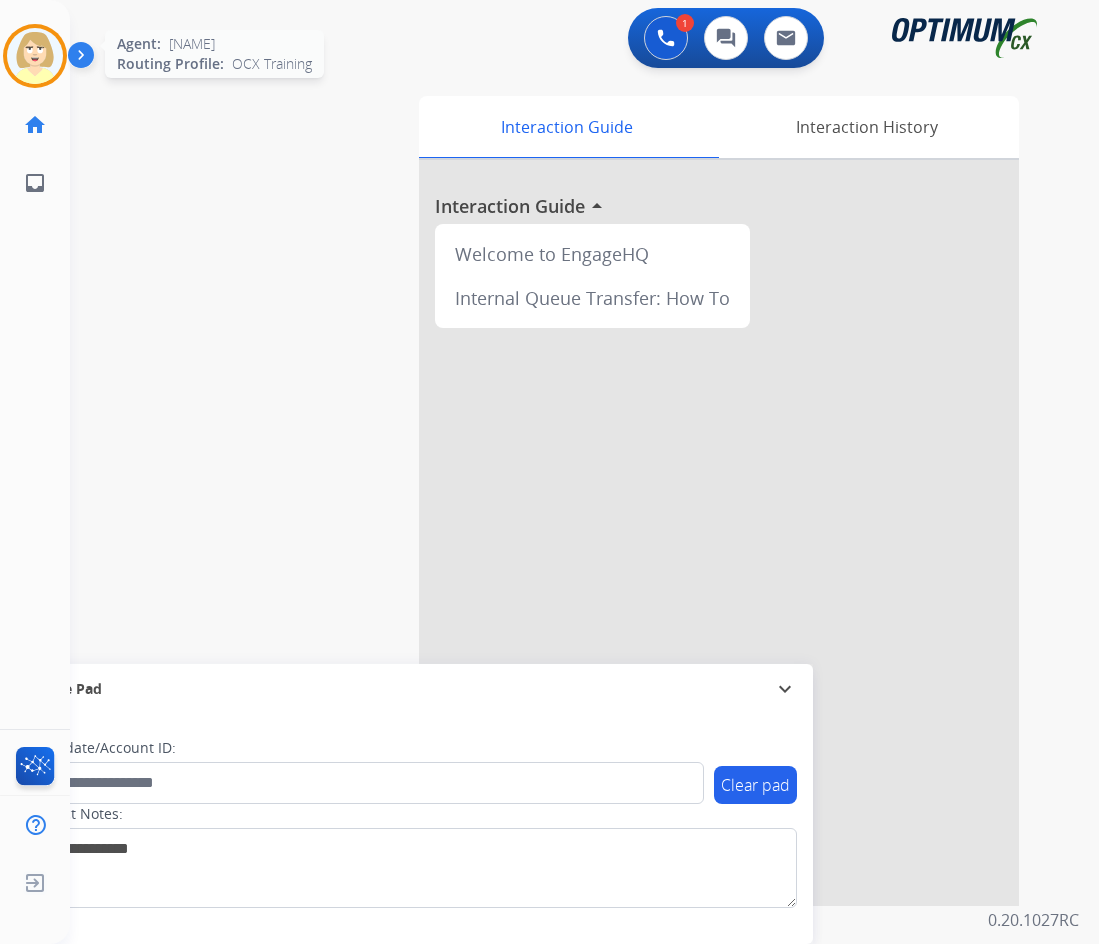 click at bounding box center [35, 56] 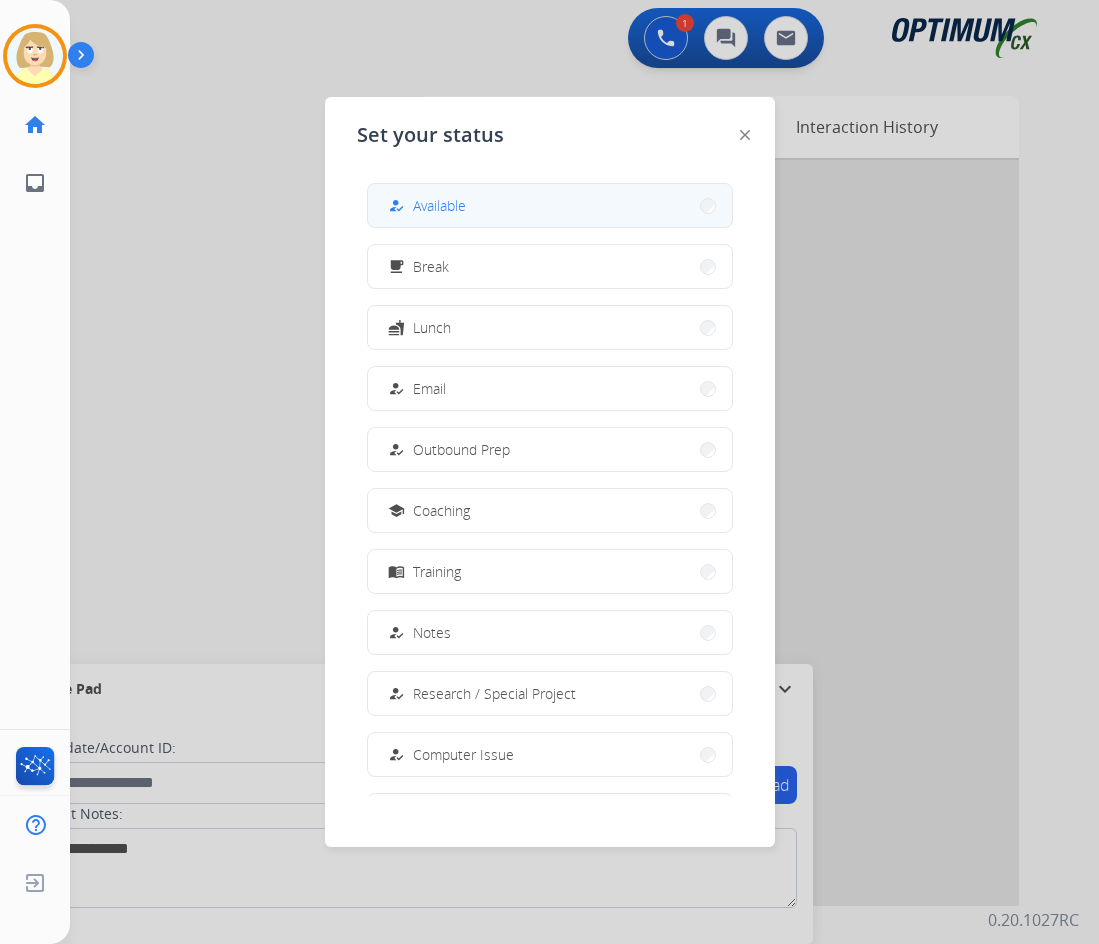 click on "Available" at bounding box center [439, 205] 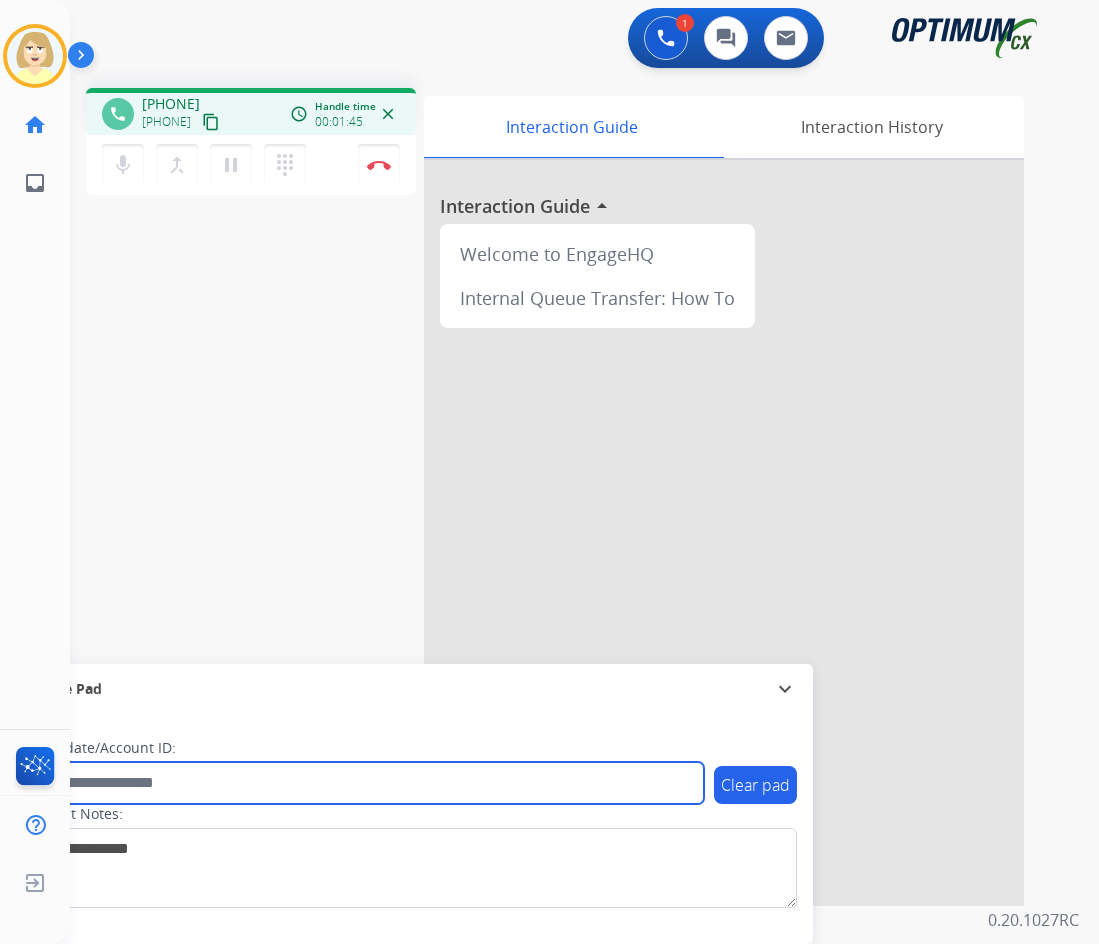 click at bounding box center [365, 783] 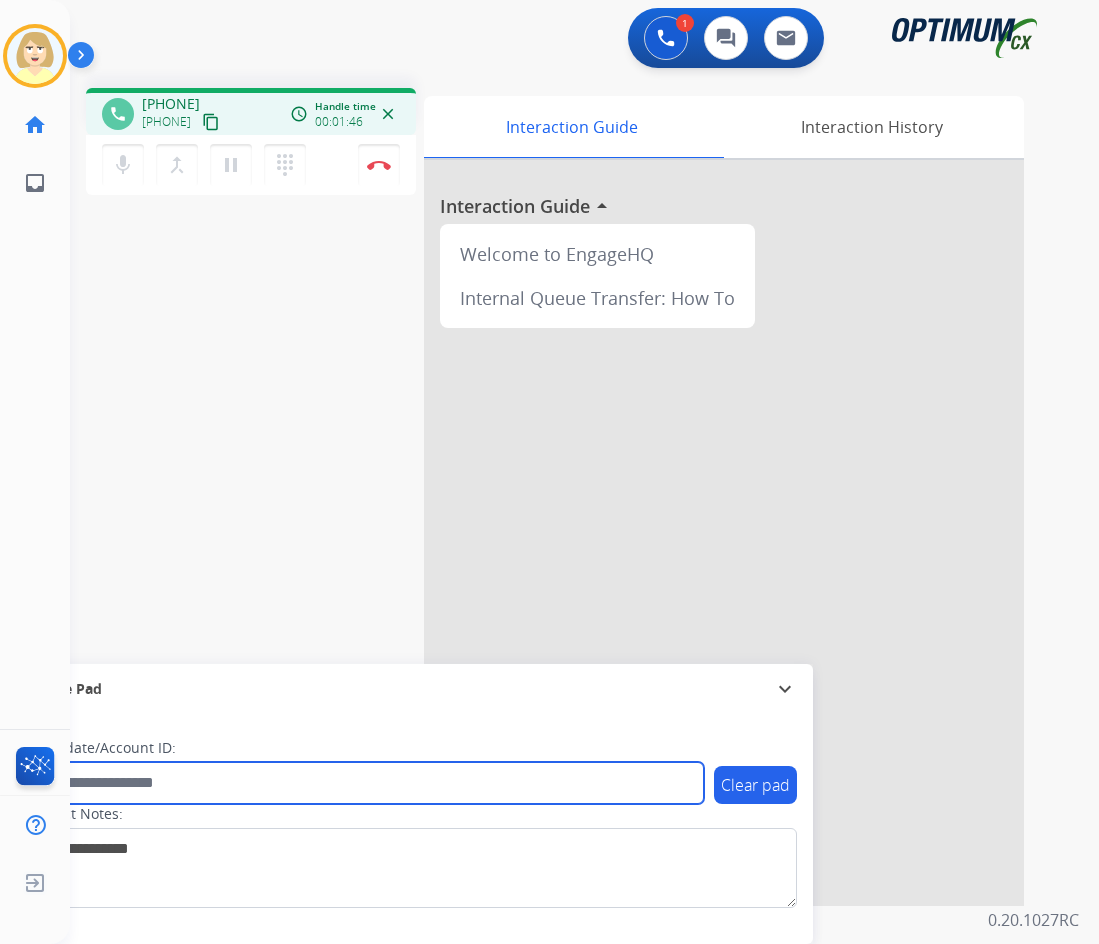 paste on "*******" 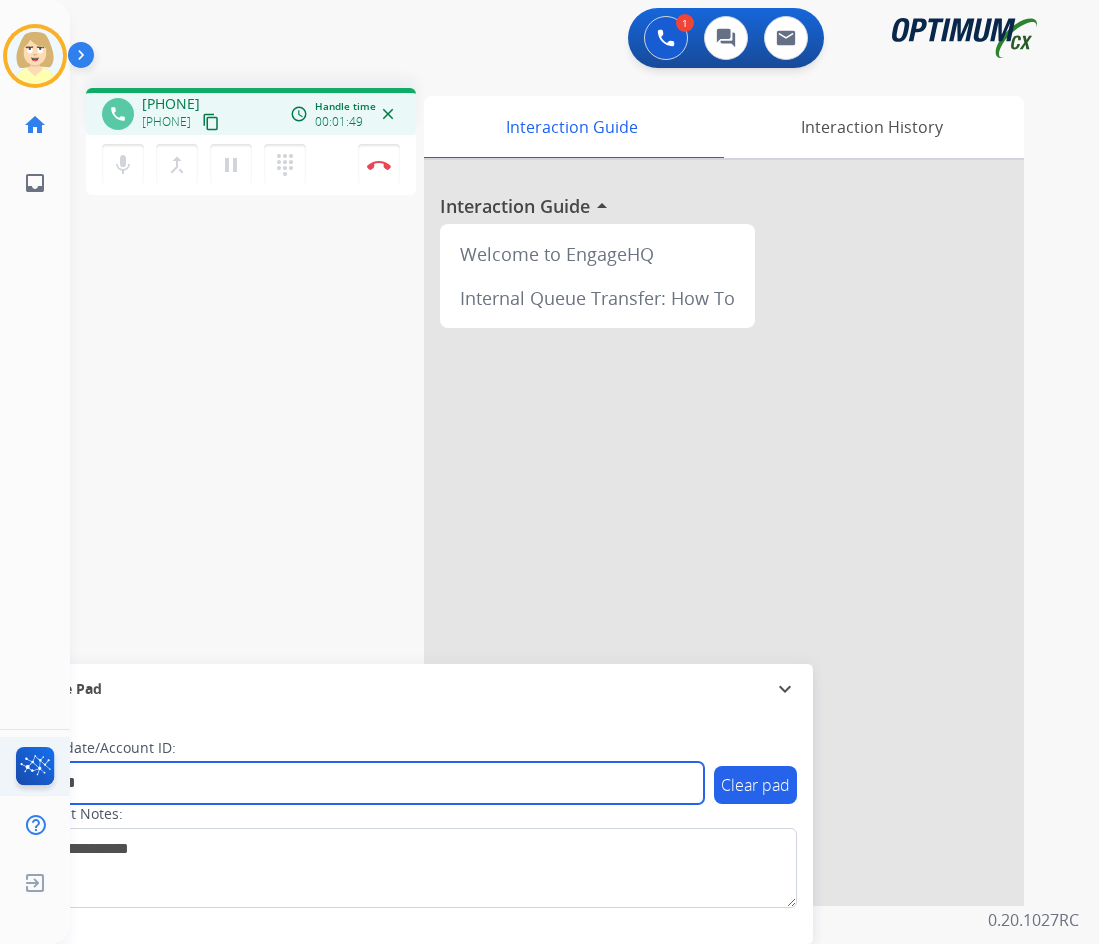 type on "*******" 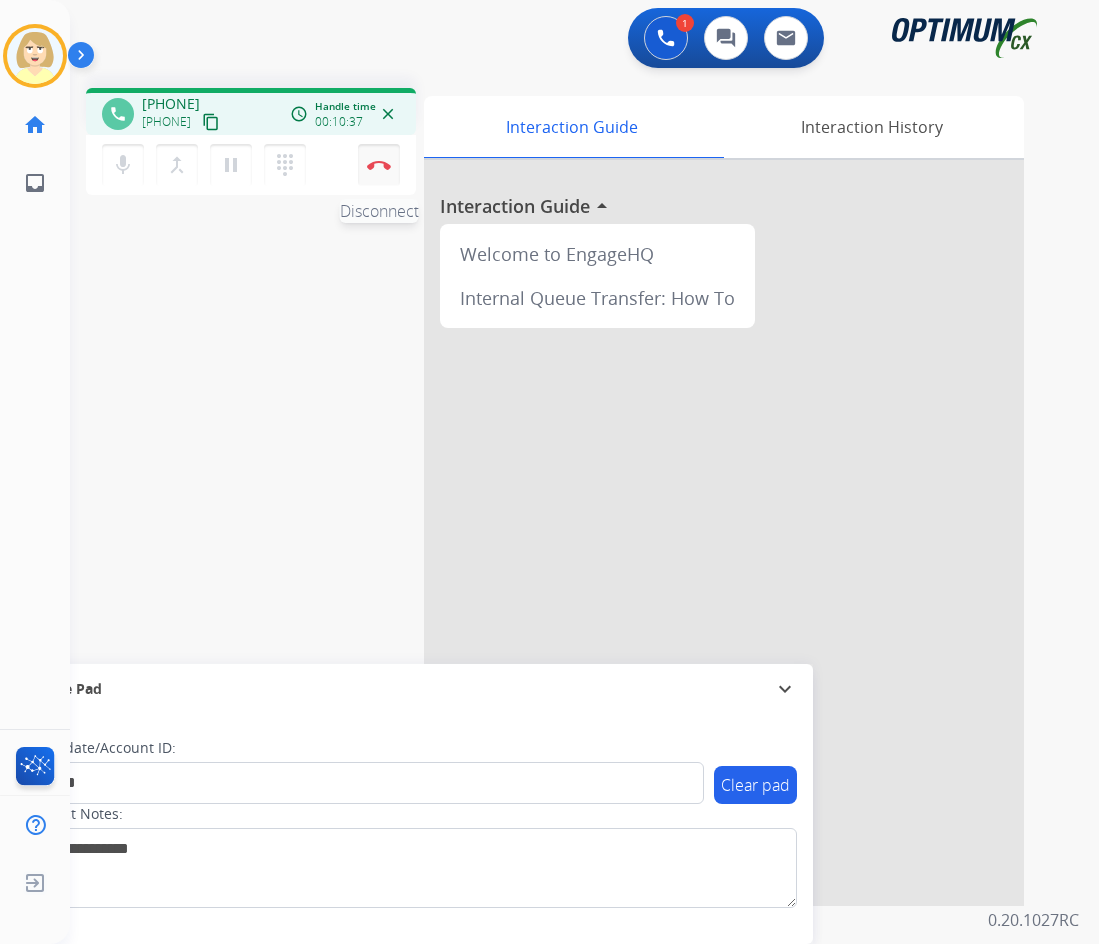 click at bounding box center [379, 165] 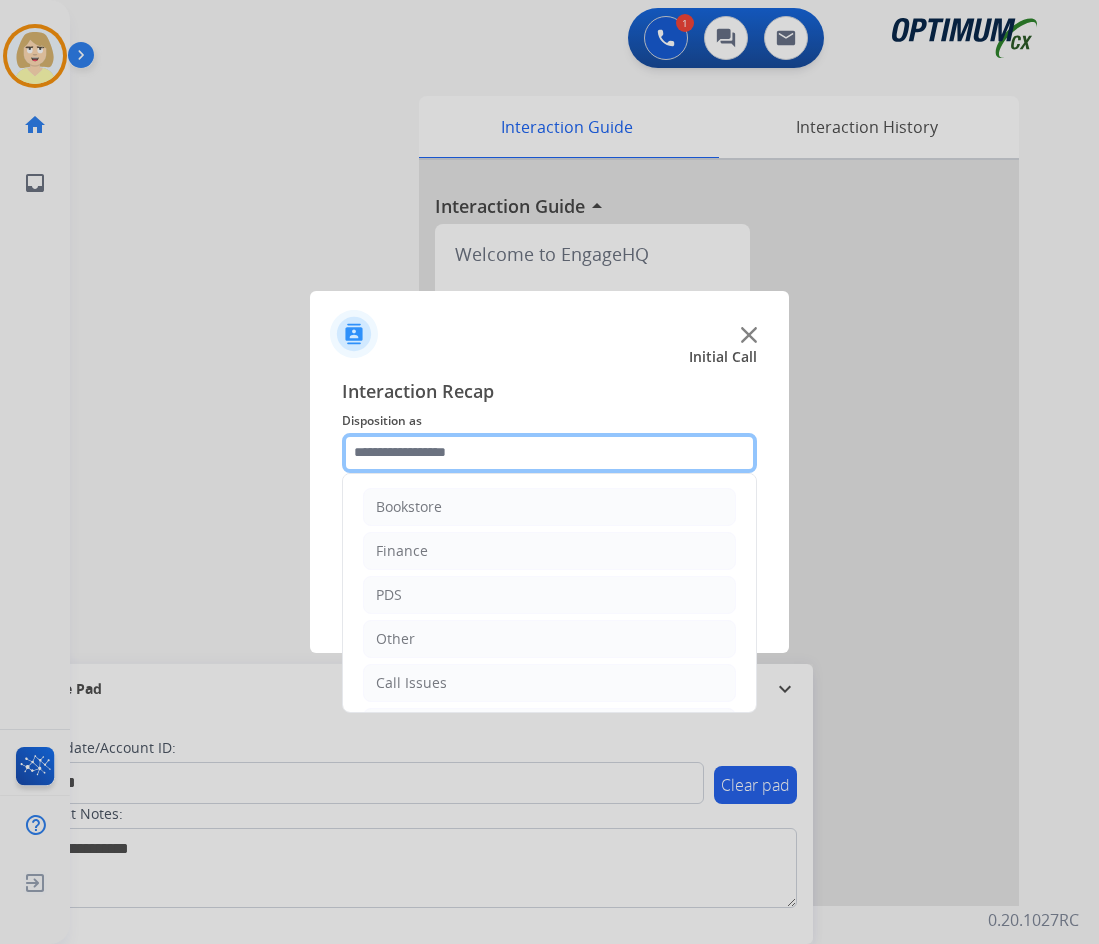 click 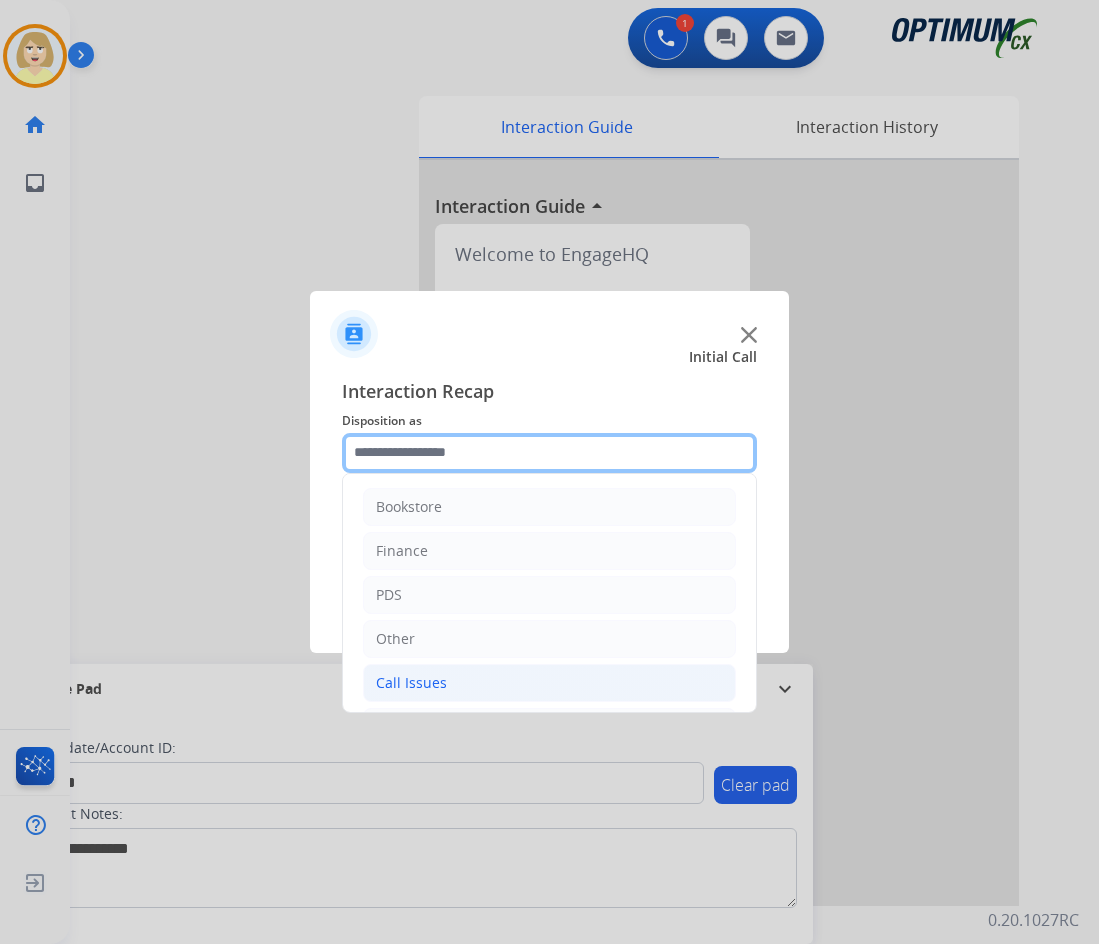 scroll, scrollTop: 136, scrollLeft: 0, axis: vertical 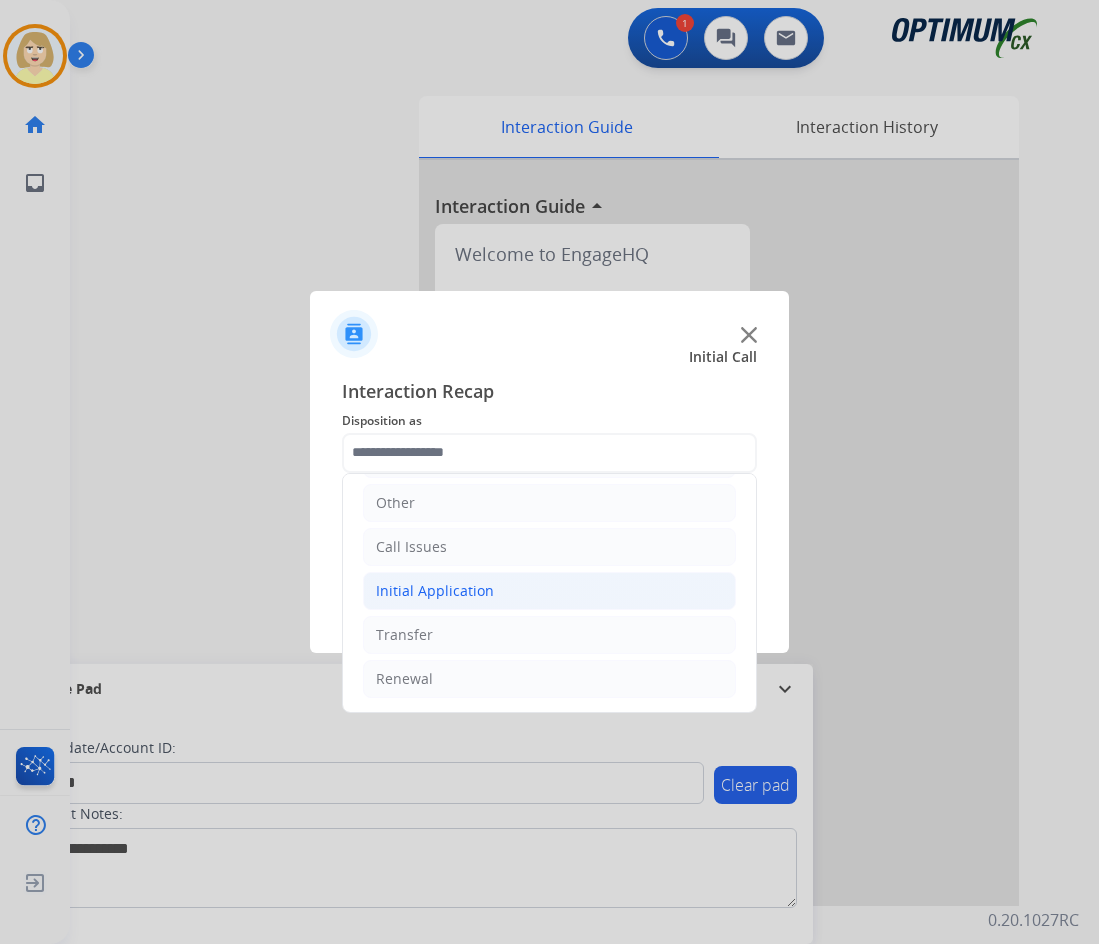 click on "Initial Application" 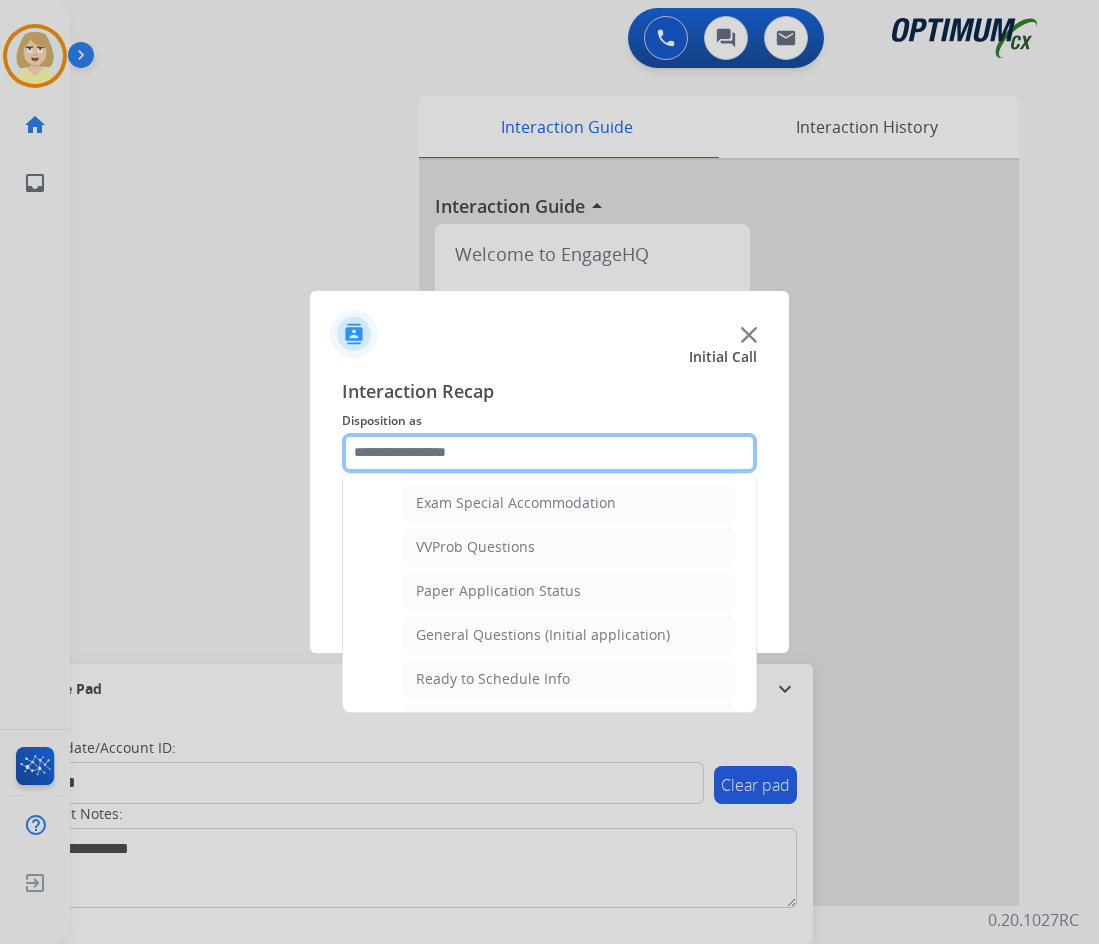 scroll, scrollTop: 1136, scrollLeft: 0, axis: vertical 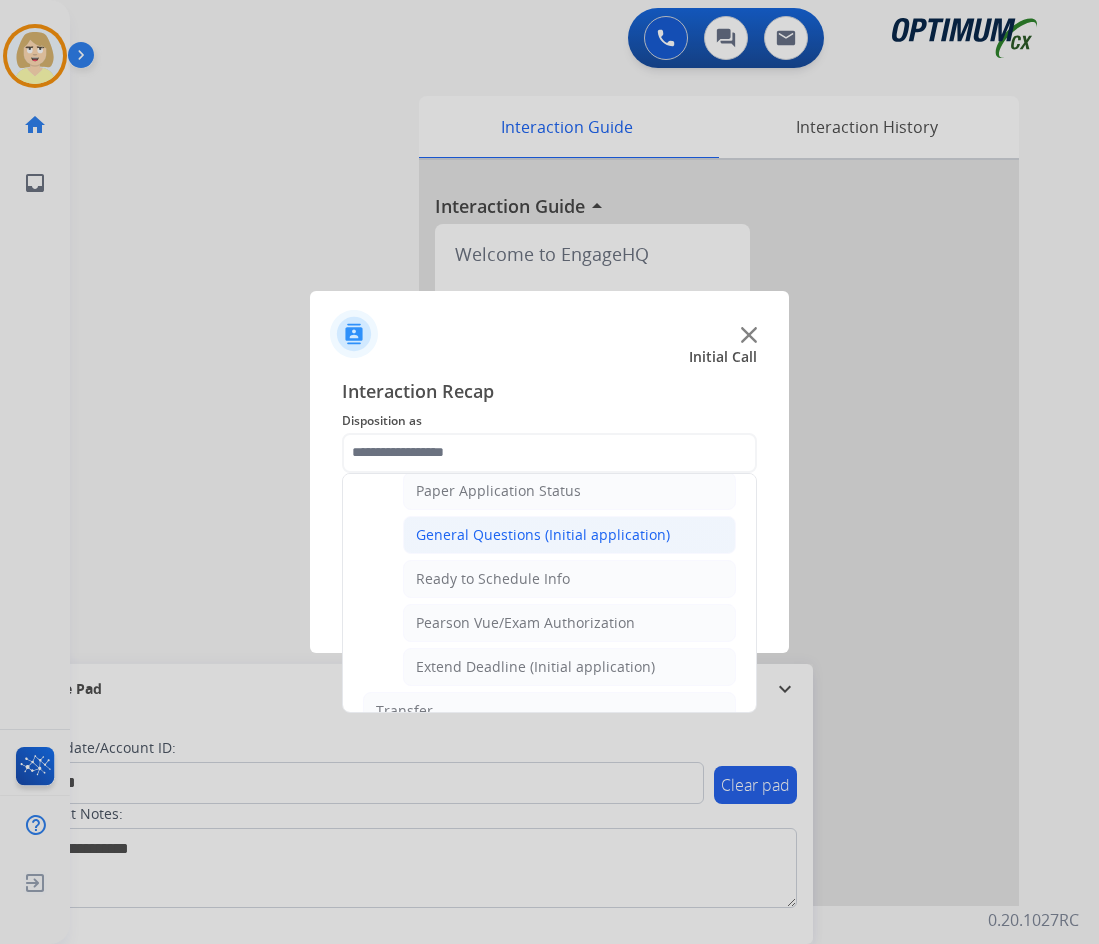 click on "General Questions (Initial application)" 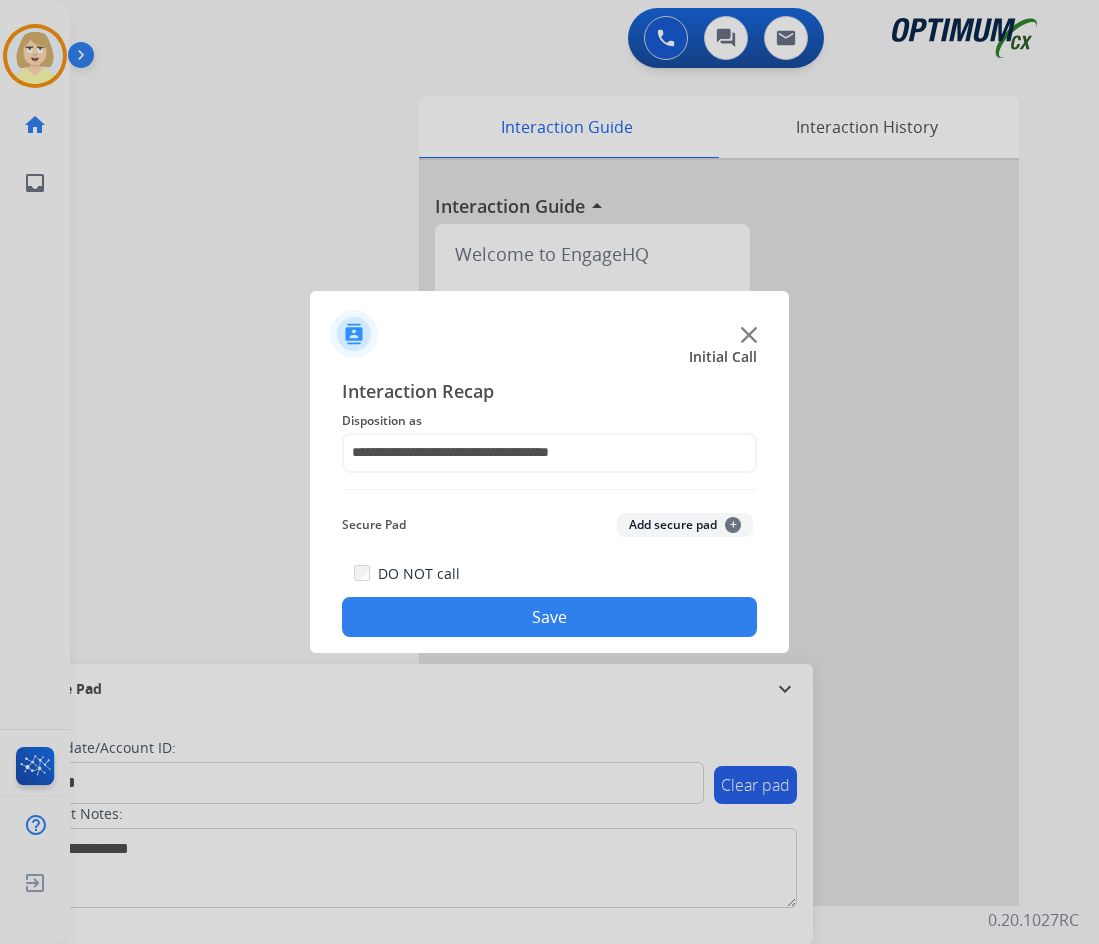 click on "Add secure pad  +" 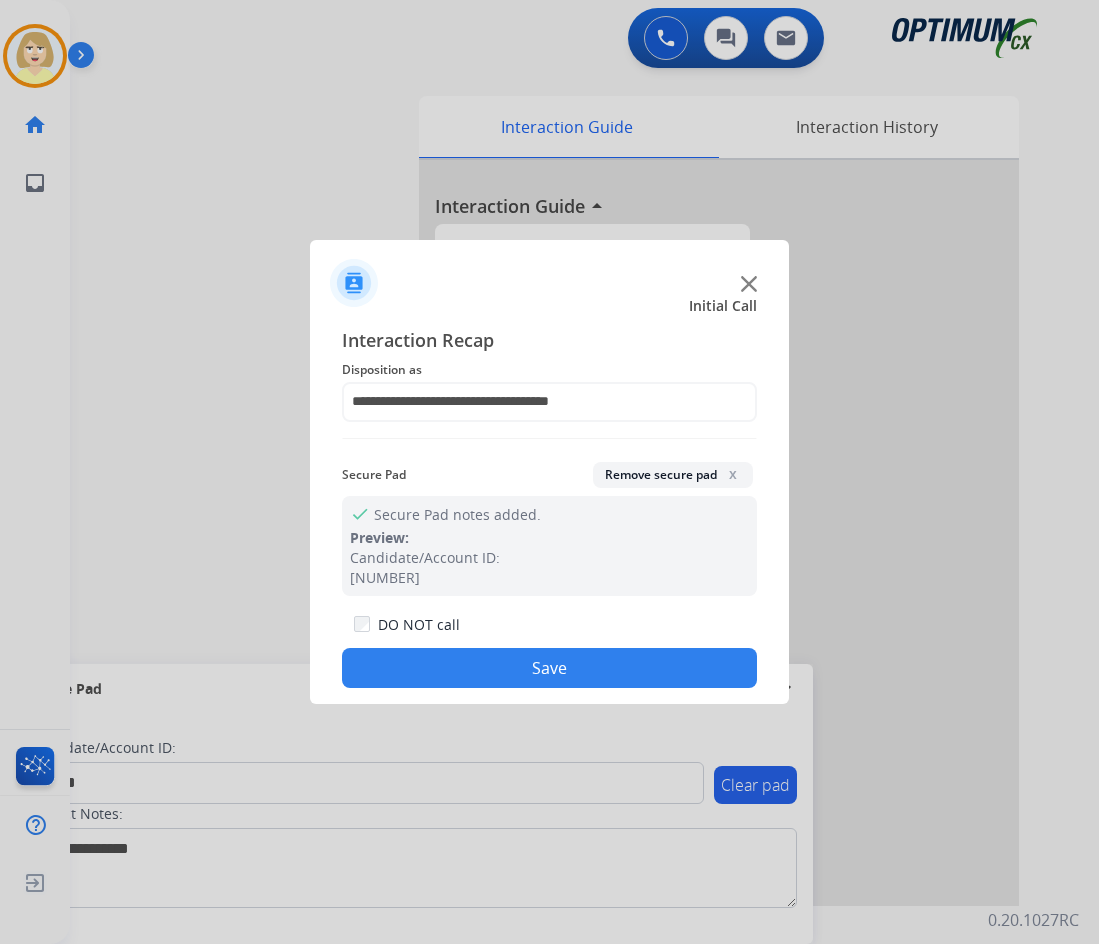 click on "Save" 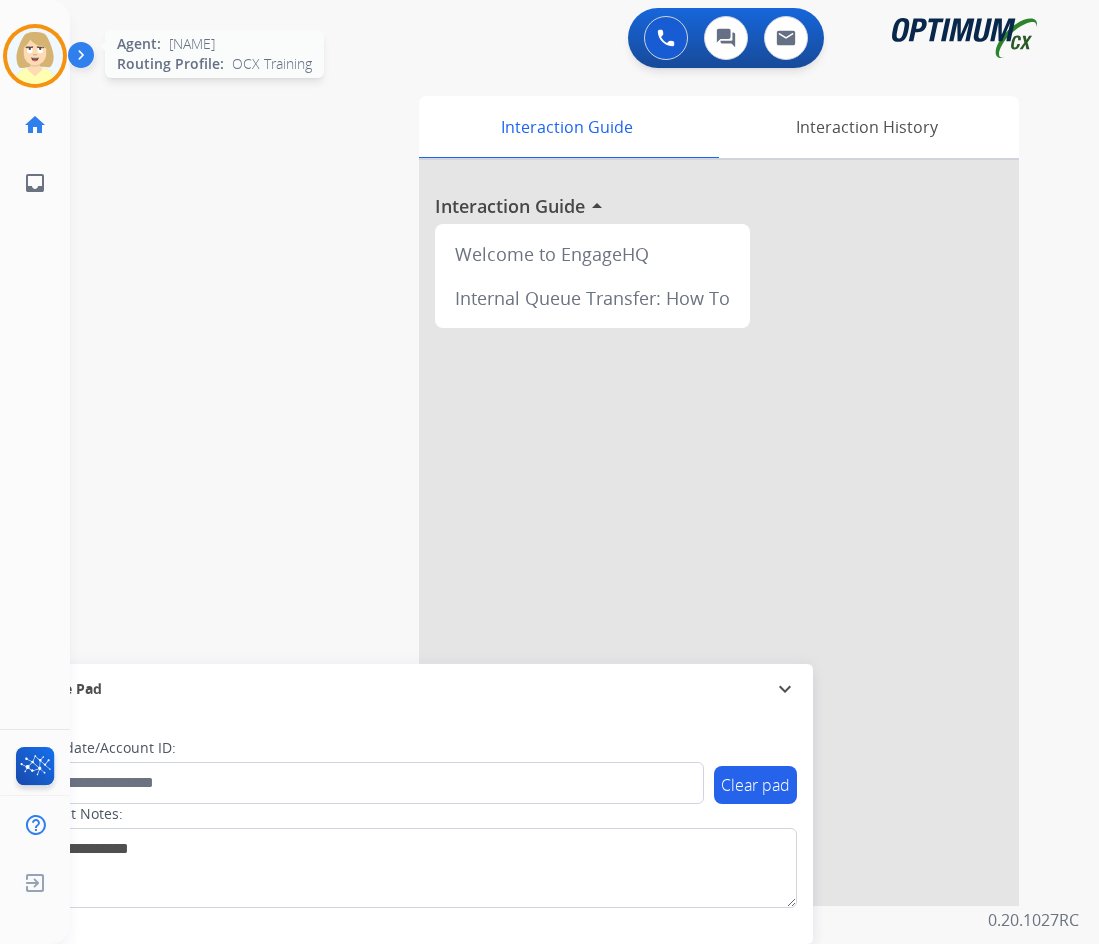 click at bounding box center (35, 56) 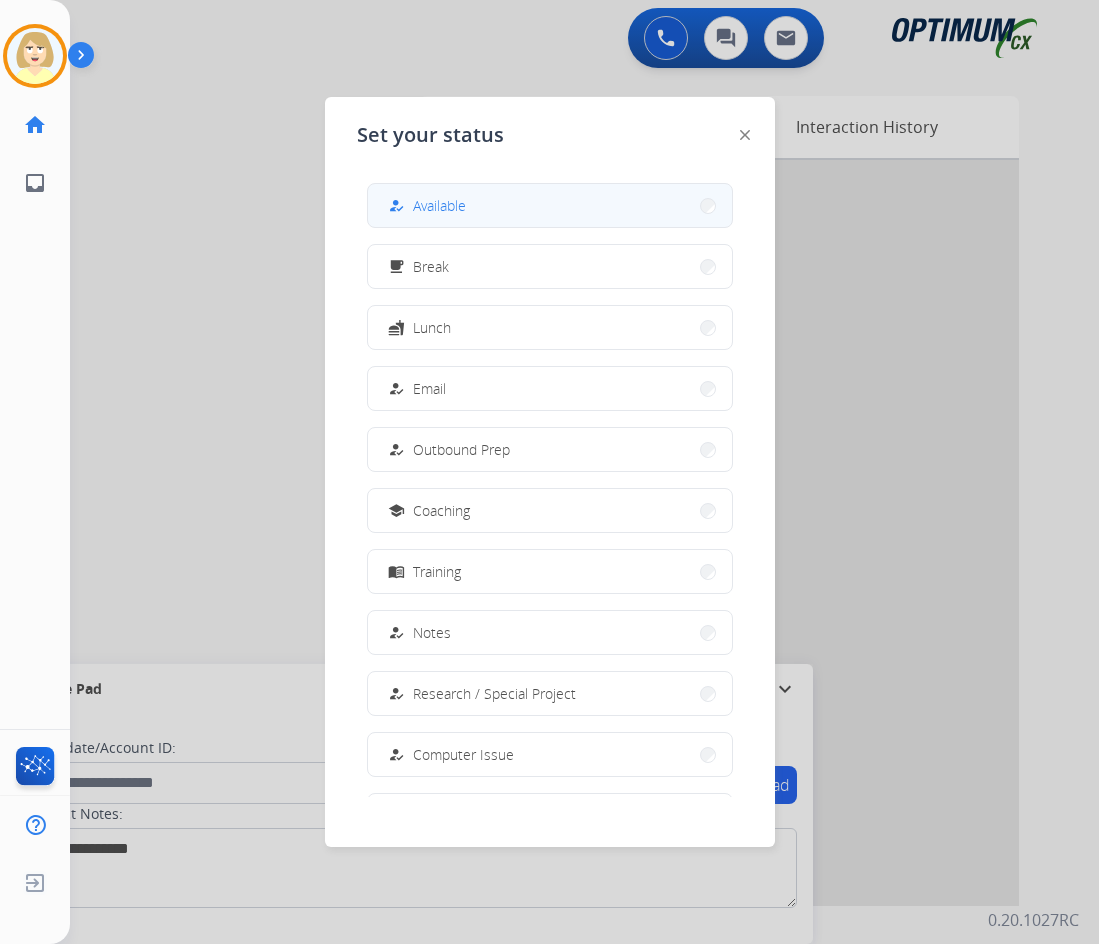 click on "Available" at bounding box center [439, 205] 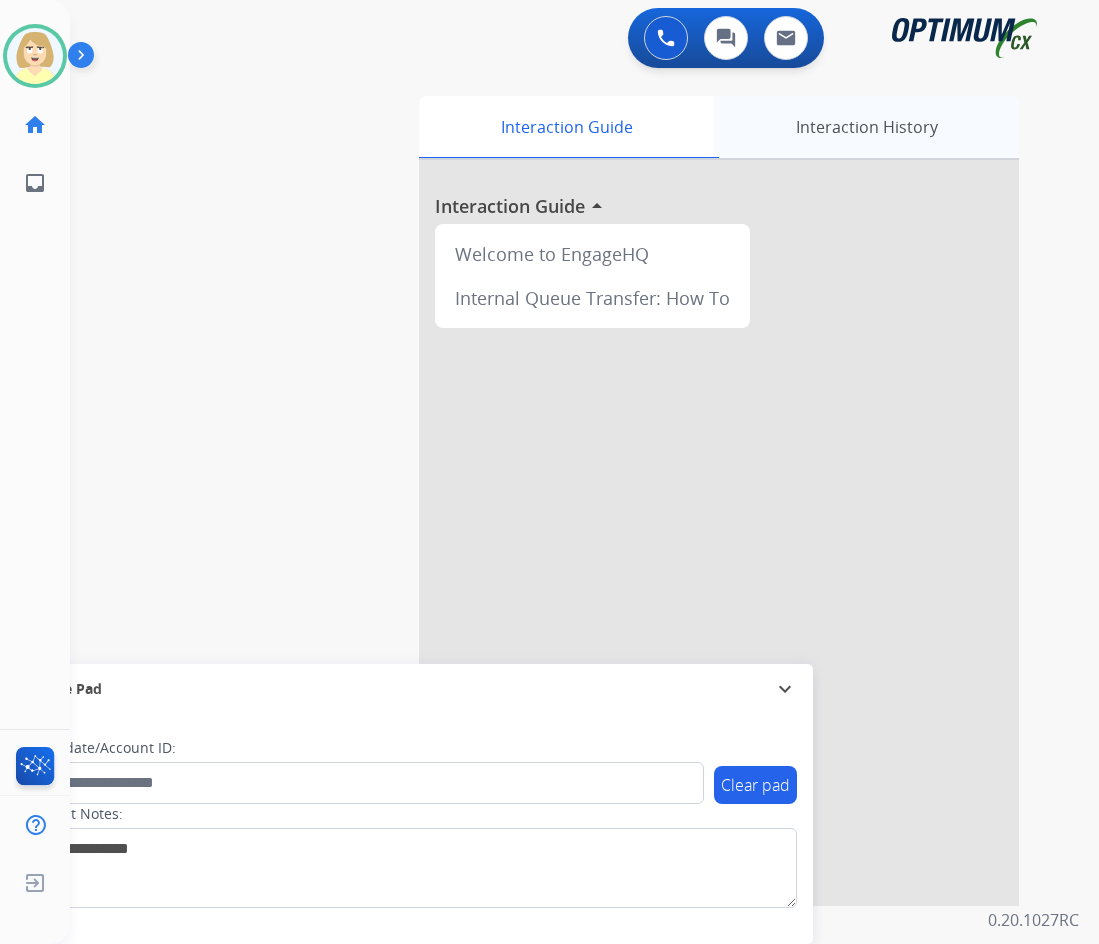 click on "Interaction History" at bounding box center (866, 127) 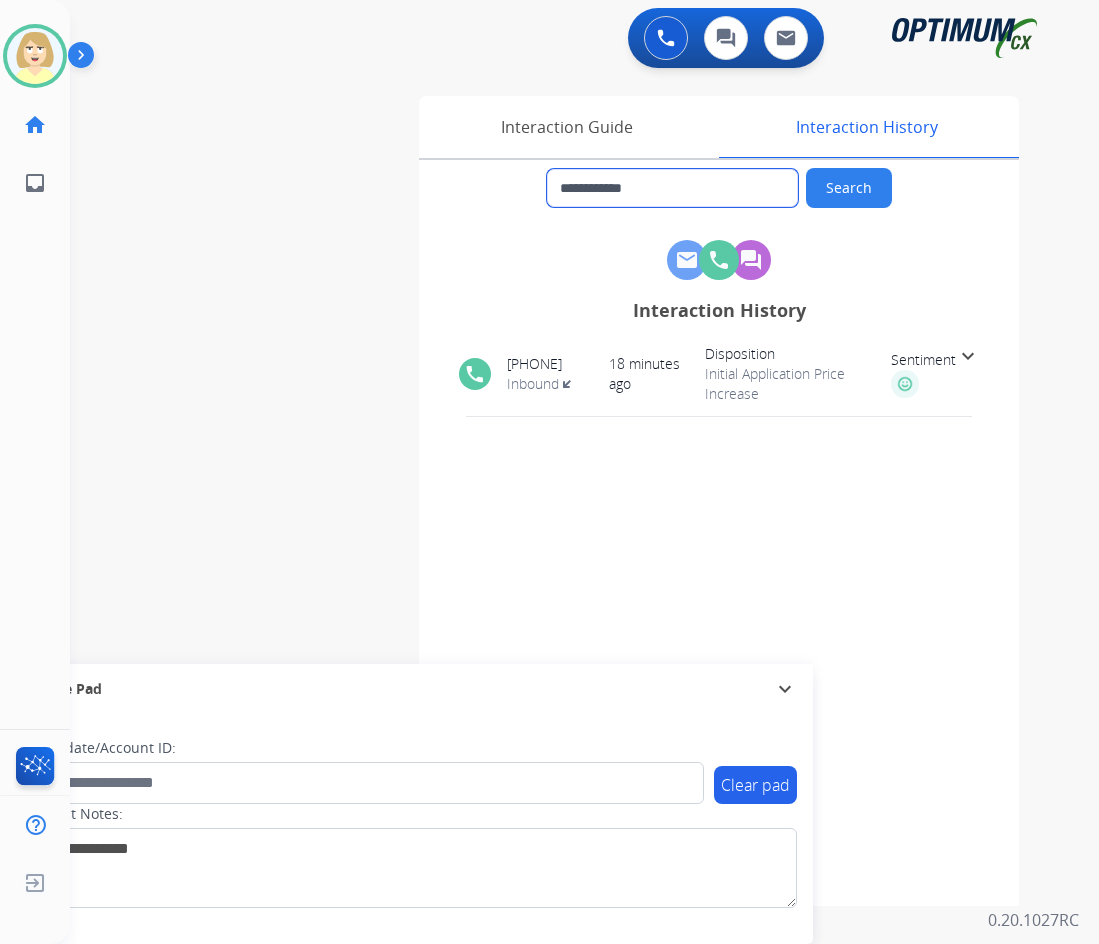 drag, startPoint x: 664, startPoint y: 190, endPoint x: 572, endPoint y: 180, distance: 92.541885 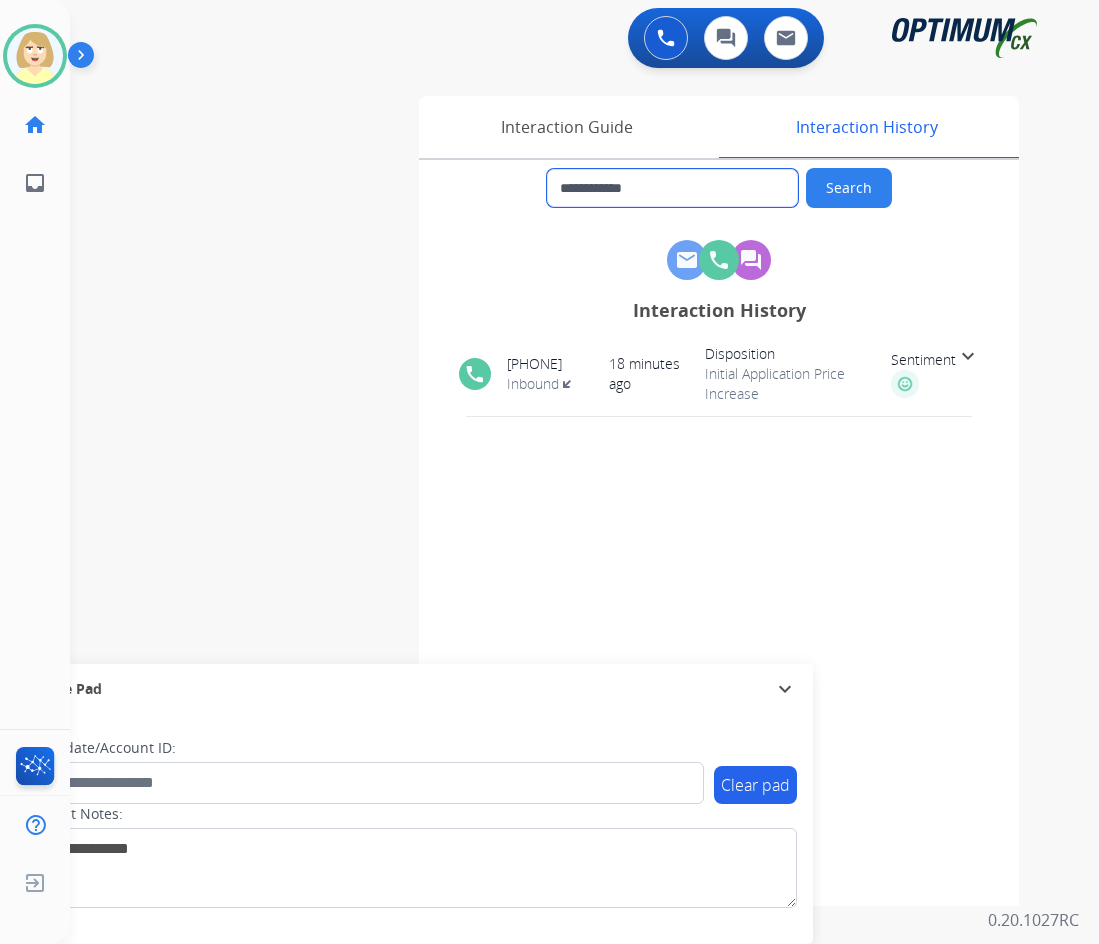 click on "**********" at bounding box center [672, 188] 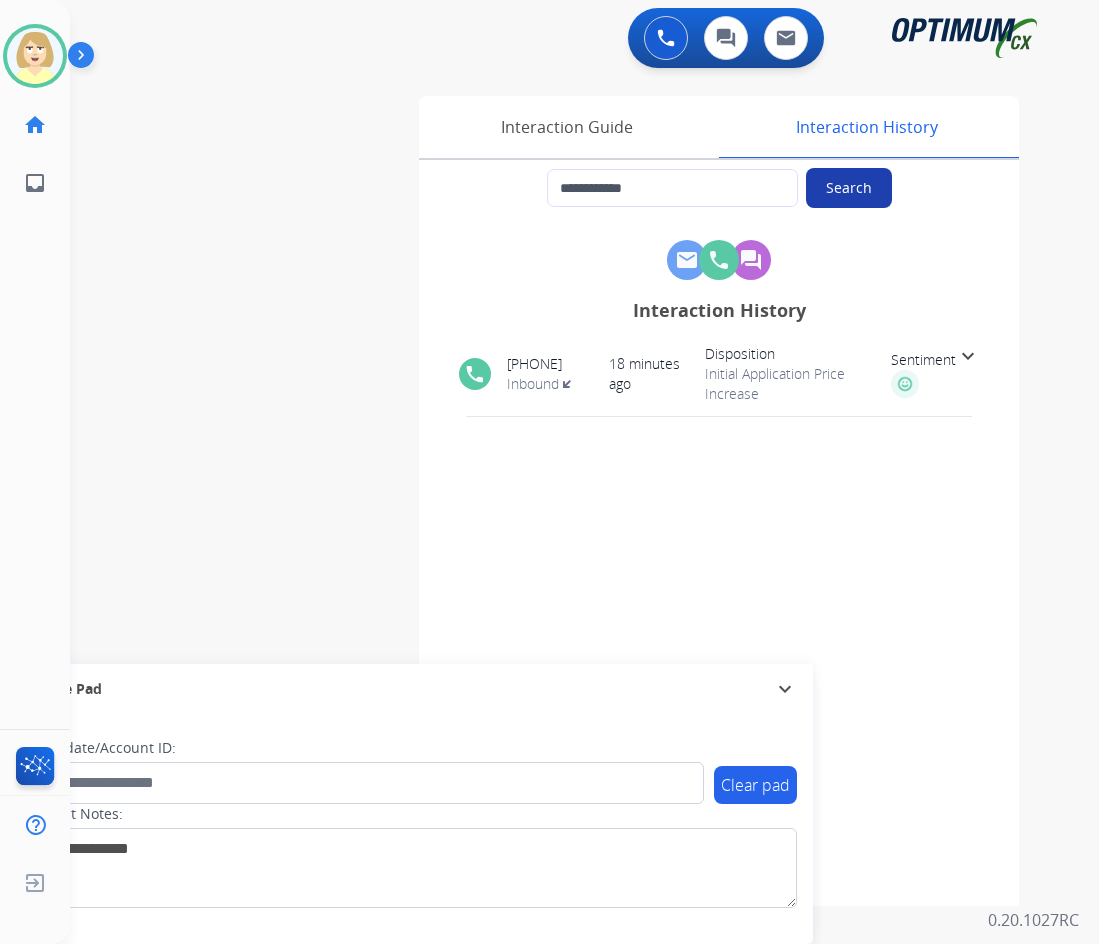 click on "Search" at bounding box center [849, 188] 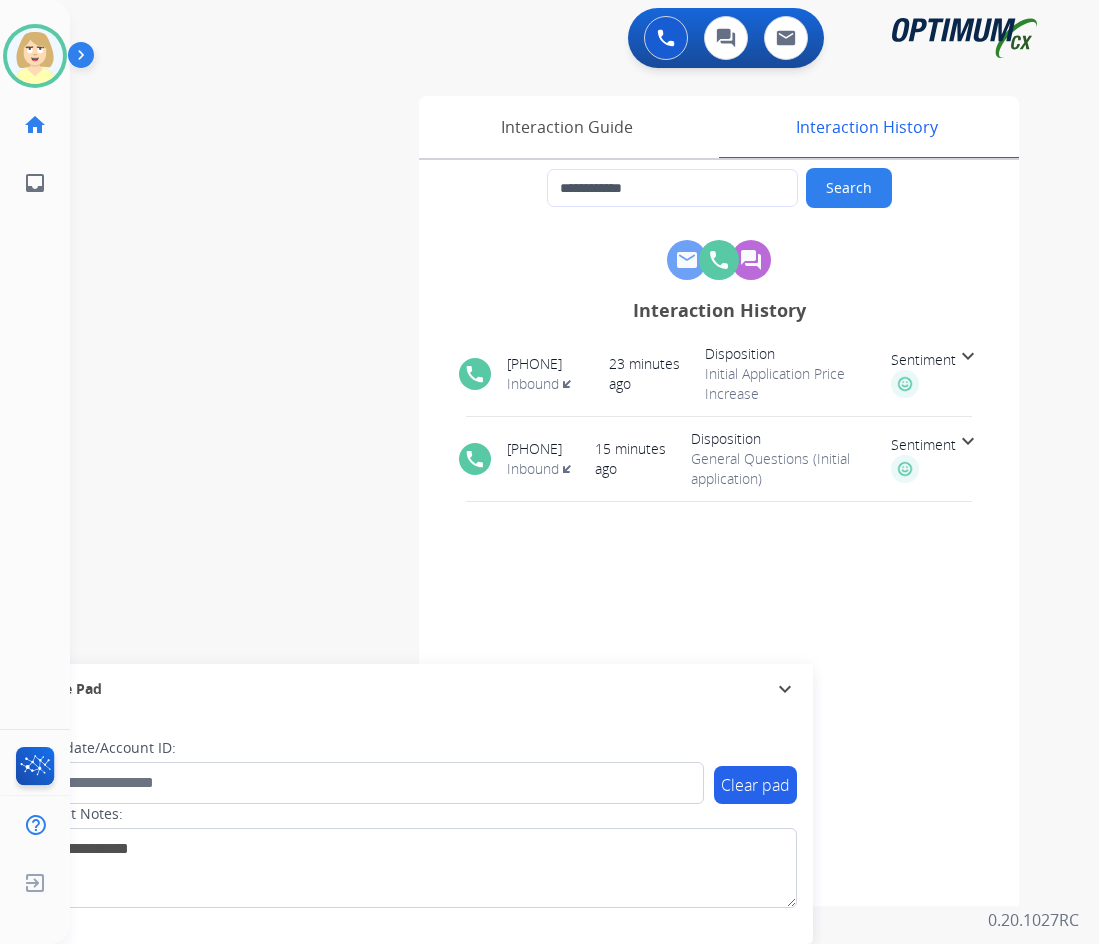 click on "expand_more" at bounding box center (968, 356) 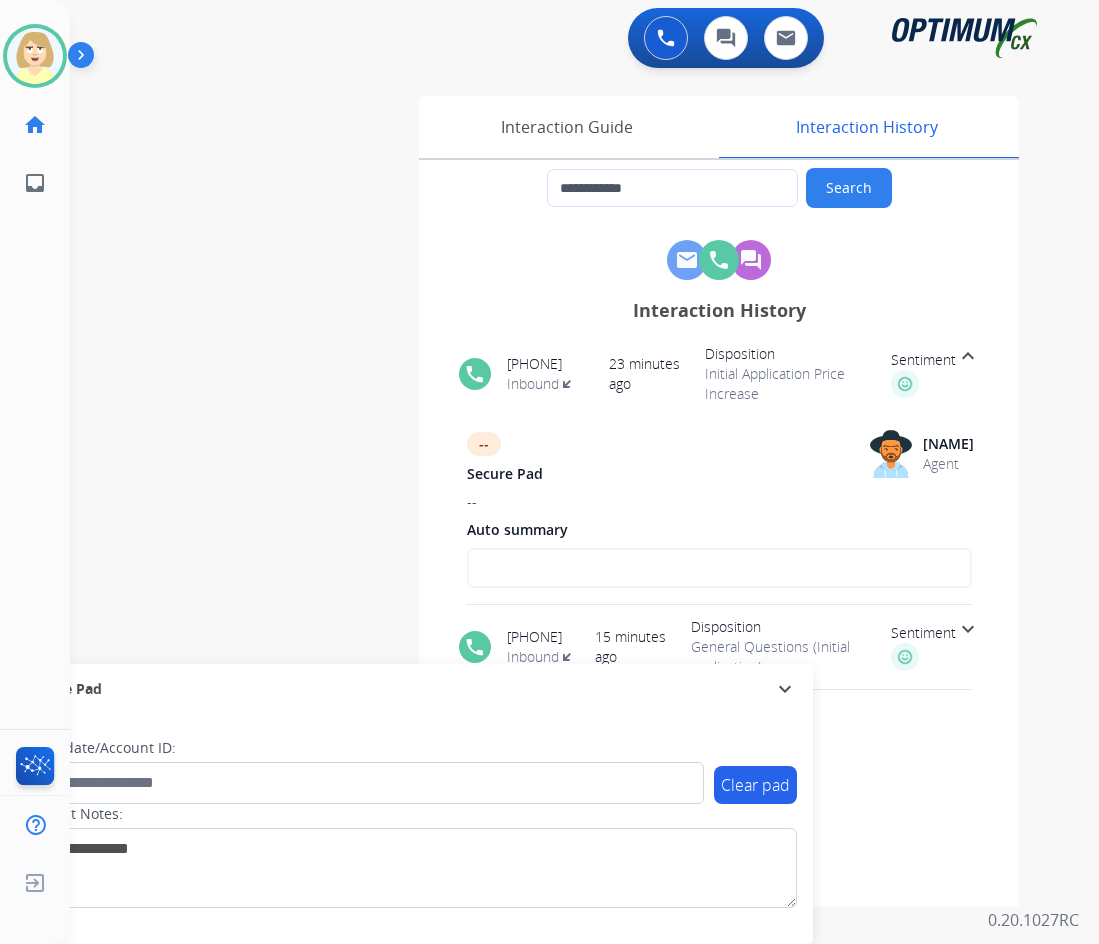 click on "expand_less" at bounding box center (968, 356) 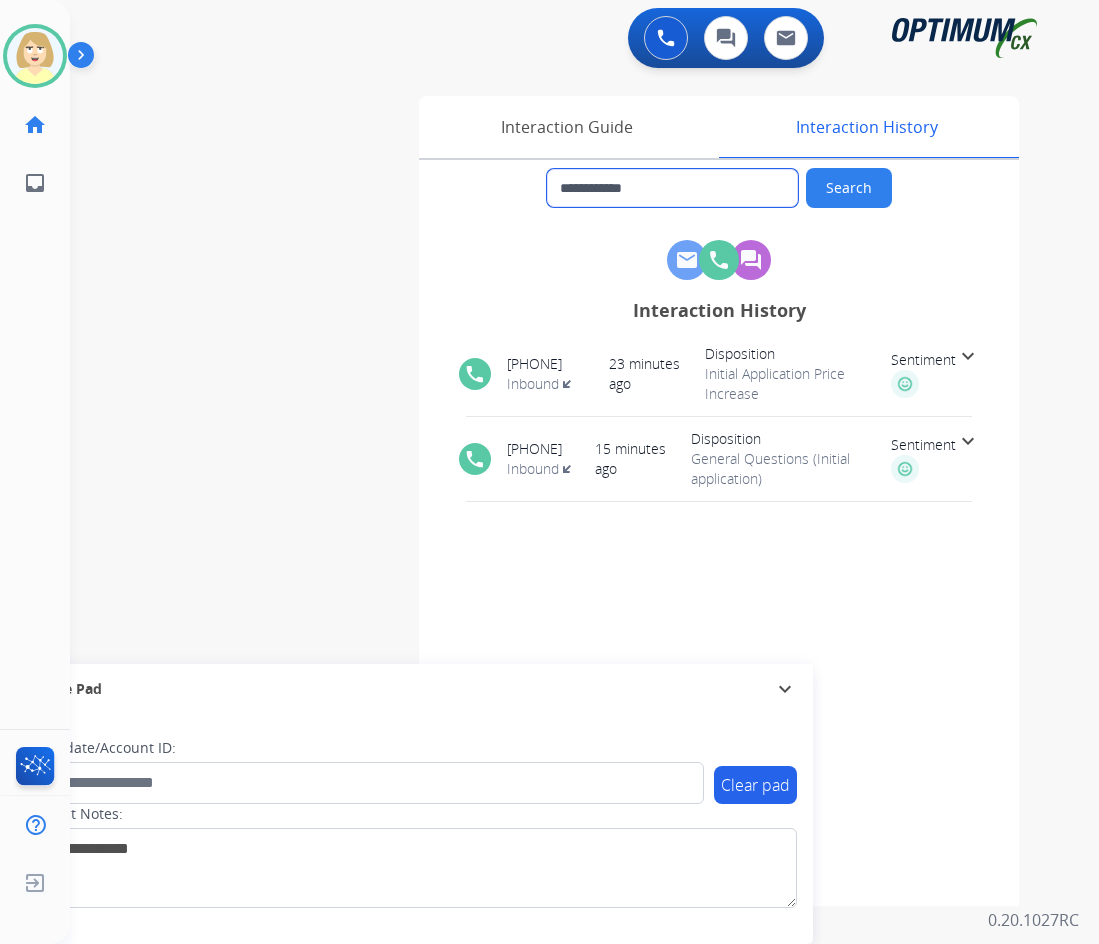click on "**********" at bounding box center (672, 188) 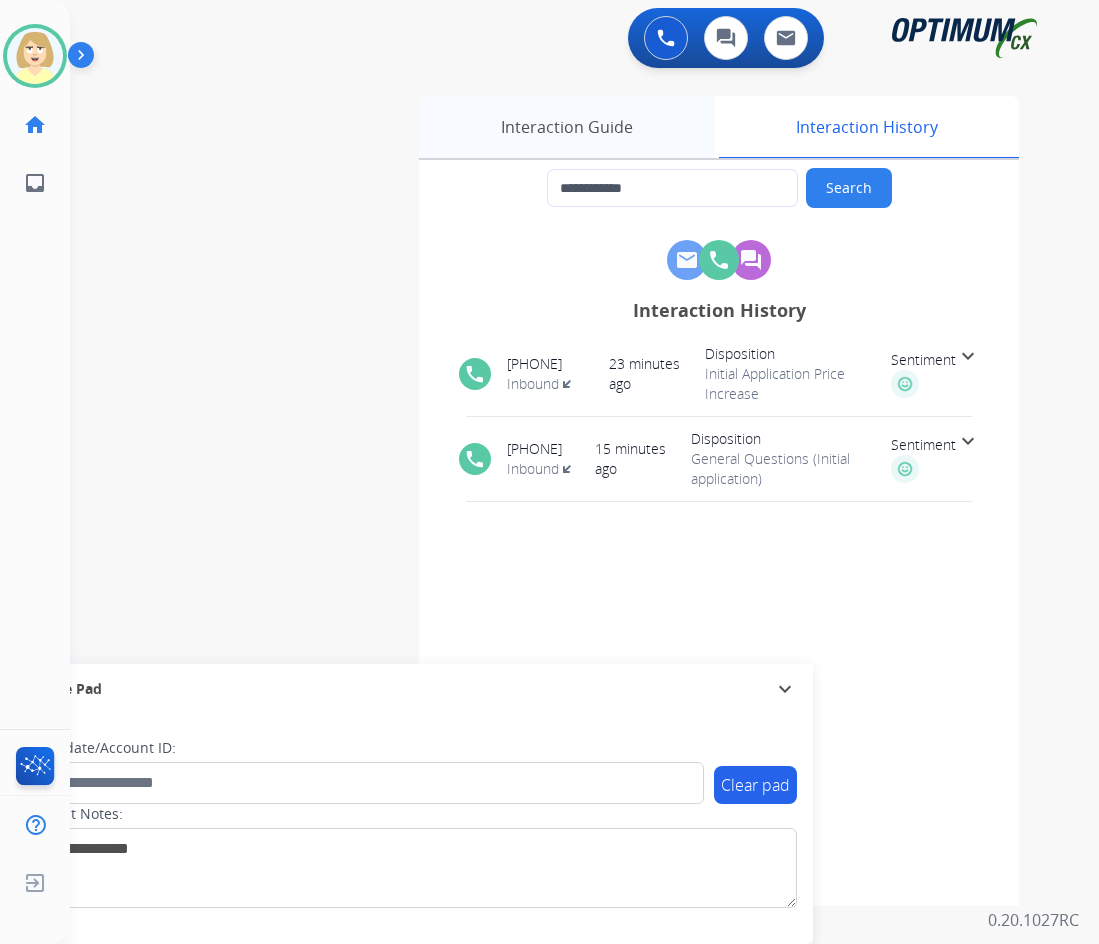 click on "Interaction Guide" at bounding box center (566, 127) 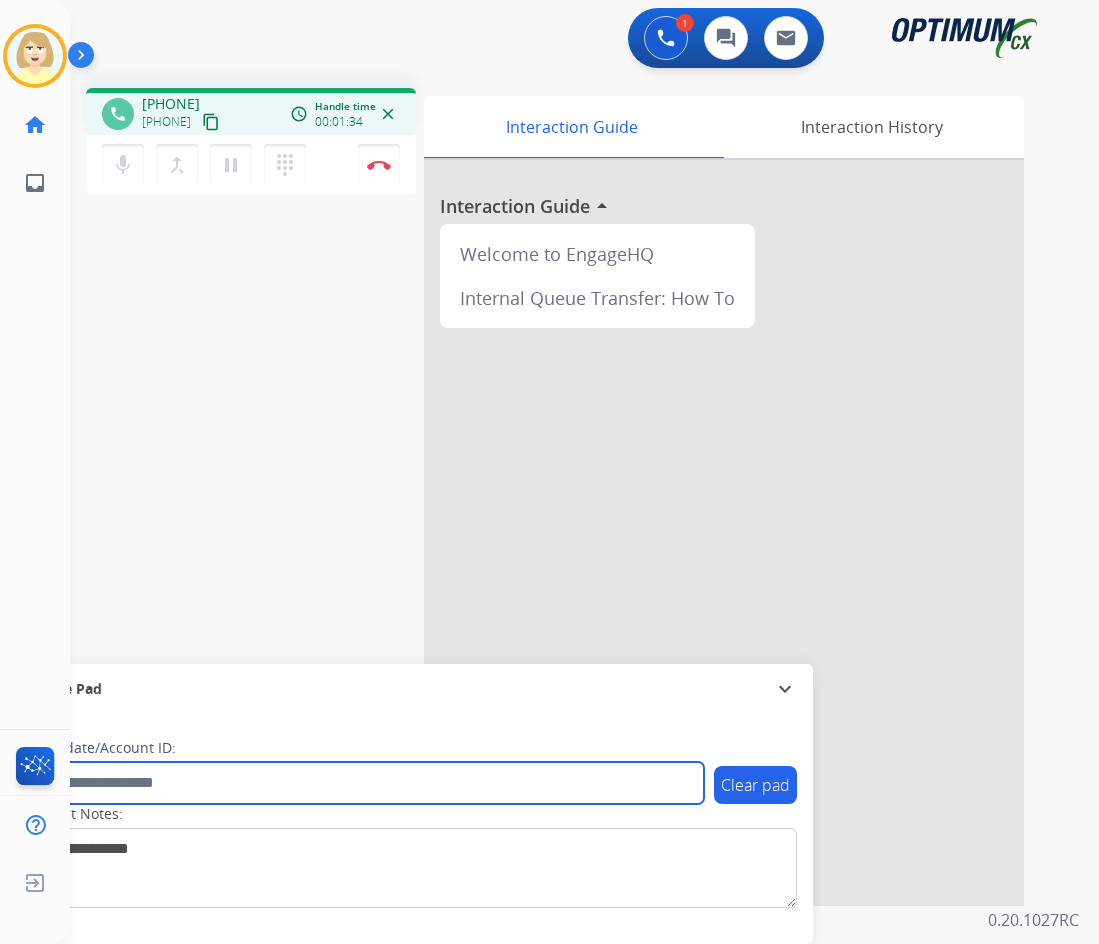 click at bounding box center (365, 783) 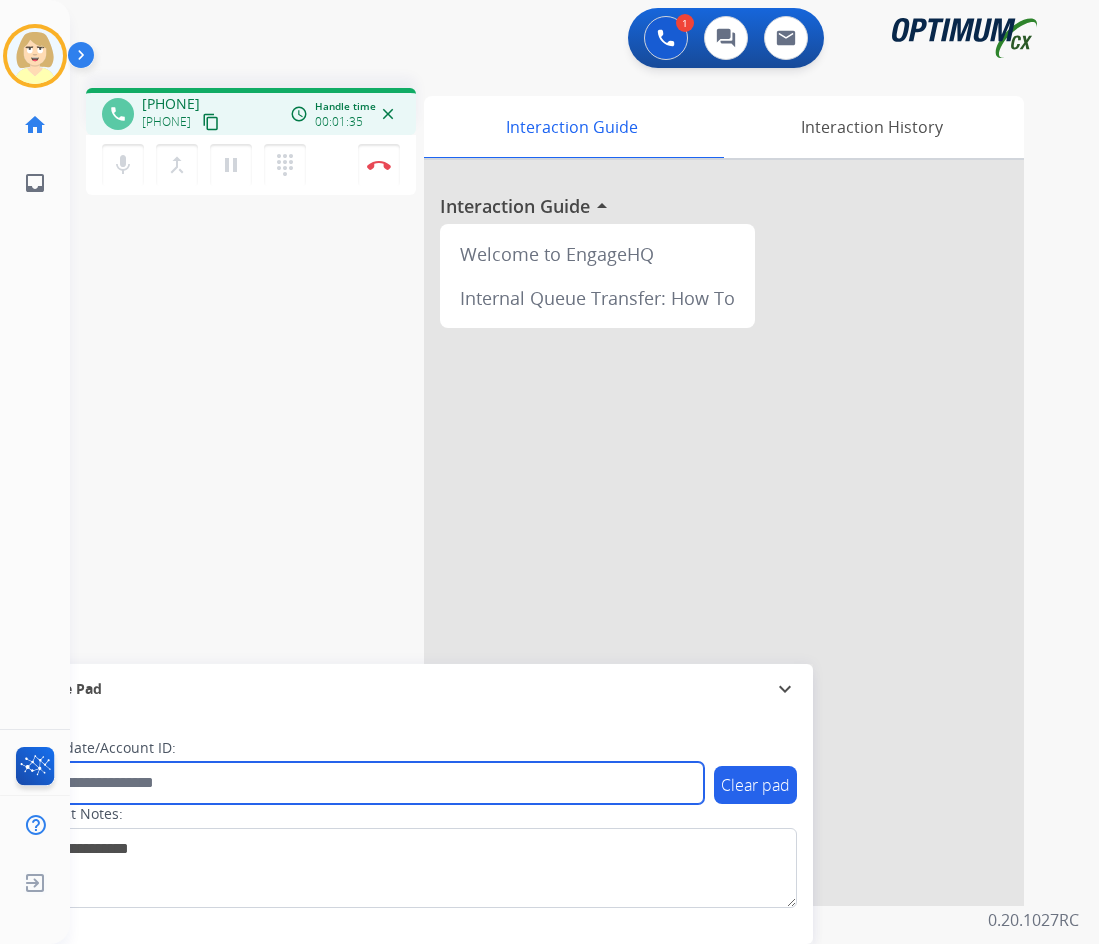 paste on "*******" 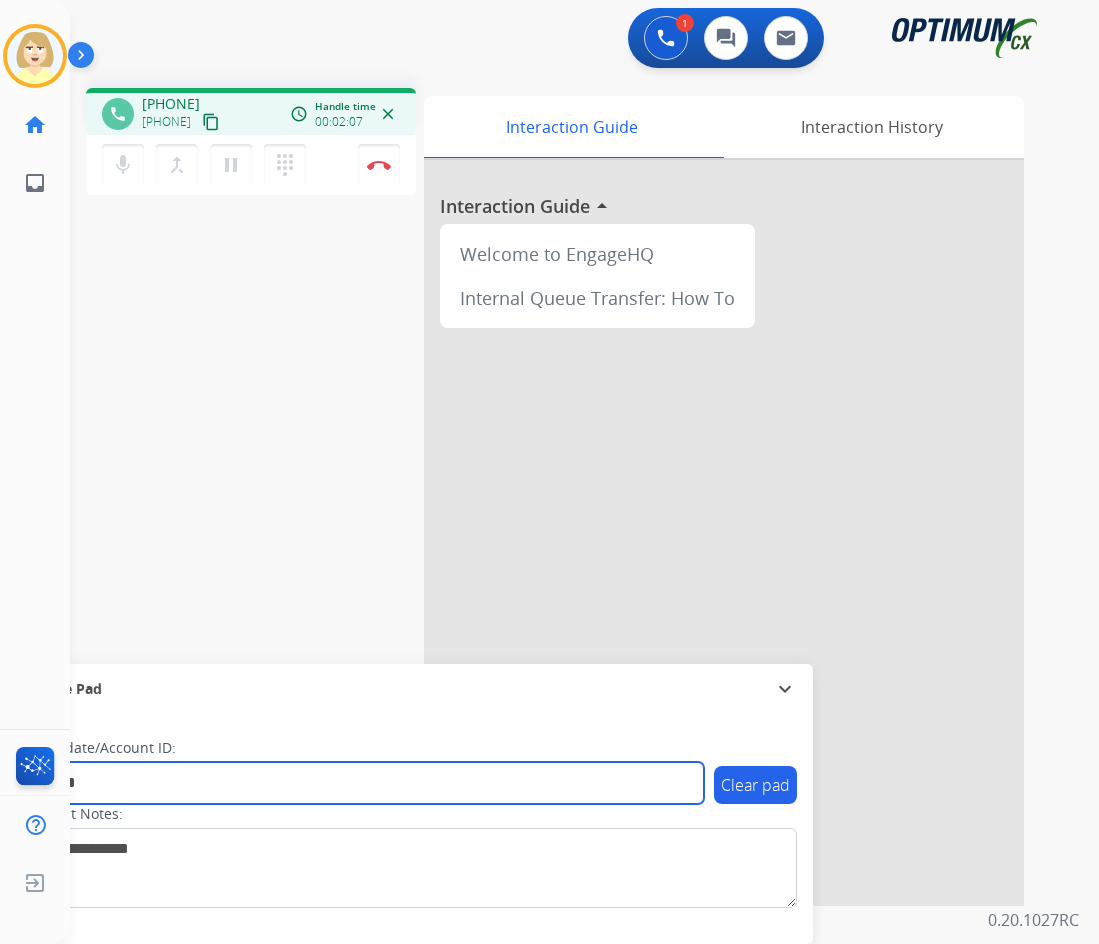 type on "*******" 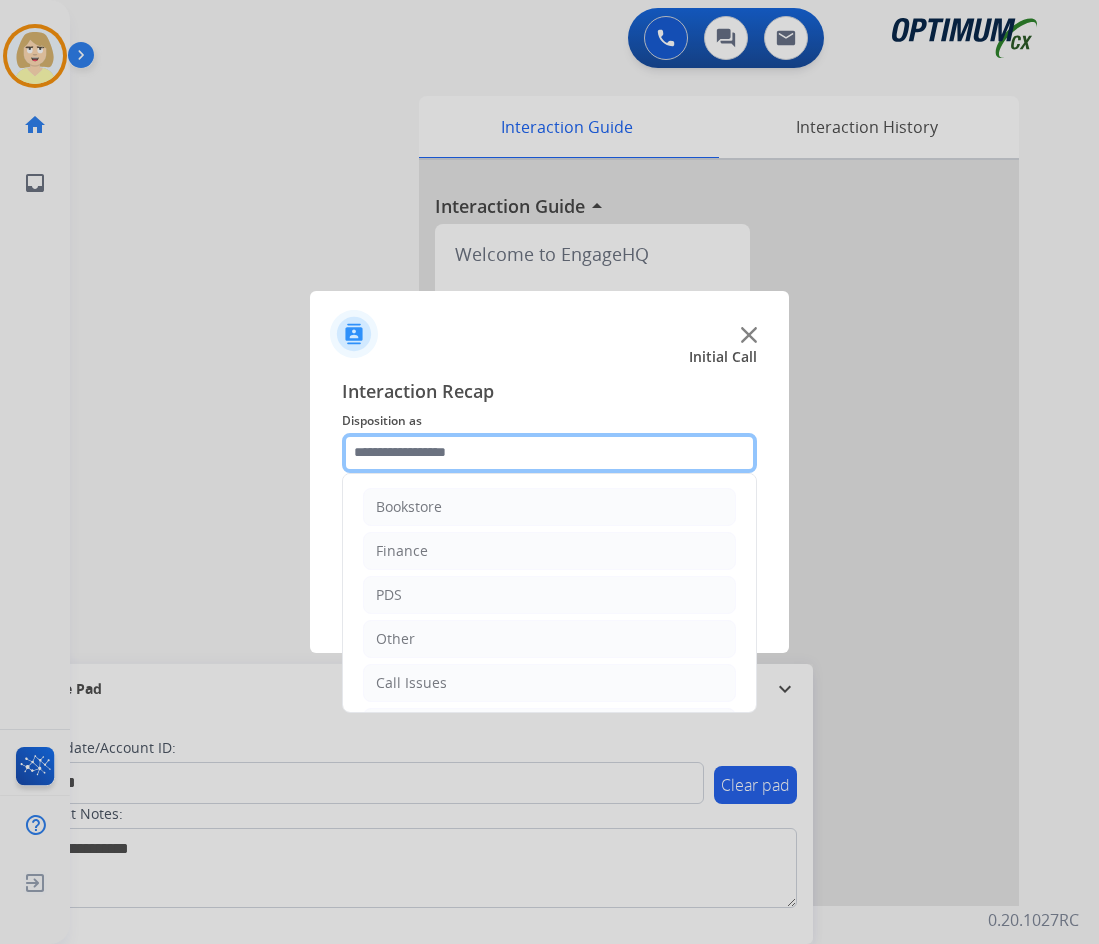 click 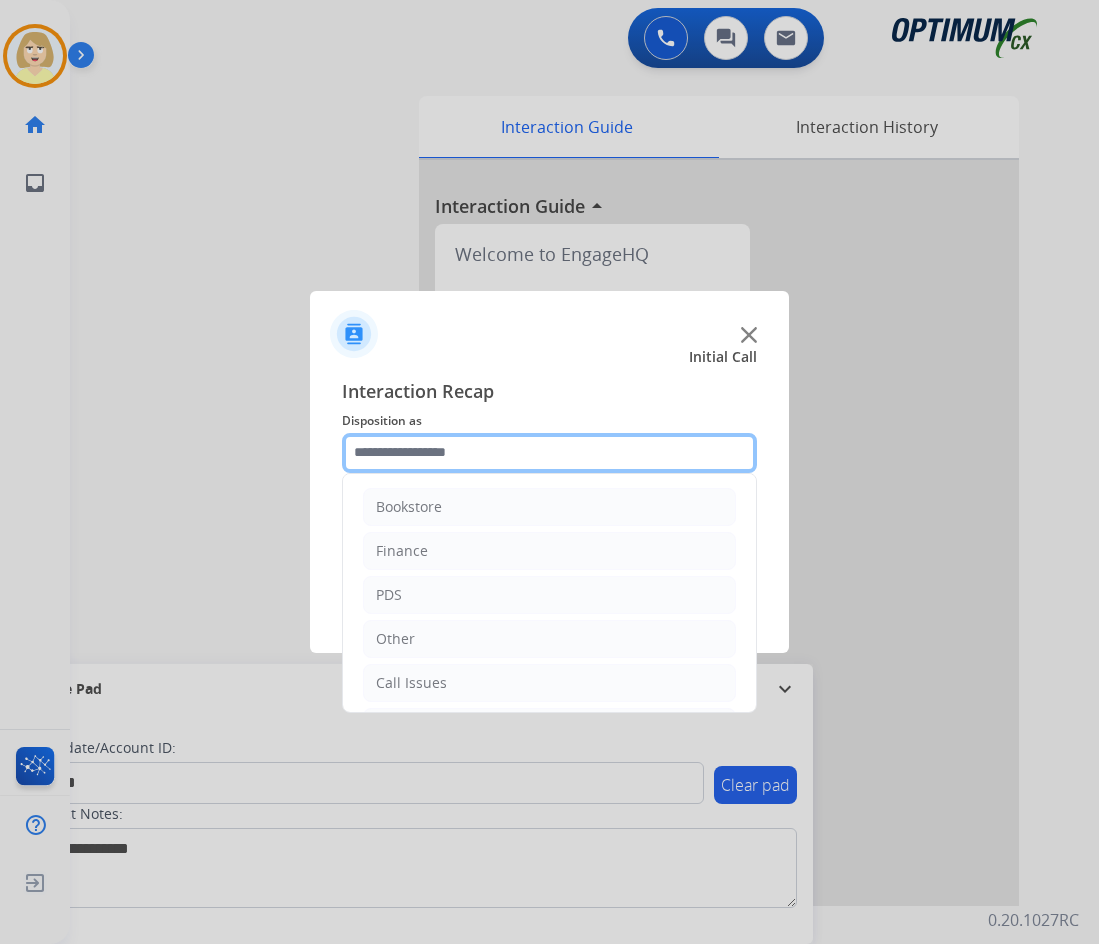 scroll, scrollTop: 136, scrollLeft: 0, axis: vertical 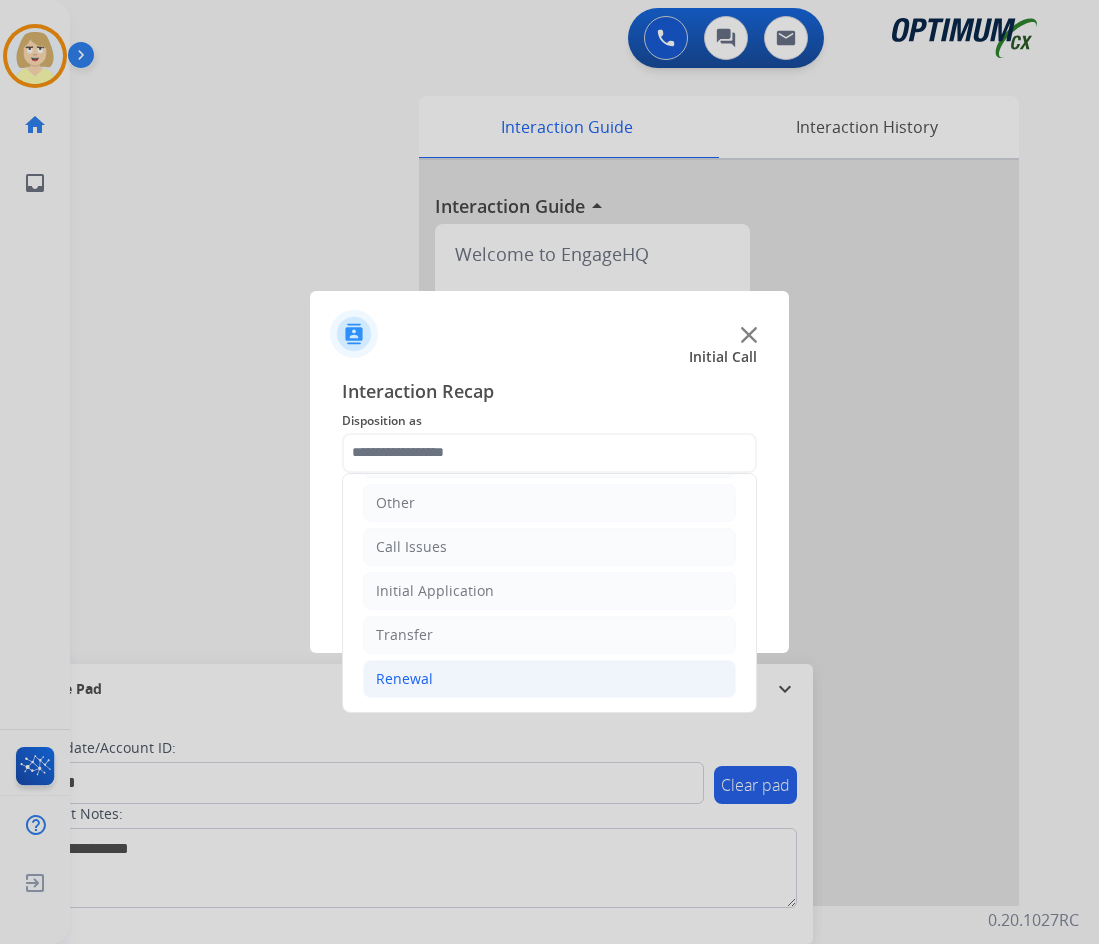click on "Renewal" 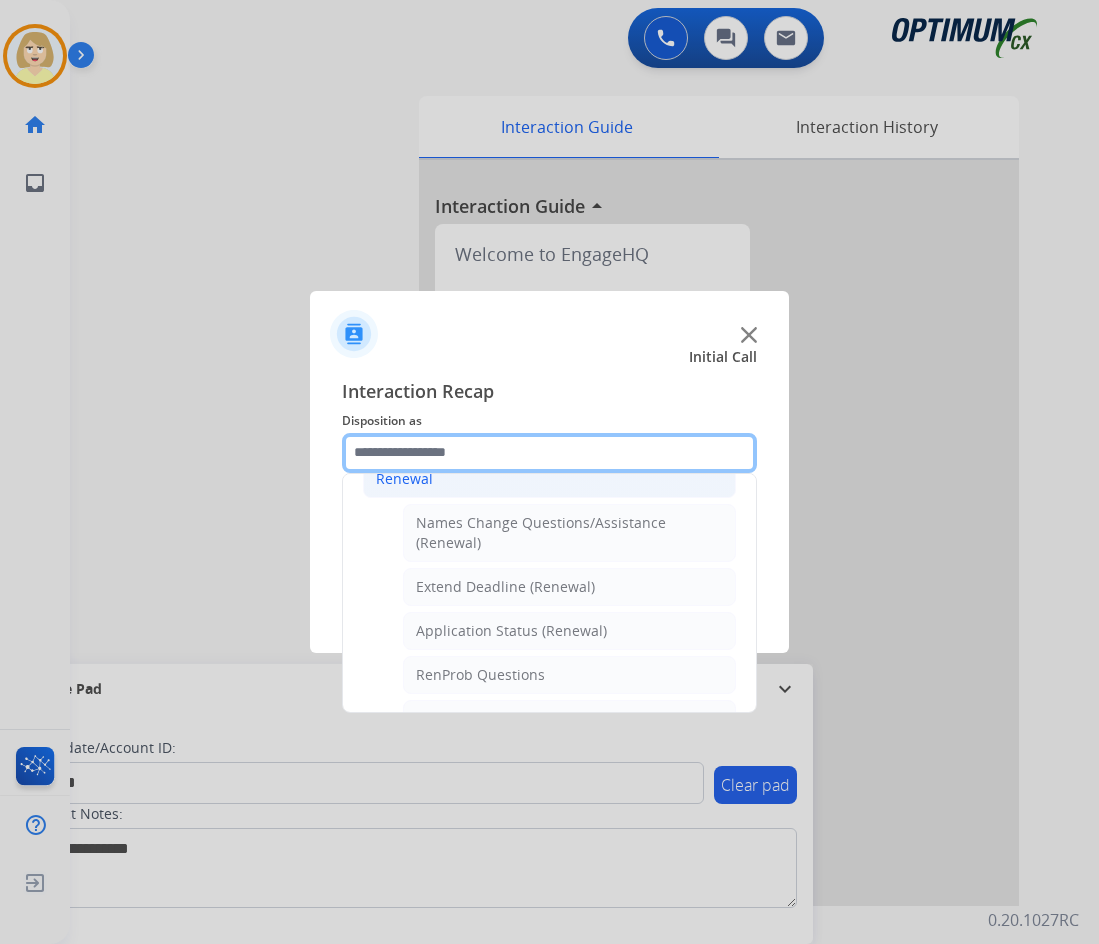 scroll, scrollTop: 436, scrollLeft: 0, axis: vertical 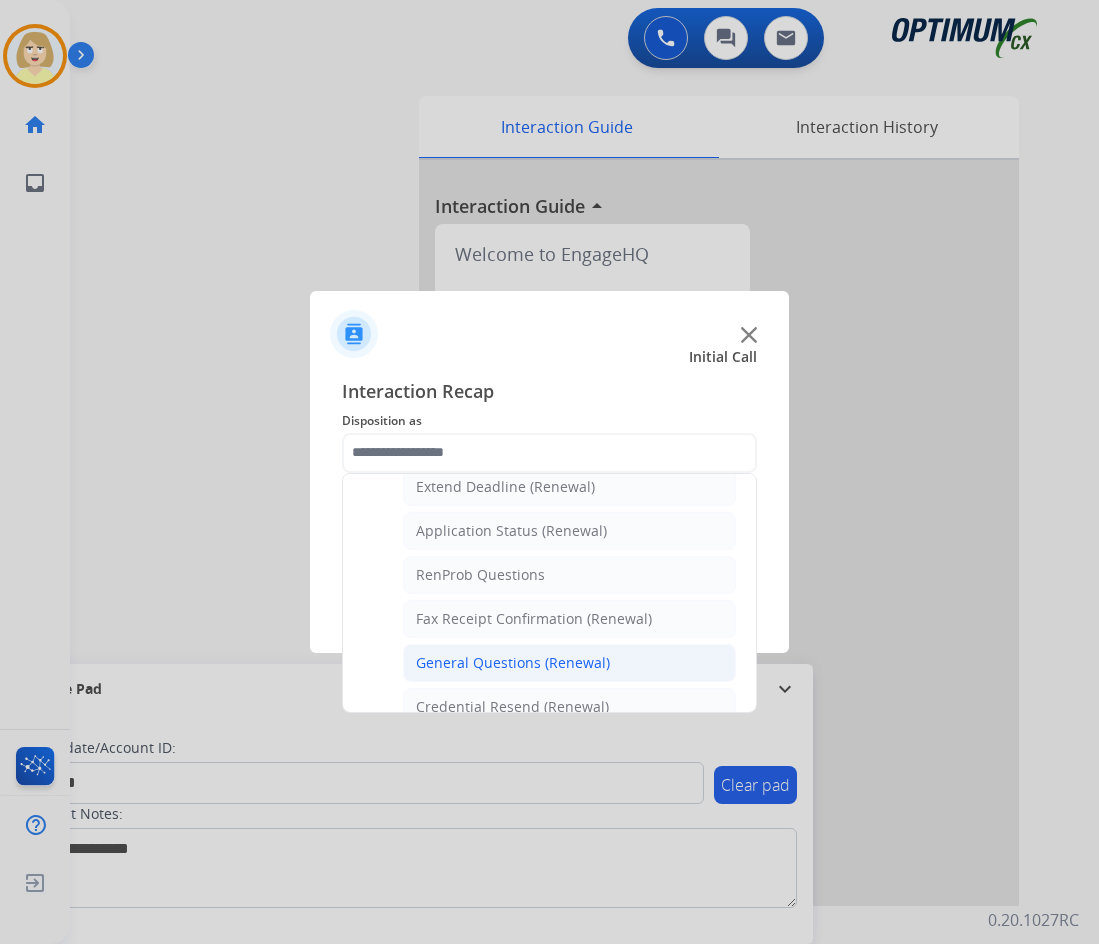 click on "General Questions (Renewal)" 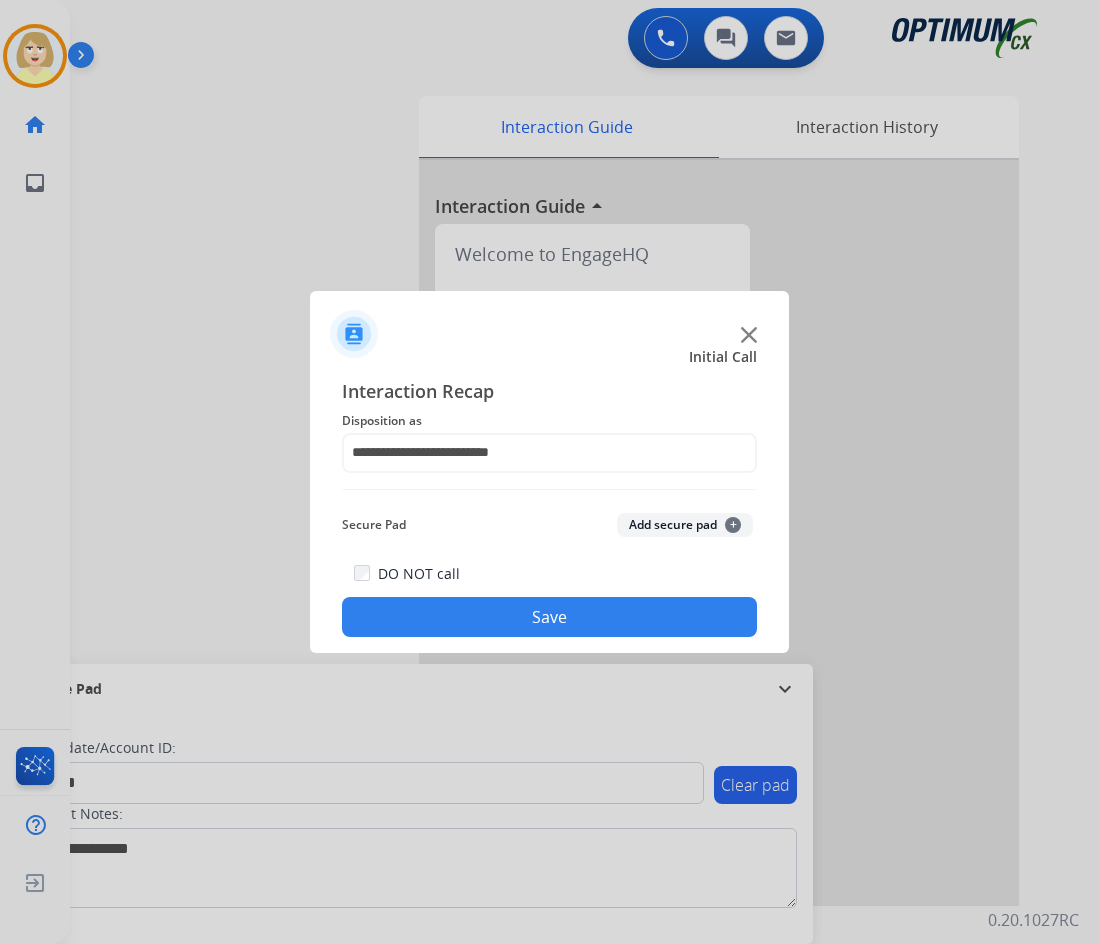 click on "Add secure pad  +" 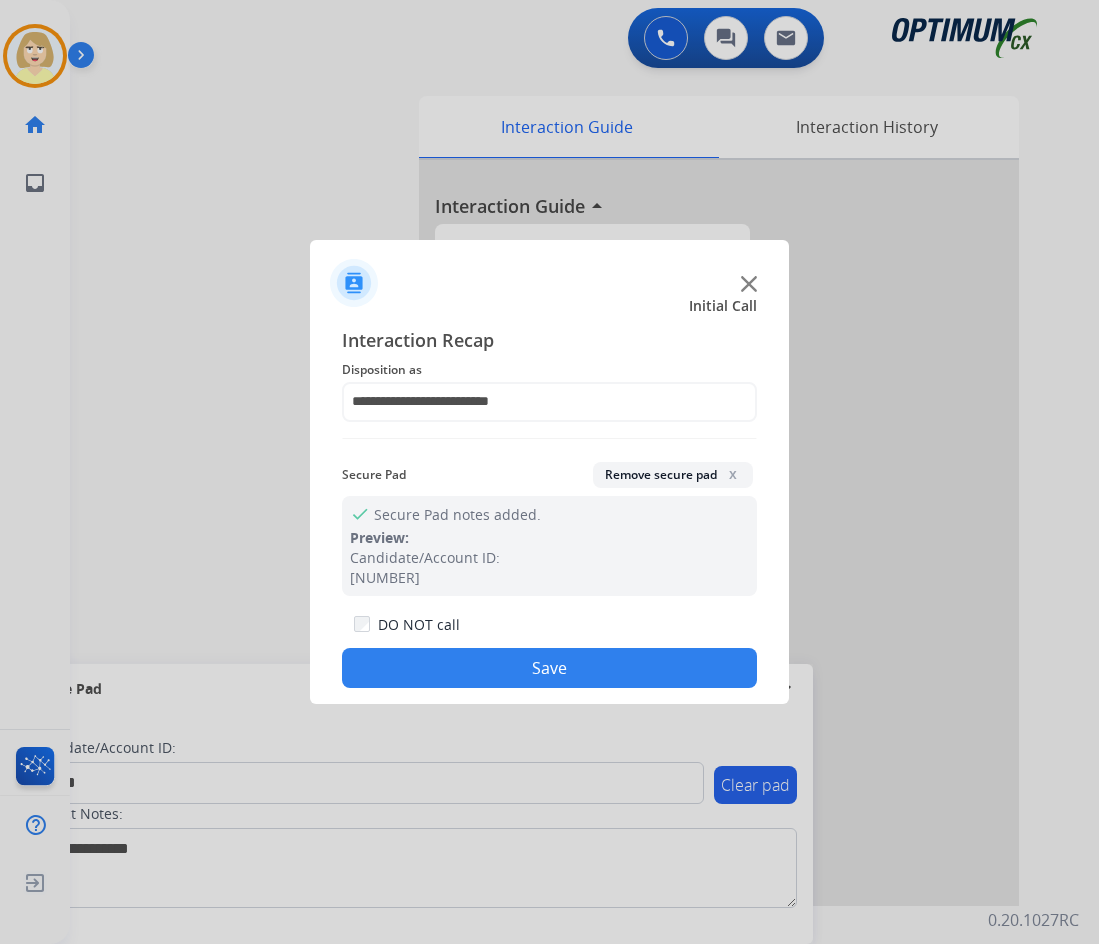 drag, startPoint x: 506, startPoint y: 672, endPoint x: 498, endPoint y: 640, distance: 32.984844 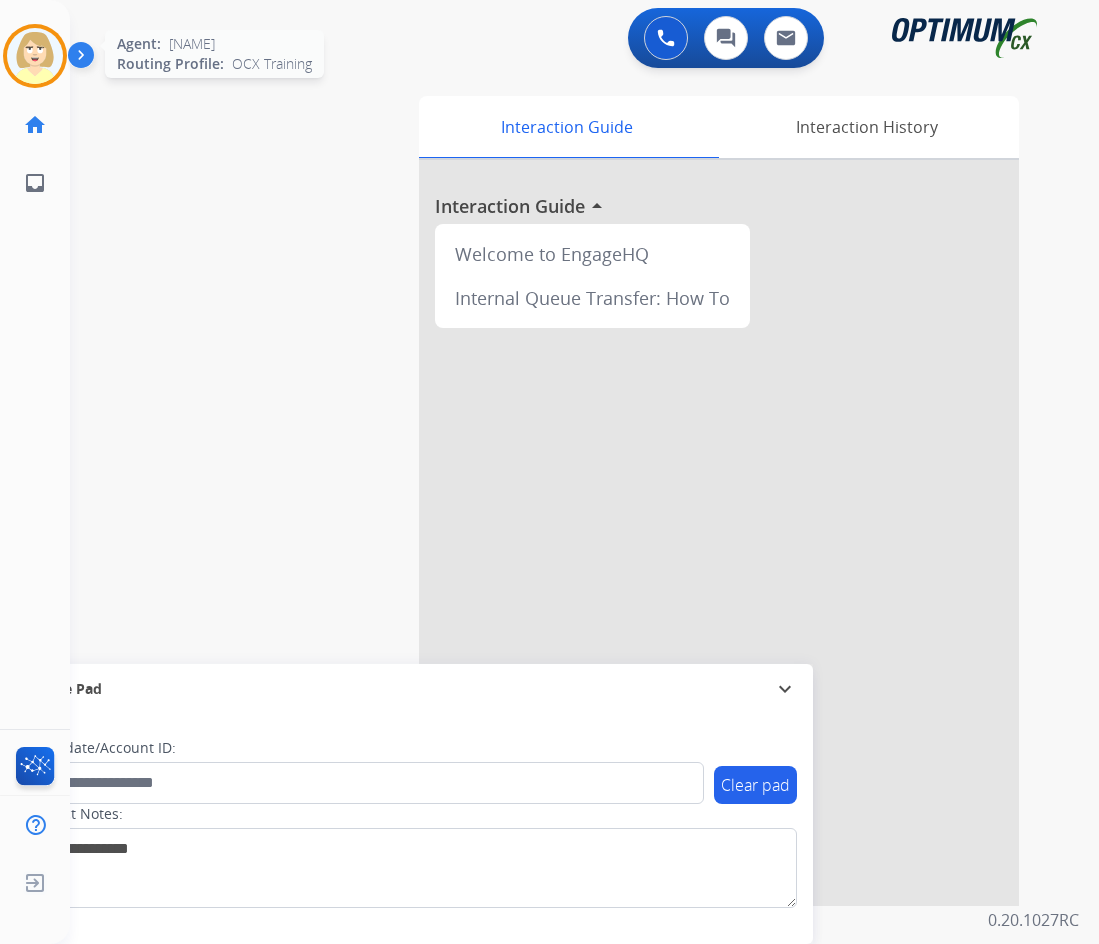 click at bounding box center [35, 56] 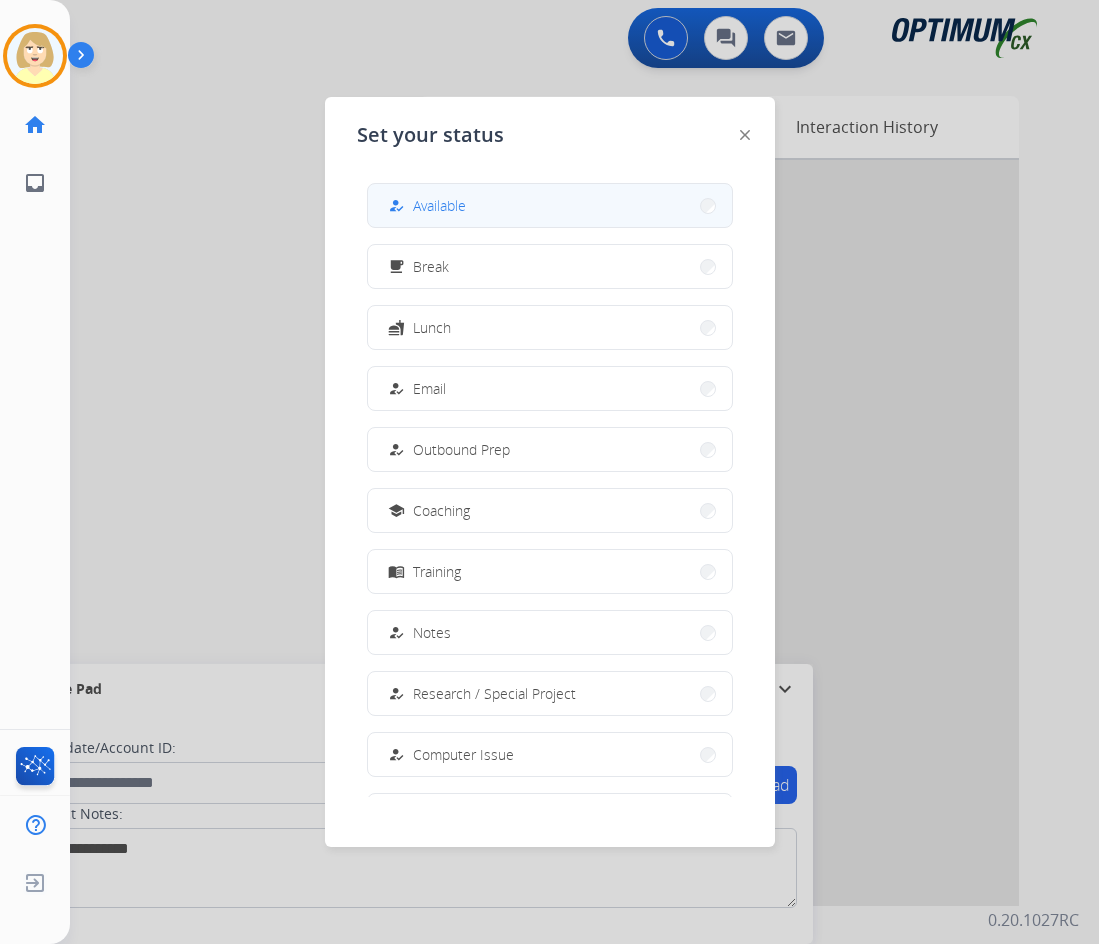 click on "Available" at bounding box center [439, 205] 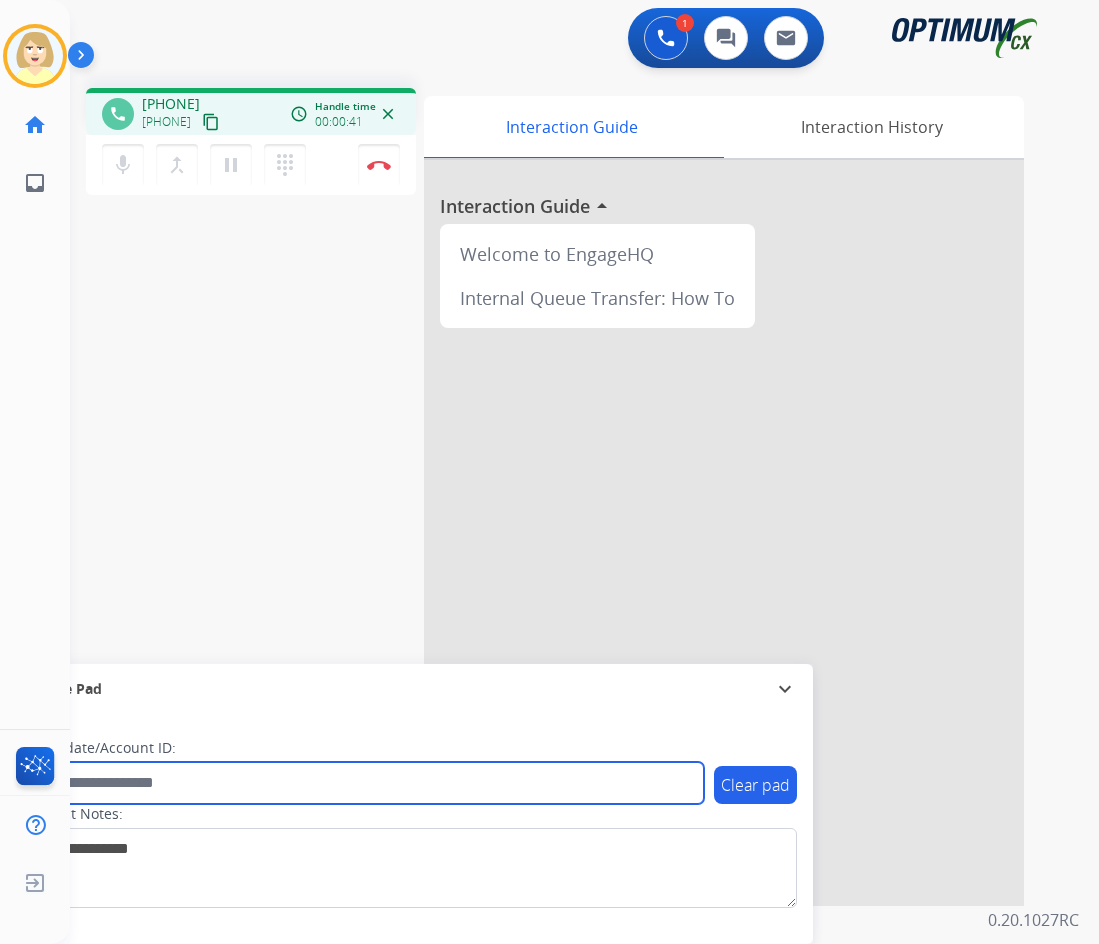click at bounding box center (365, 783) 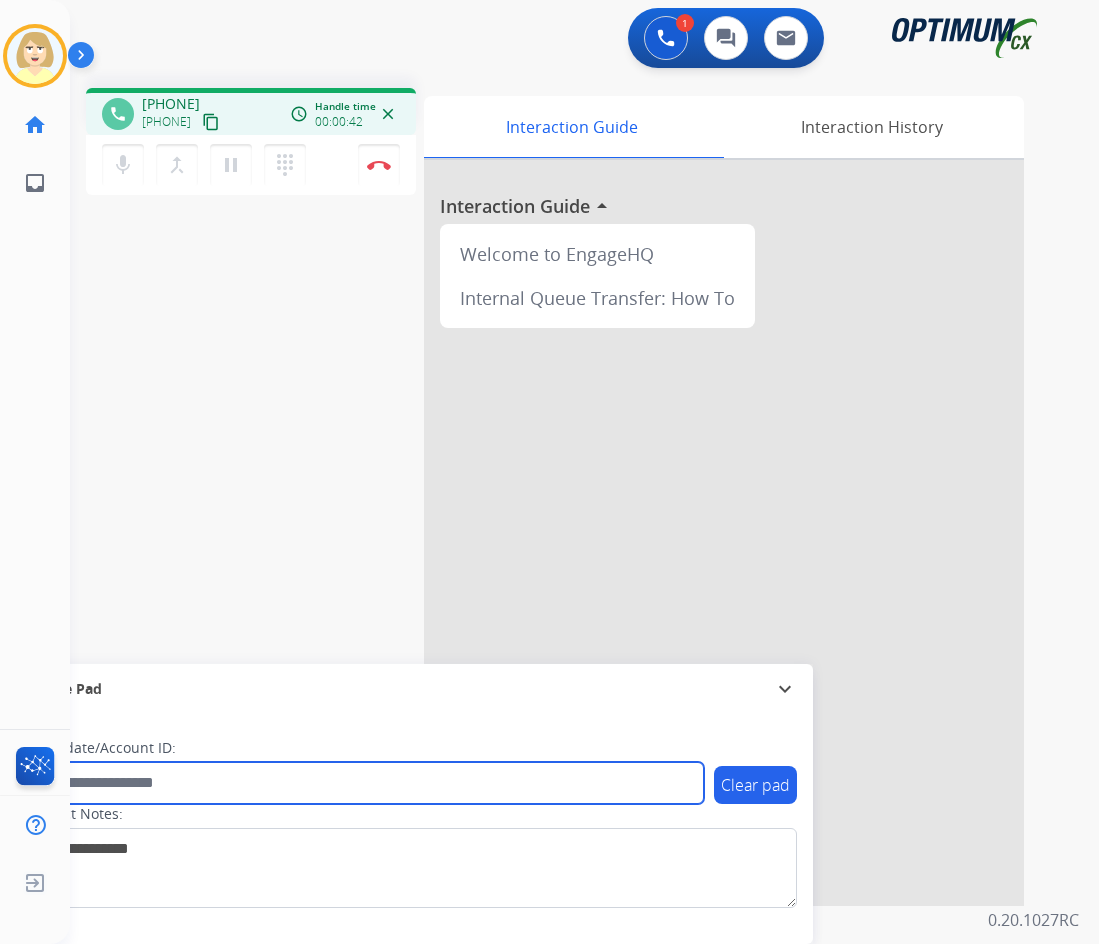 paste on "*******" 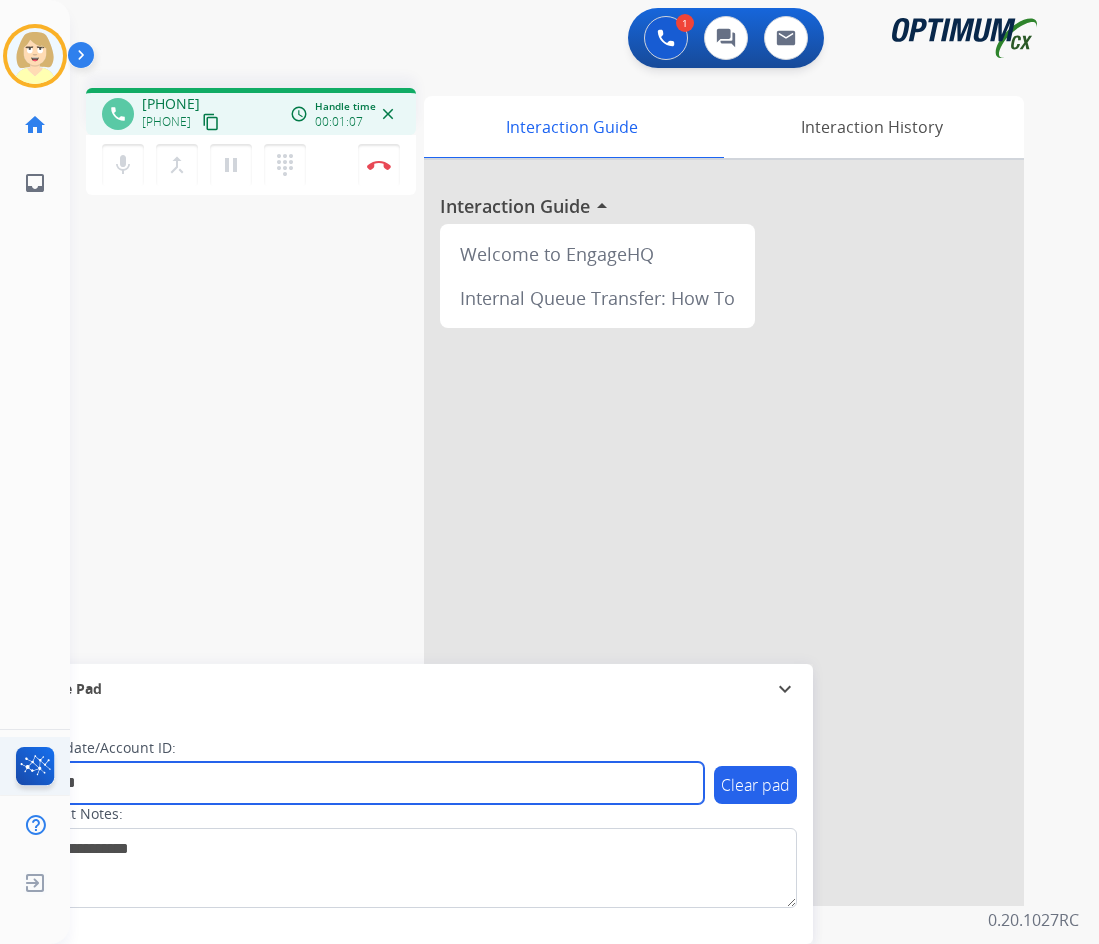 type on "*******" 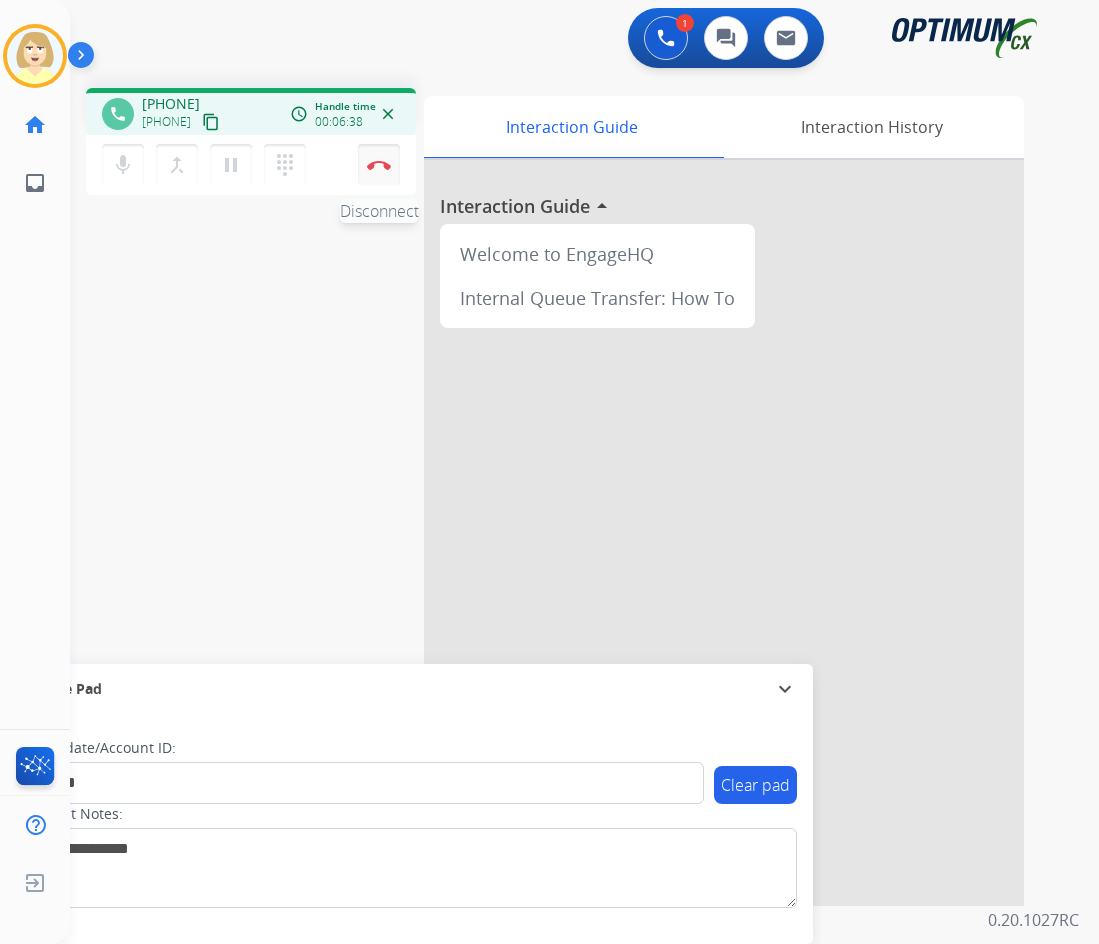 click at bounding box center [379, 165] 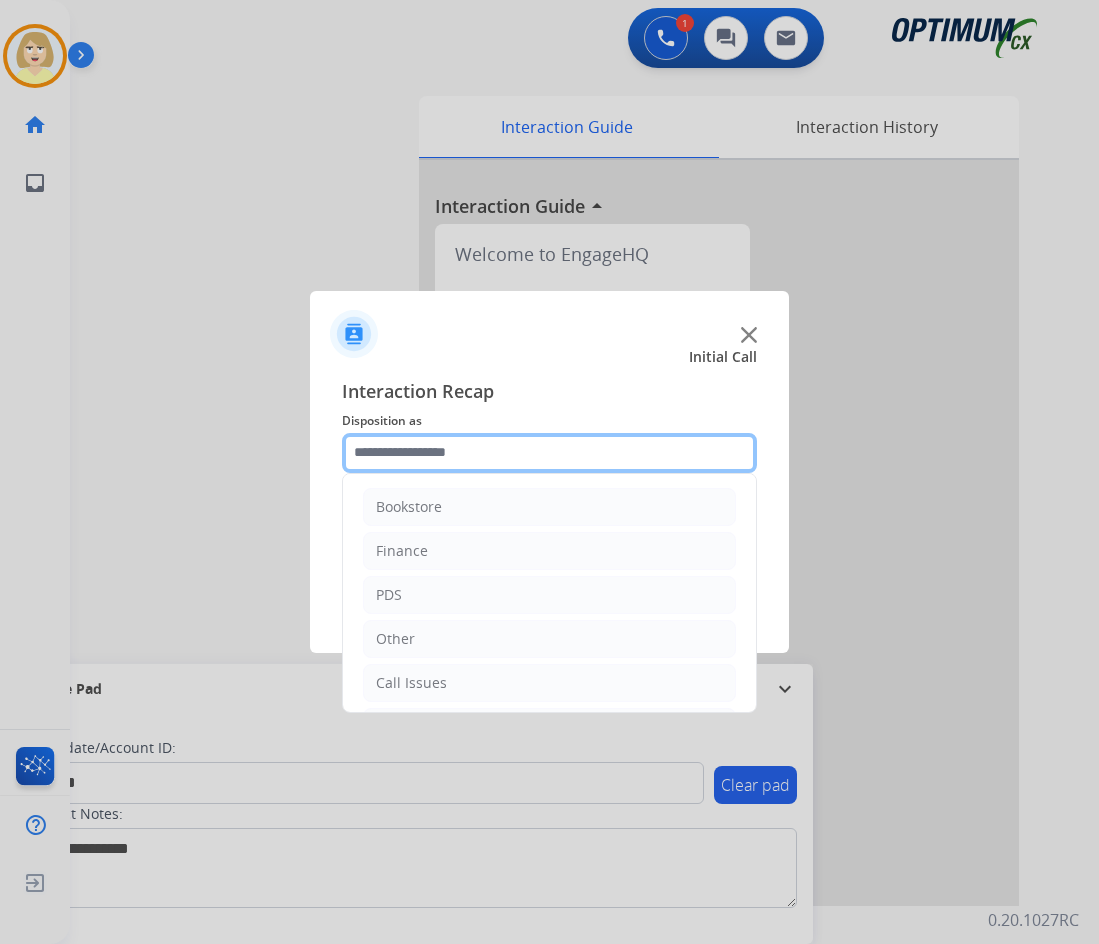 click 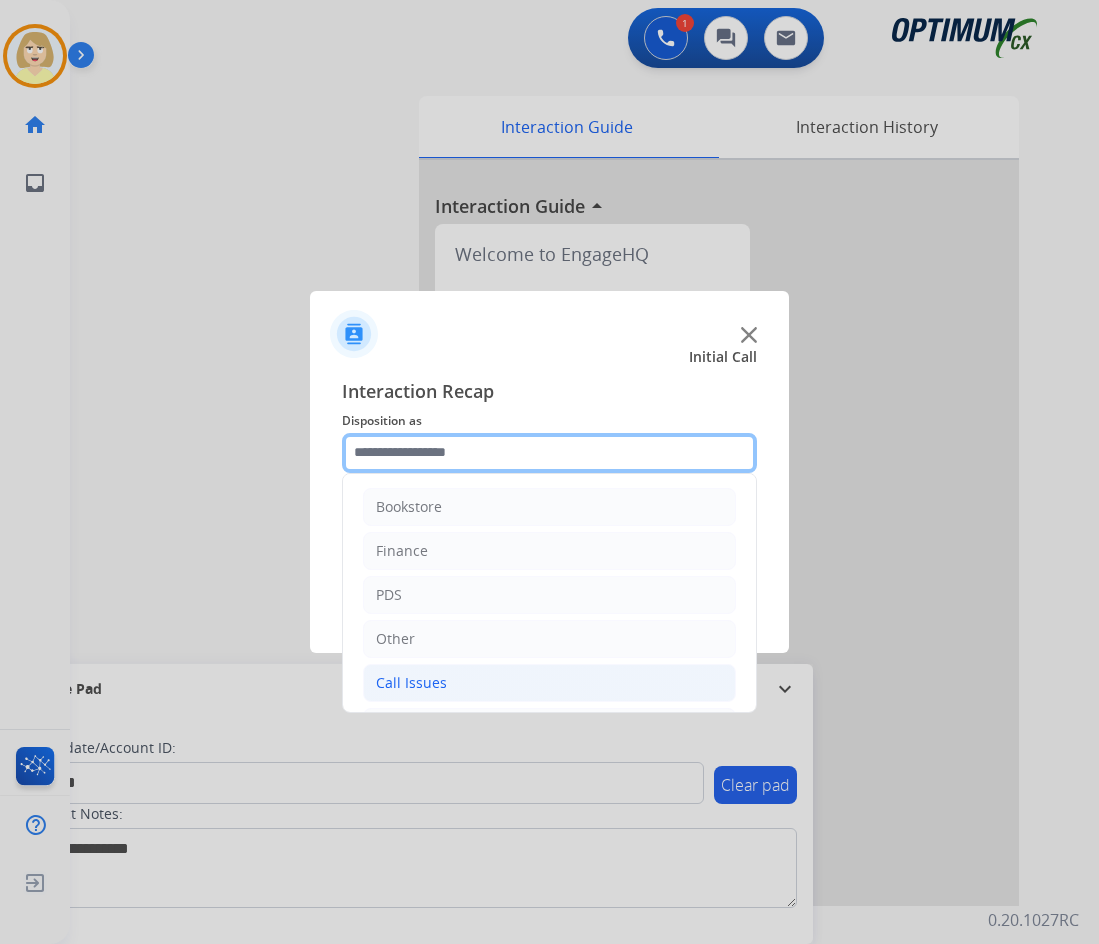 scroll, scrollTop: 136, scrollLeft: 0, axis: vertical 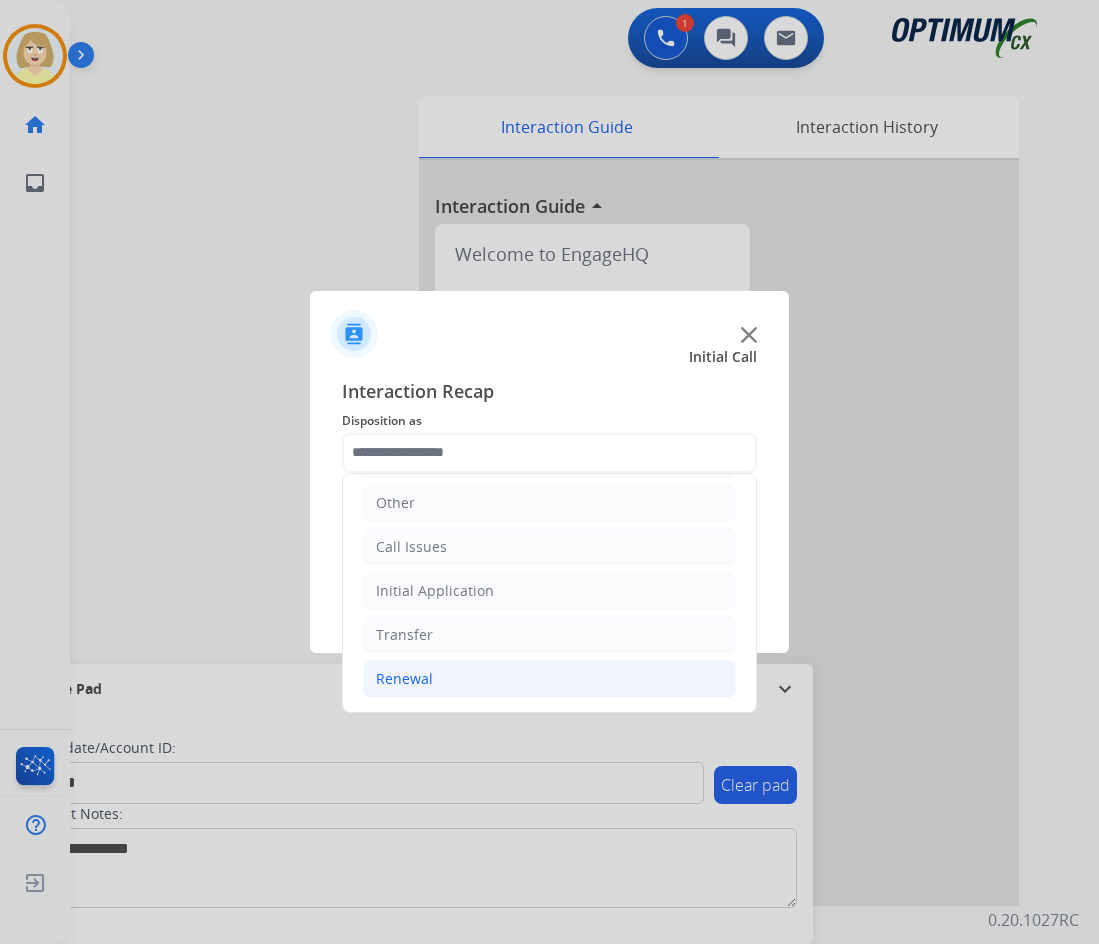 click on "Renewal" 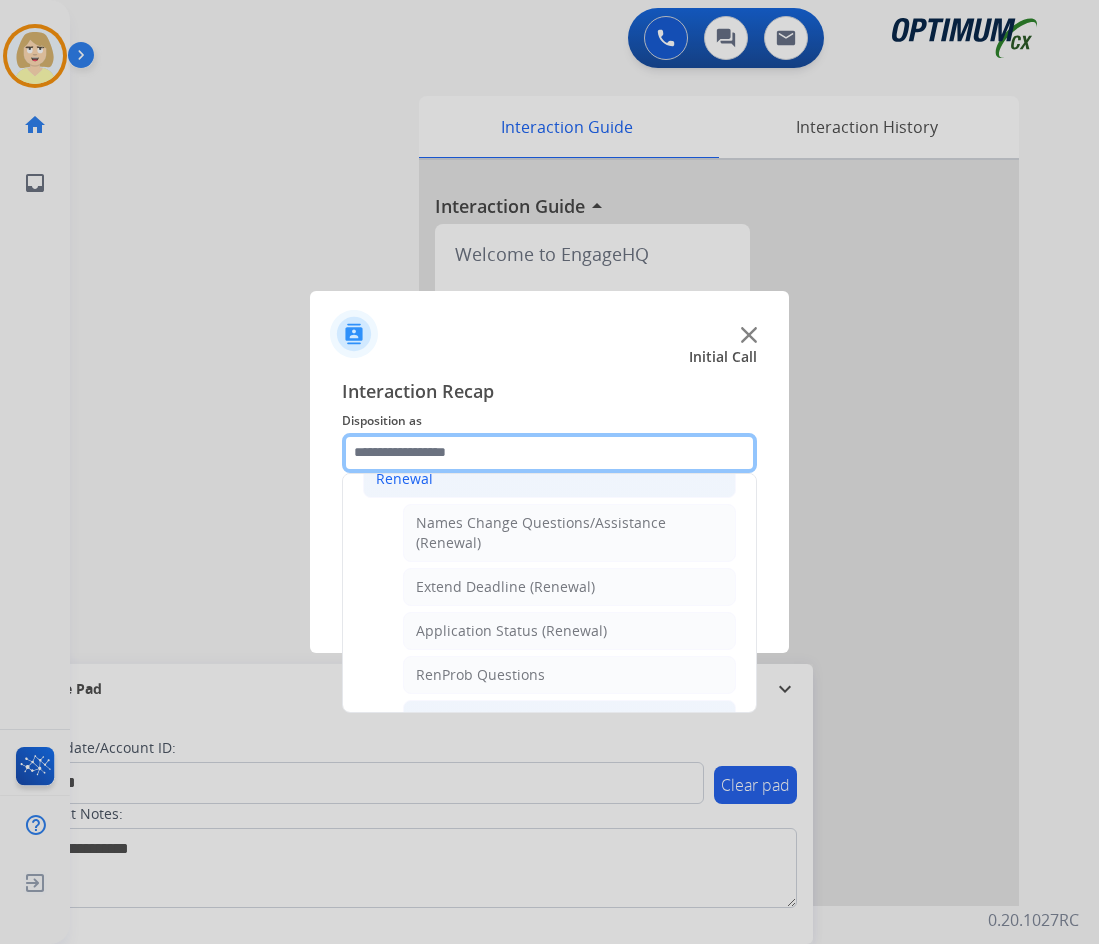 scroll, scrollTop: 436, scrollLeft: 0, axis: vertical 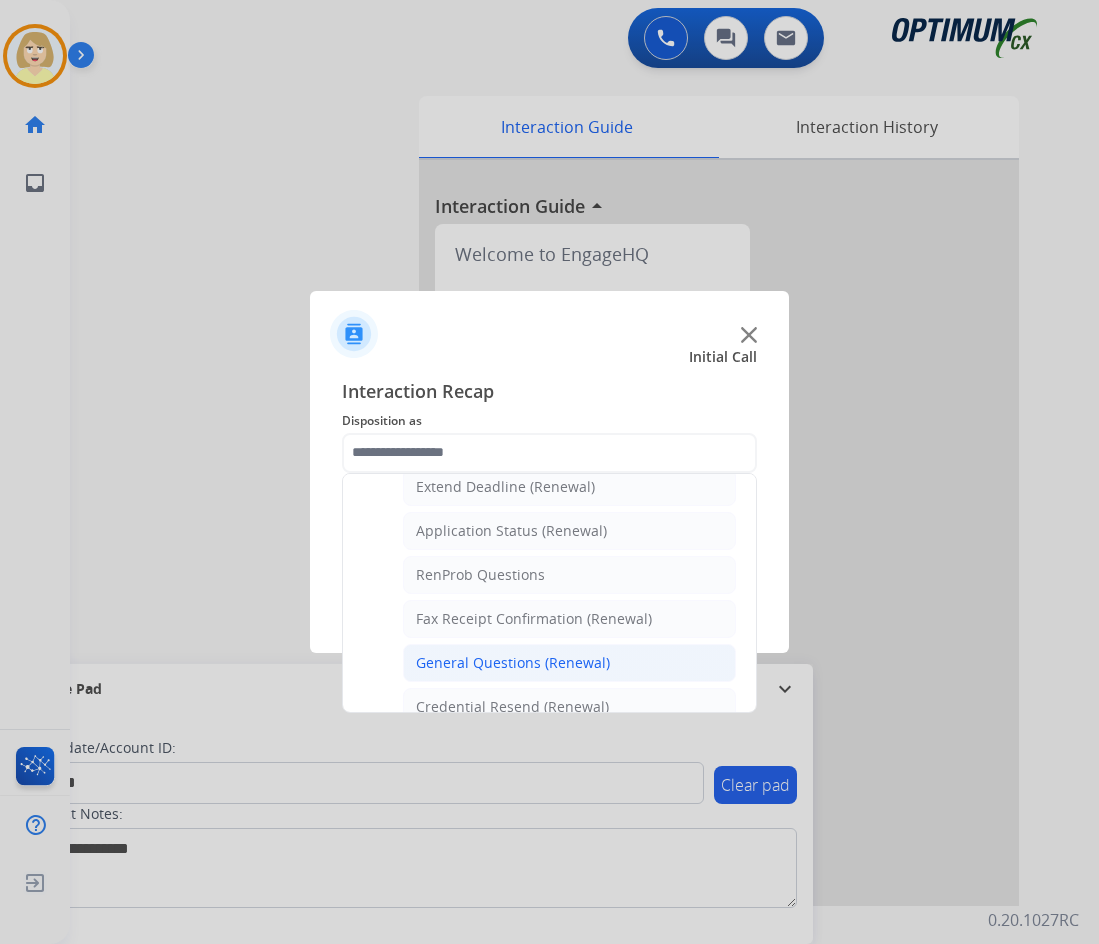 click on "General Questions (Renewal)" 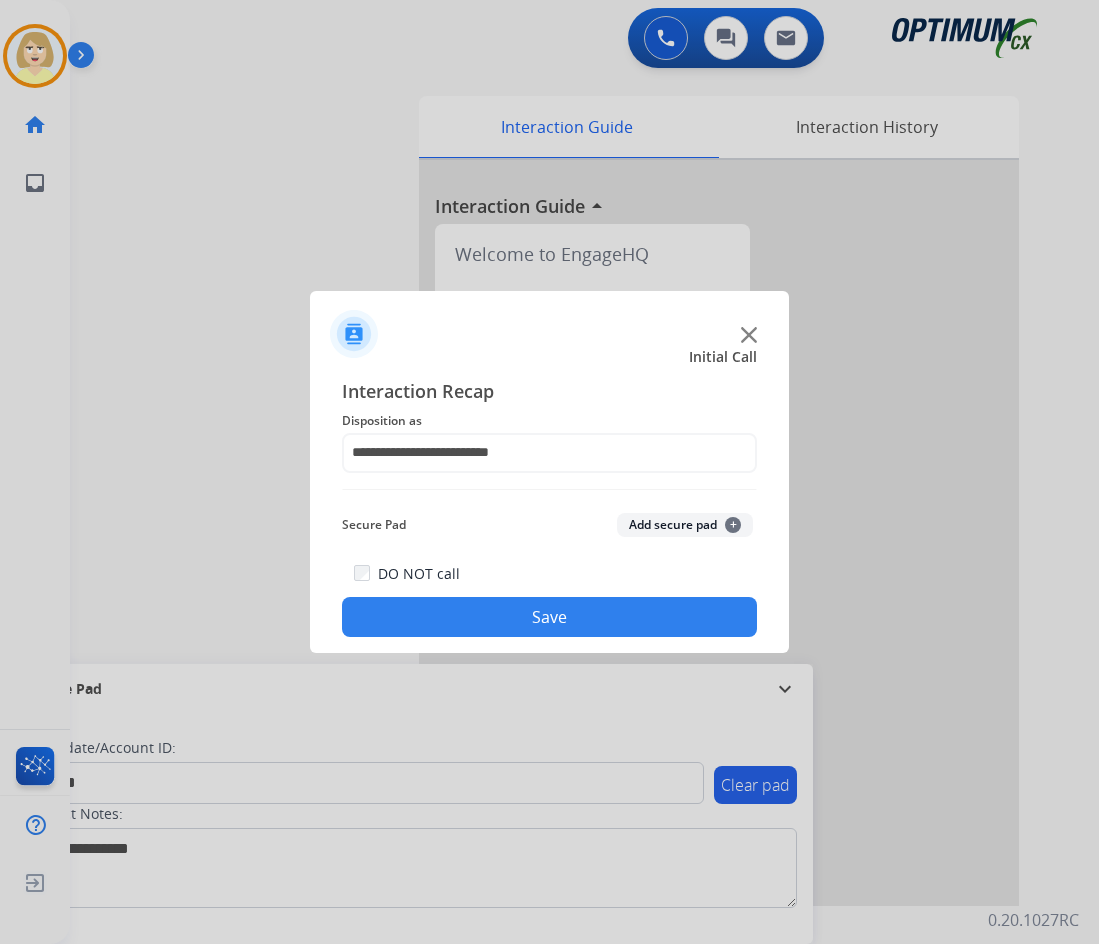 click on "Add secure pad  +" 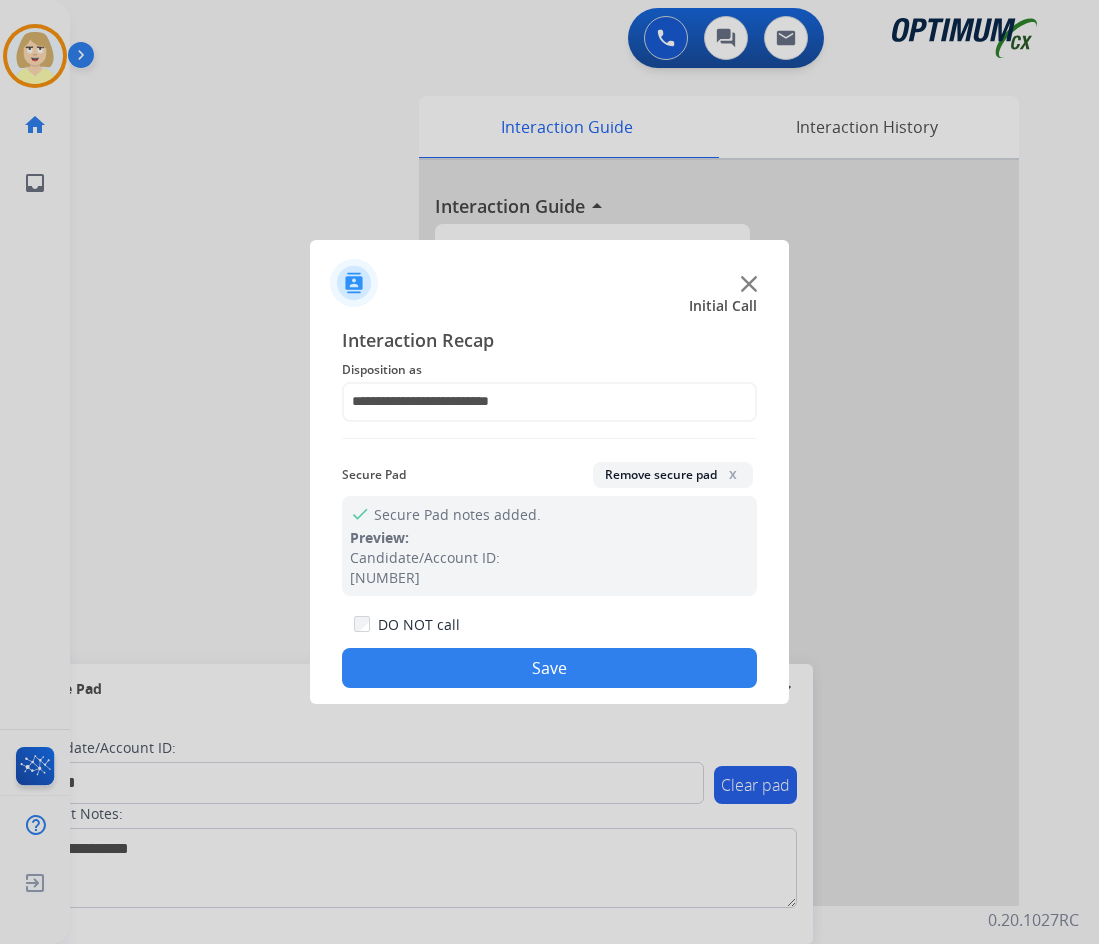 click on "Save" 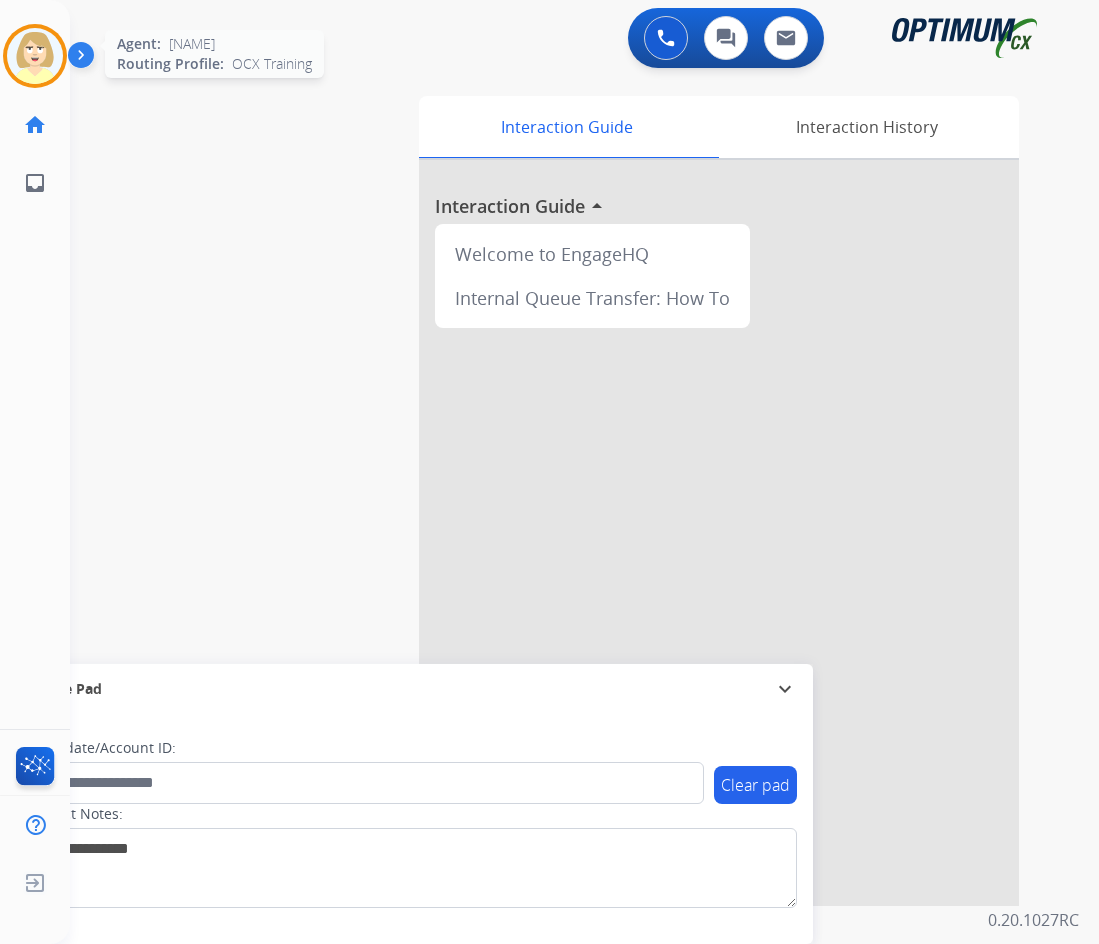 click at bounding box center [35, 56] 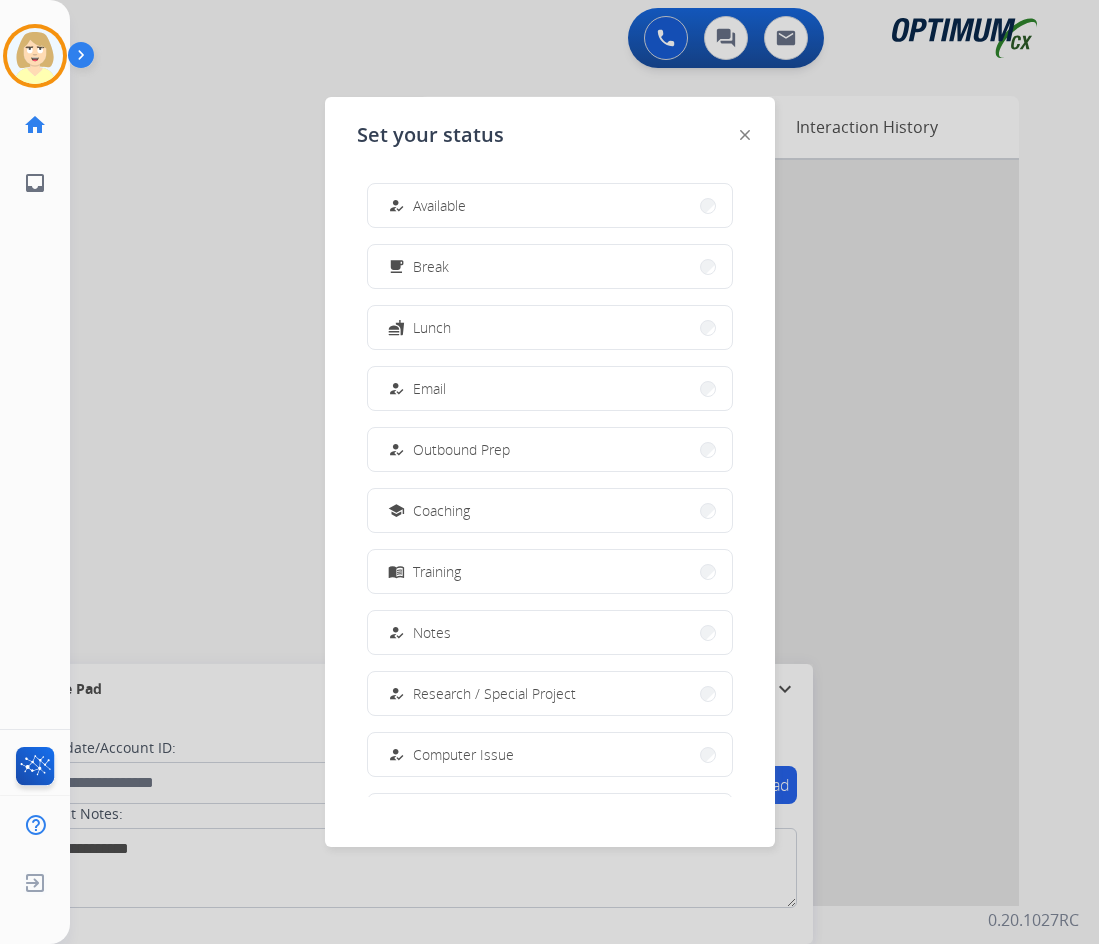 drag, startPoint x: 461, startPoint y: 208, endPoint x: 406, endPoint y: 209, distance: 55.00909 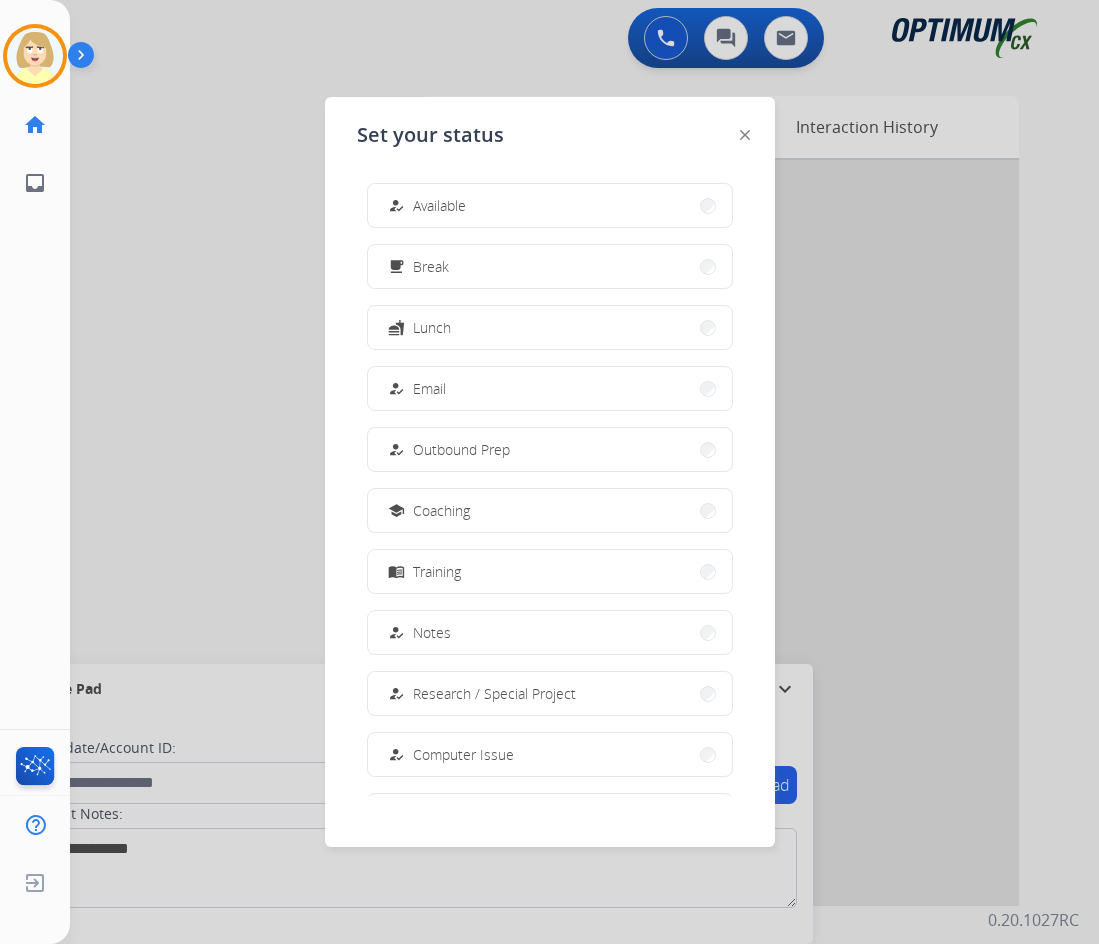 click on "Available" at bounding box center [439, 205] 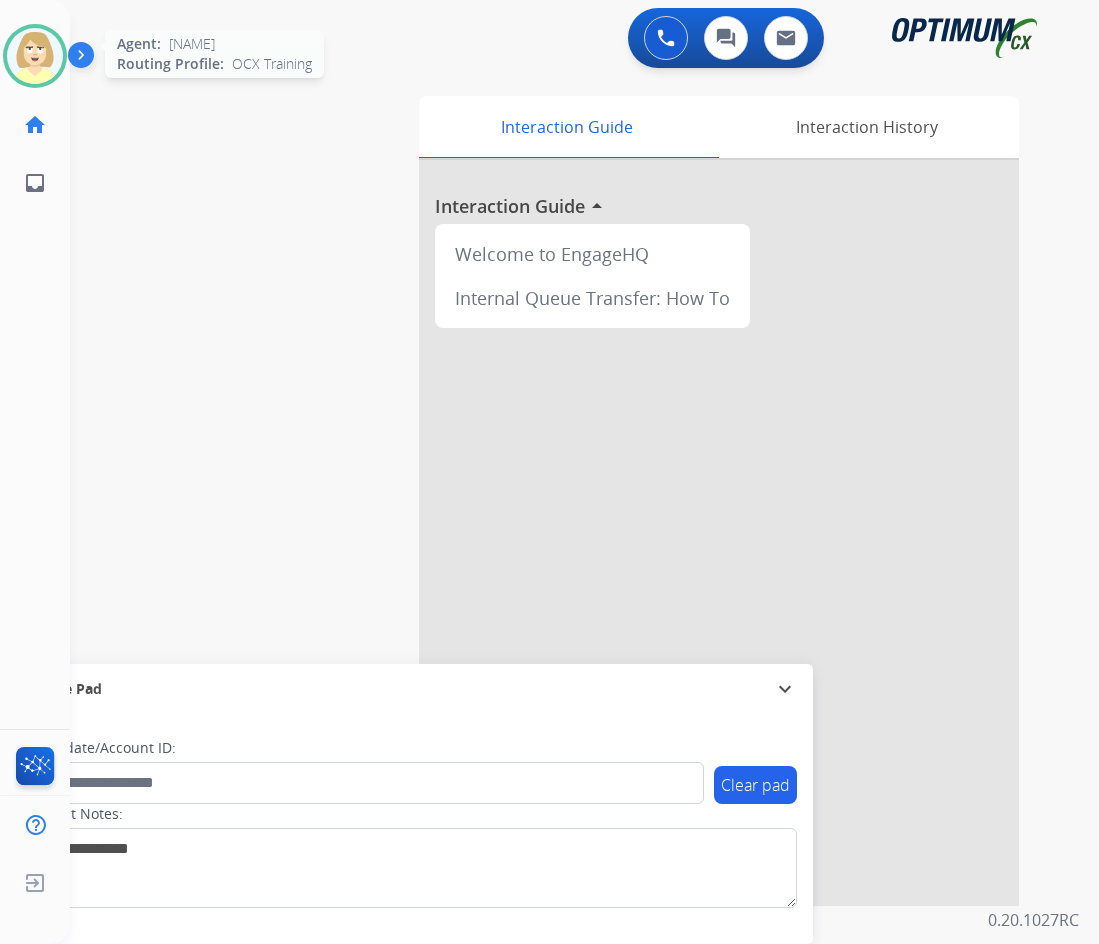 click at bounding box center [35, 56] 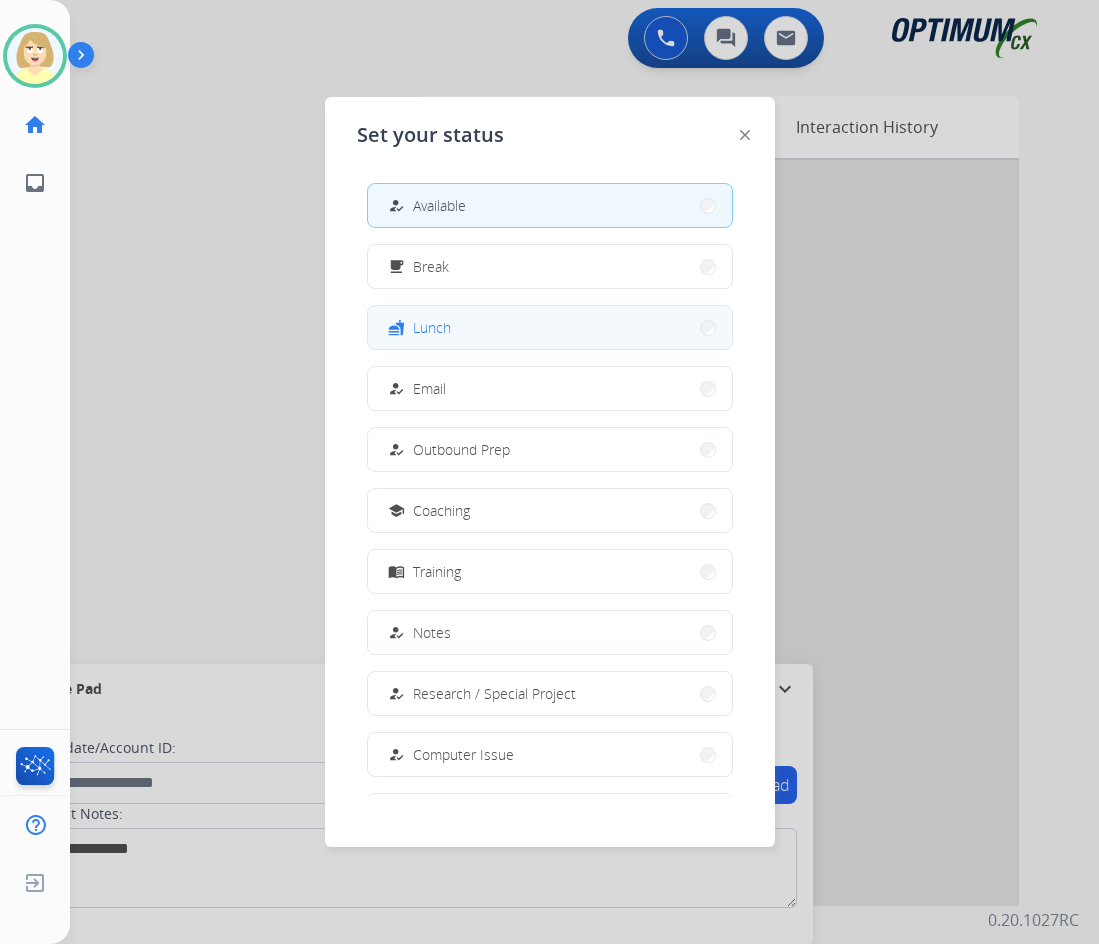 click on "Lunch" at bounding box center [432, 327] 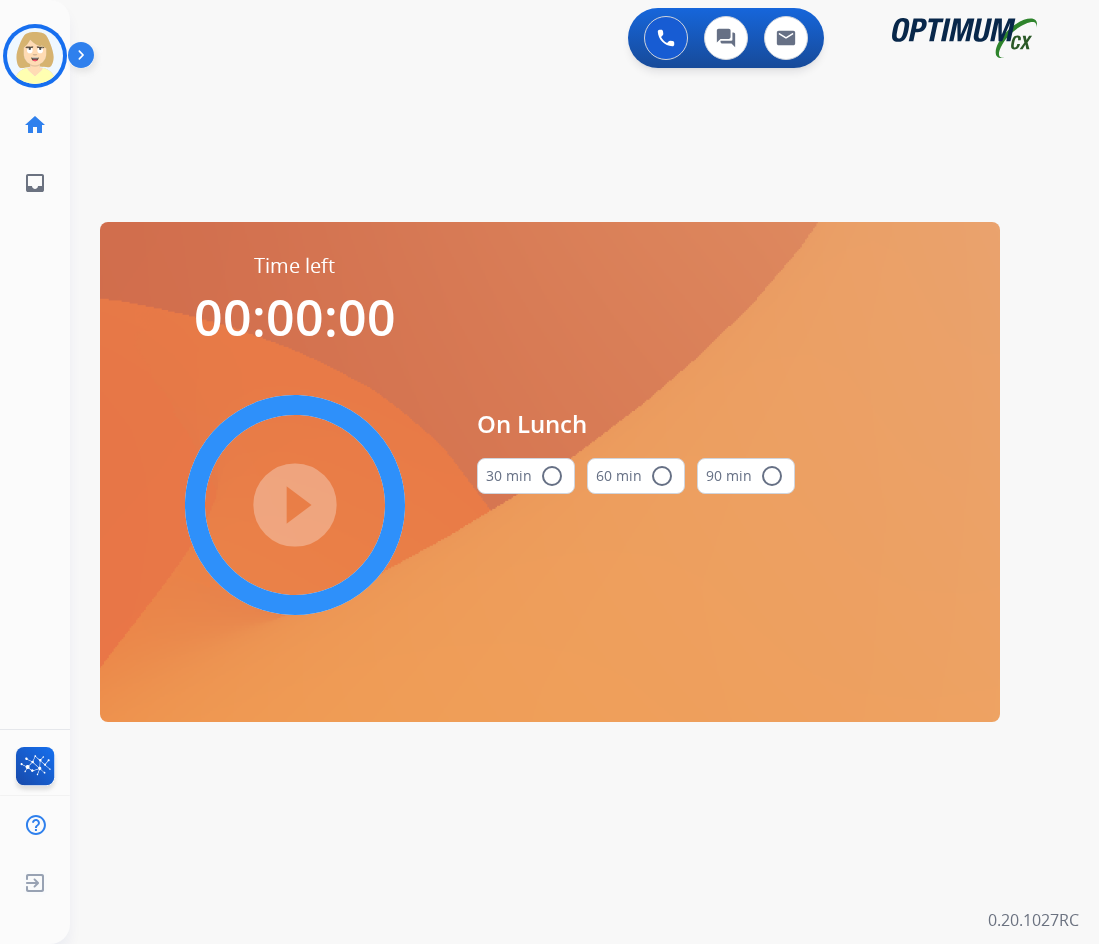 drag, startPoint x: 546, startPoint y: 468, endPoint x: 388, endPoint y: 513, distance: 164.2833 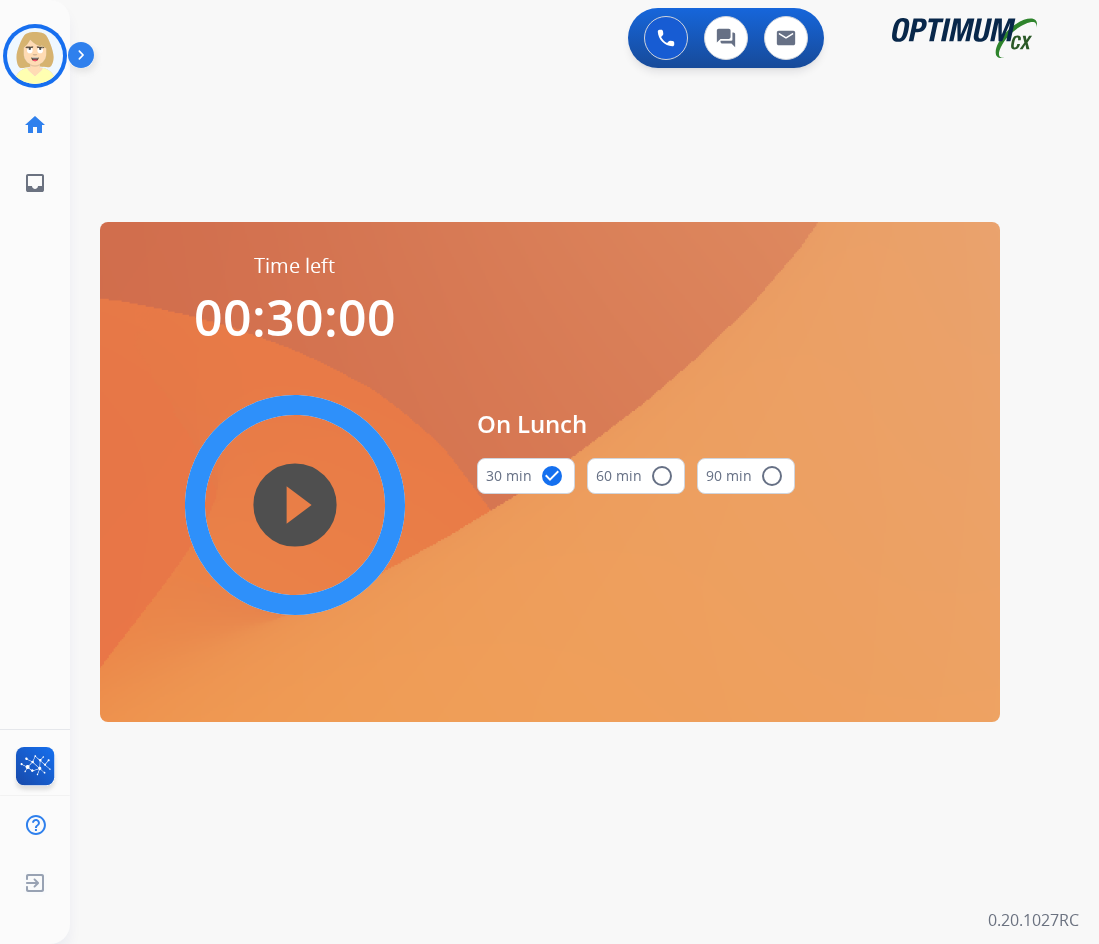 click on "play_circle_filled" at bounding box center [295, 505] 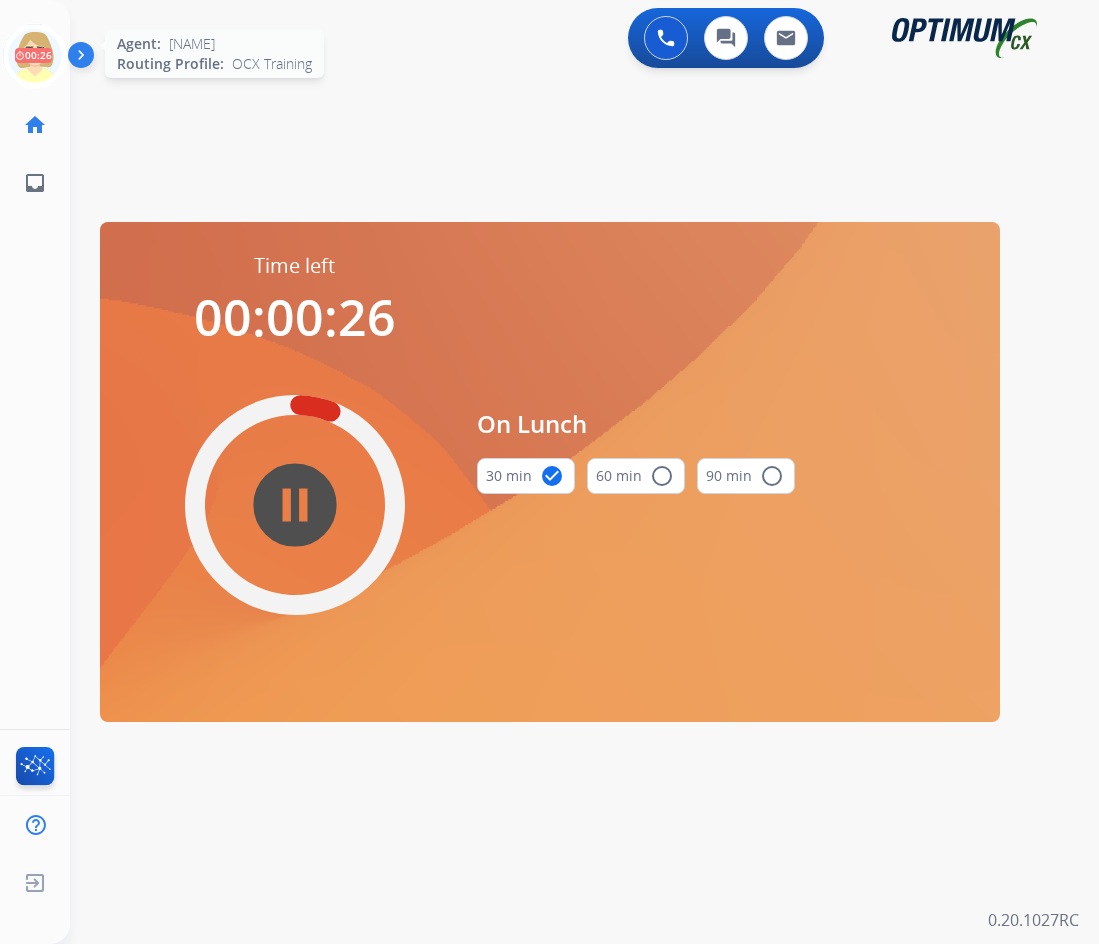 click 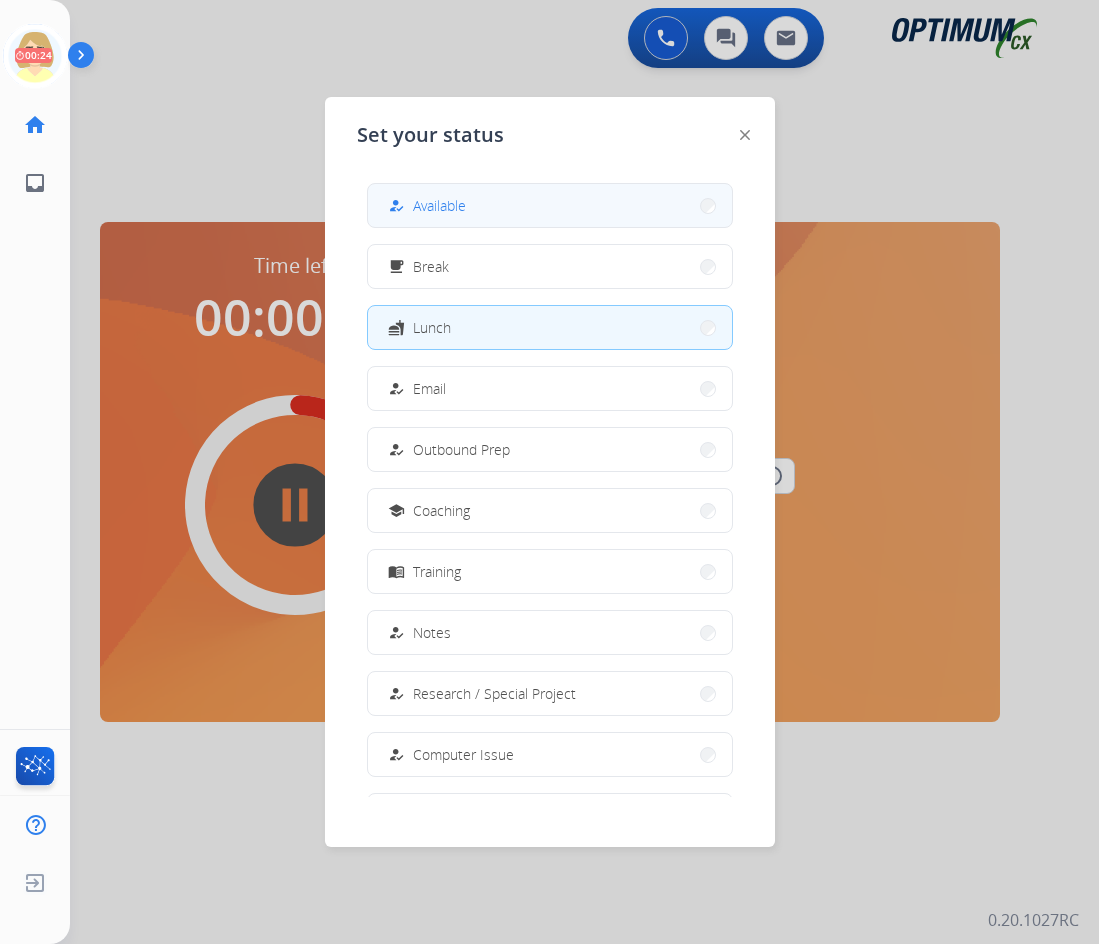 click on "Available" at bounding box center [439, 205] 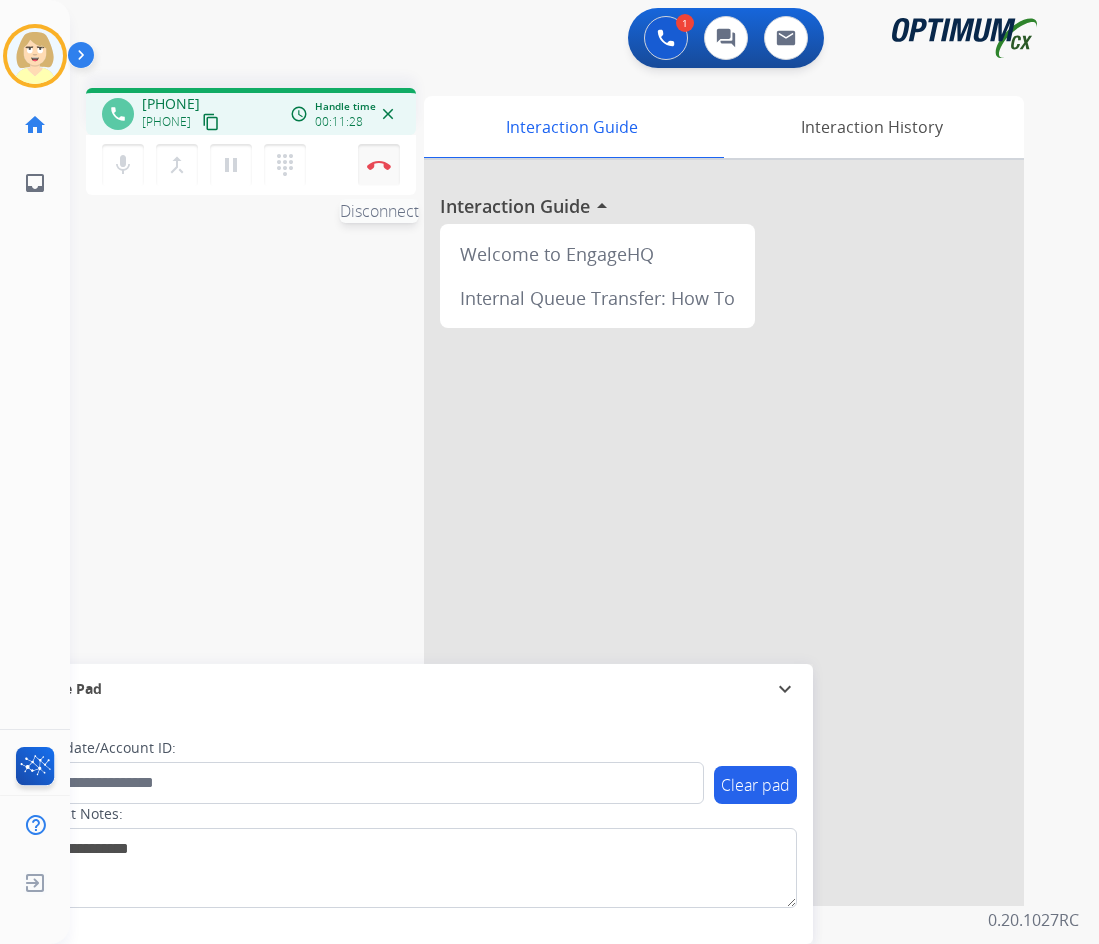 click on "Disconnect" at bounding box center [379, 165] 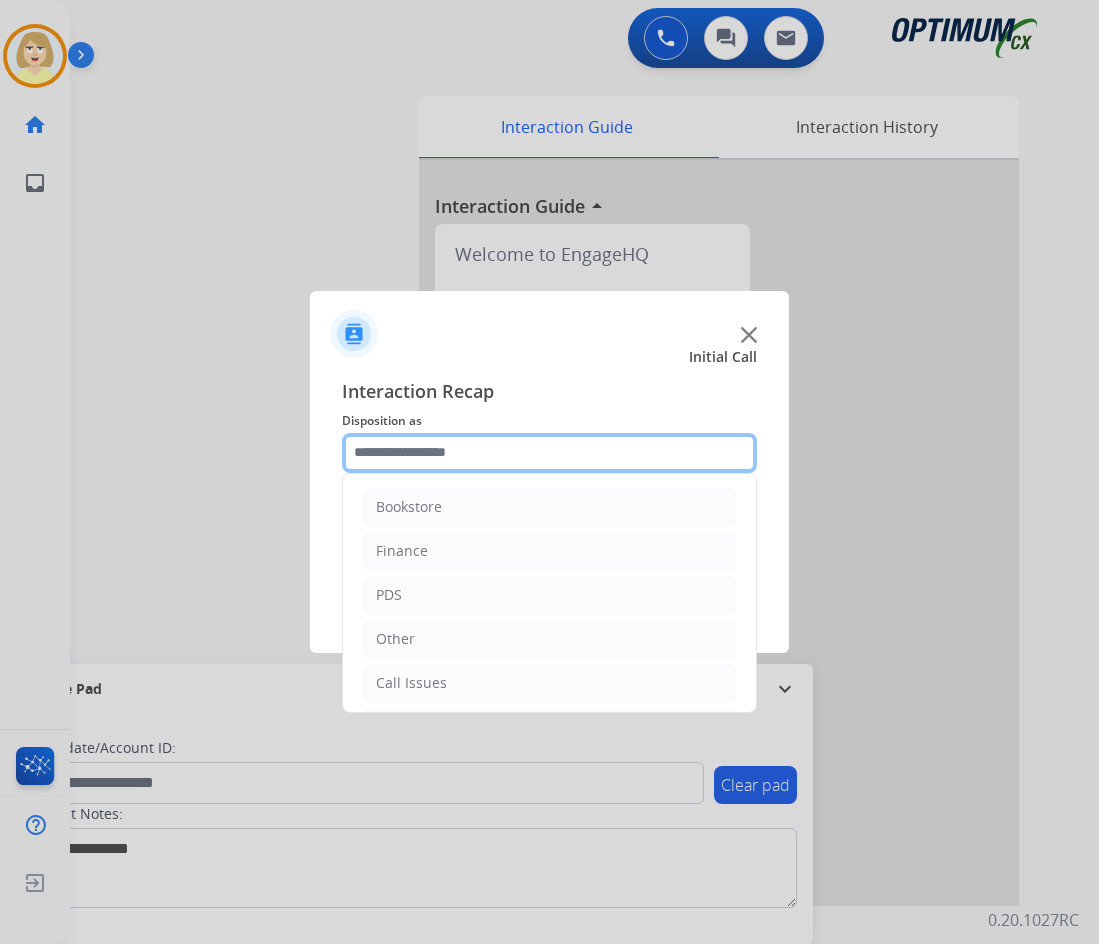 click 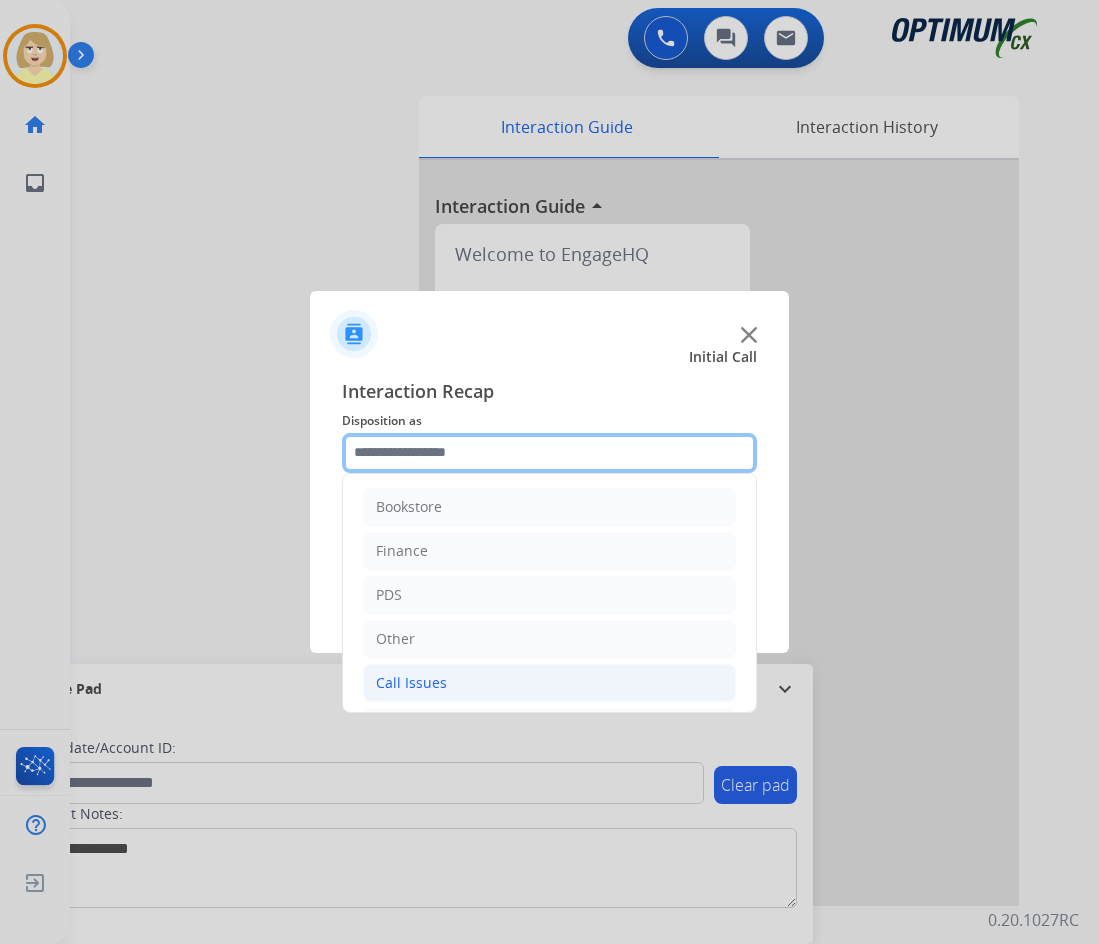 scroll, scrollTop: 136, scrollLeft: 0, axis: vertical 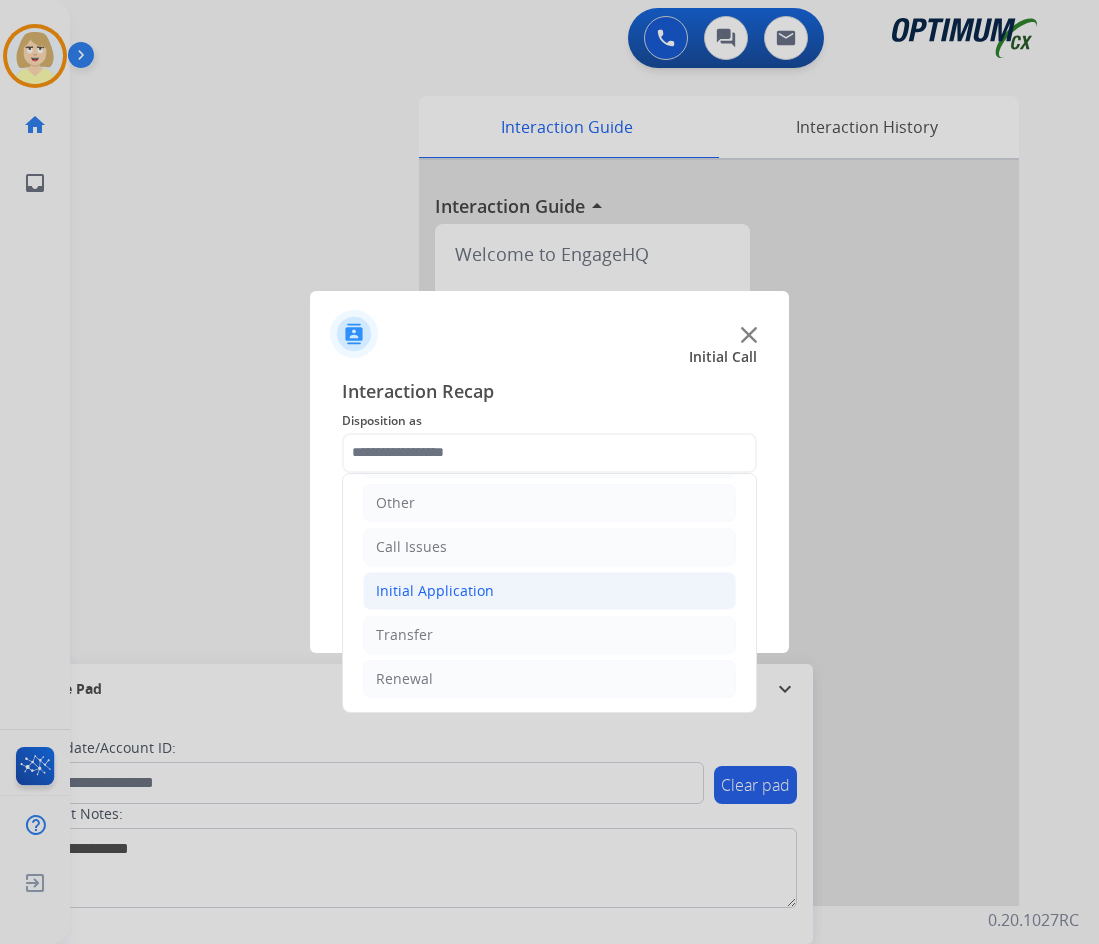 click on "Initial Application" 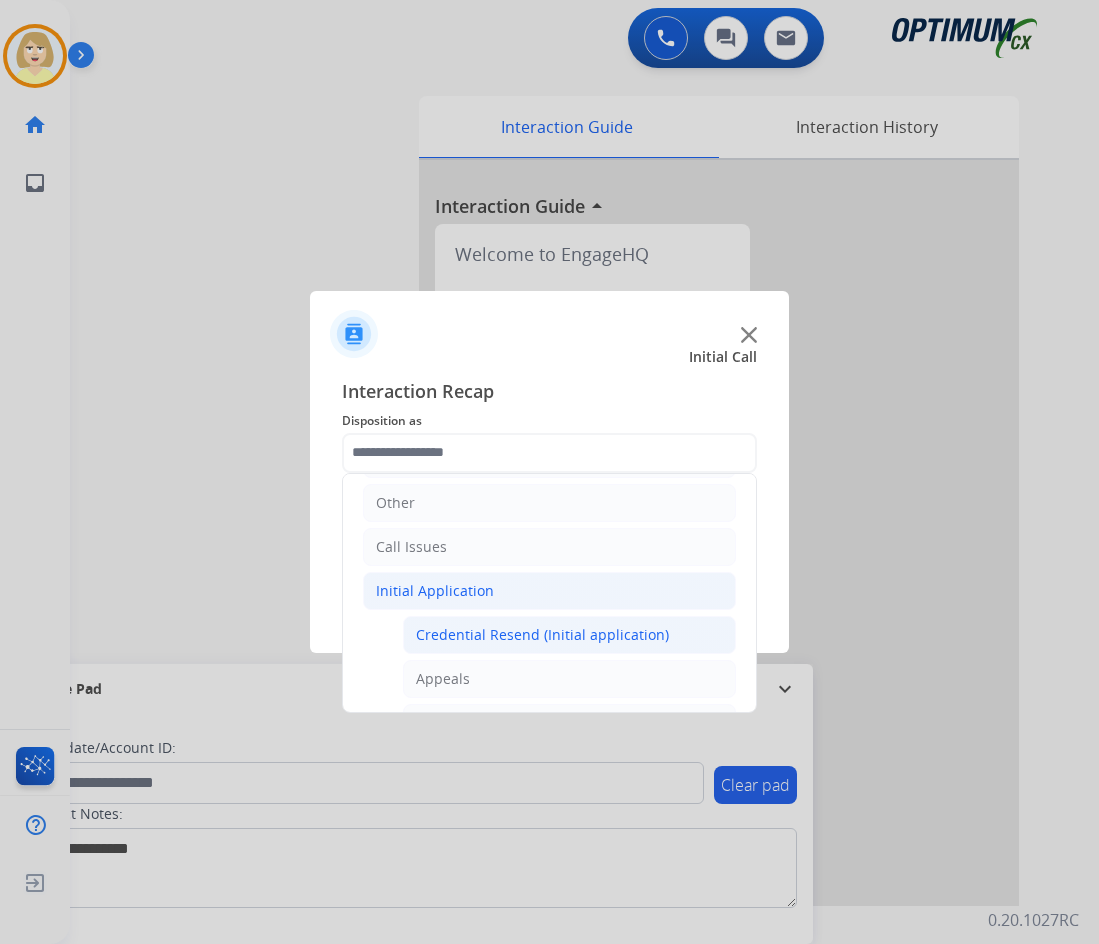 click on "Credential Resend (Initial application)" 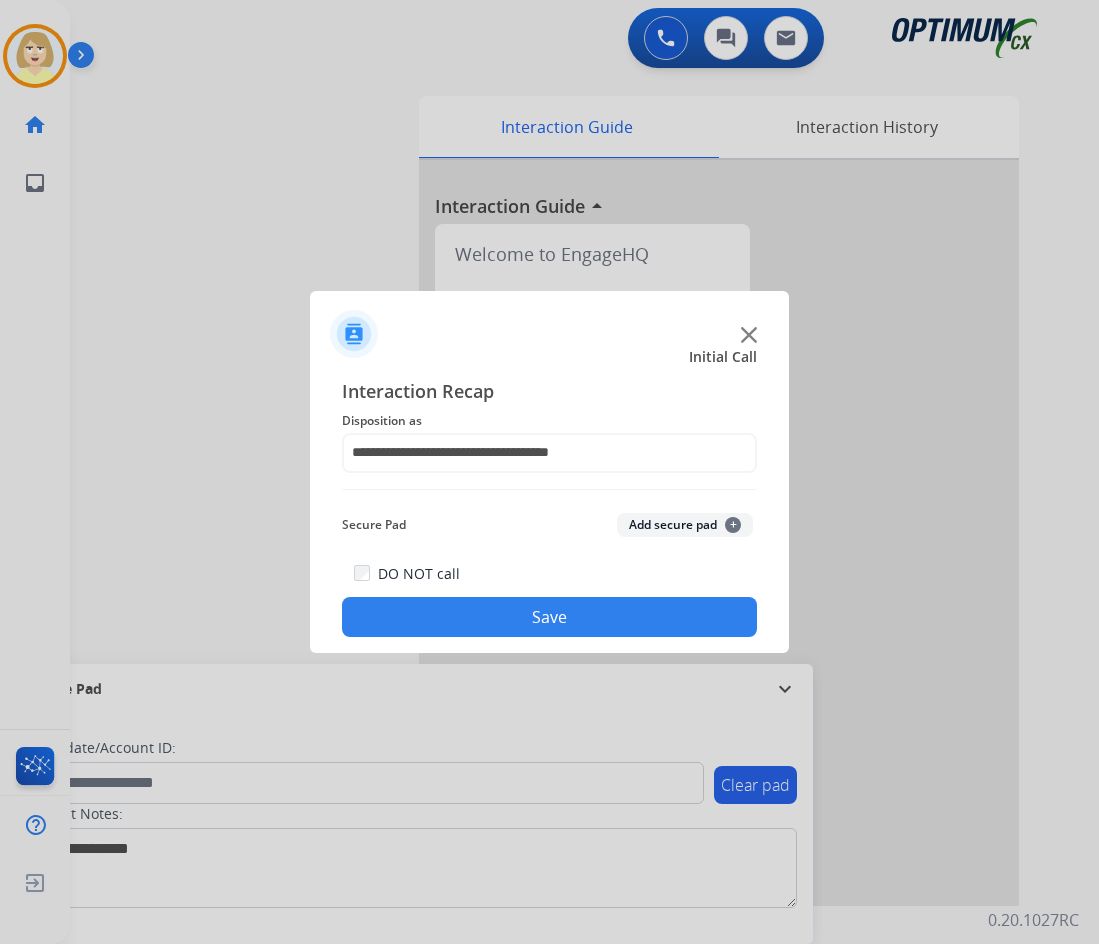 click on "Add secure pad  +" 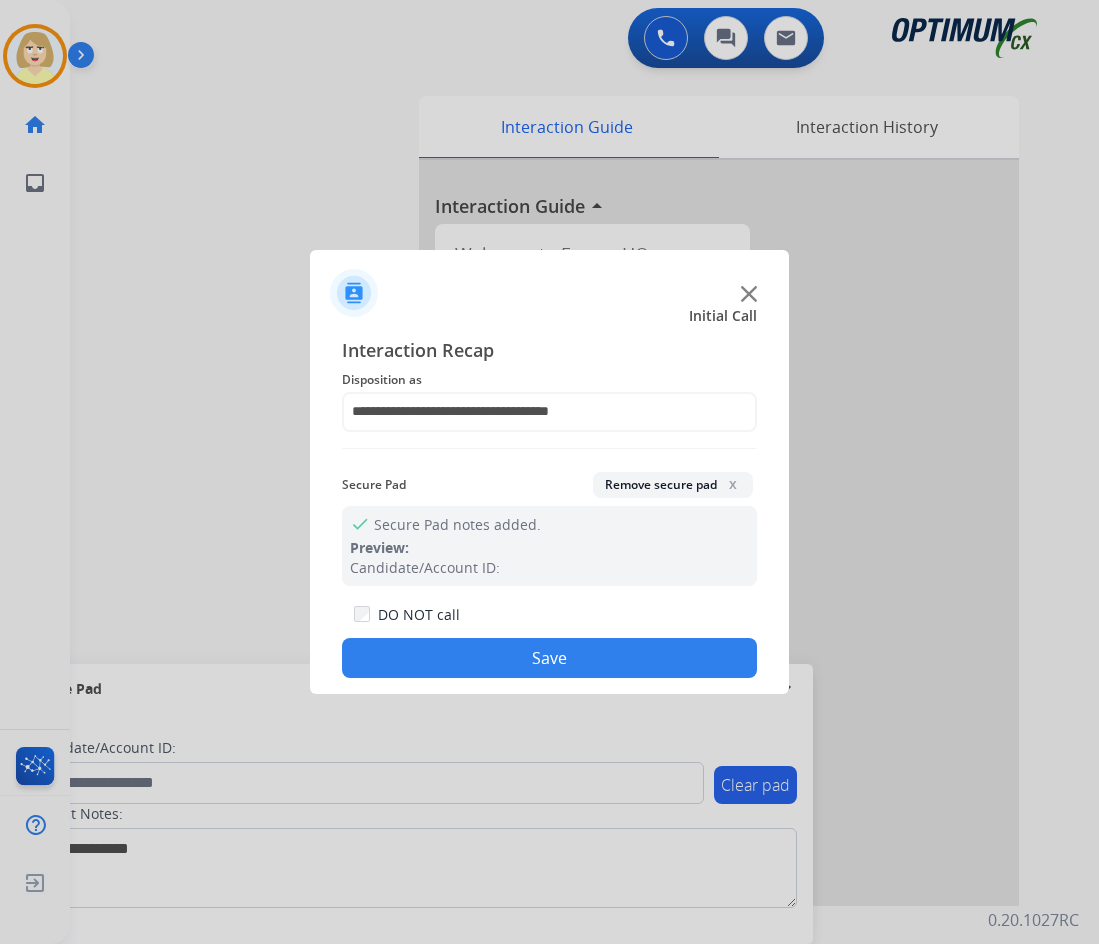 drag, startPoint x: 498, startPoint y: 652, endPoint x: 183, endPoint y: 396, distance: 405.90762 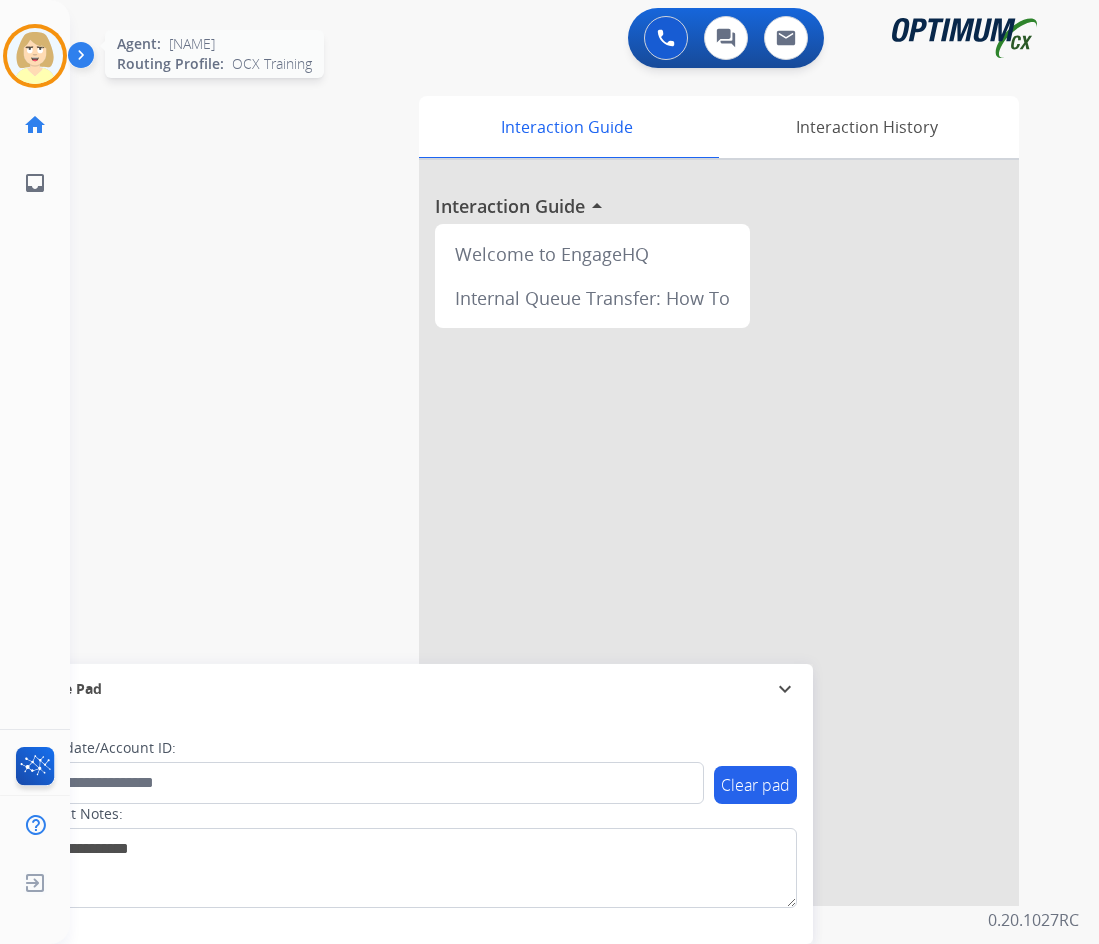 click at bounding box center [35, 56] 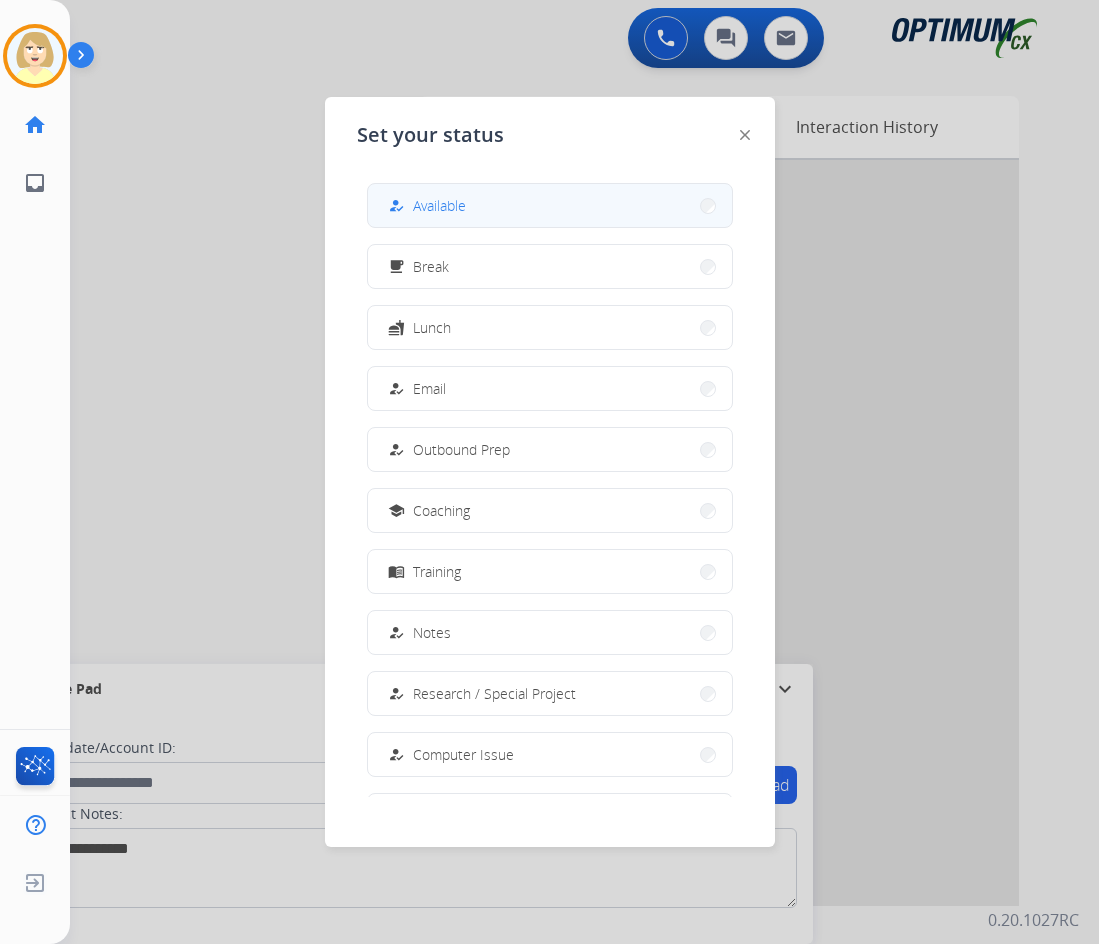 click on "how_to_reg Available" at bounding box center [550, 205] 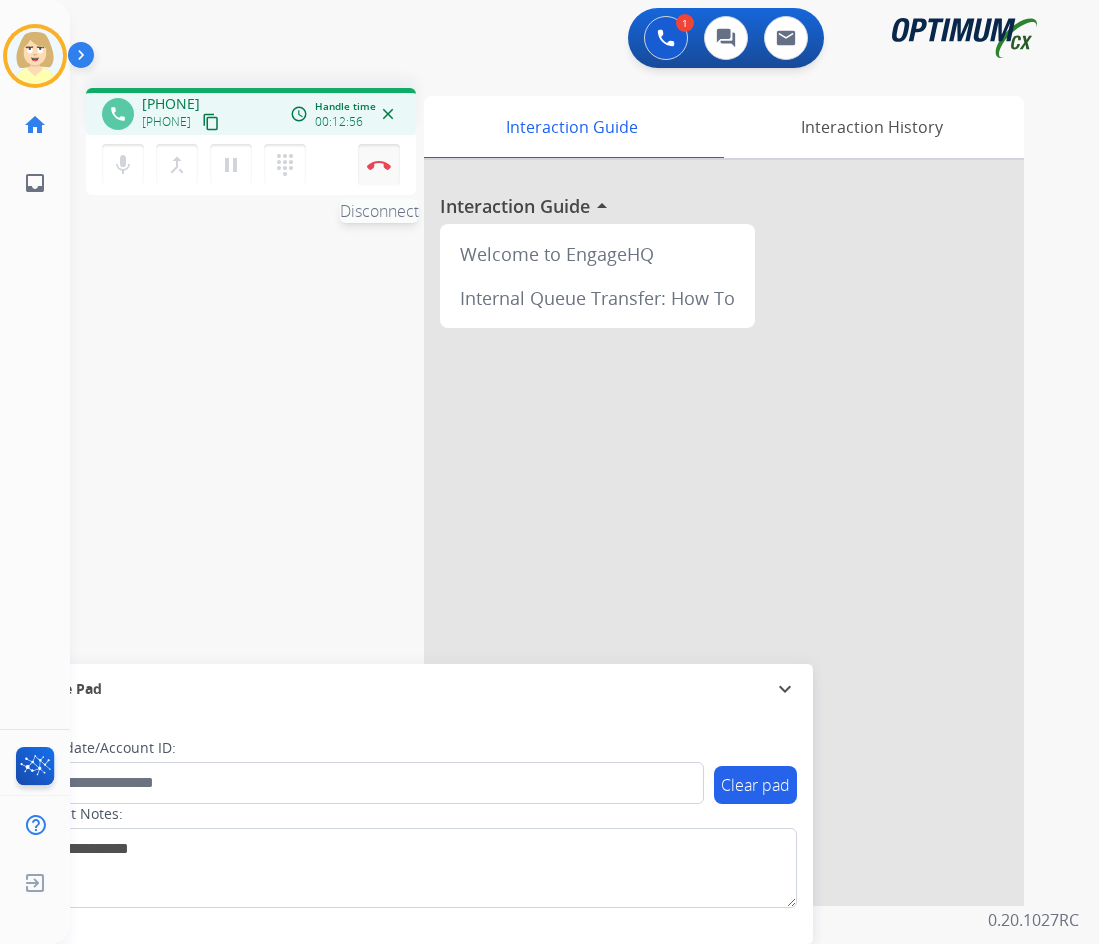 click on "Disconnect" at bounding box center (379, 165) 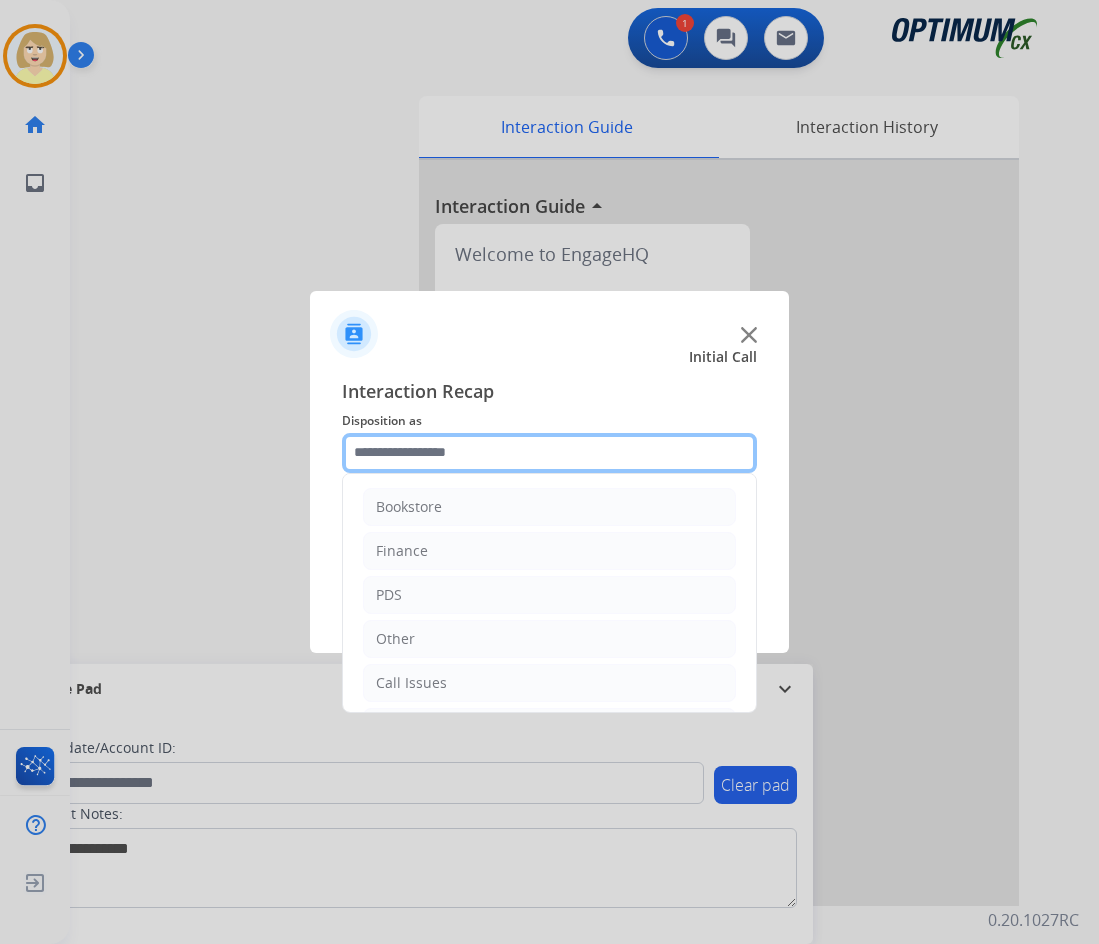 click 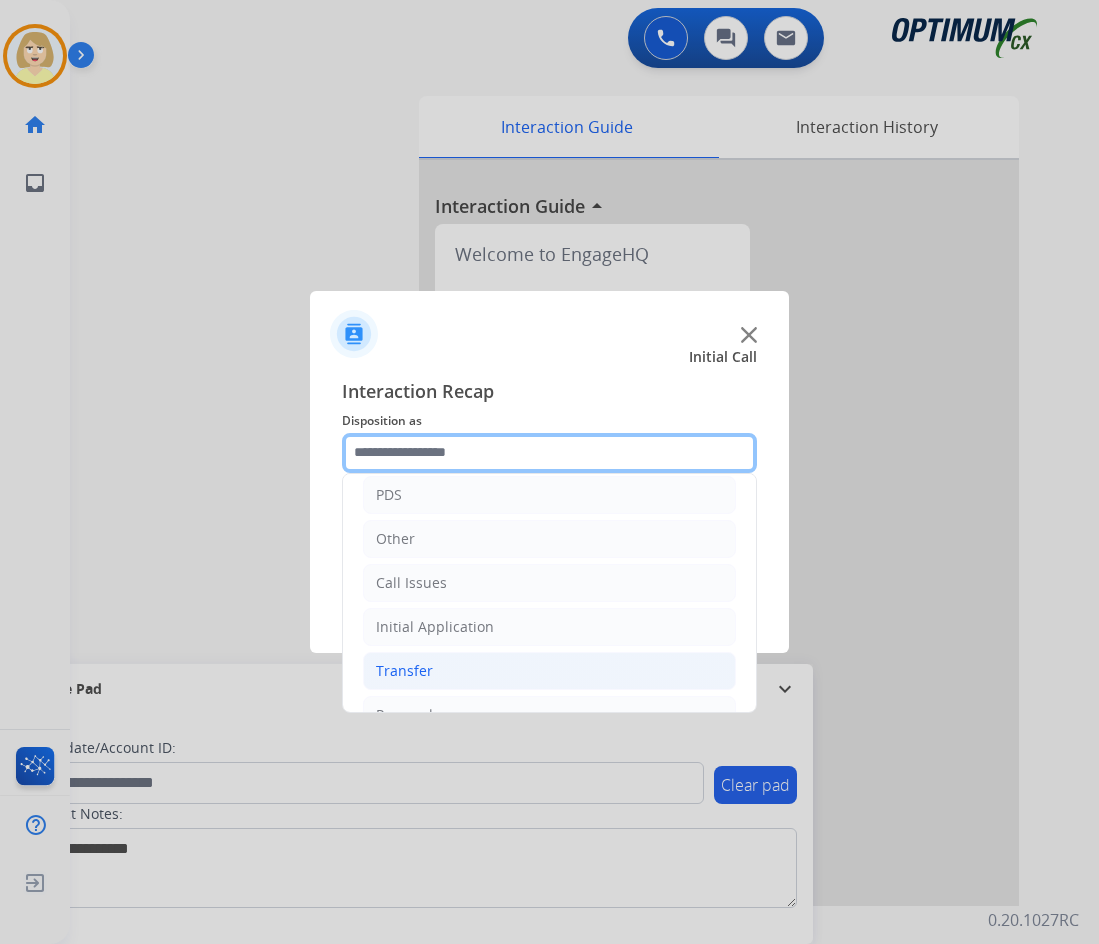 scroll, scrollTop: 136, scrollLeft: 0, axis: vertical 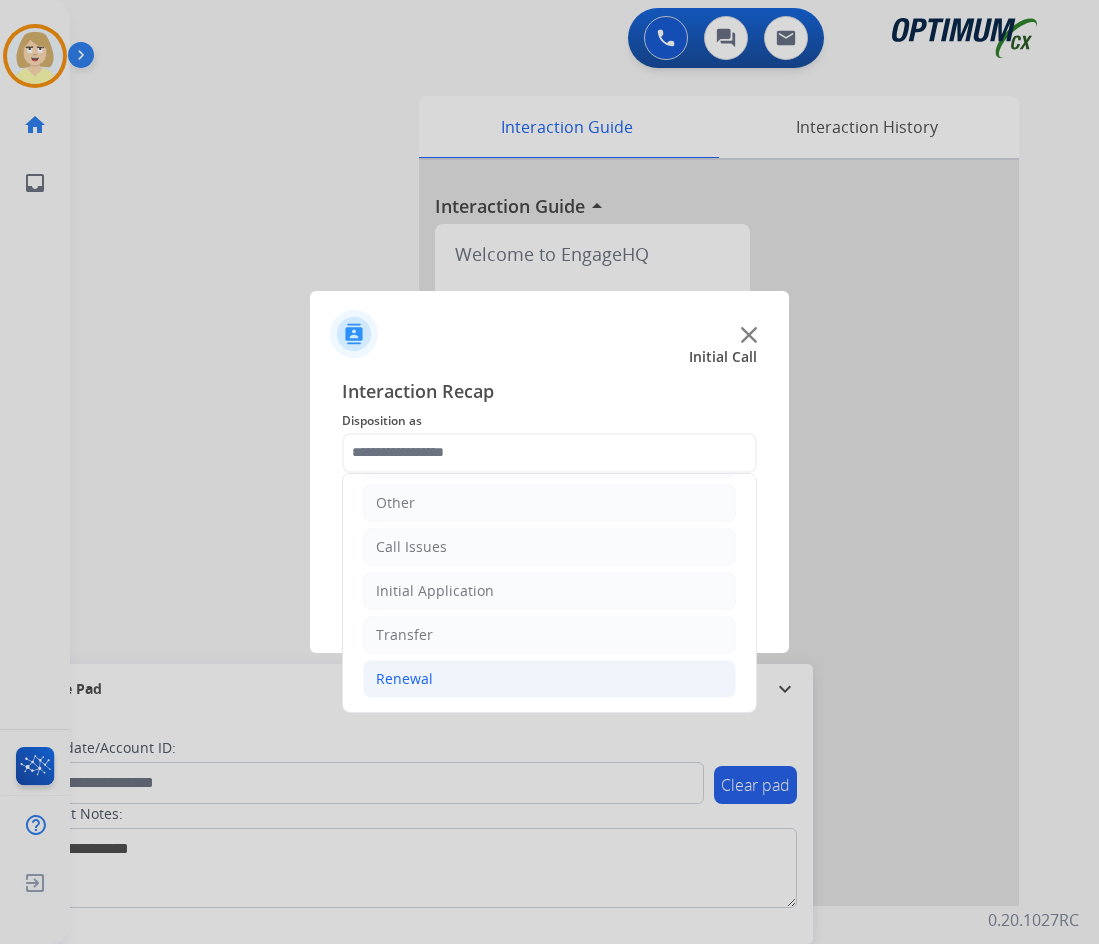 click on "Renewal" 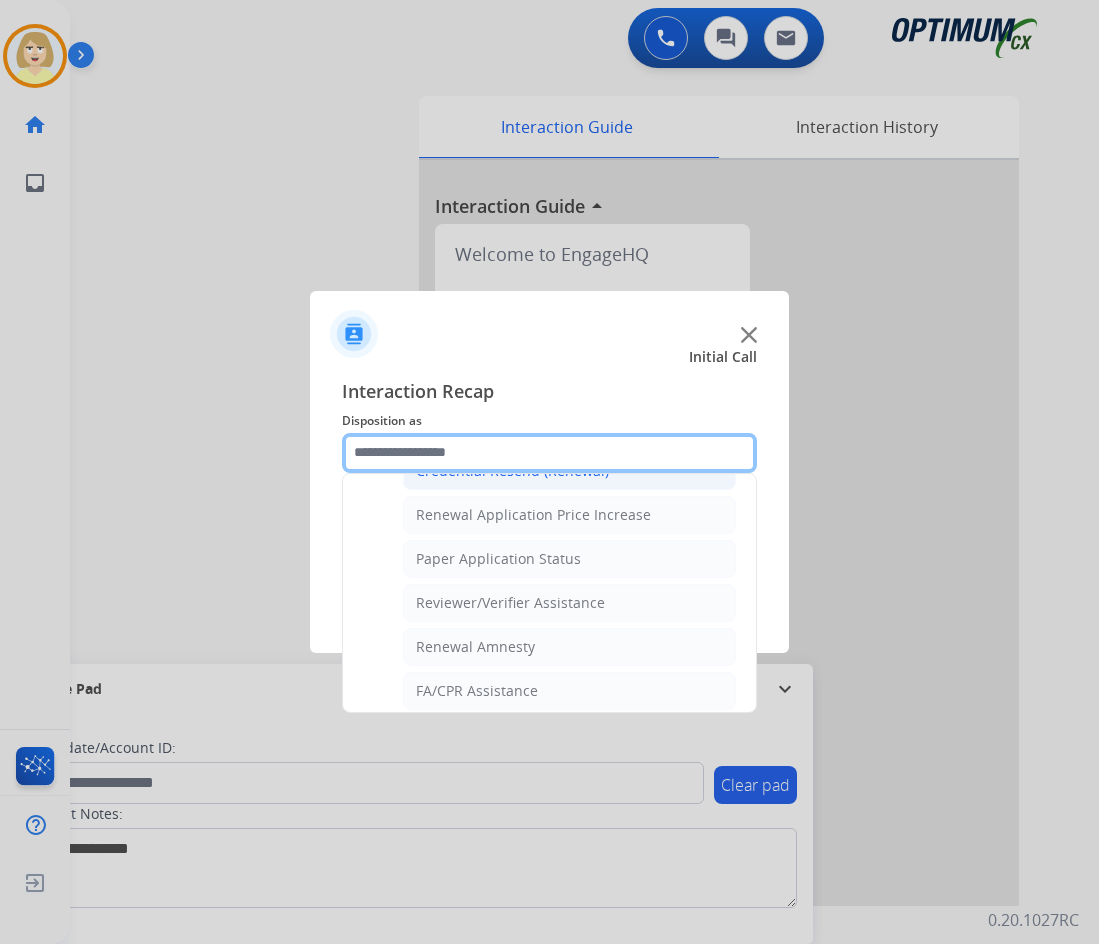 scroll, scrollTop: 572, scrollLeft: 0, axis: vertical 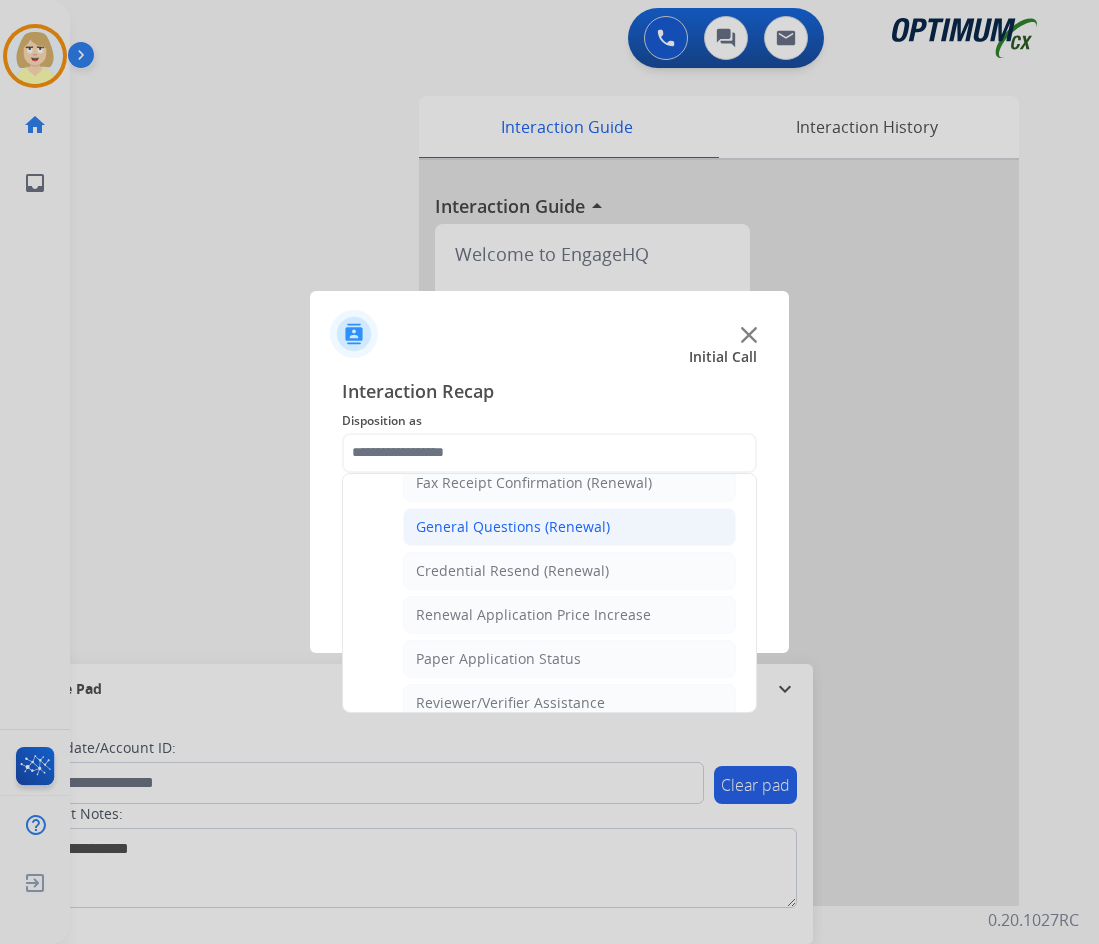 click on "General Questions (Renewal)" 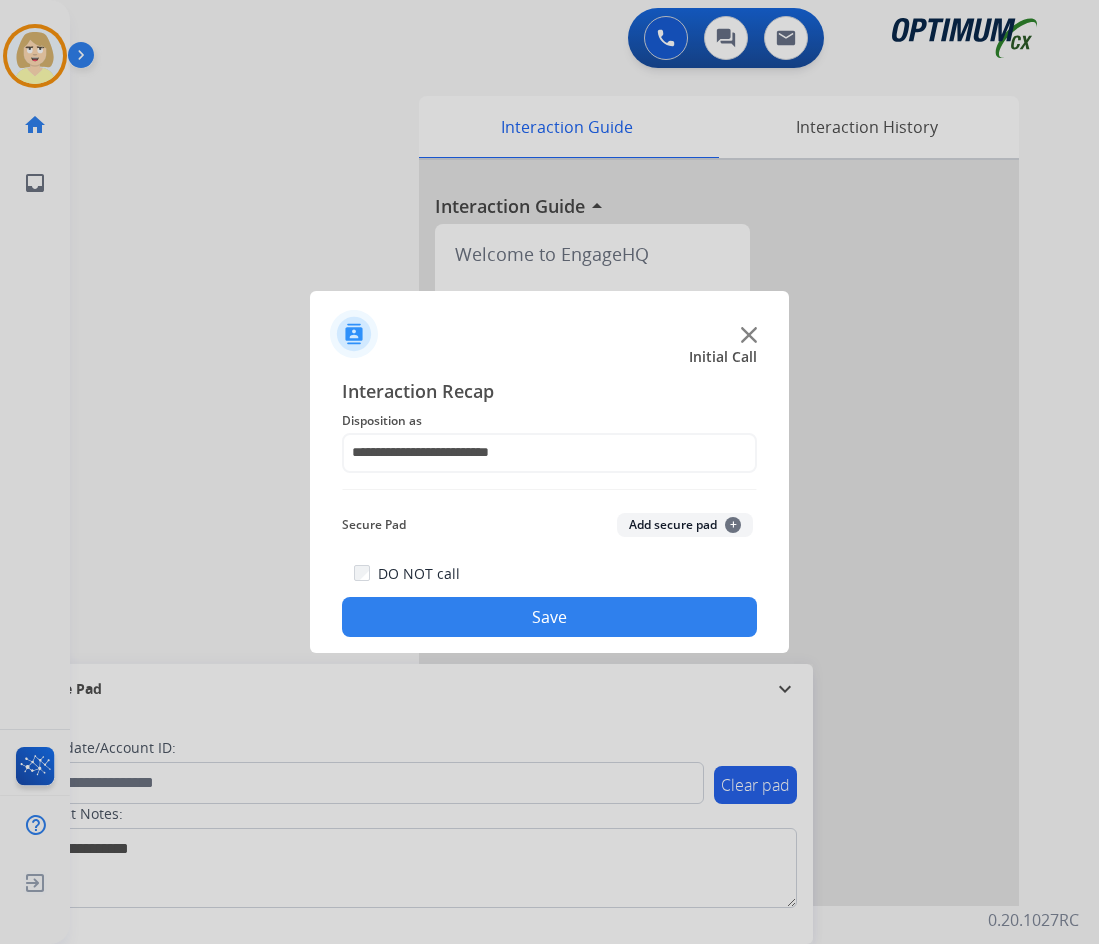 click on "Add secure pad  +" 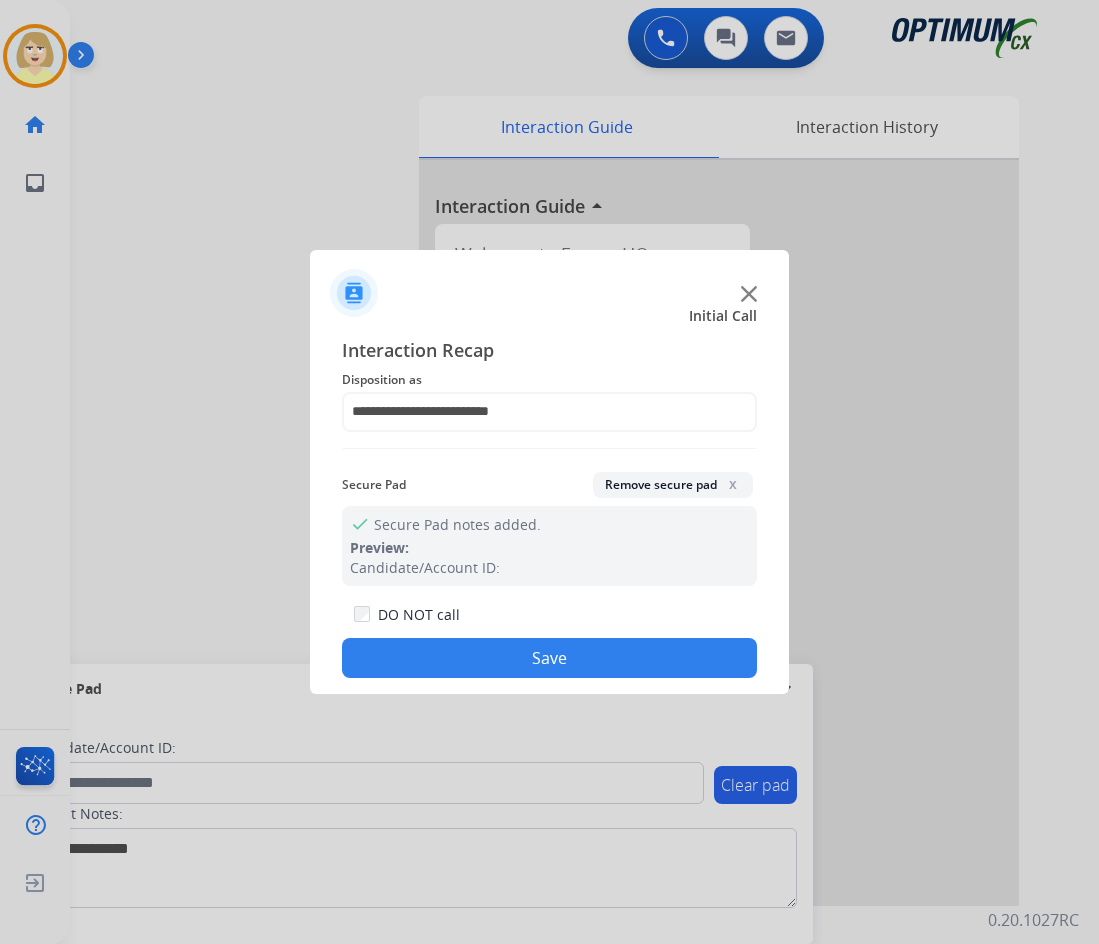 drag, startPoint x: 481, startPoint y: 668, endPoint x: 70, endPoint y: 253, distance: 584.077 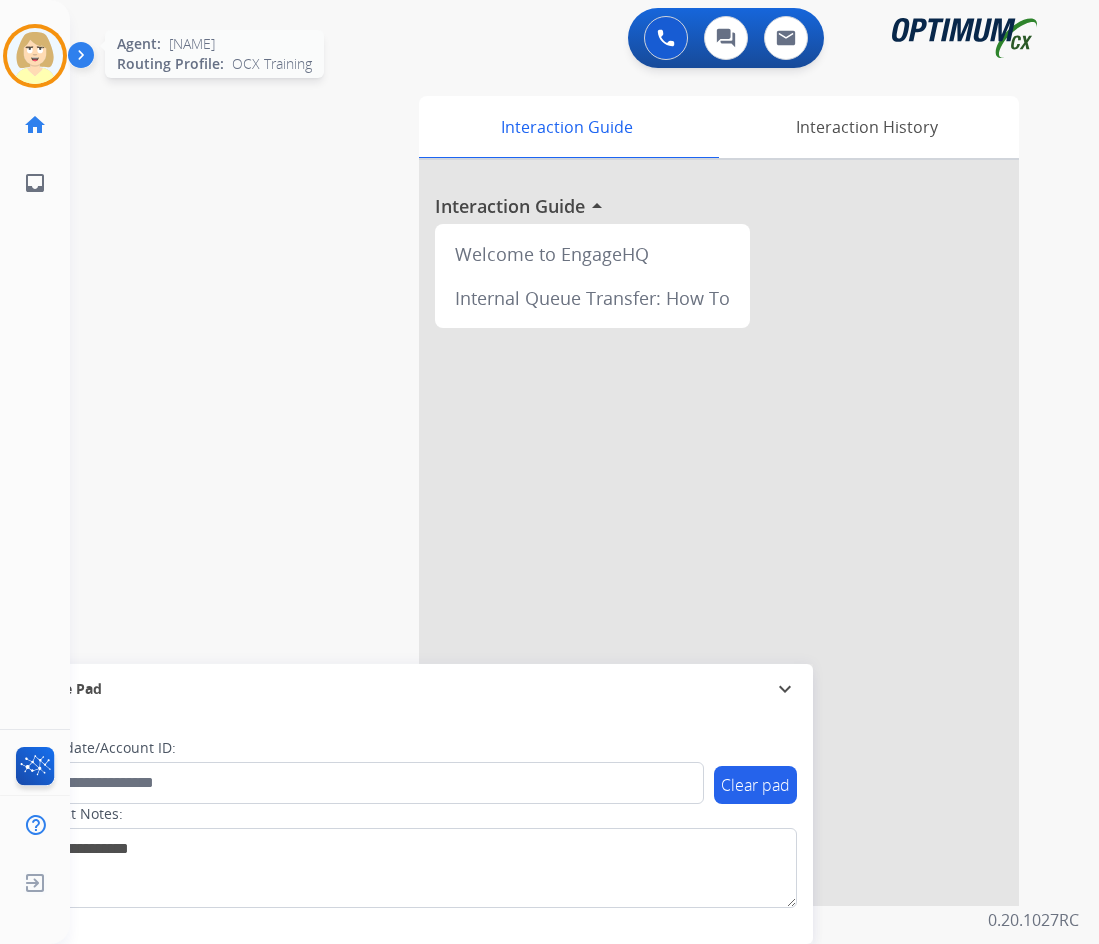 click at bounding box center [35, 56] 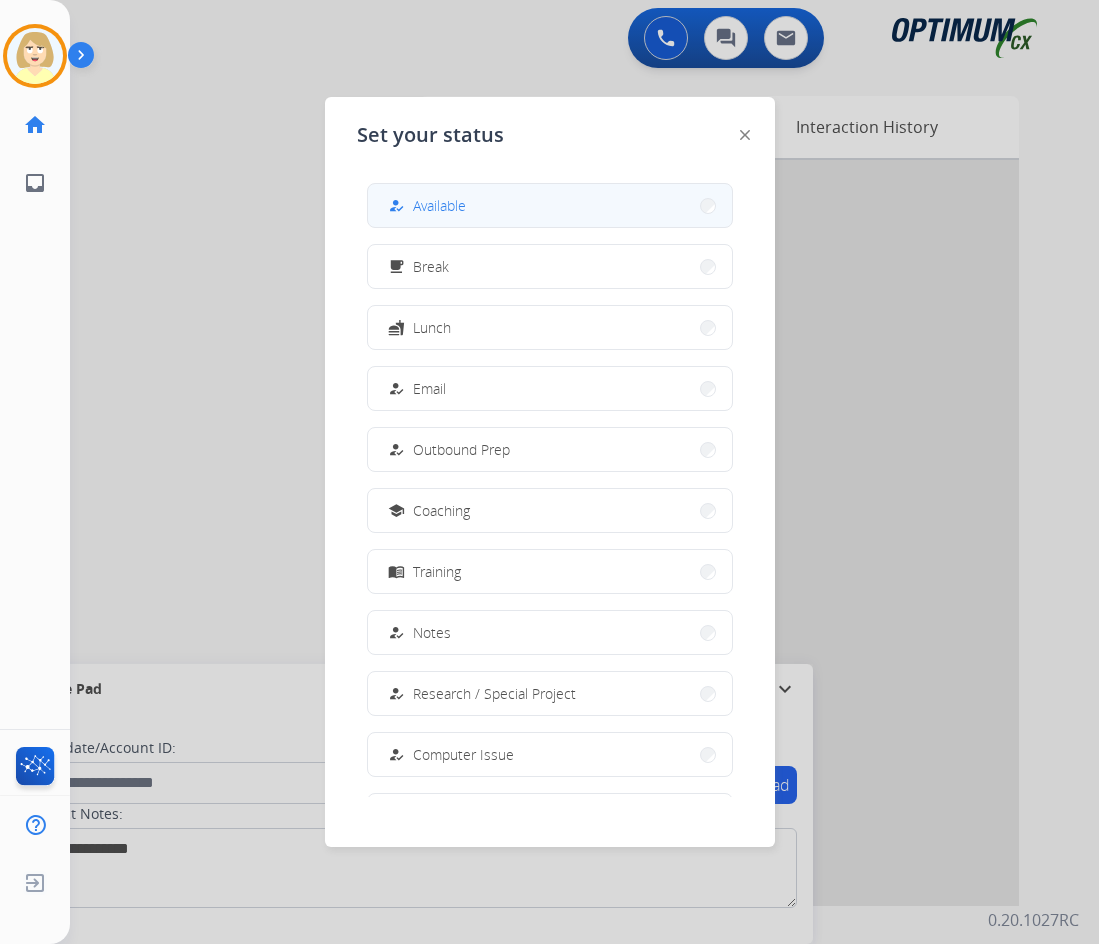click on "Available" at bounding box center (439, 205) 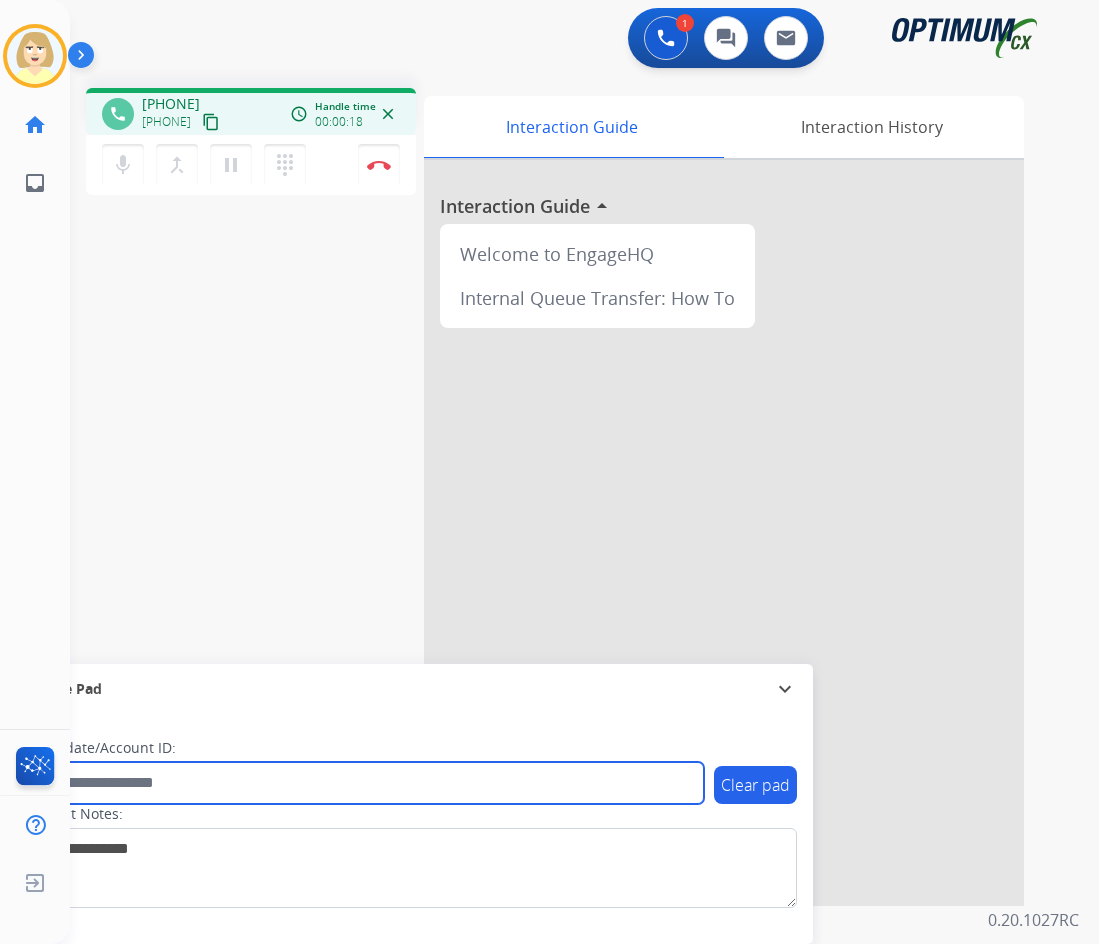 click at bounding box center [365, 783] 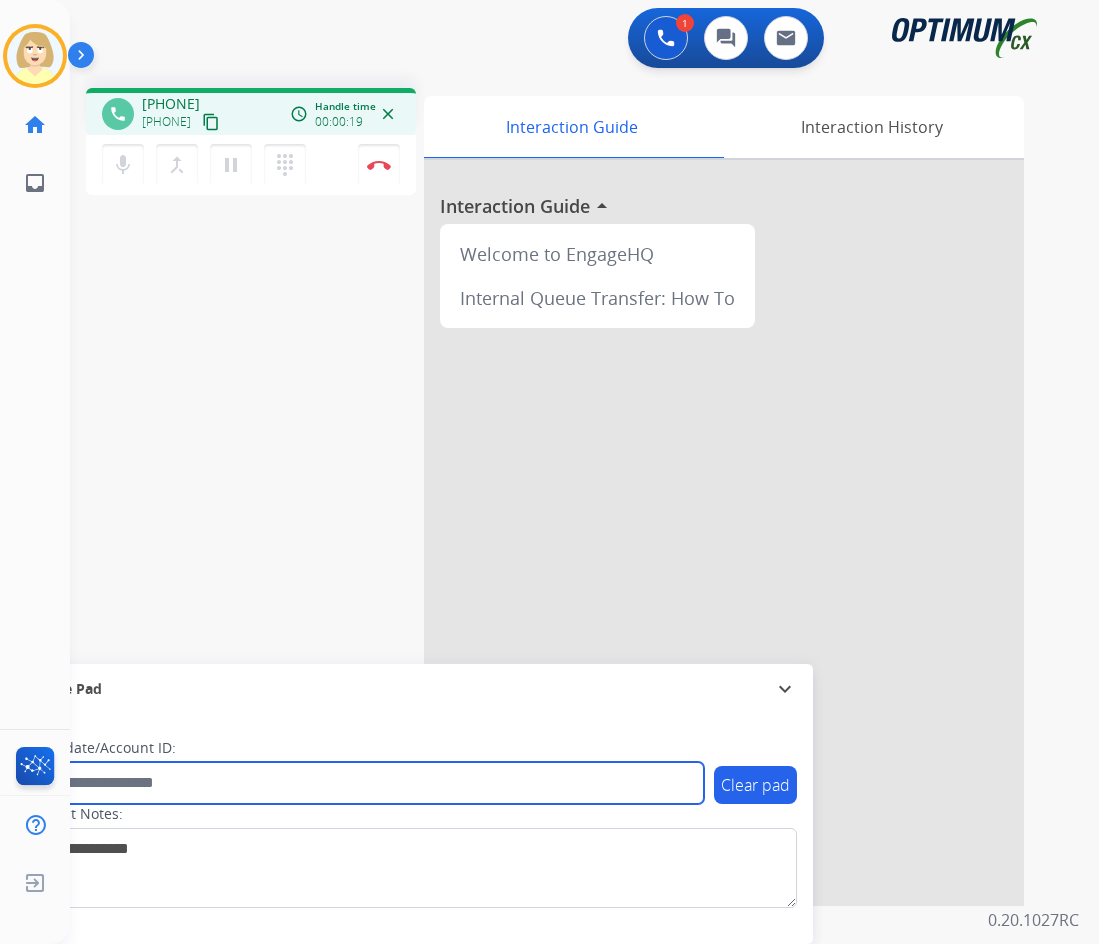 paste on "*******" 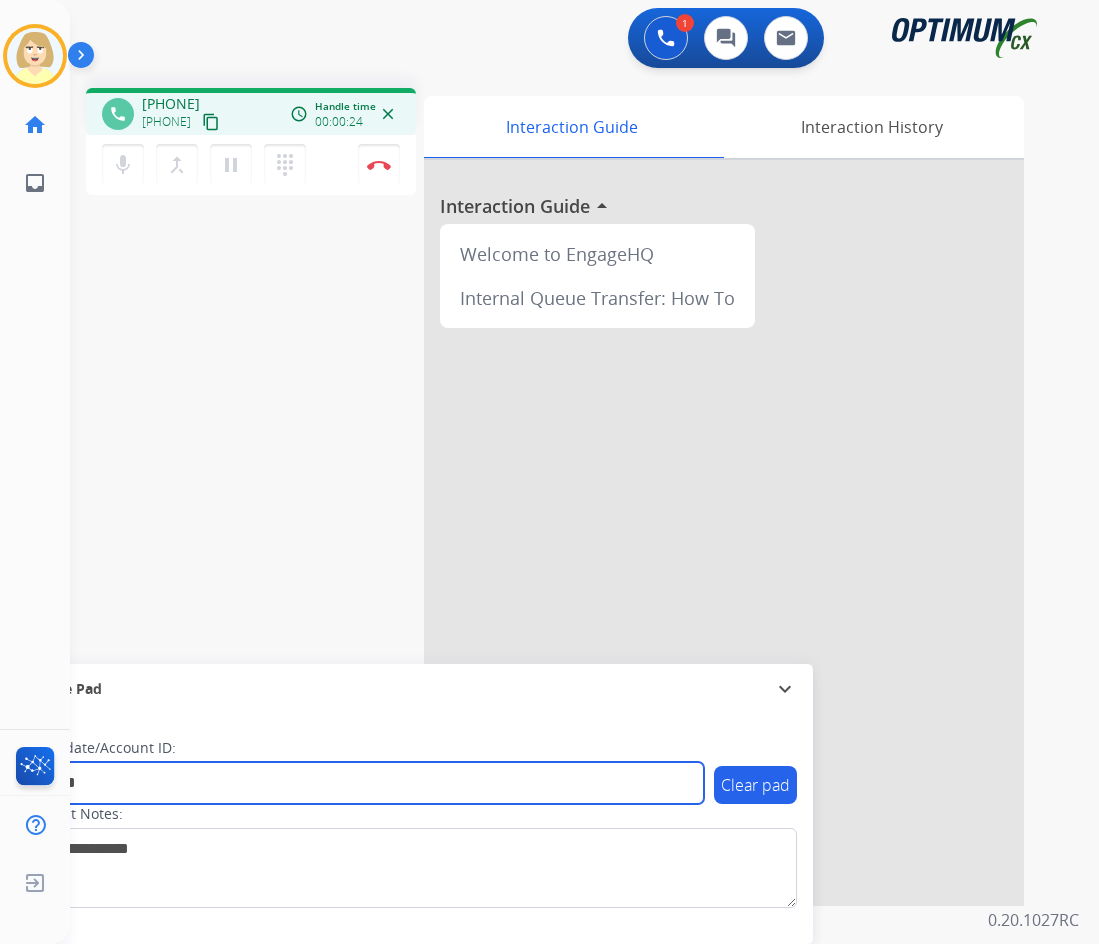 type on "*******" 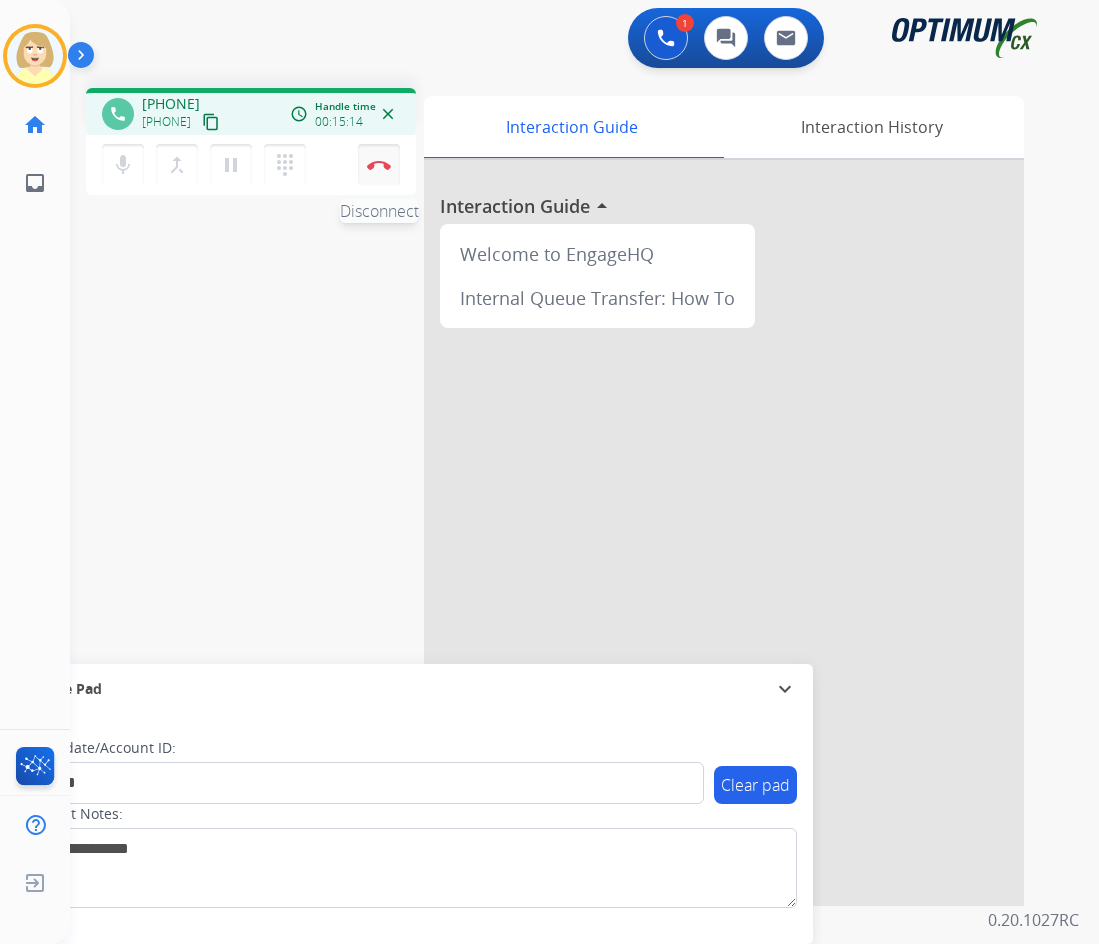 click on "Disconnect" at bounding box center [379, 165] 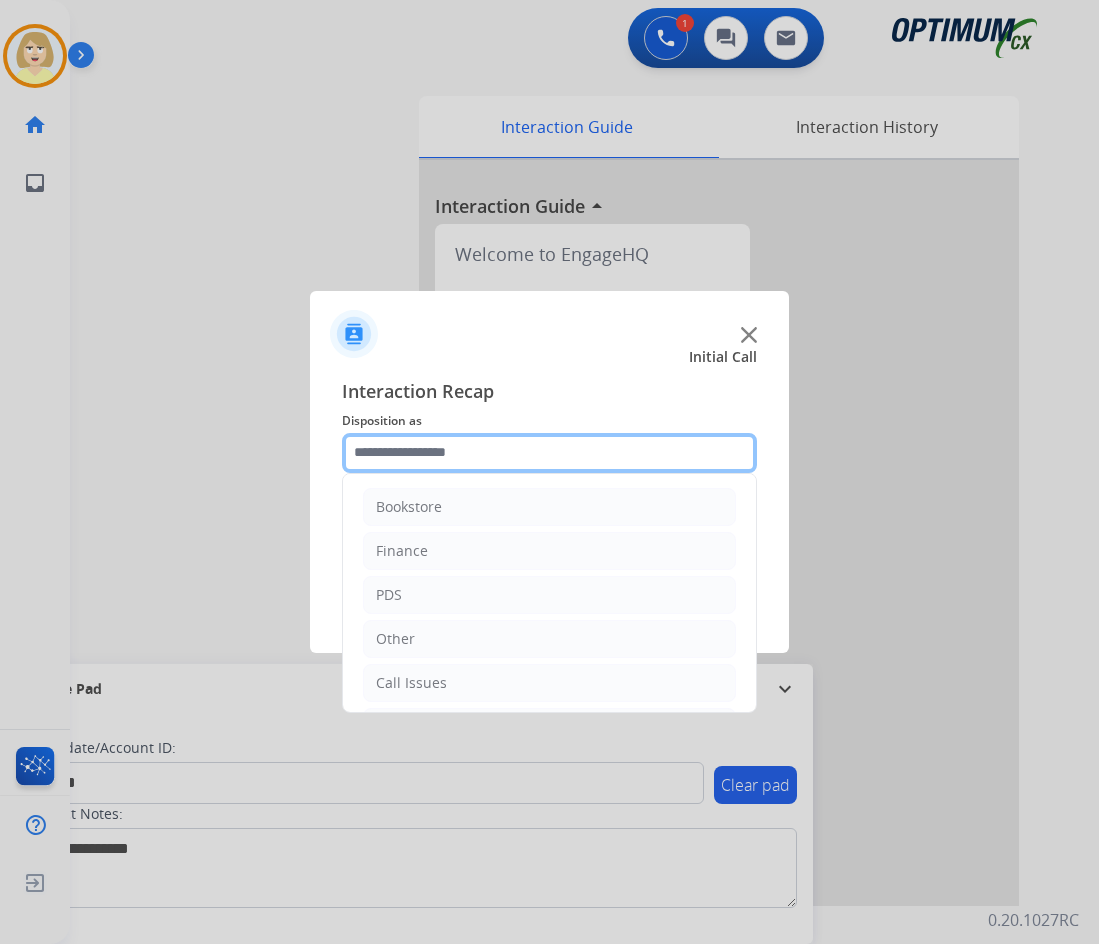 click 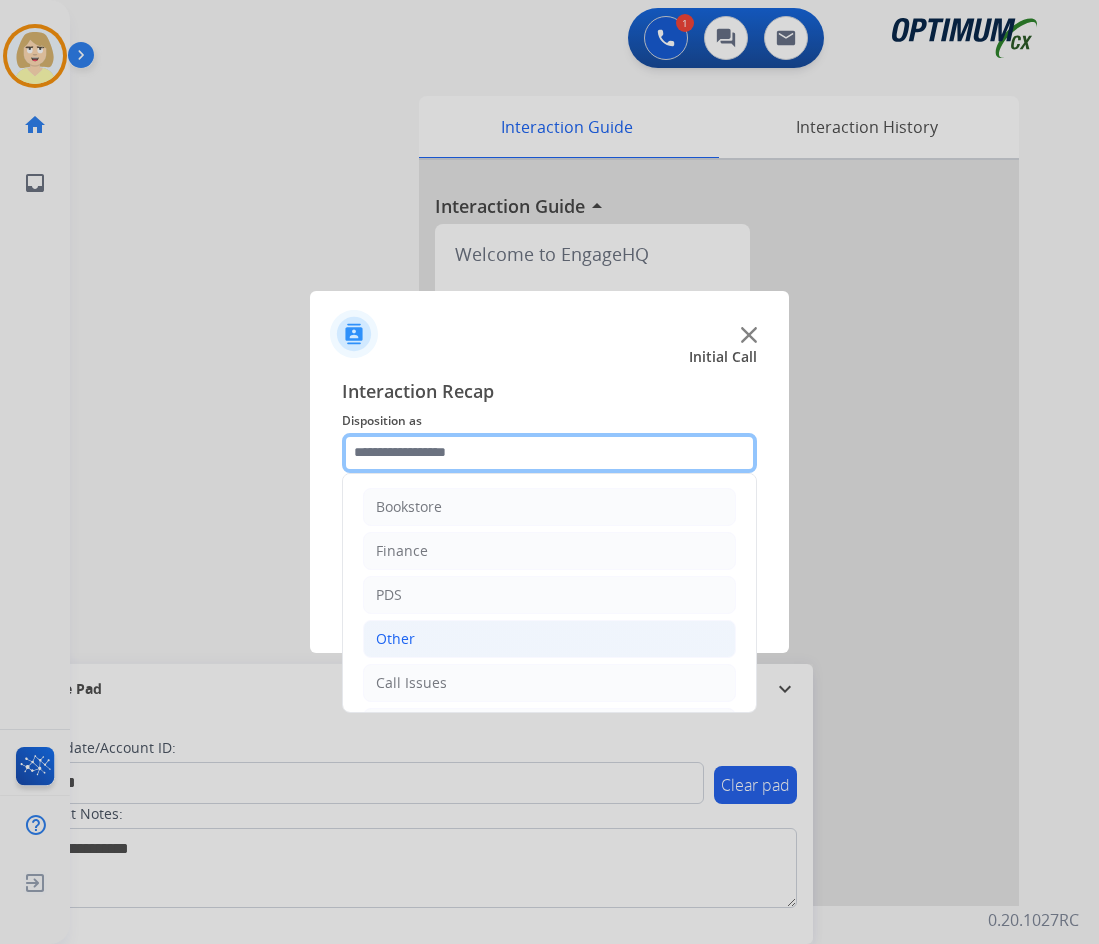 scroll, scrollTop: 136, scrollLeft: 0, axis: vertical 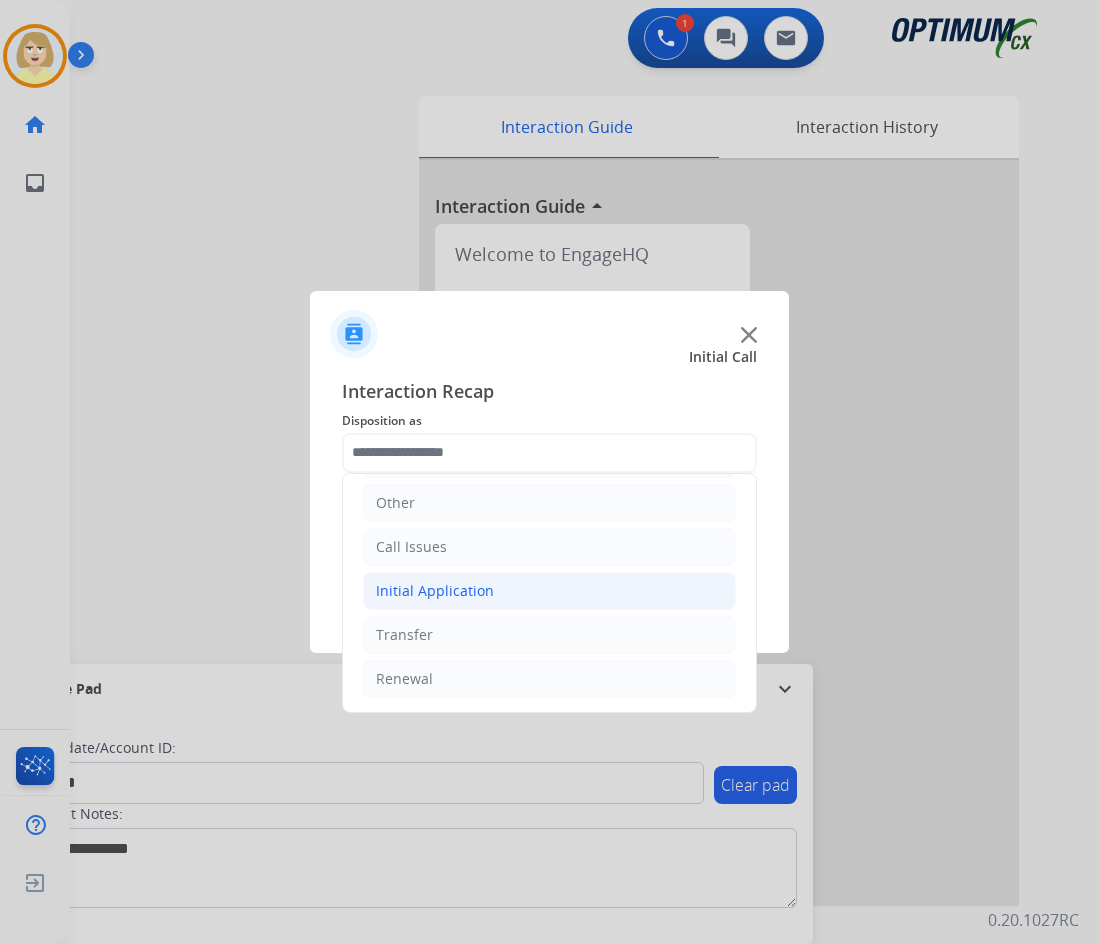 click on "Initial Application" 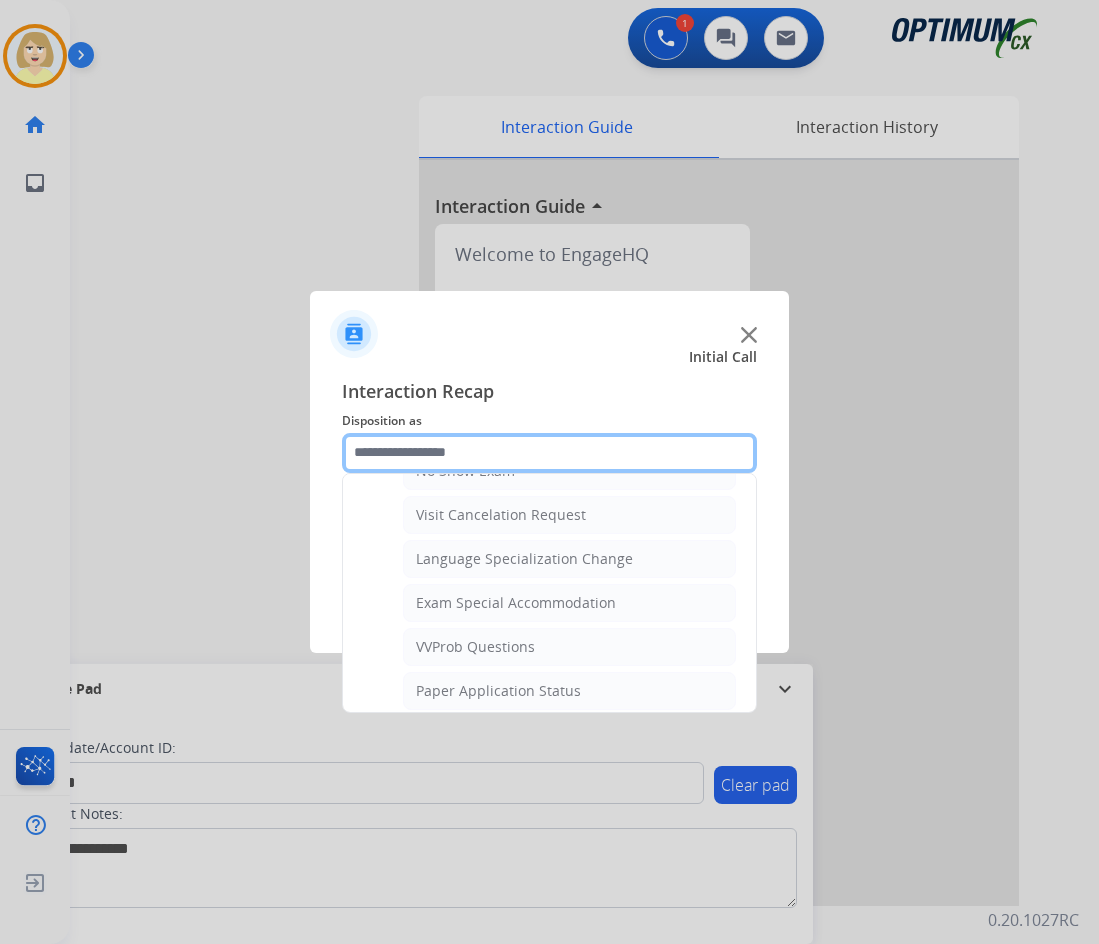 scroll, scrollTop: 1136, scrollLeft: 0, axis: vertical 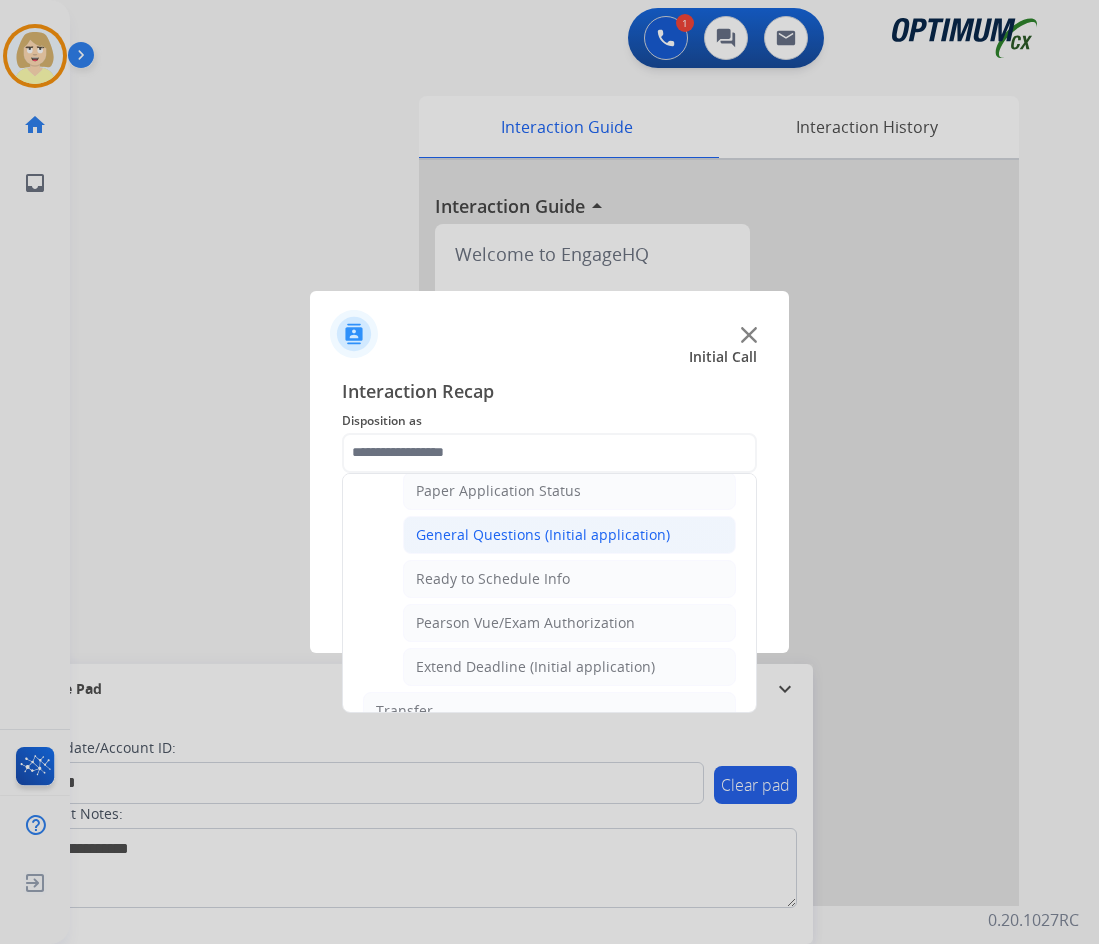 click on "General Questions (Initial application)" 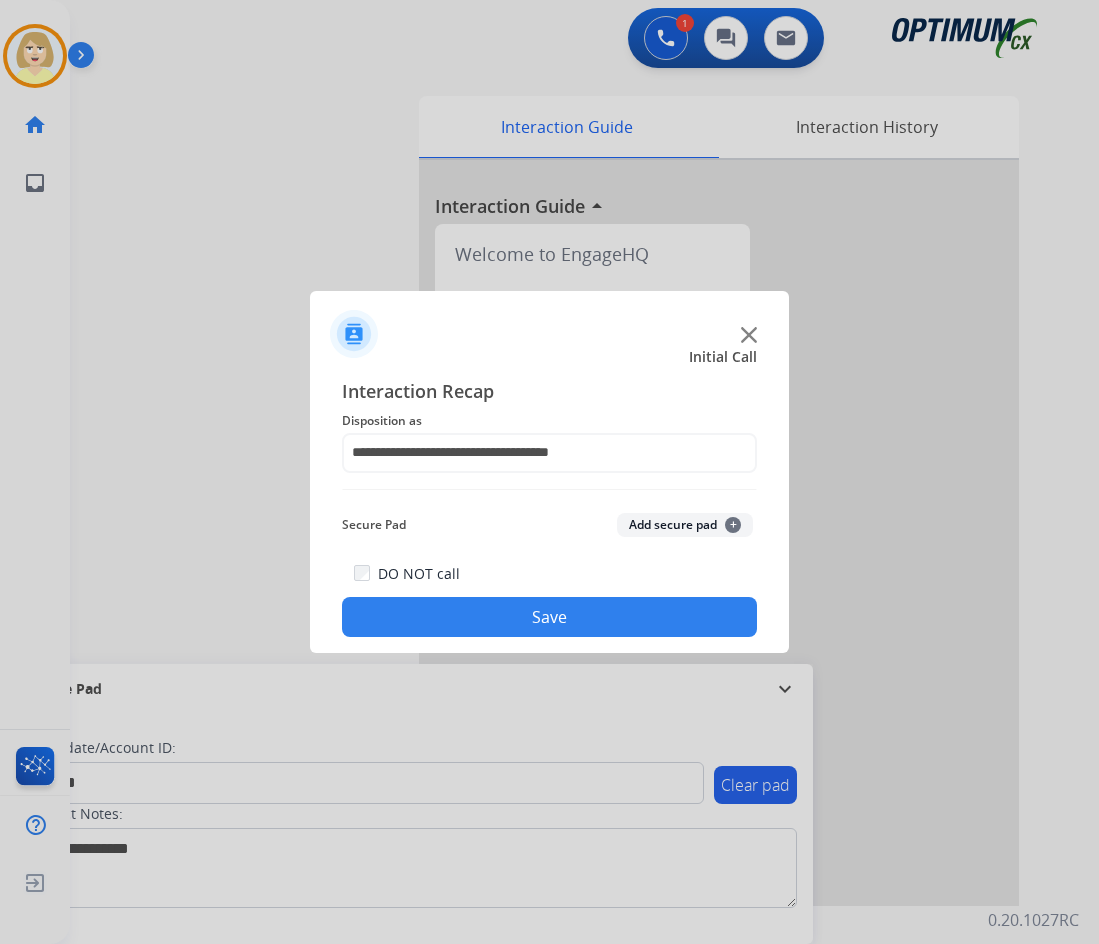 click on "Add secure pad  +" 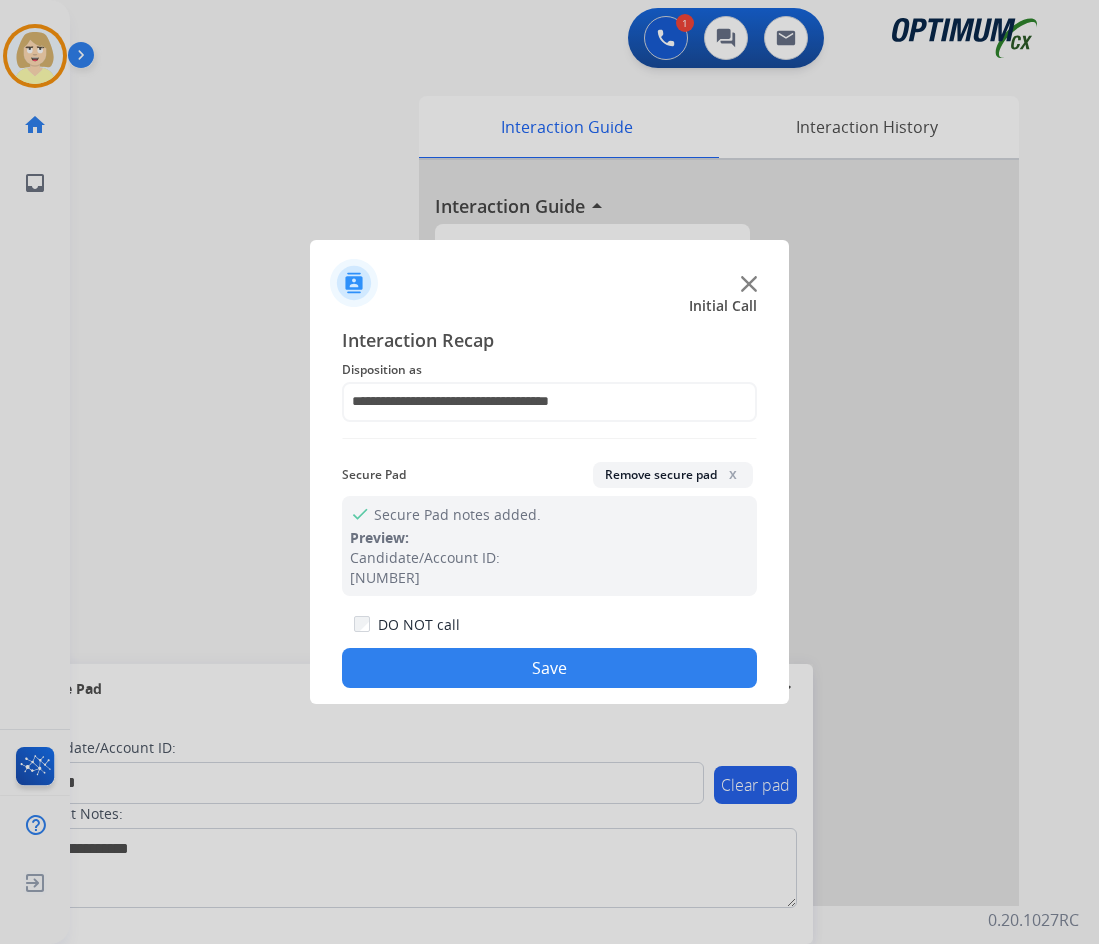 click on "Save" 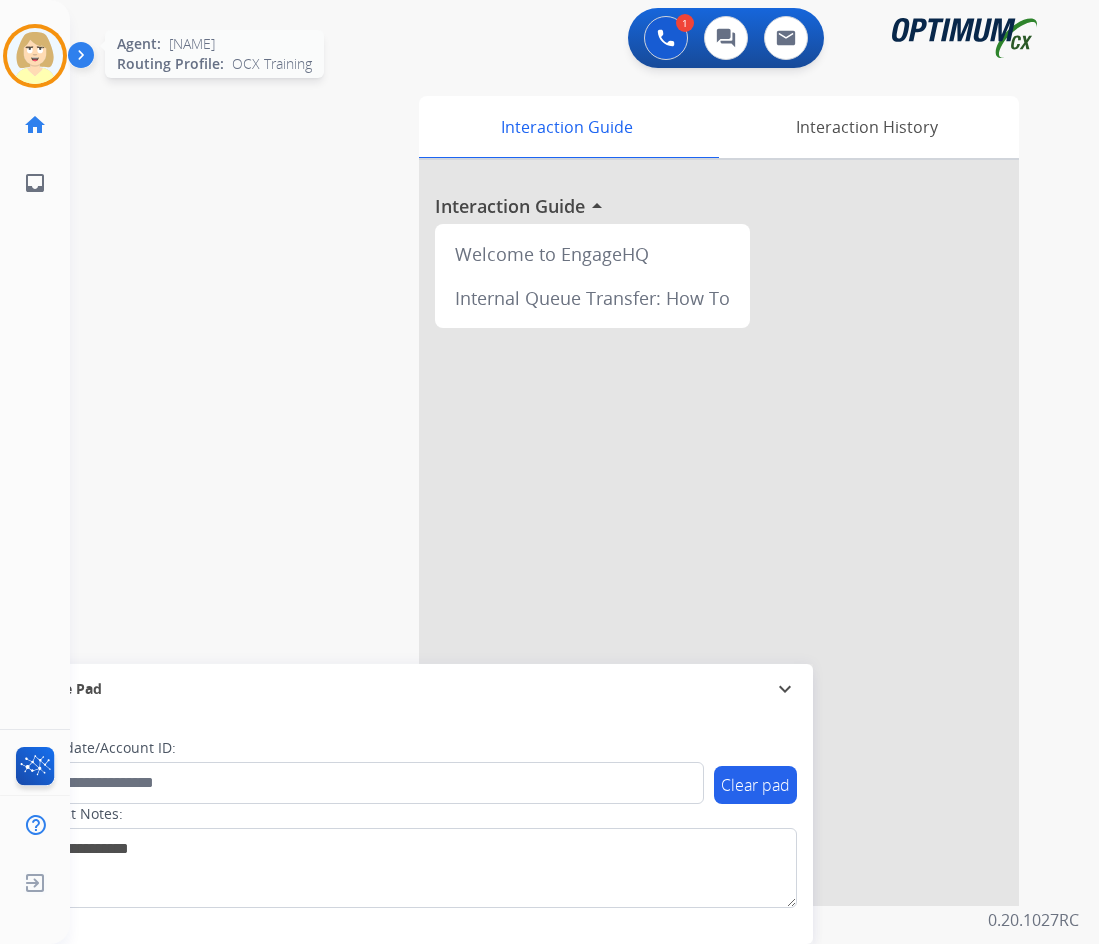 click at bounding box center [35, 56] 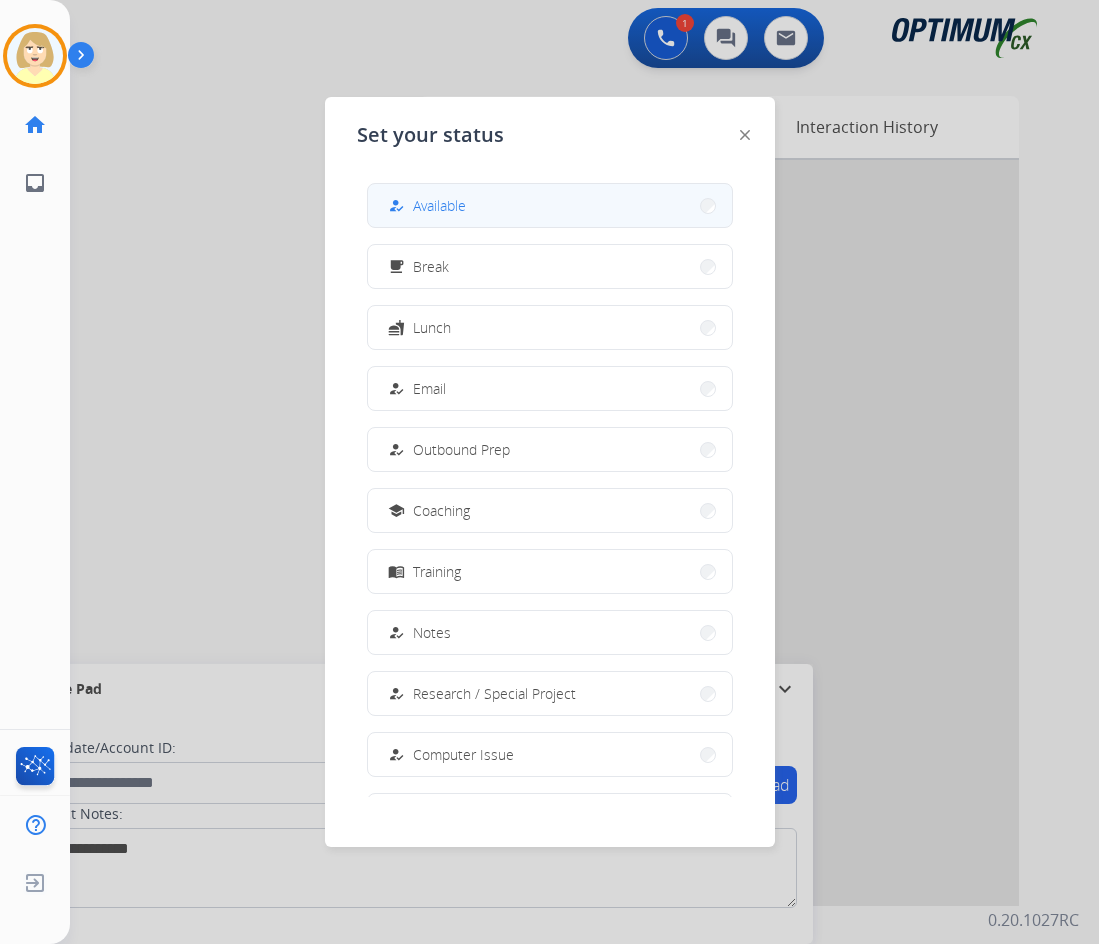 click on "Available" at bounding box center (439, 205) 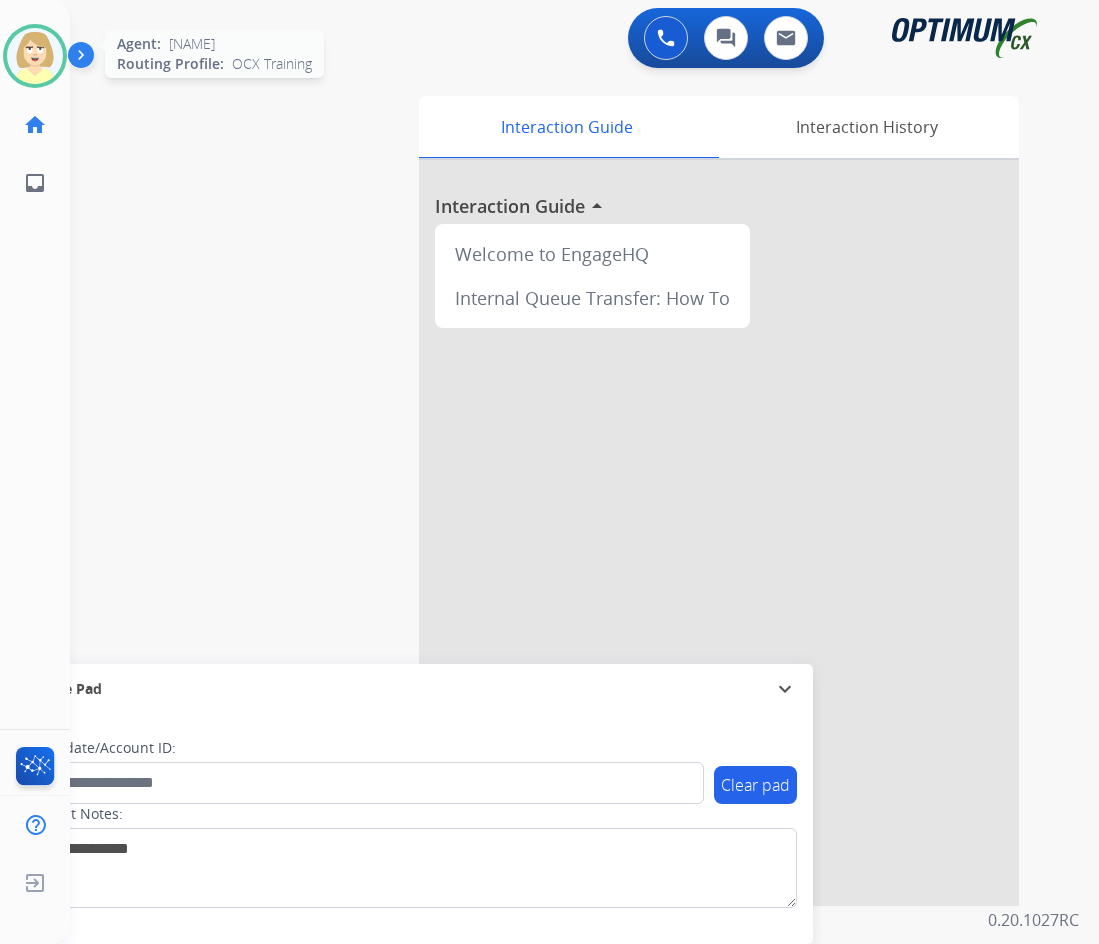 click at bounding box center (35, 56) 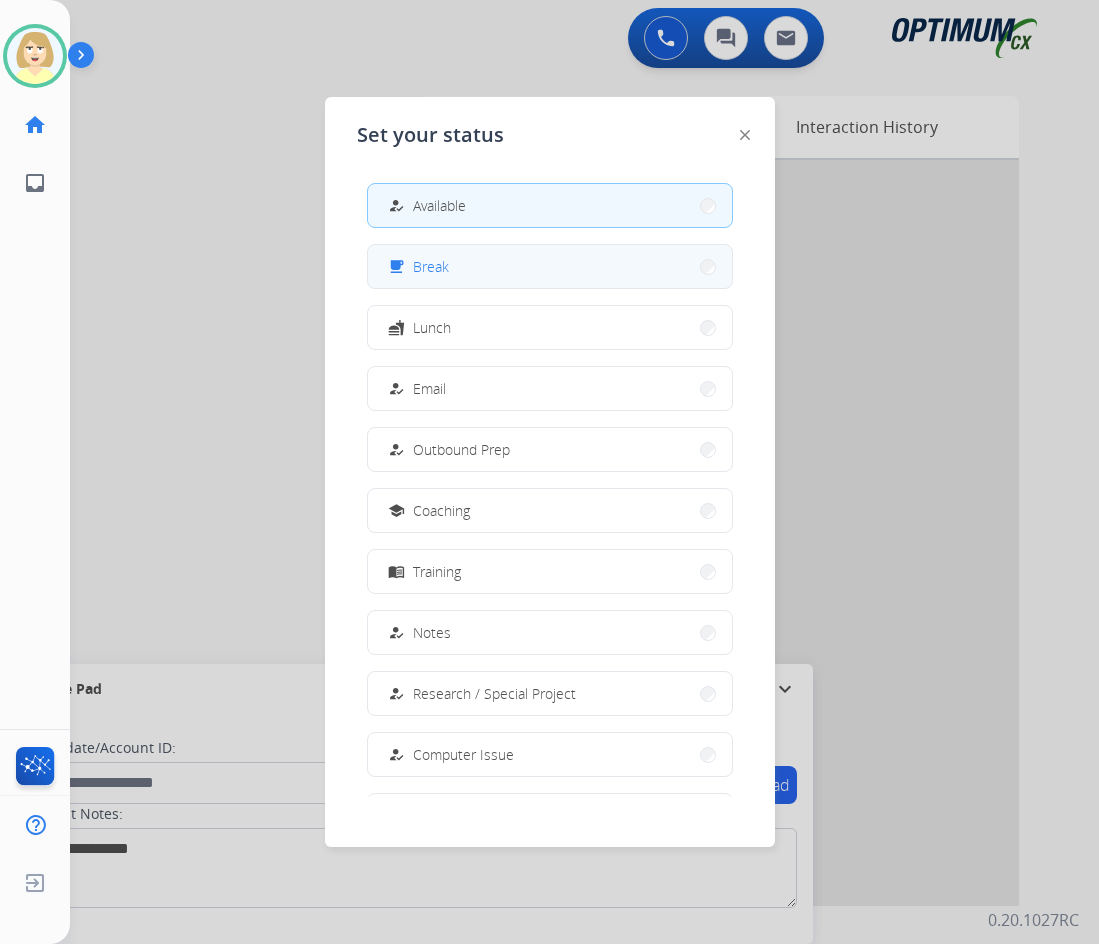 click on "free_breakfast Break" at bounding box center (550, 266) 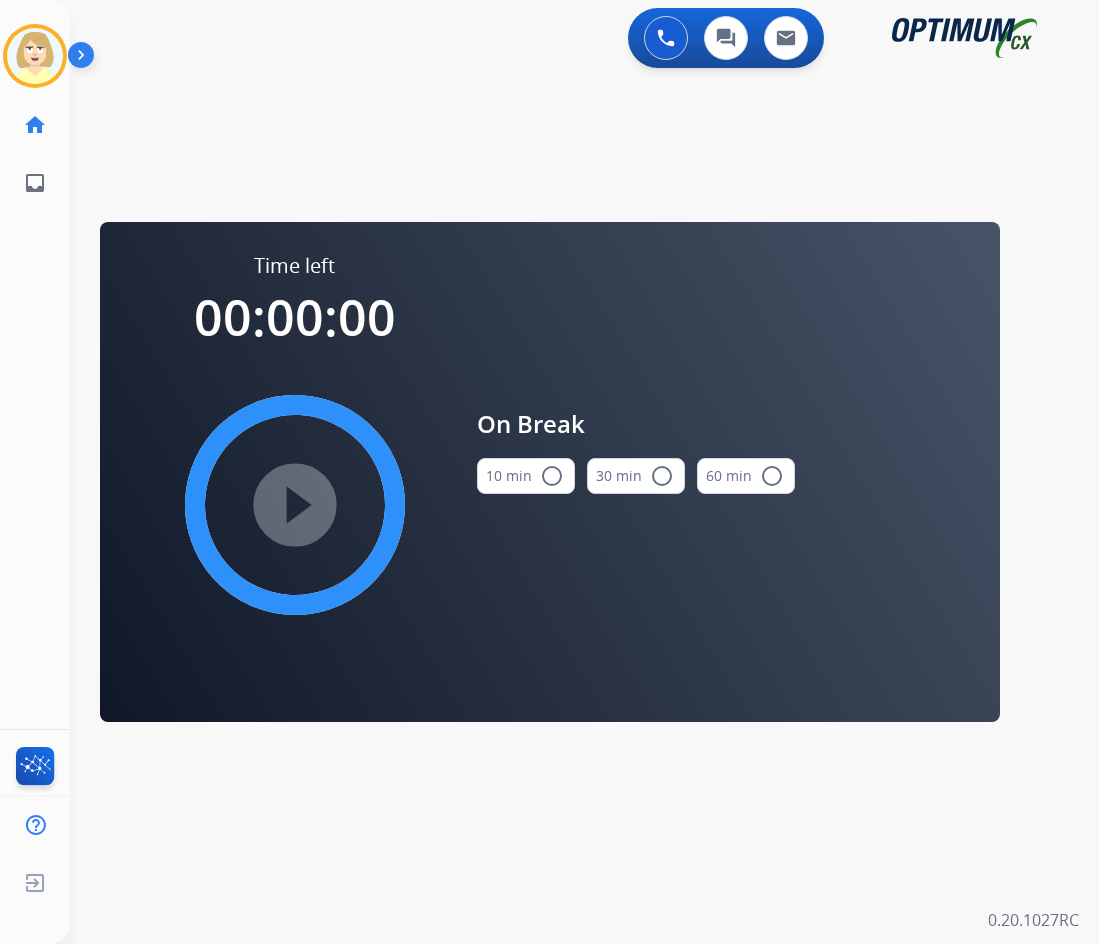 drag, startPoint x: 532, startPoint y: 482, endPoint x: 376, endPoint y: 485, distance: 156.02884 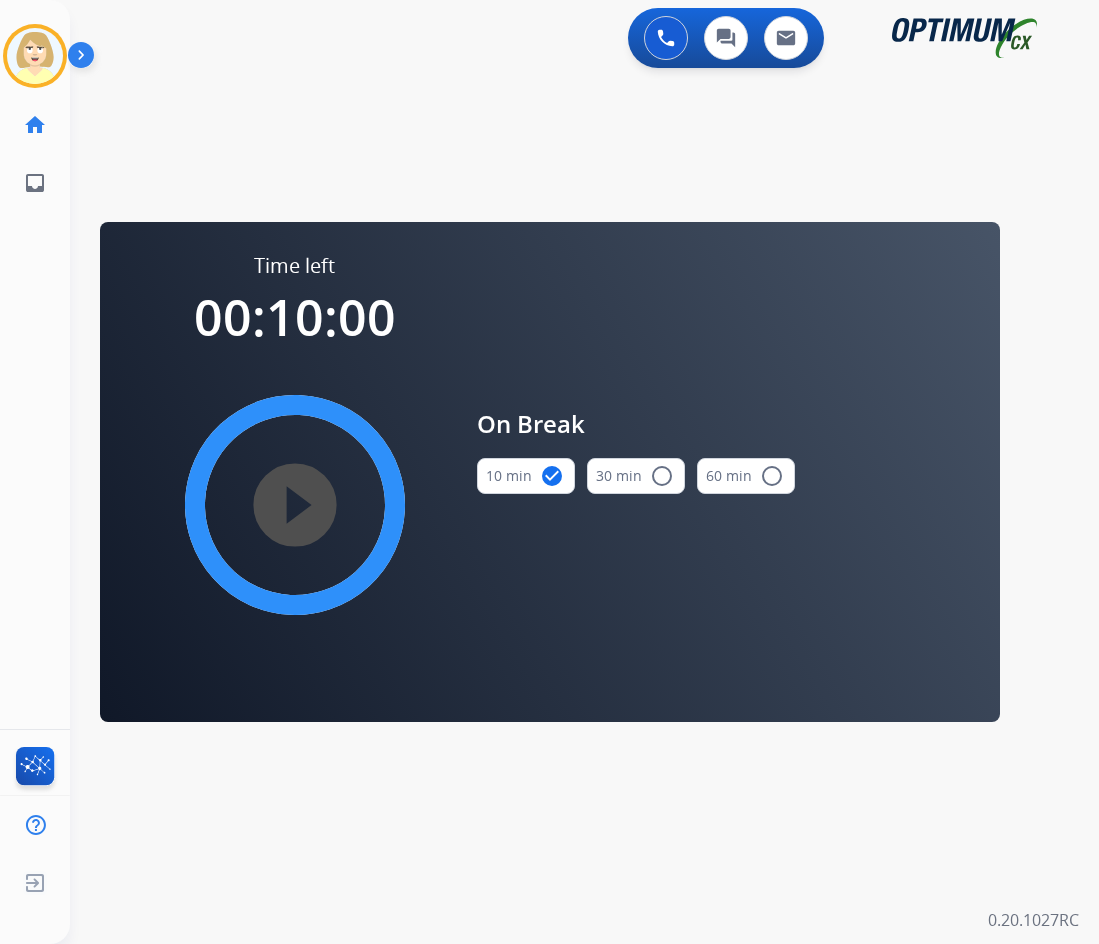 click on "play_circle_filled" at bounding box center [295, 505] 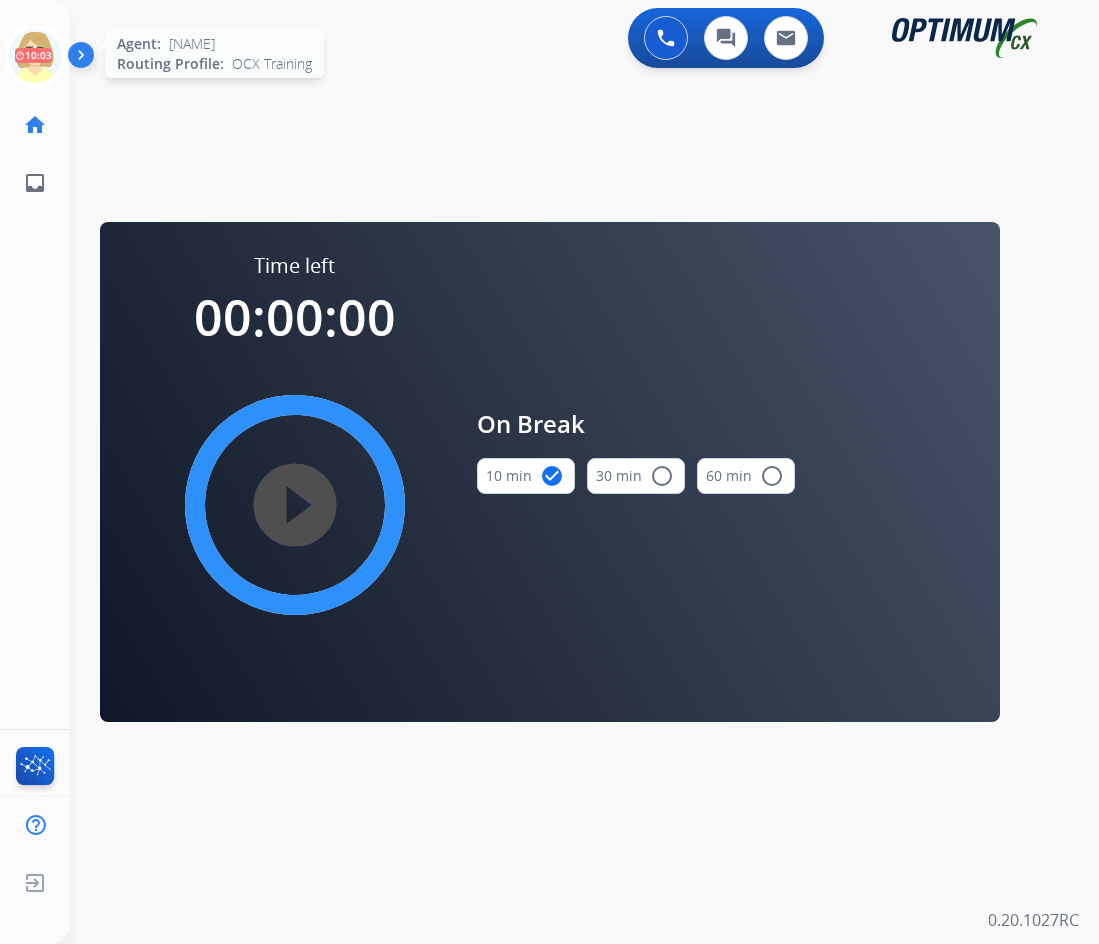 click 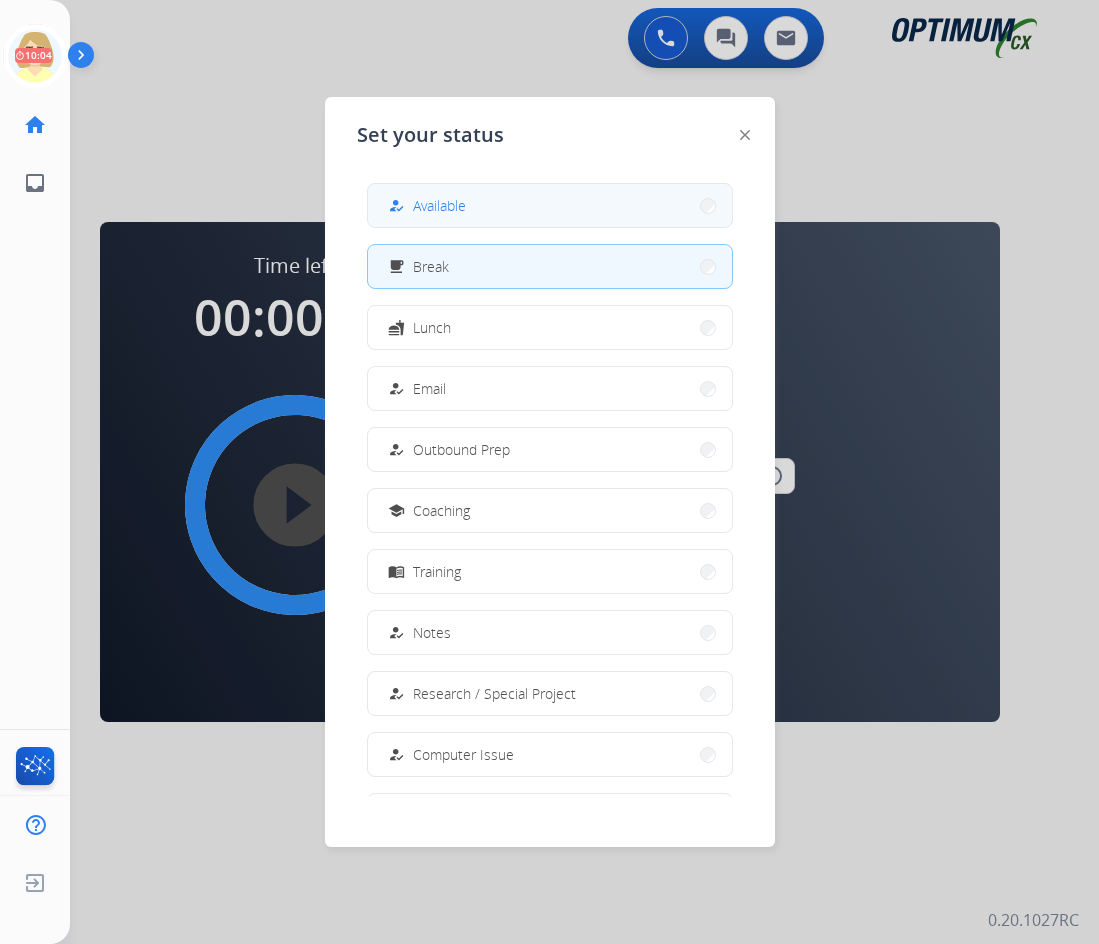 click on "how_to_reg Available" at bounding box center (550, 205) 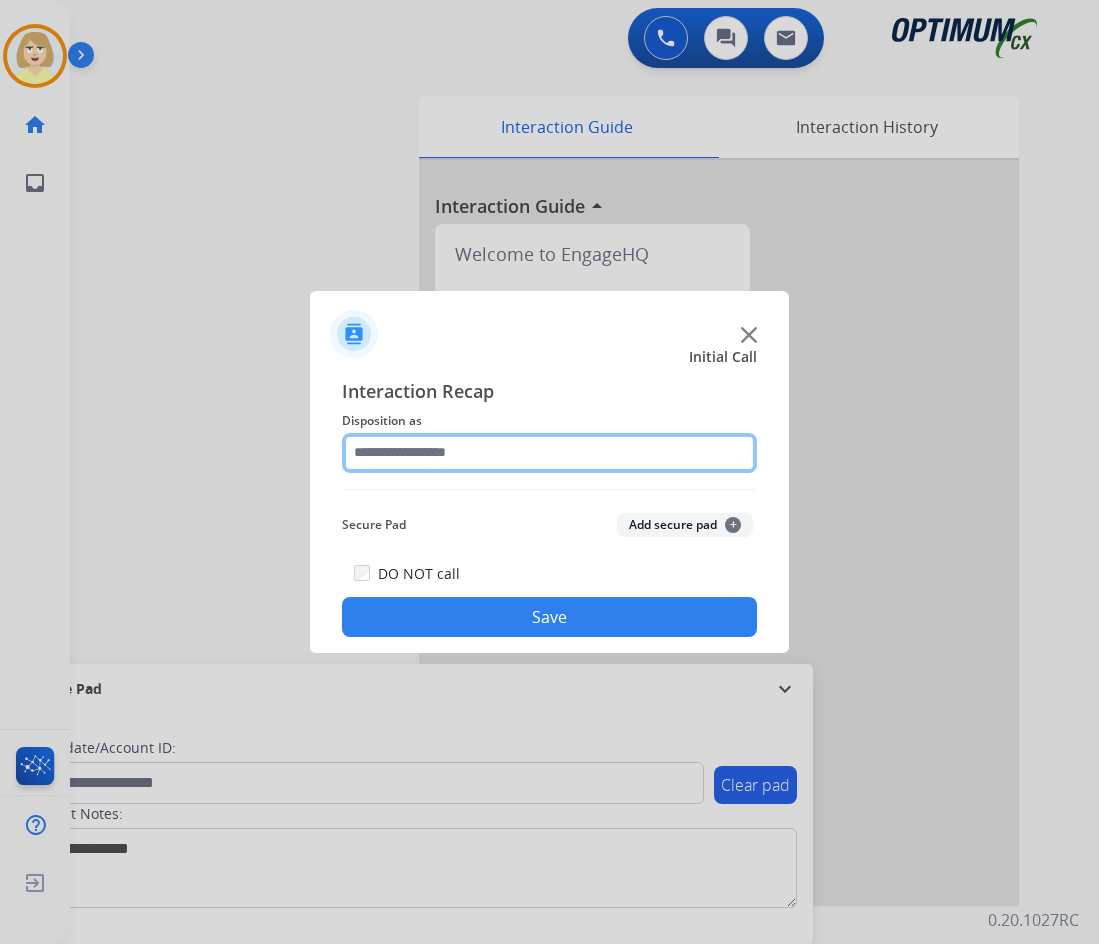 click 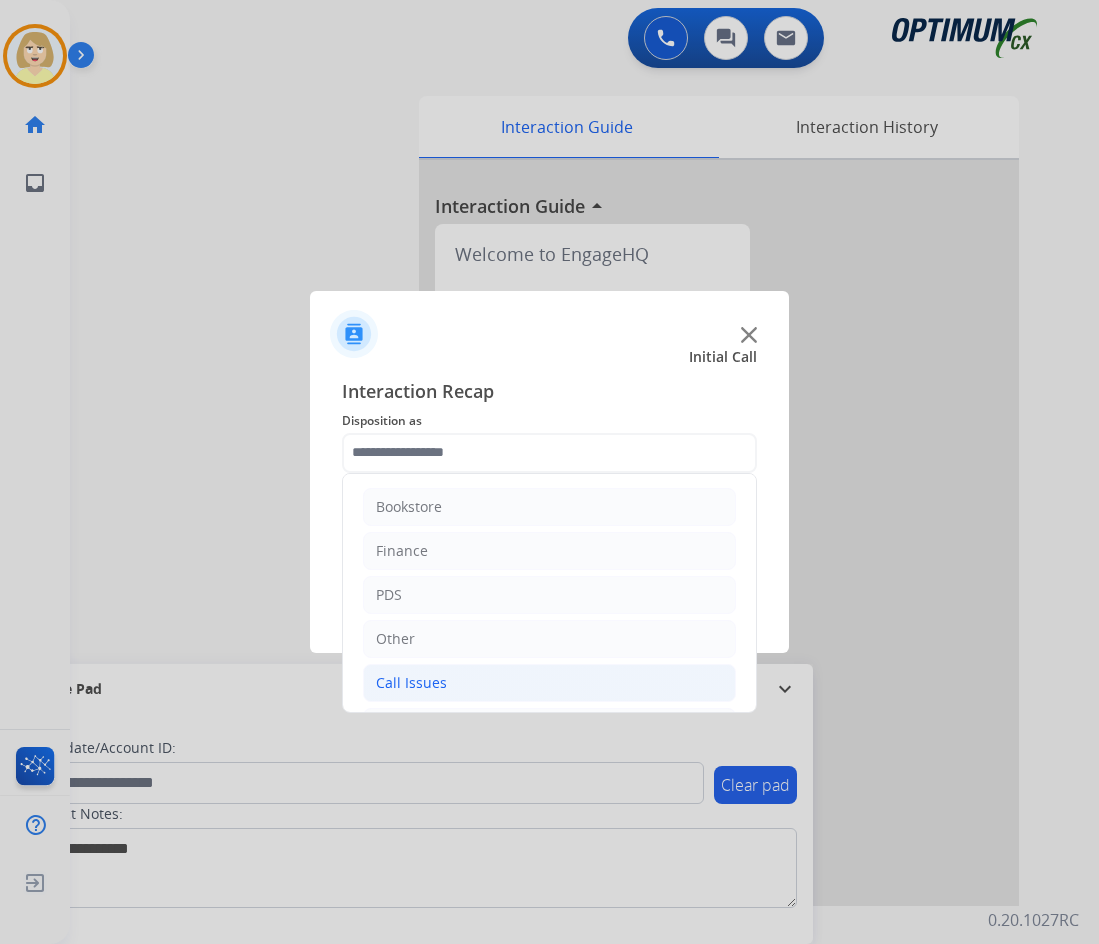click on "Call Issues" 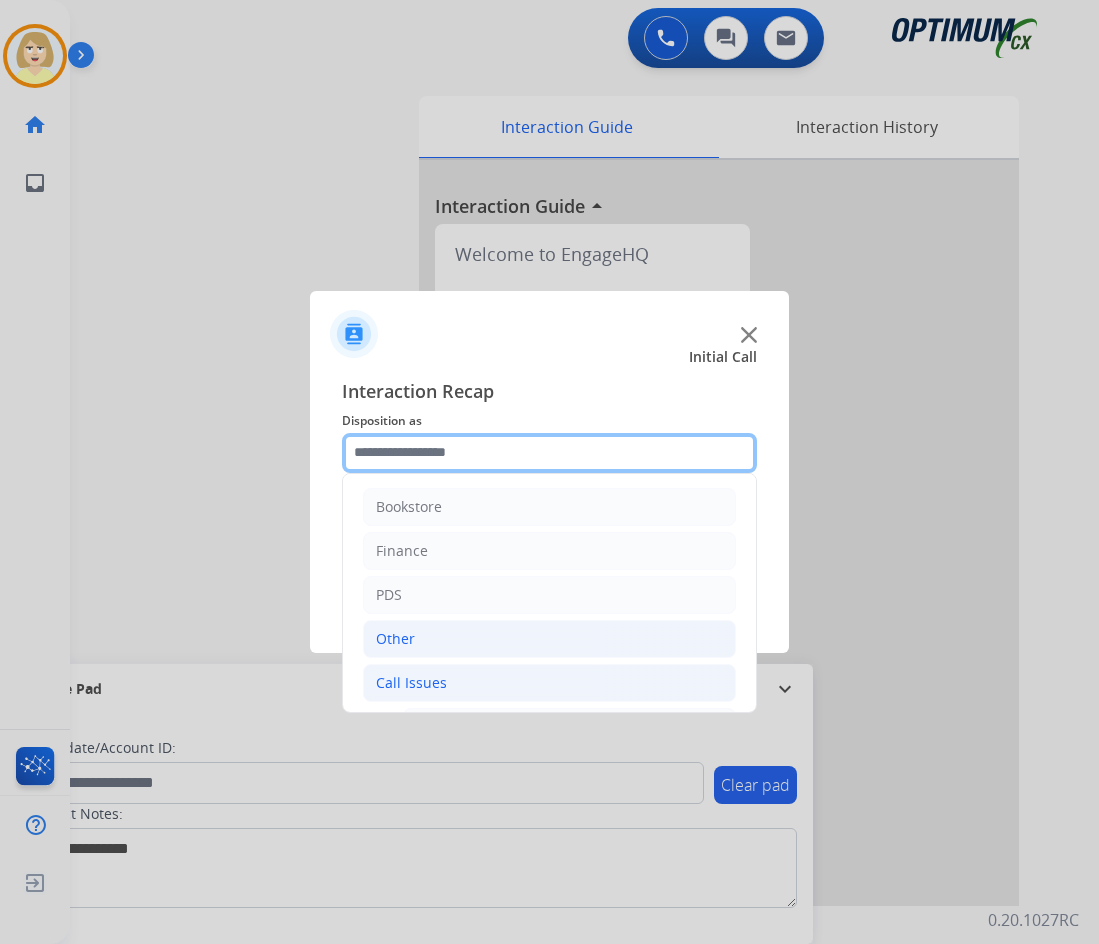 scroll, scrollTop: 200, scrollLeft: 0, axis: vertical 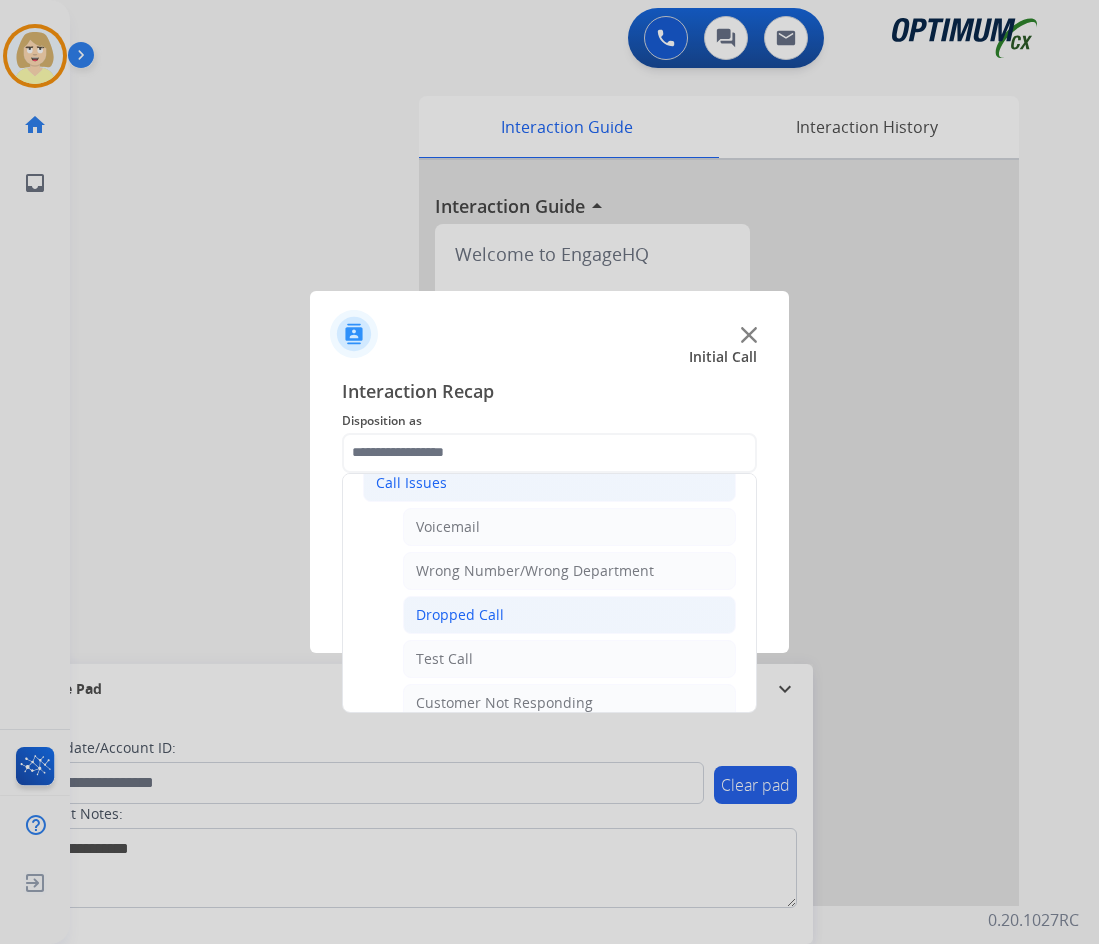click on "Dropped Call" 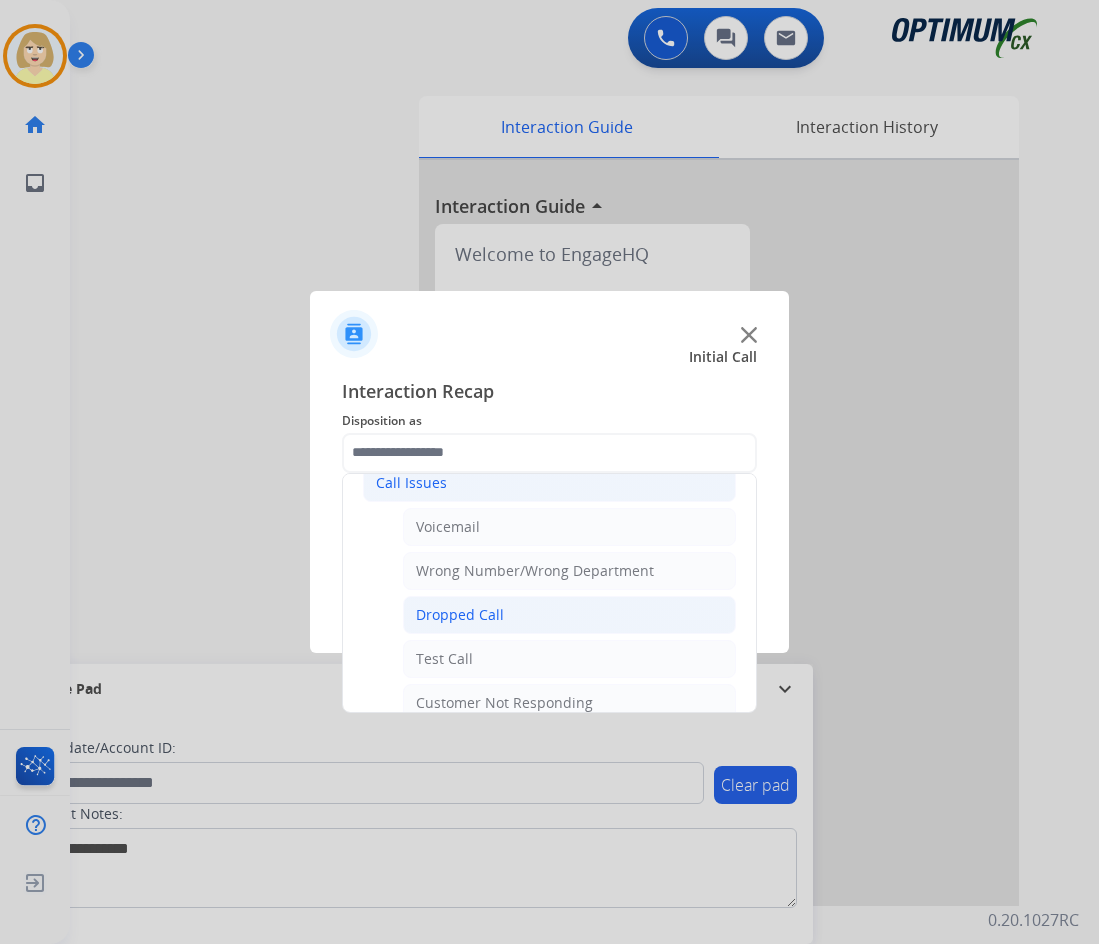 type on "**********" 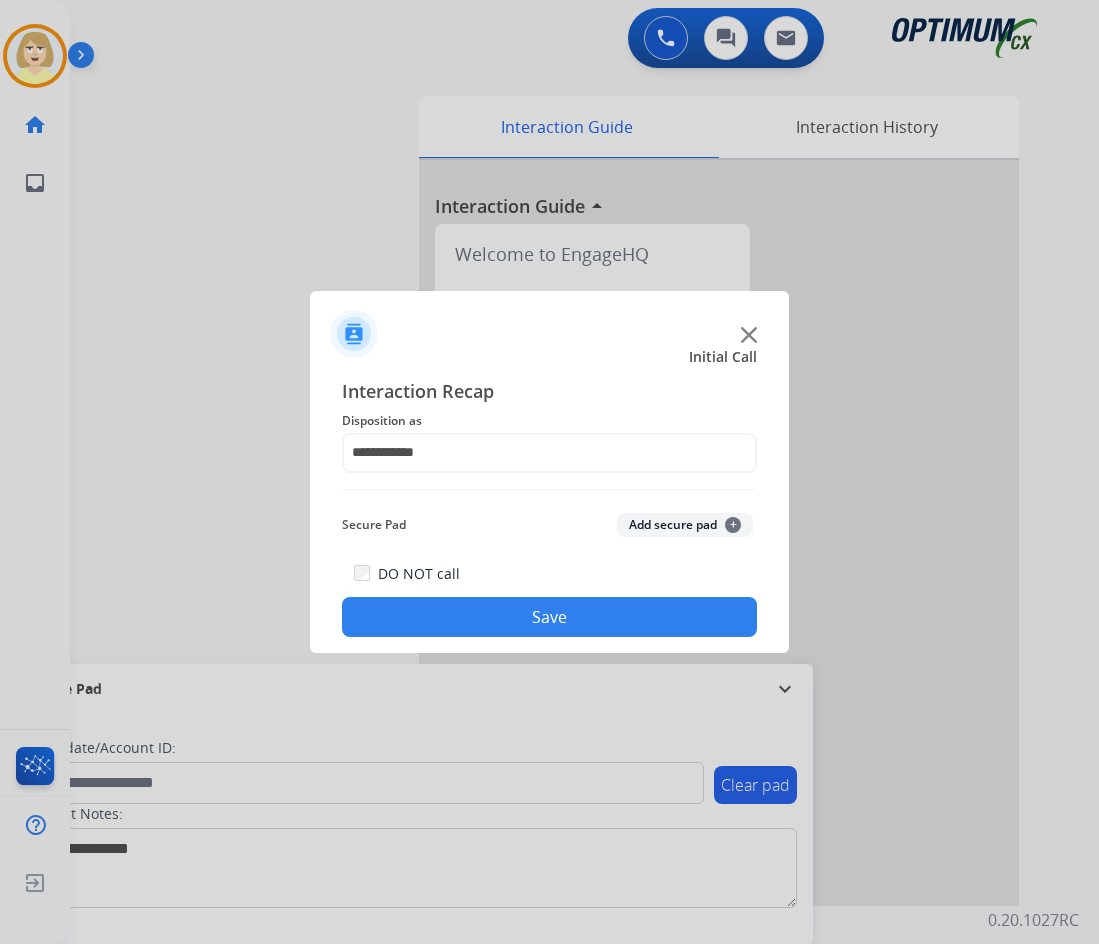 click on "Save" 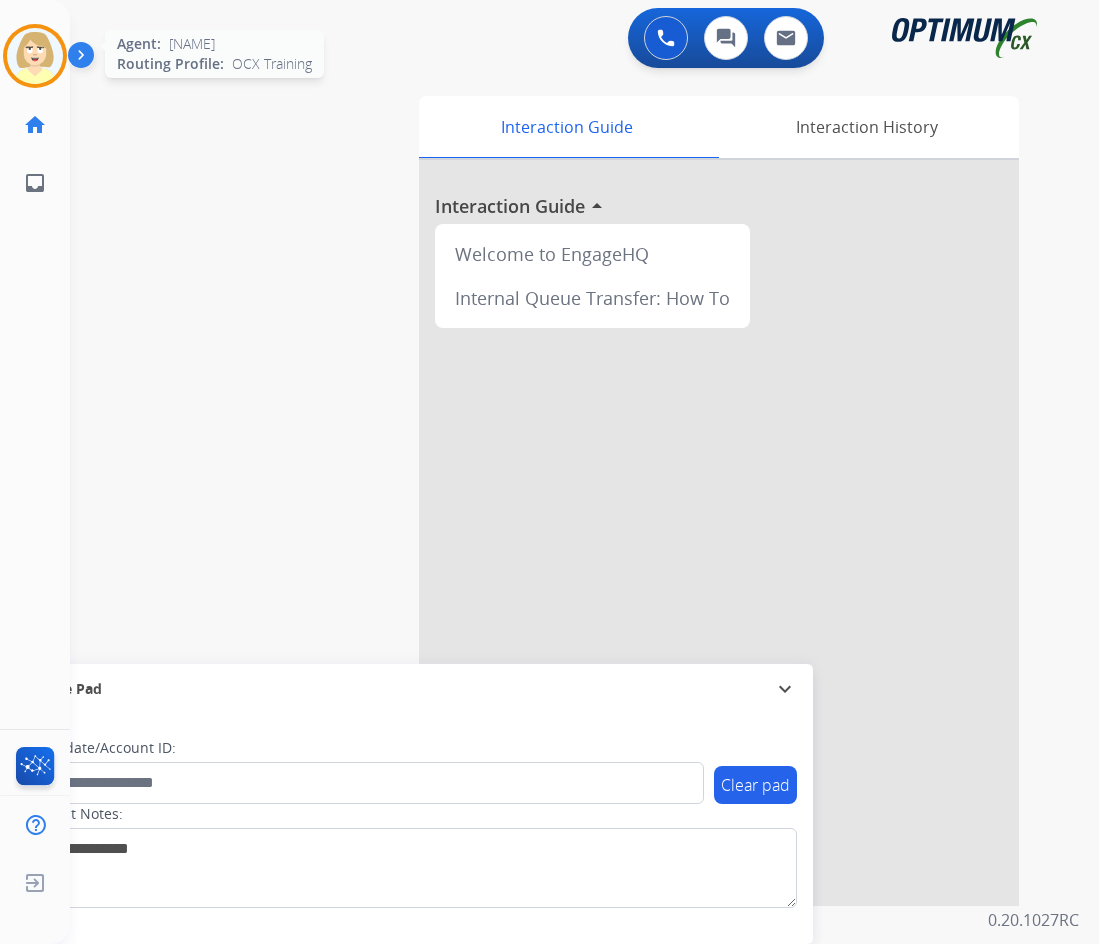 click at bounding box center (35, 56) 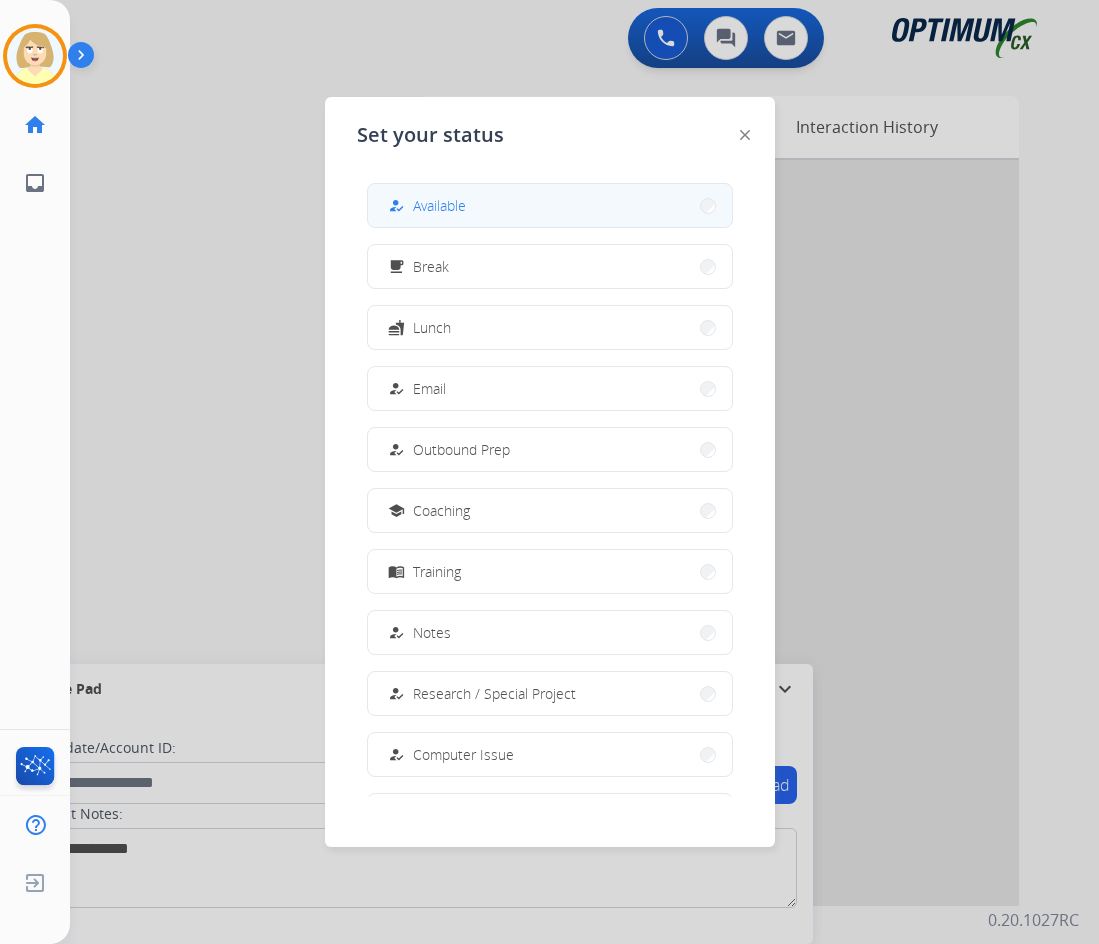 click on "Available" at bounding box center (439, 205) 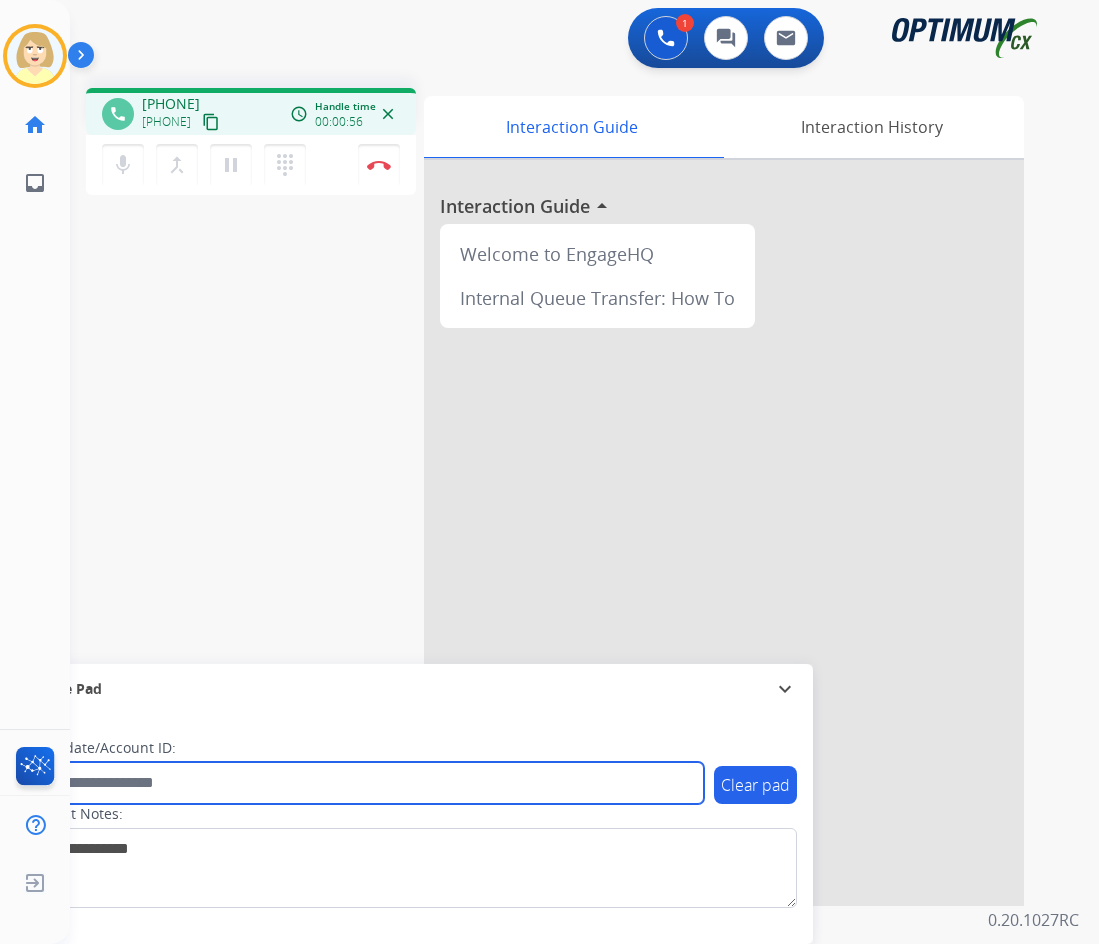 click at bounding box center [365, 783] 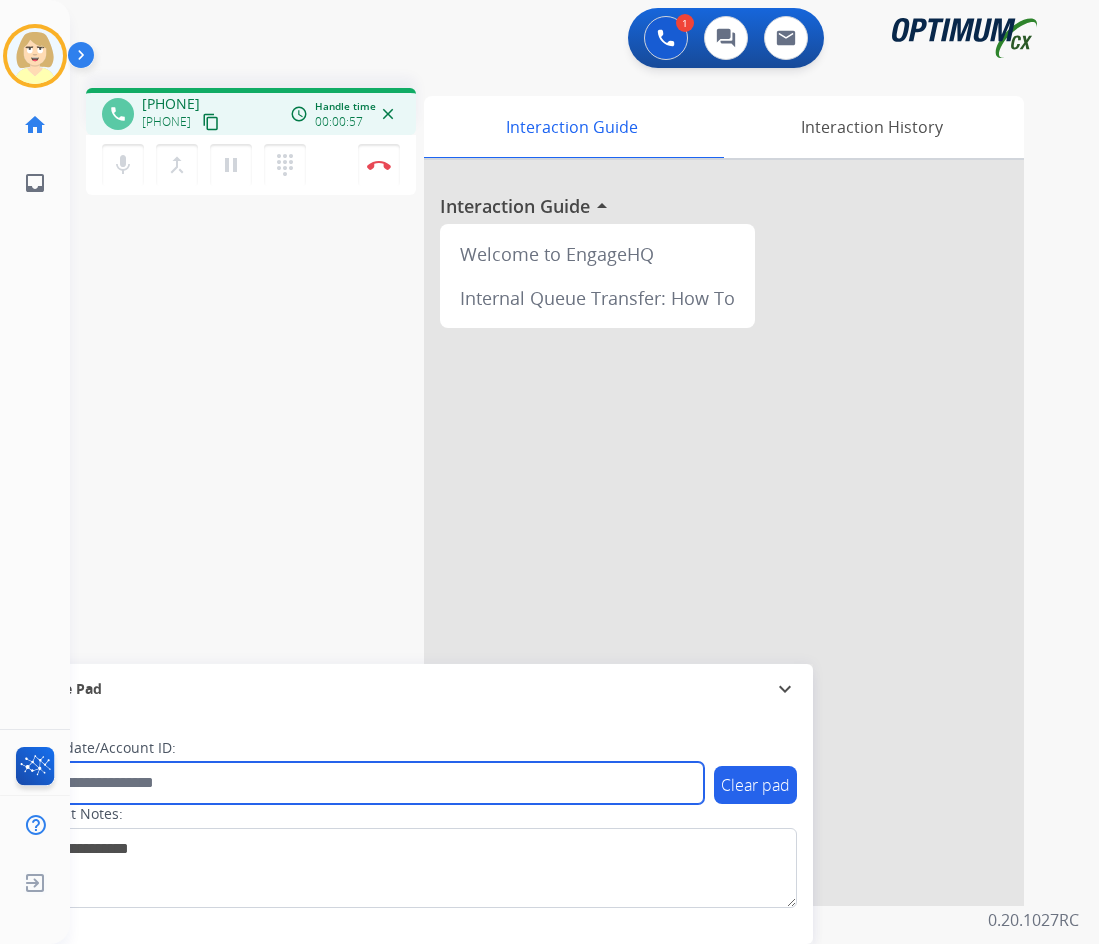 paste on "*******" 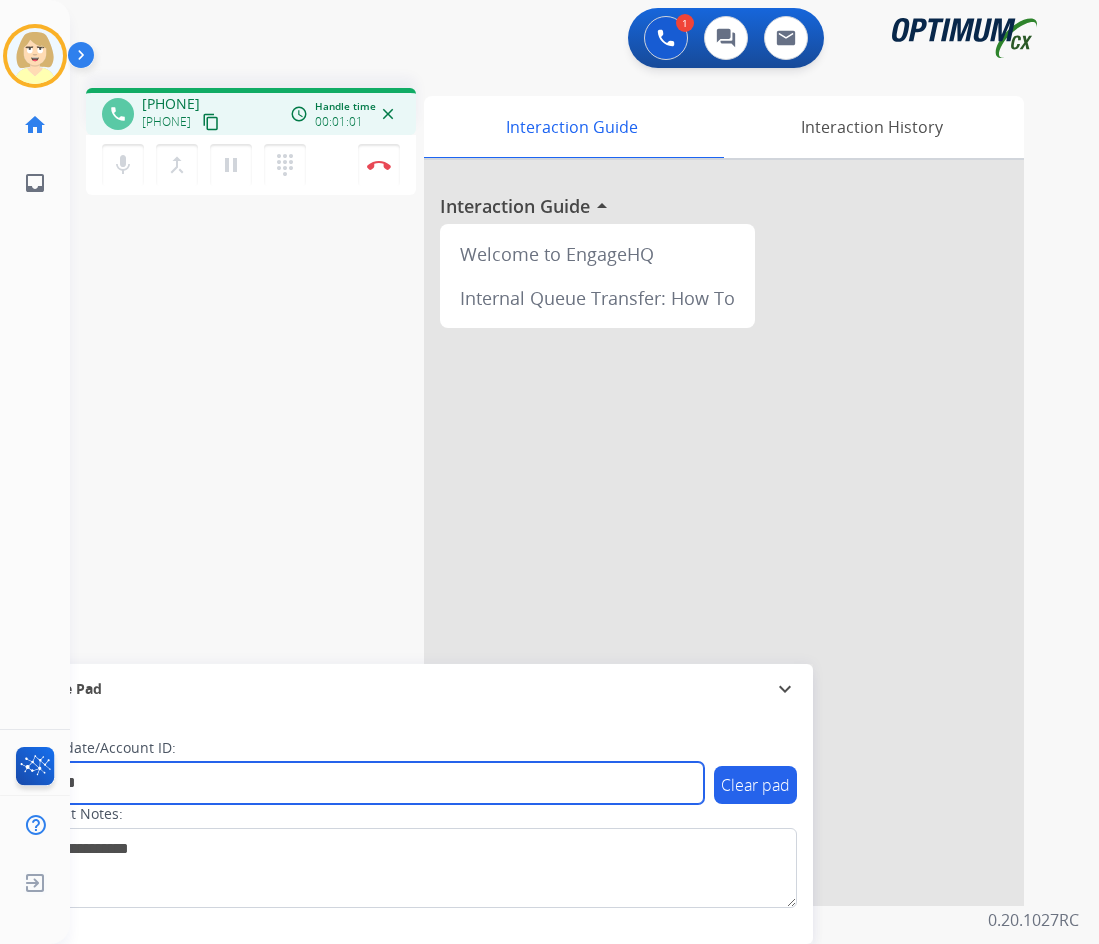 type on "*******" 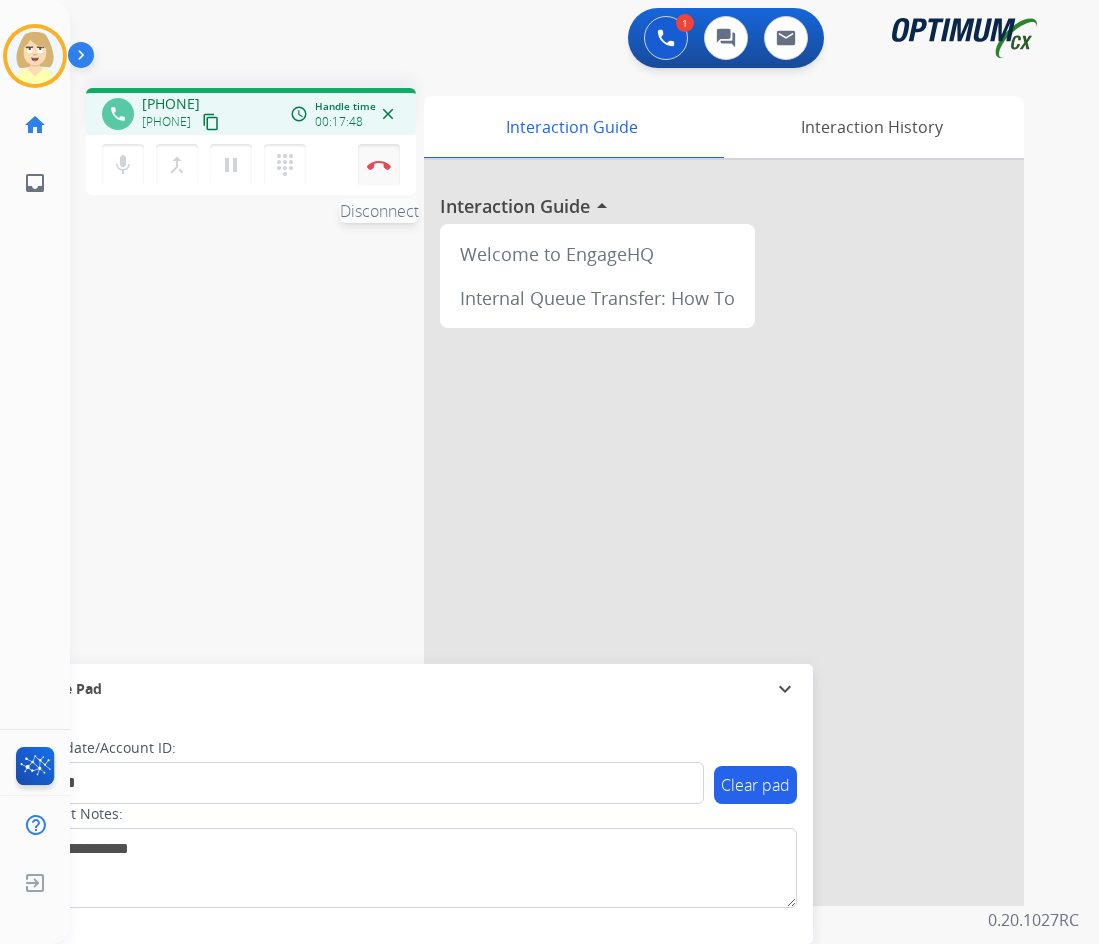 click at bounding box center [379, 165] 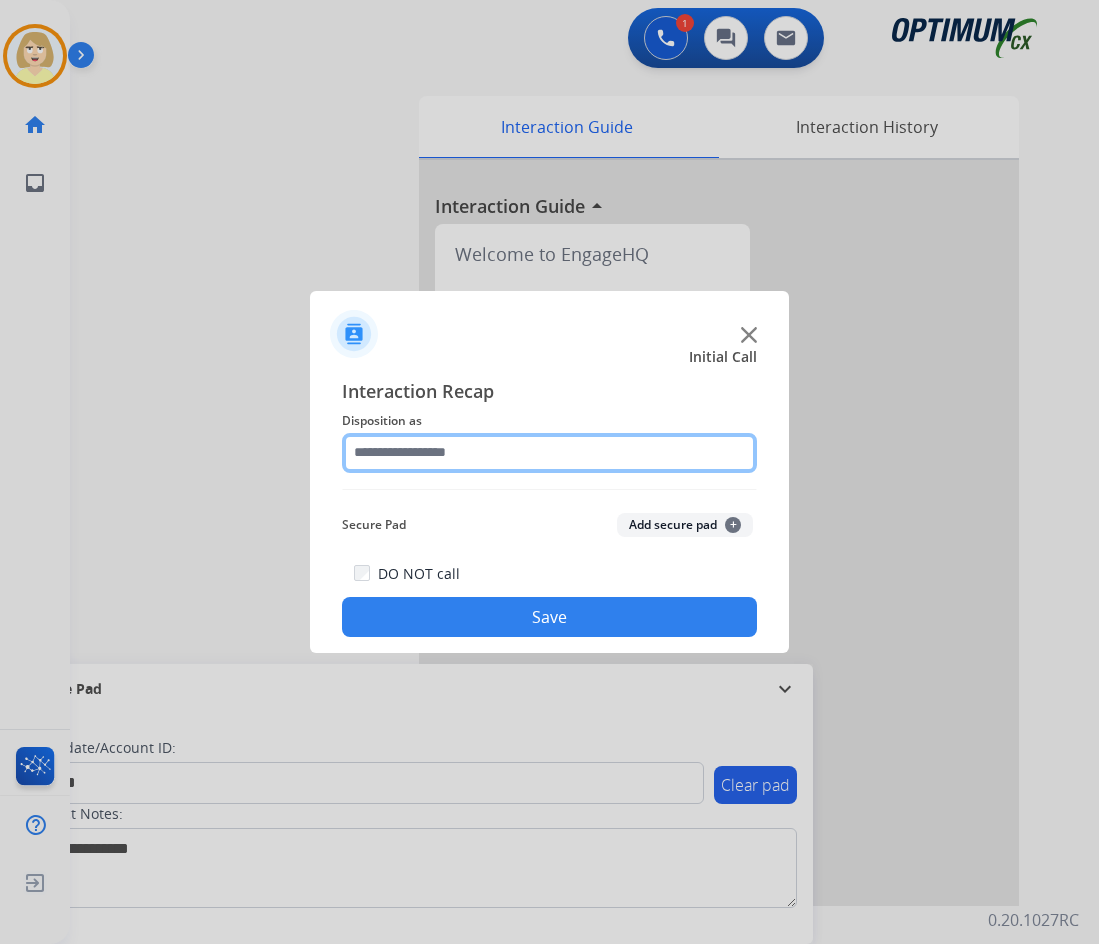 click 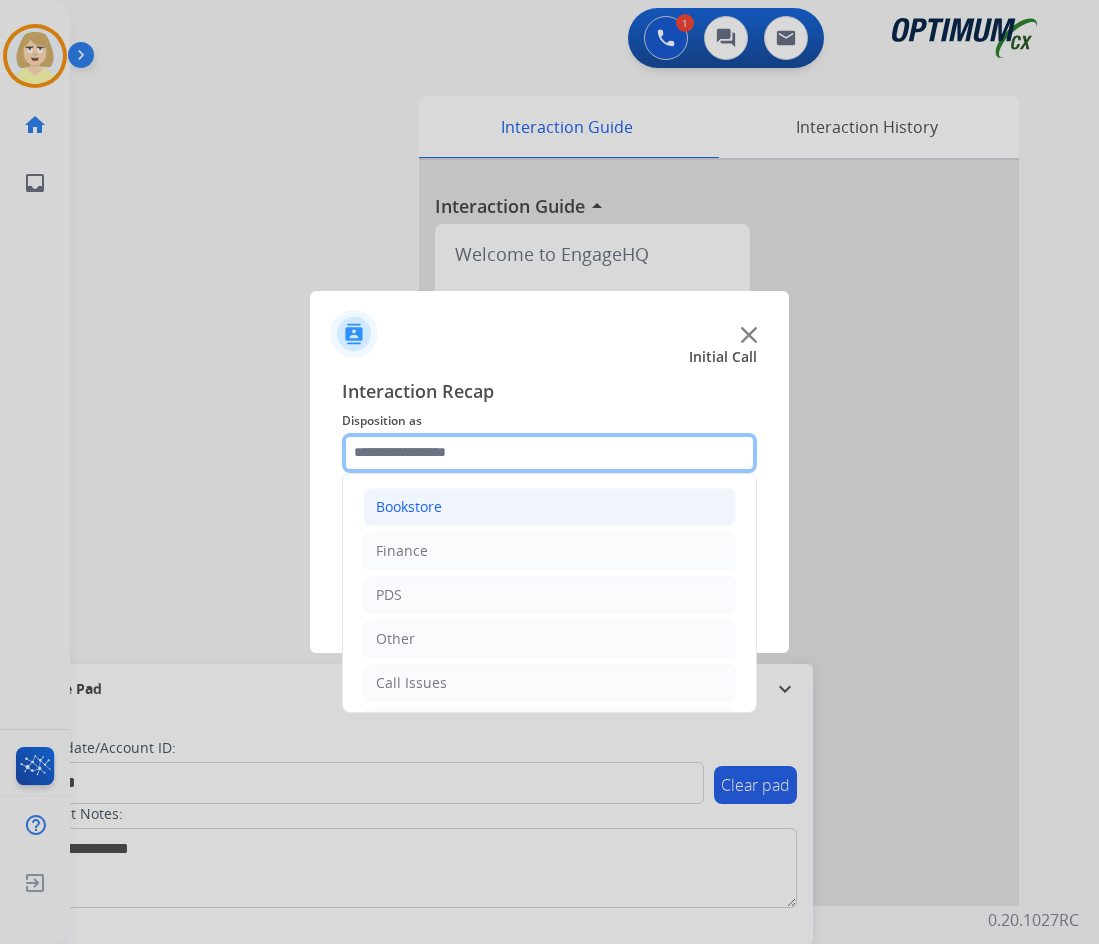 scroll, scrollTop: 136, scrollLeft: 0, axis: vertical 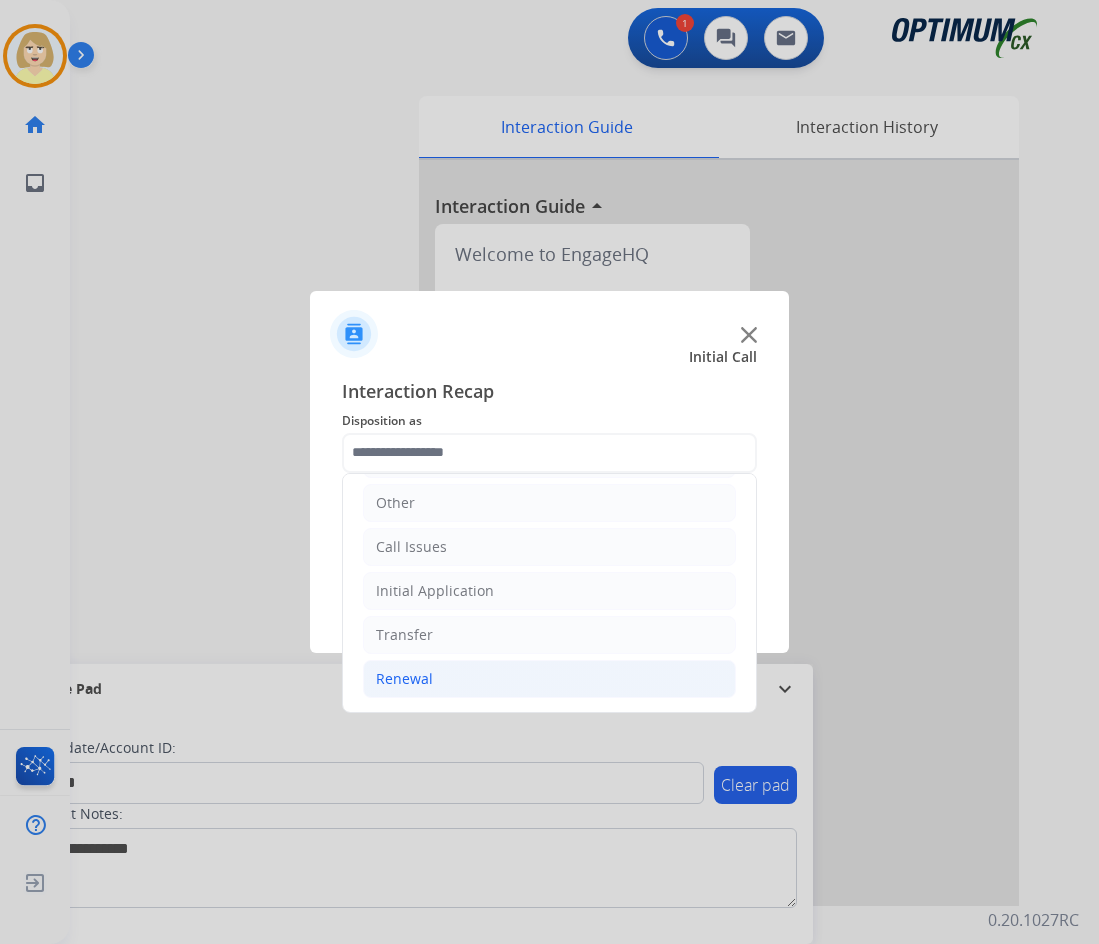 click on "Renewal" 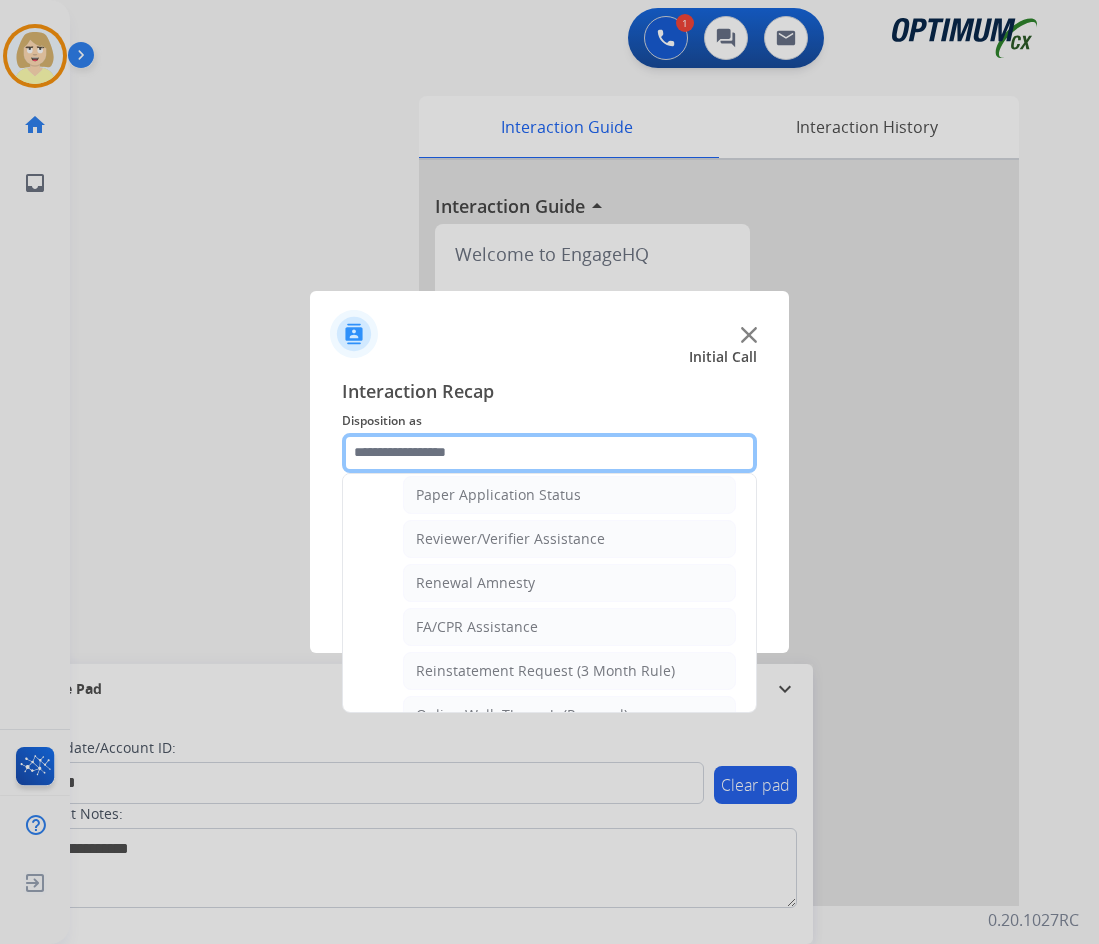 scroll, scrollTop: 772, scrollLeft: 0, axis: vertical 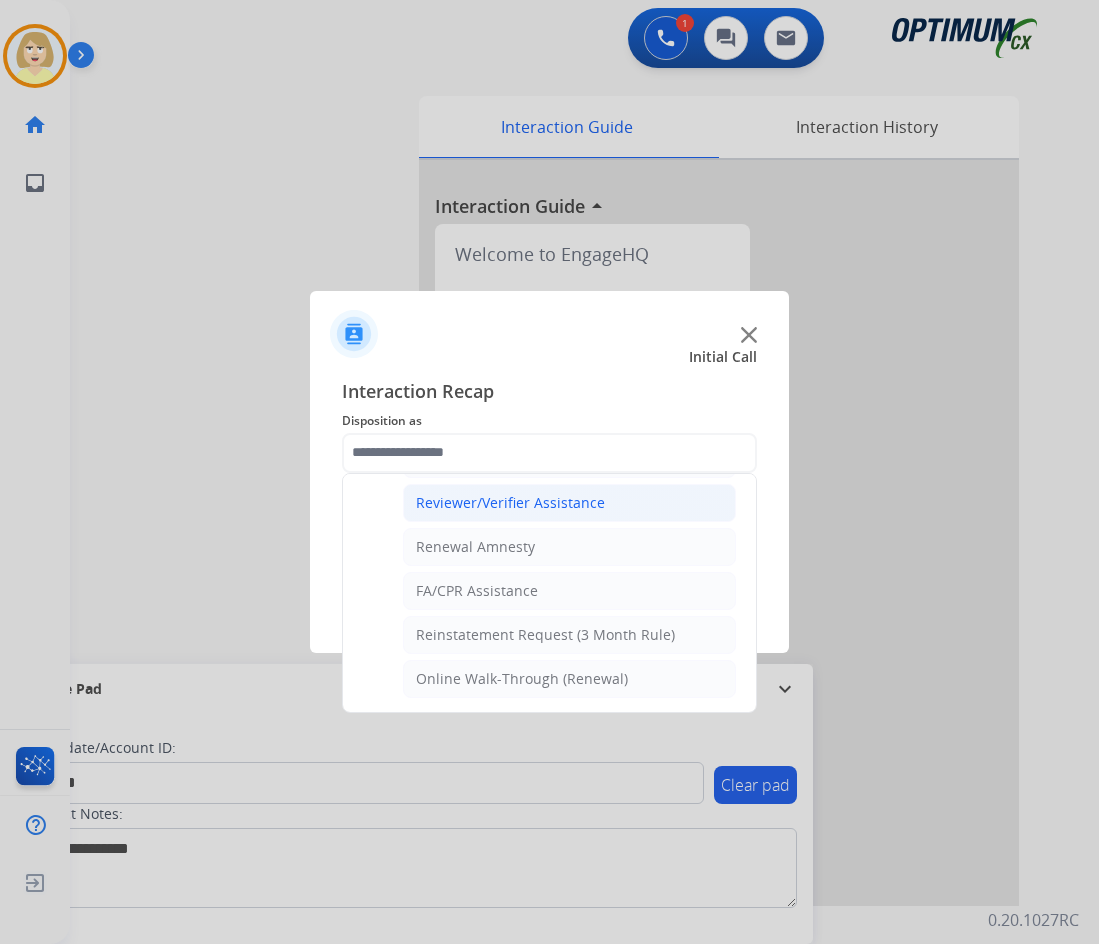 click on "Reviewer/Verifier Assistance" 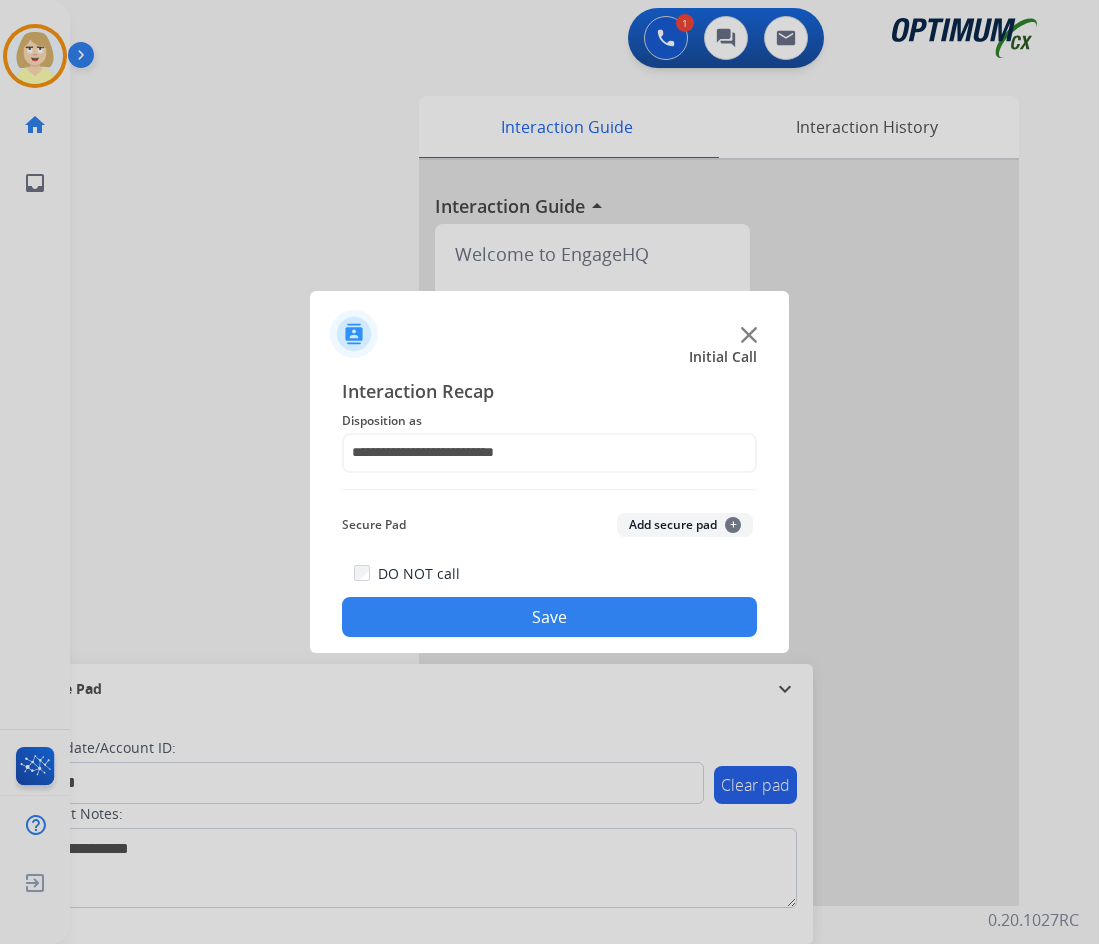 click on "Add secure pad  +" 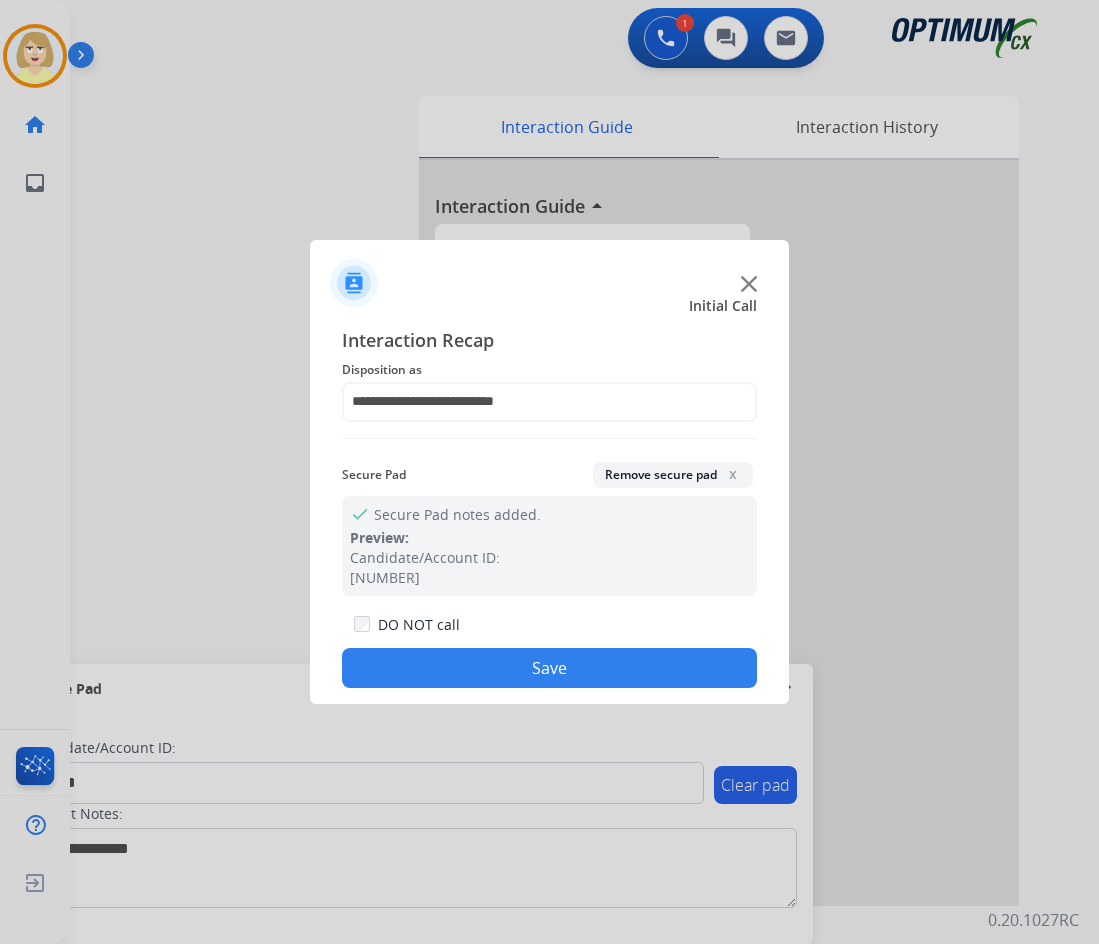 click on "Save" 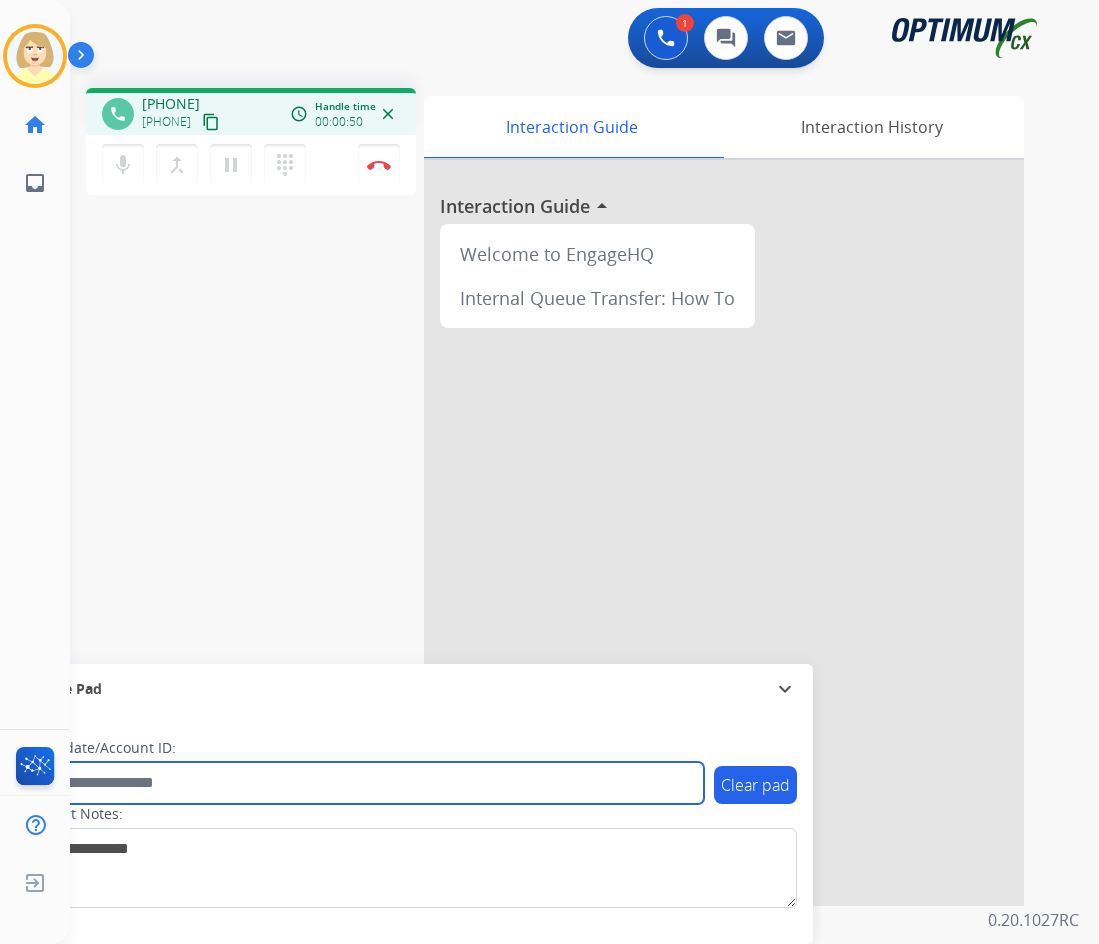 click at bounding box center (365, 783) 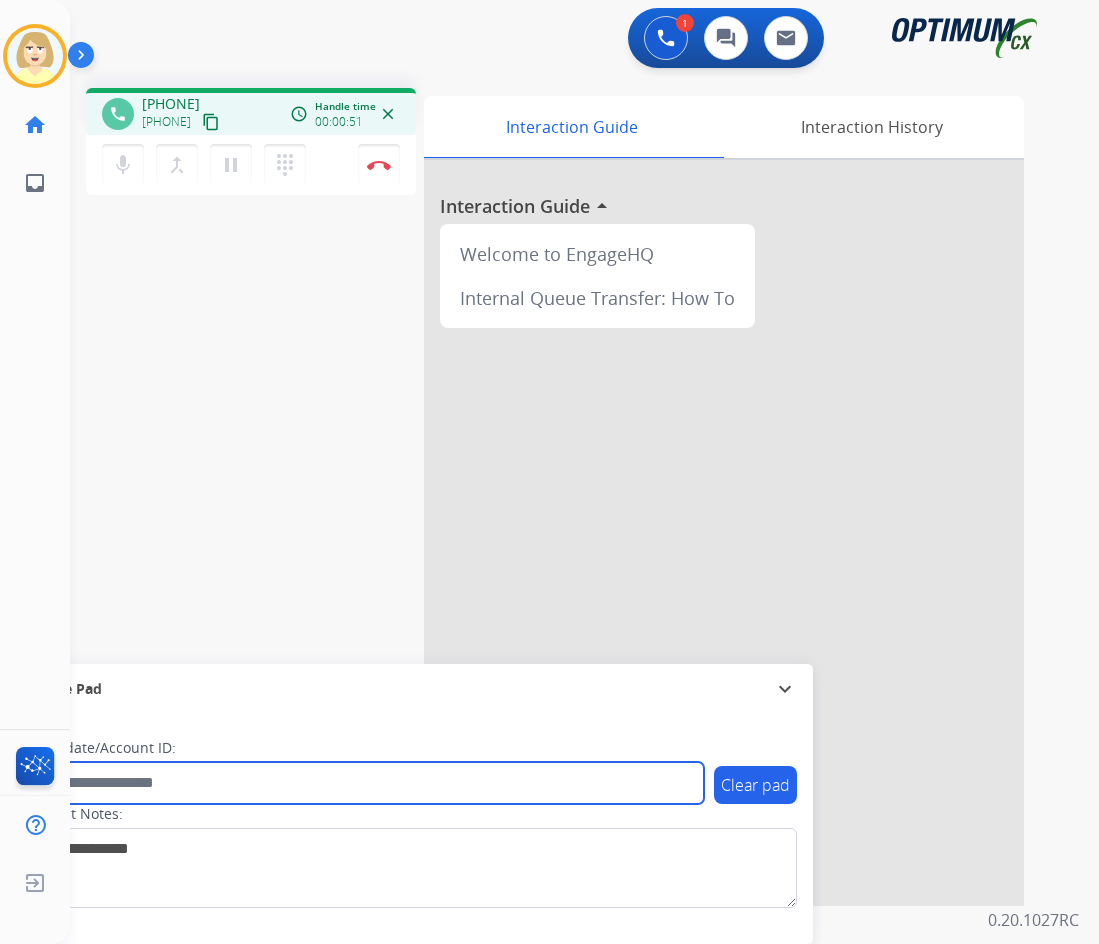 paste on "*******" 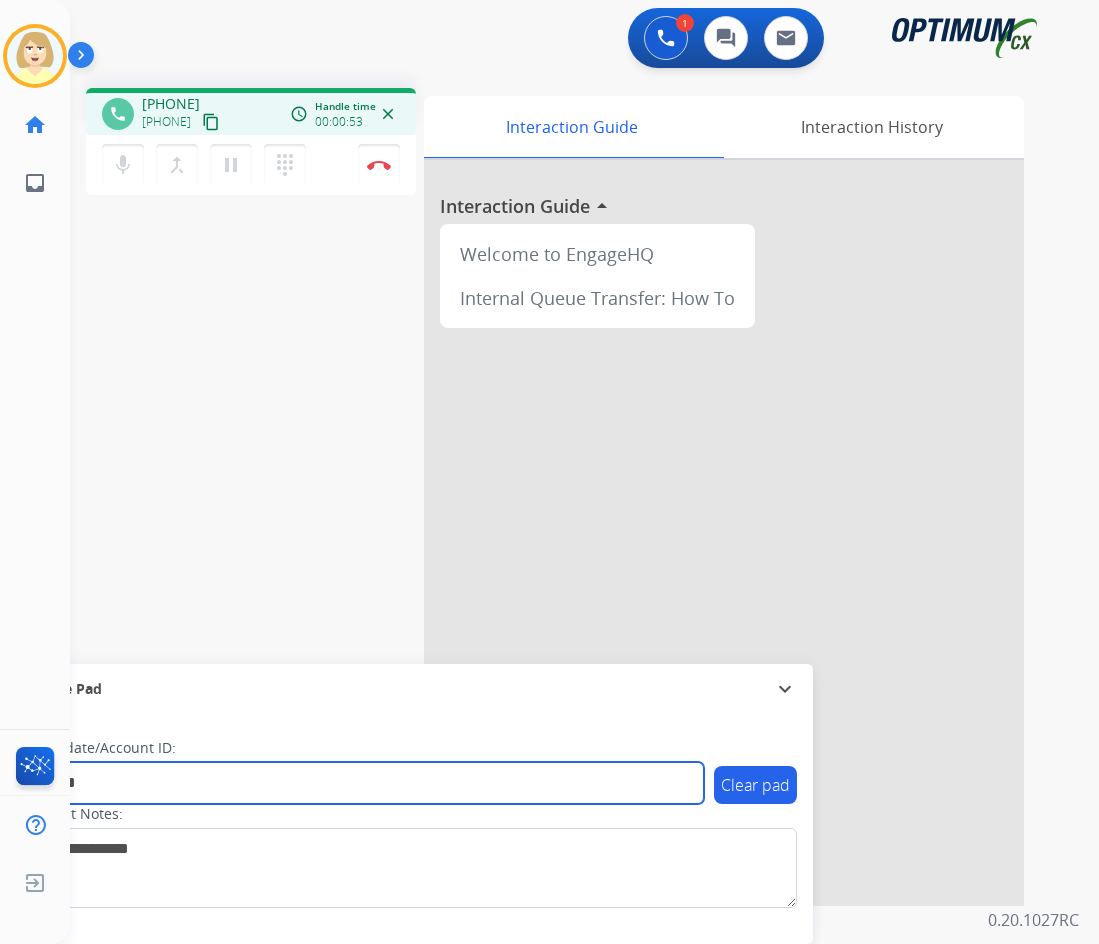 type on "*******" 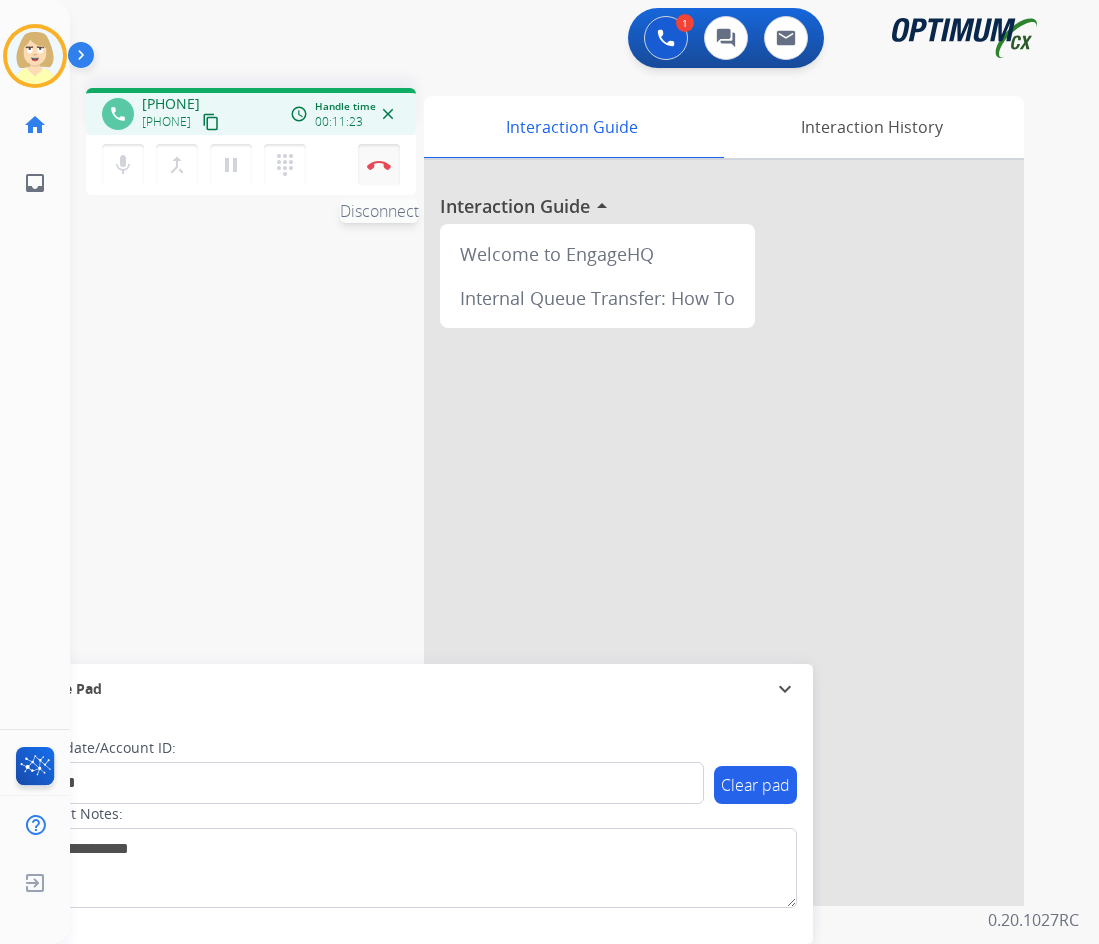 click at bounding box center [379, 165] 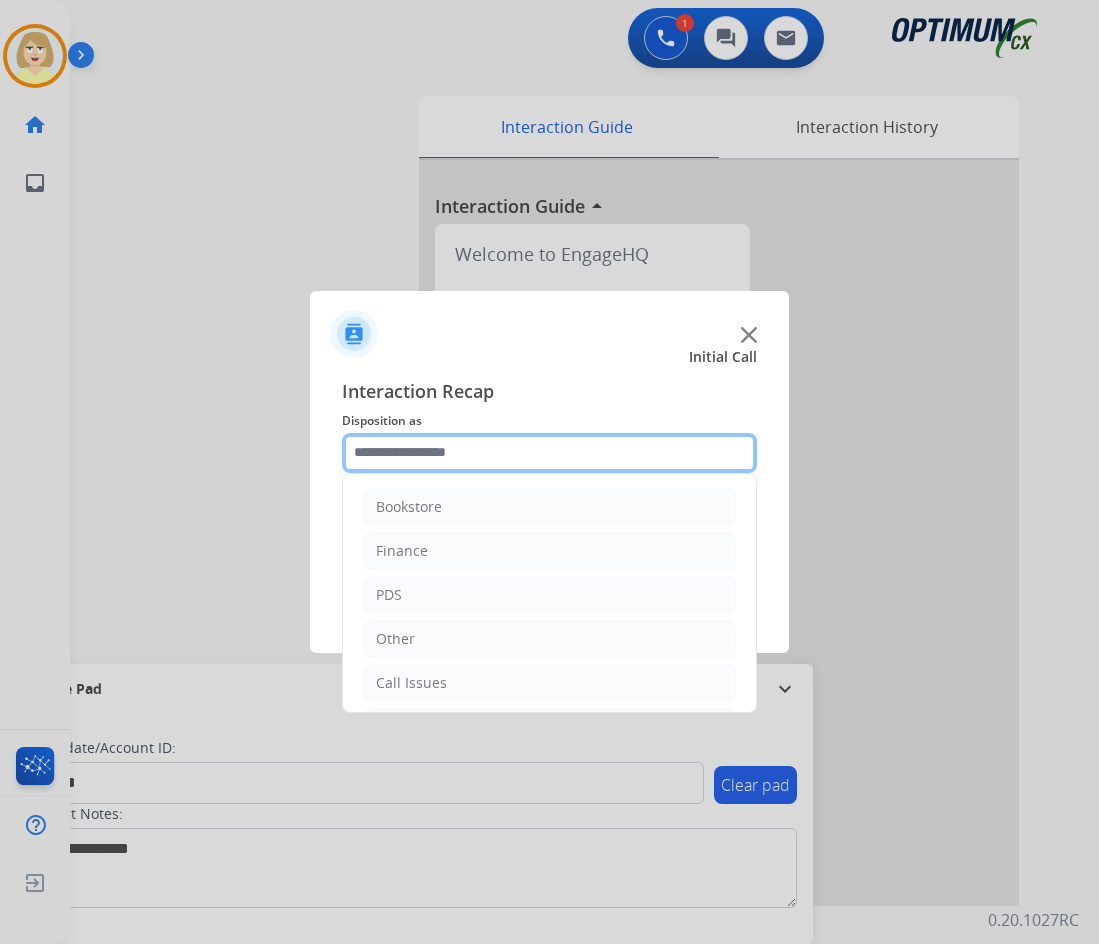 click 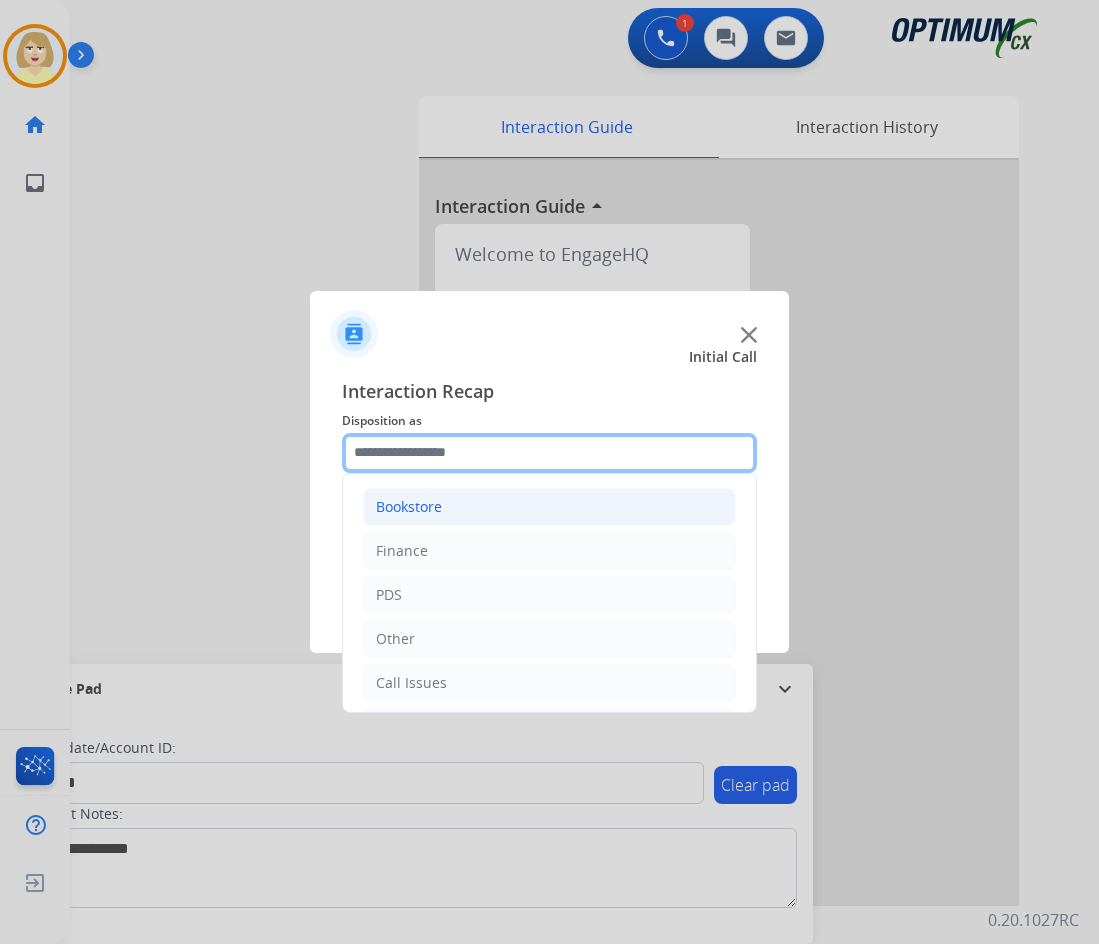 scroll, scrollTop: 136, scrollLeft: 0, axis: vertical 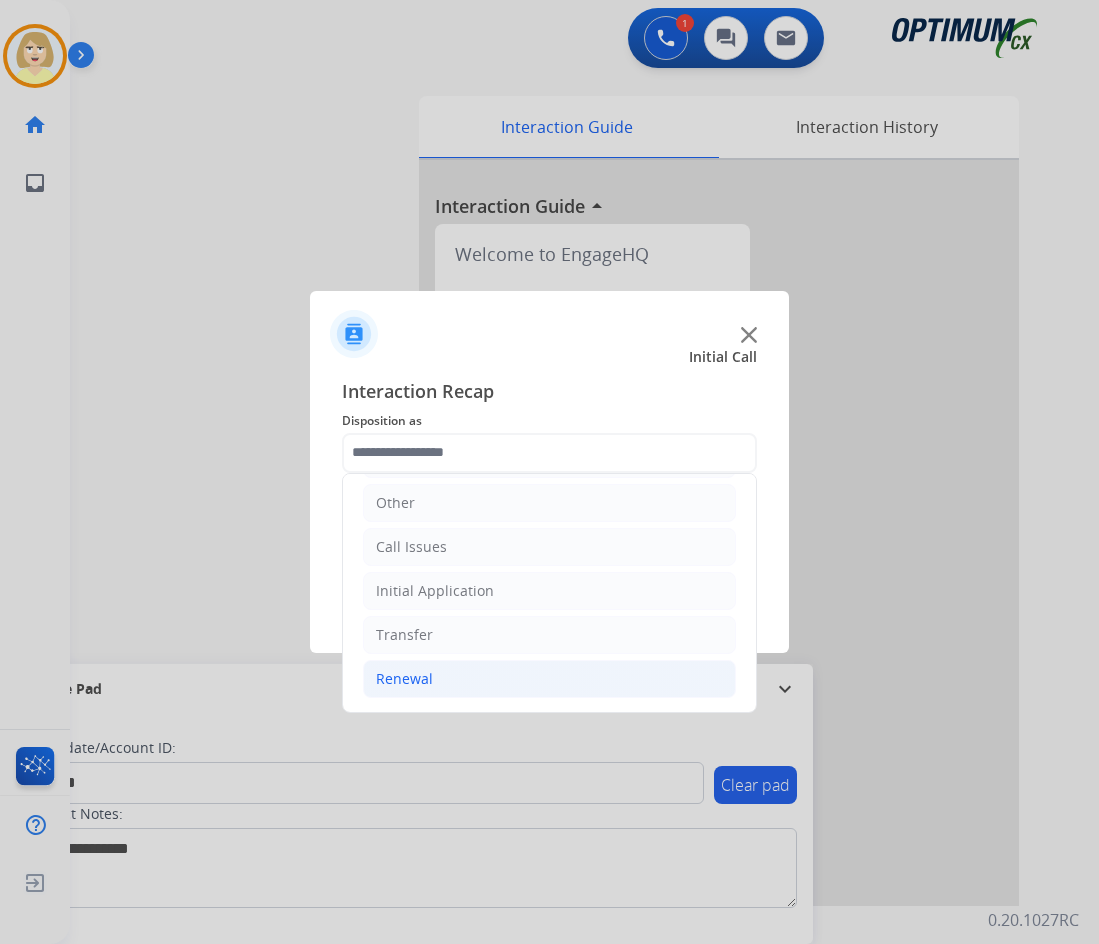 click on "Renewal" 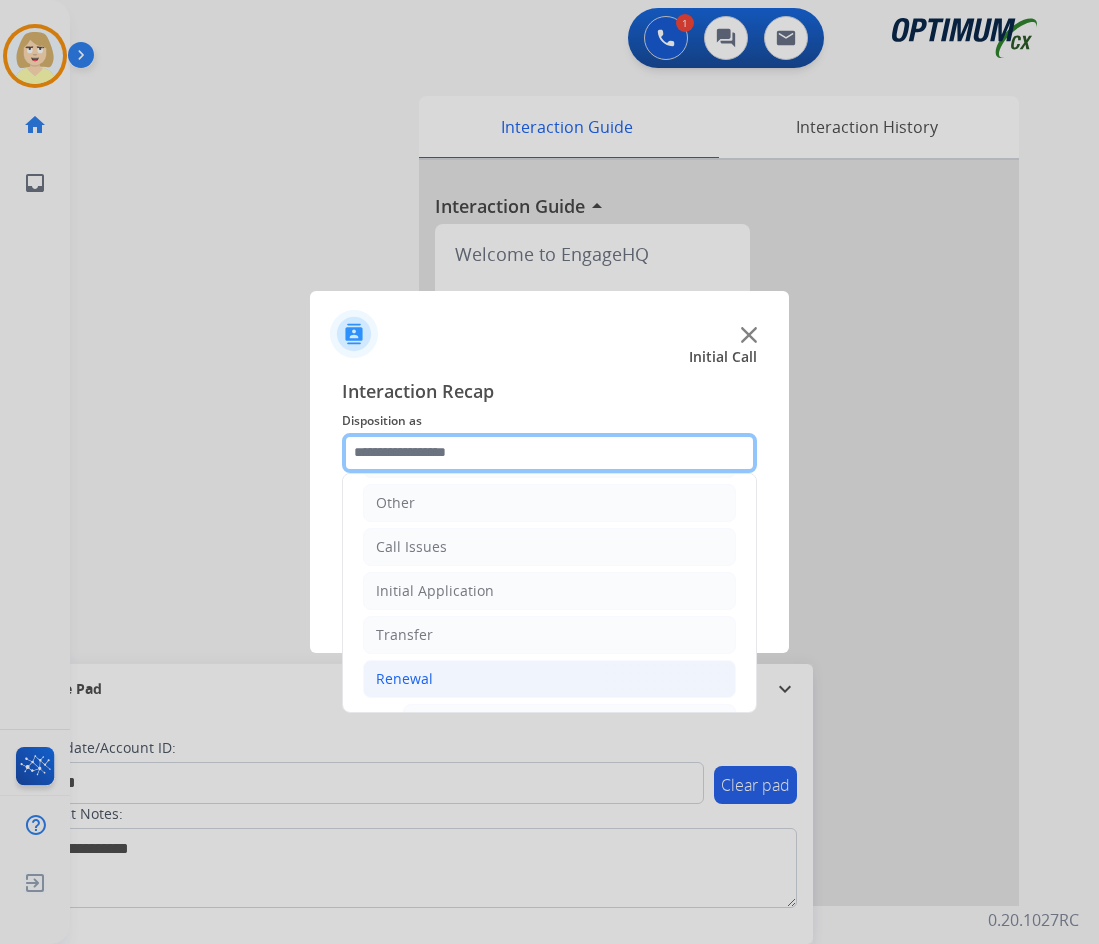 scroll, scrollTop: 436, scrollLeft: 0, axis: vertical 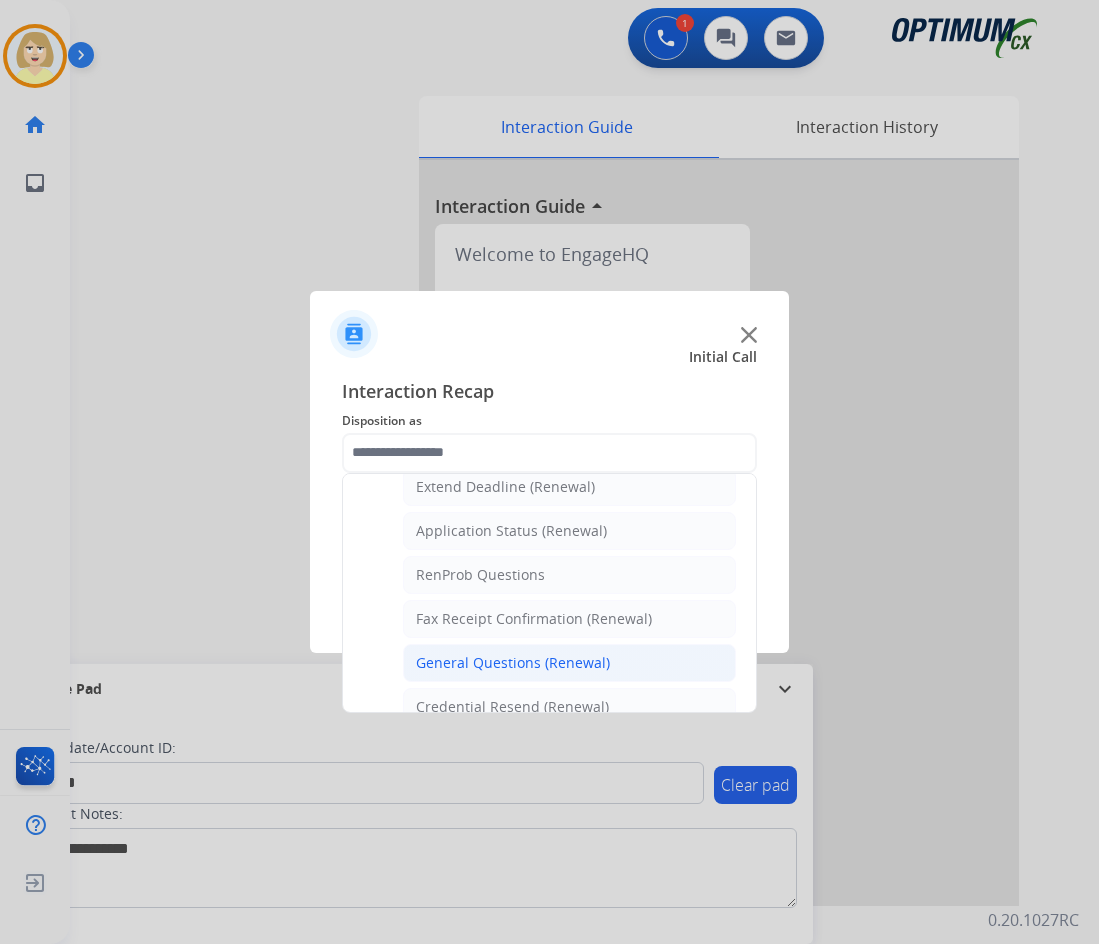 click on "General Questions (Renewal)" 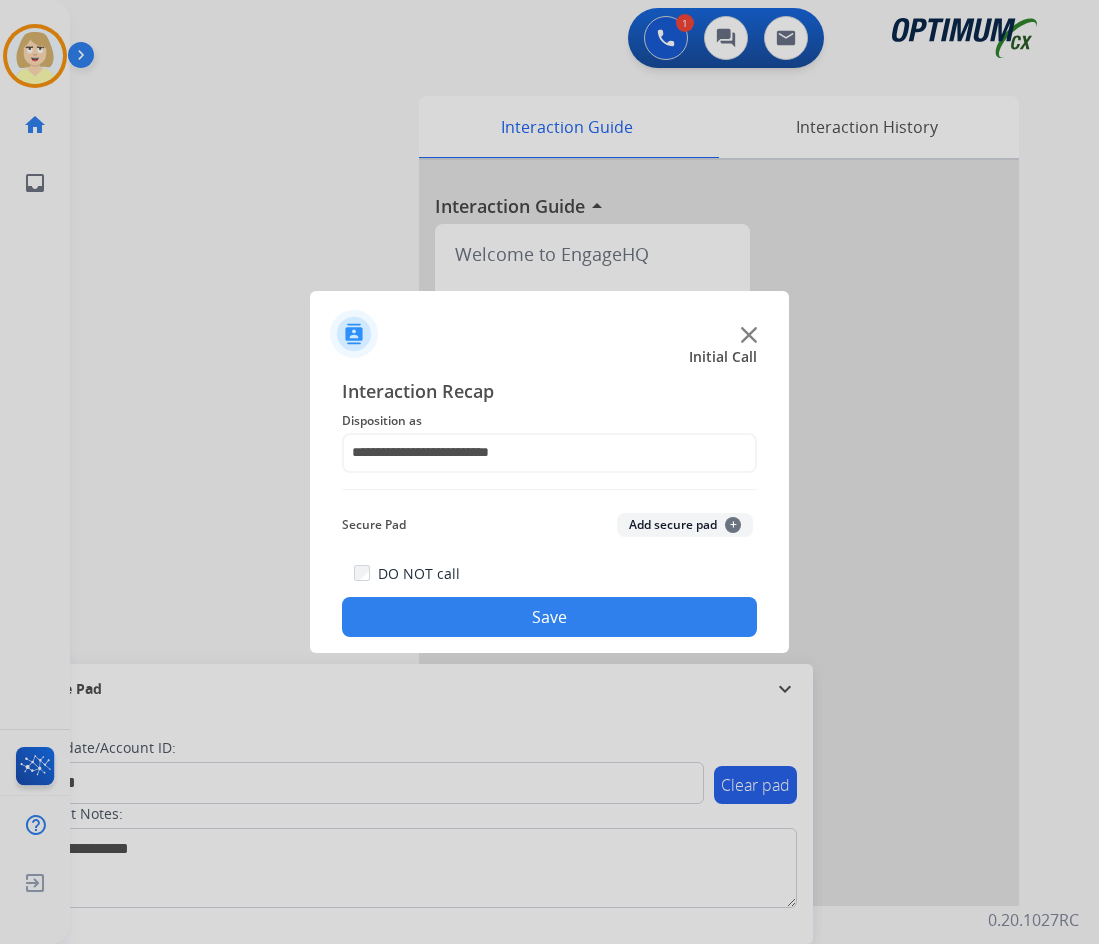 click on "Add secure pad  +" 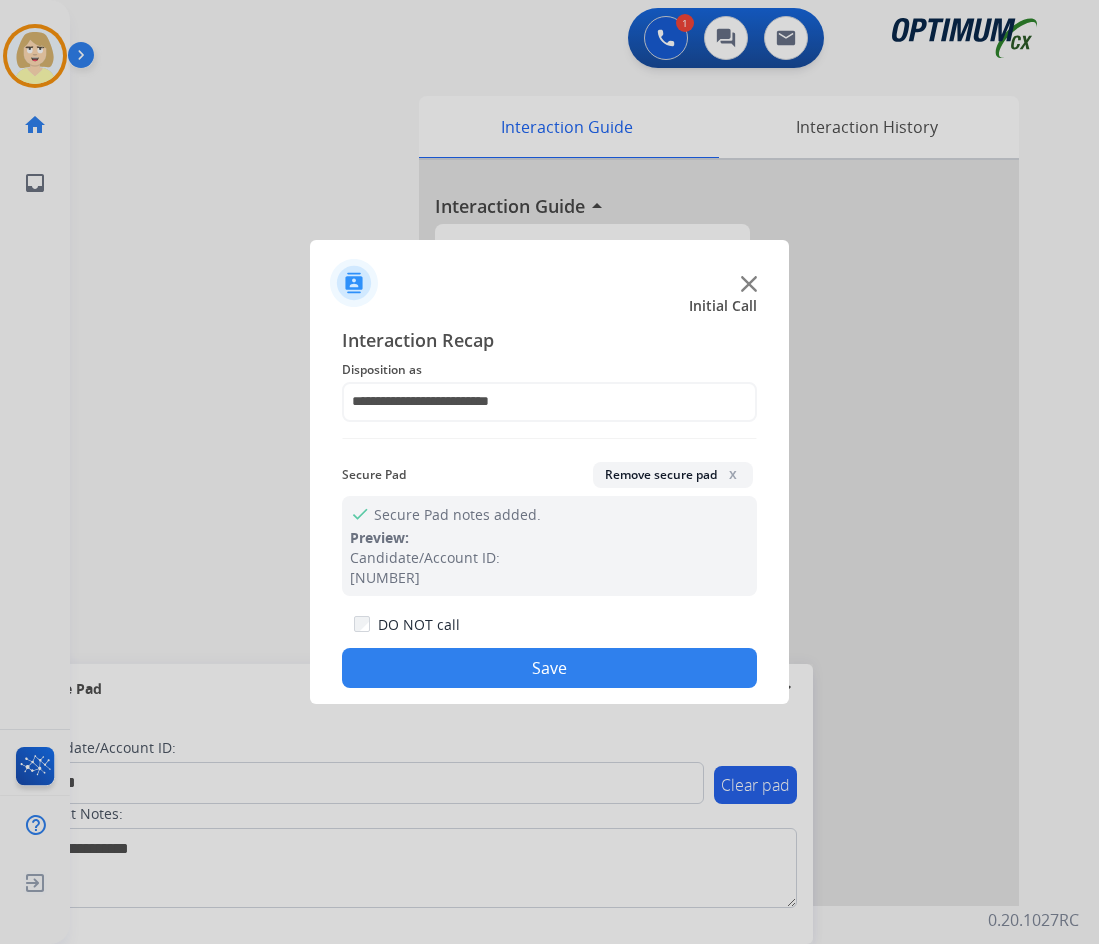 drag, startPoint x: 553, startPoint y: 661, endPoint x: 389, endPoint y: 555, distance: 195.27417 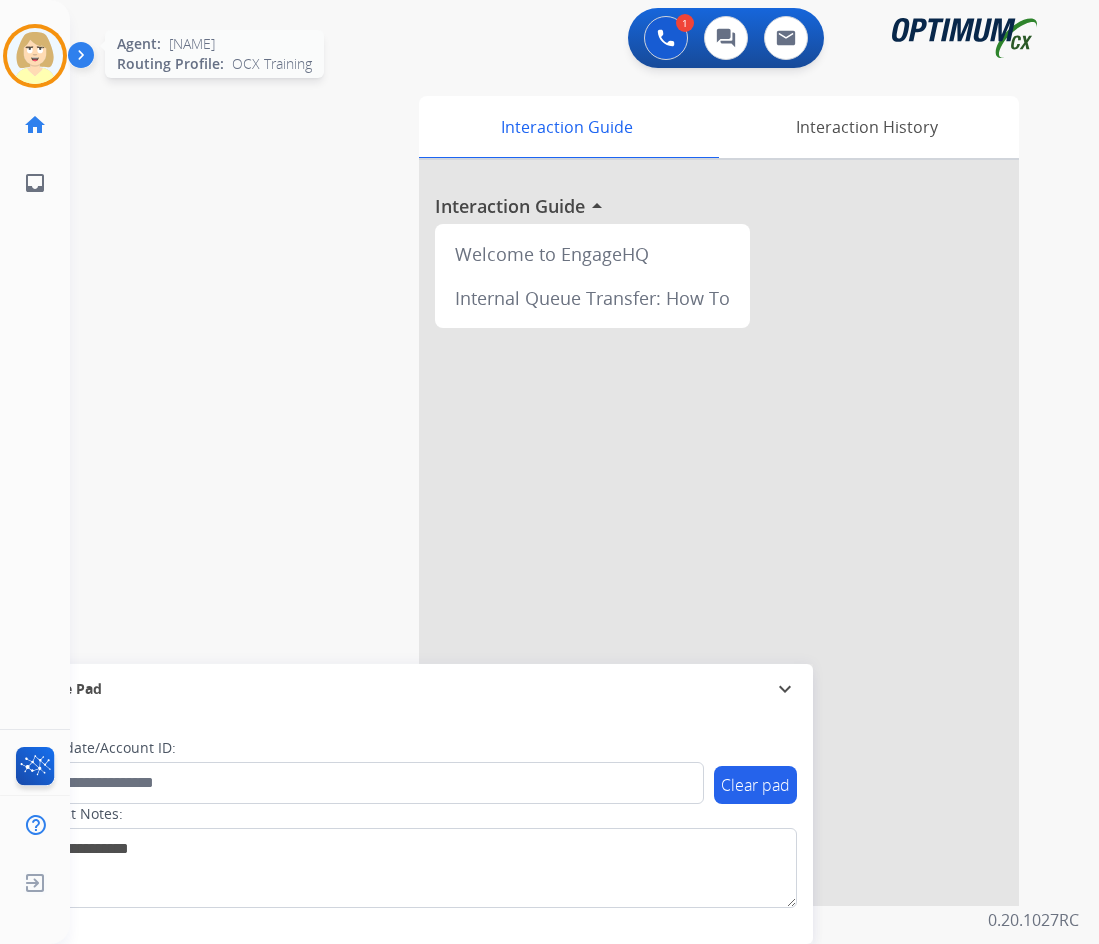 click at bounding box center [35, 56] 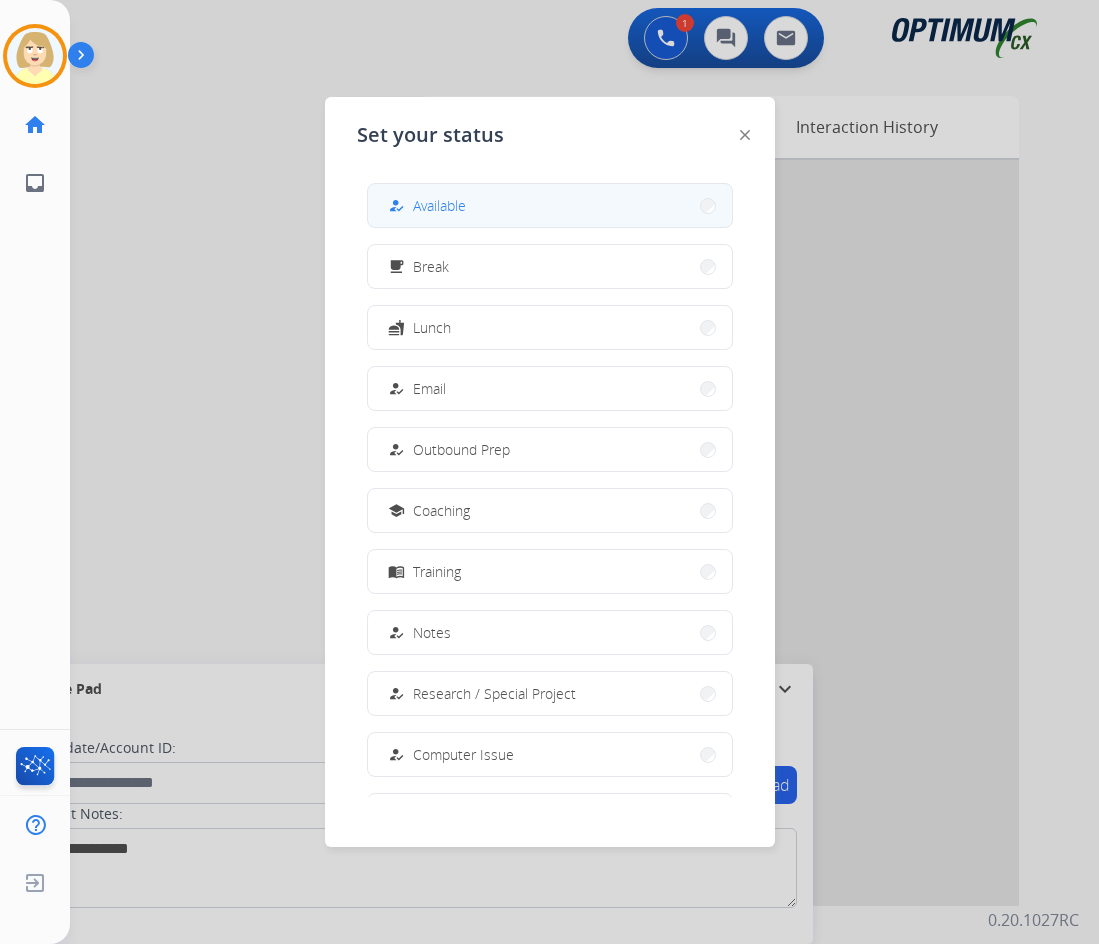 click on "Available" at bounding box center (439, 205) 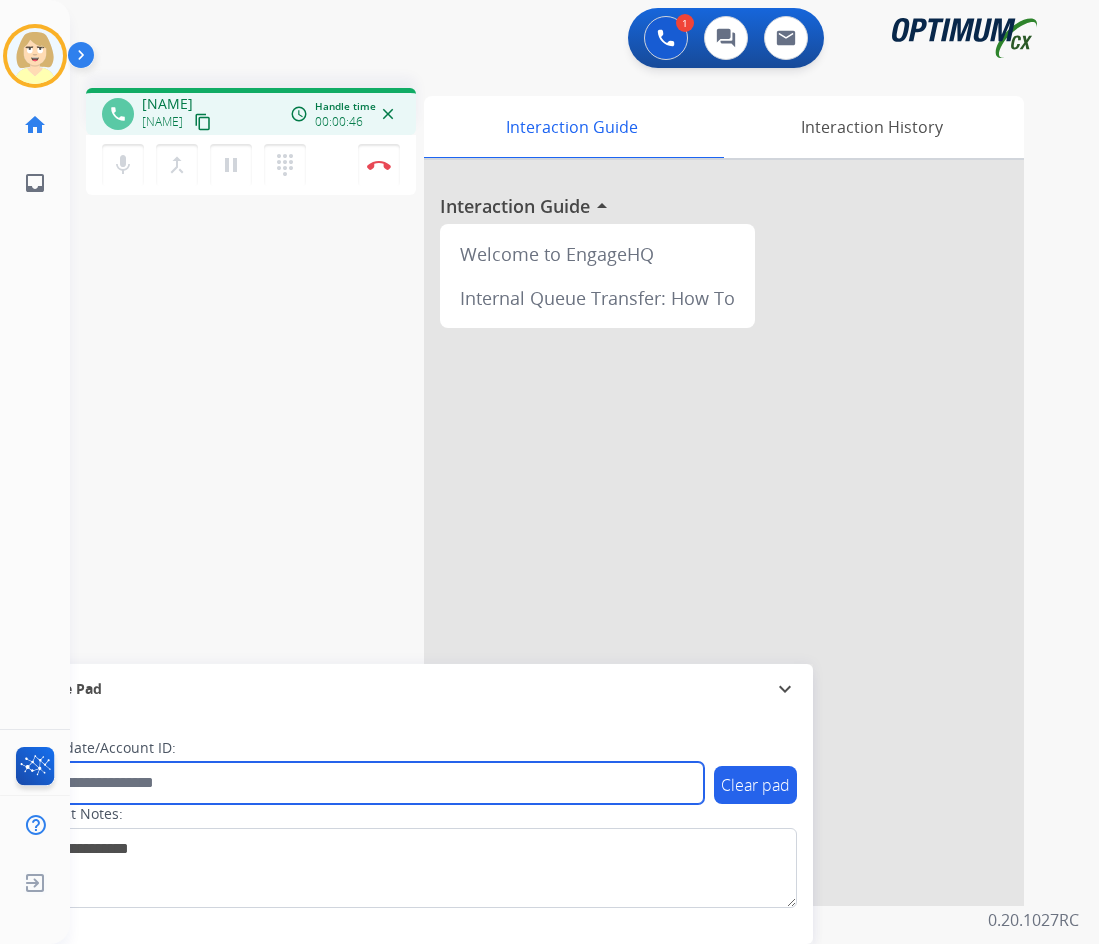click at bounding box center (365, 783) 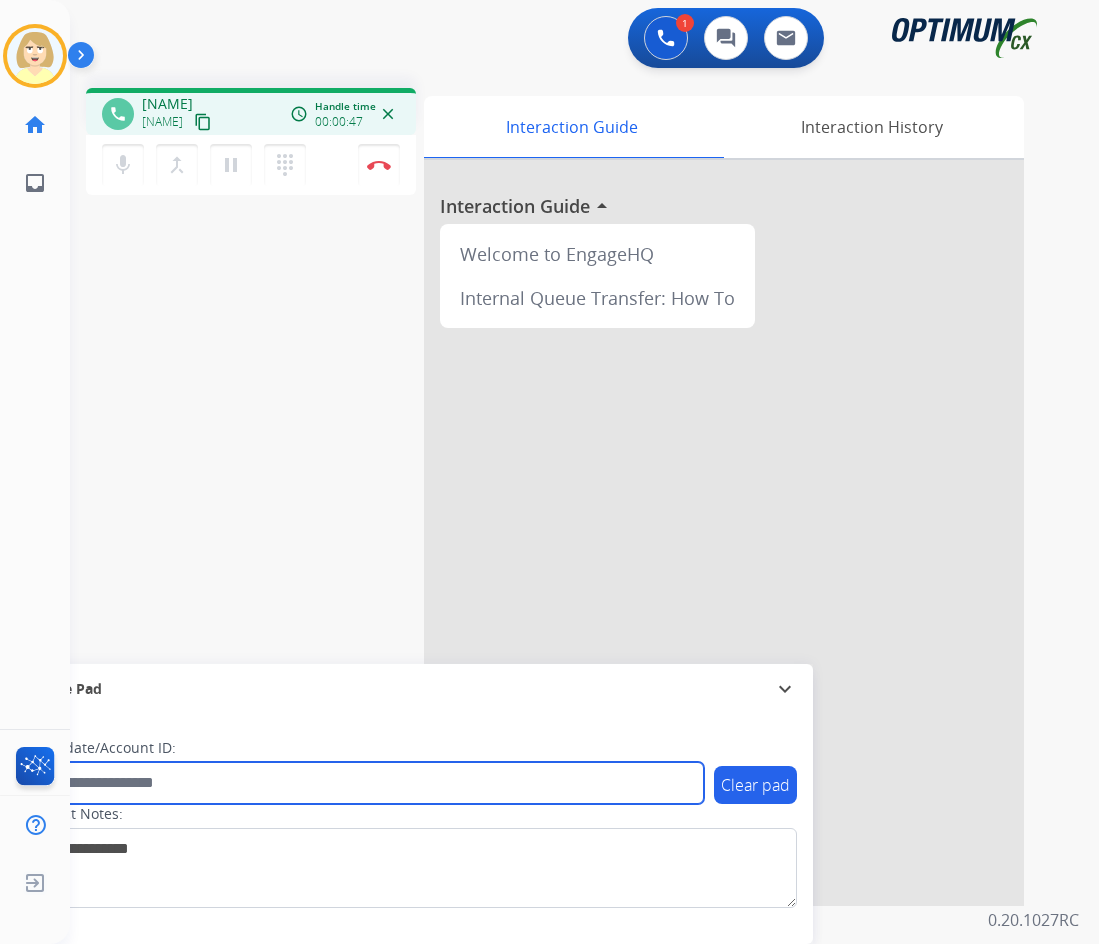 paste on "*******" 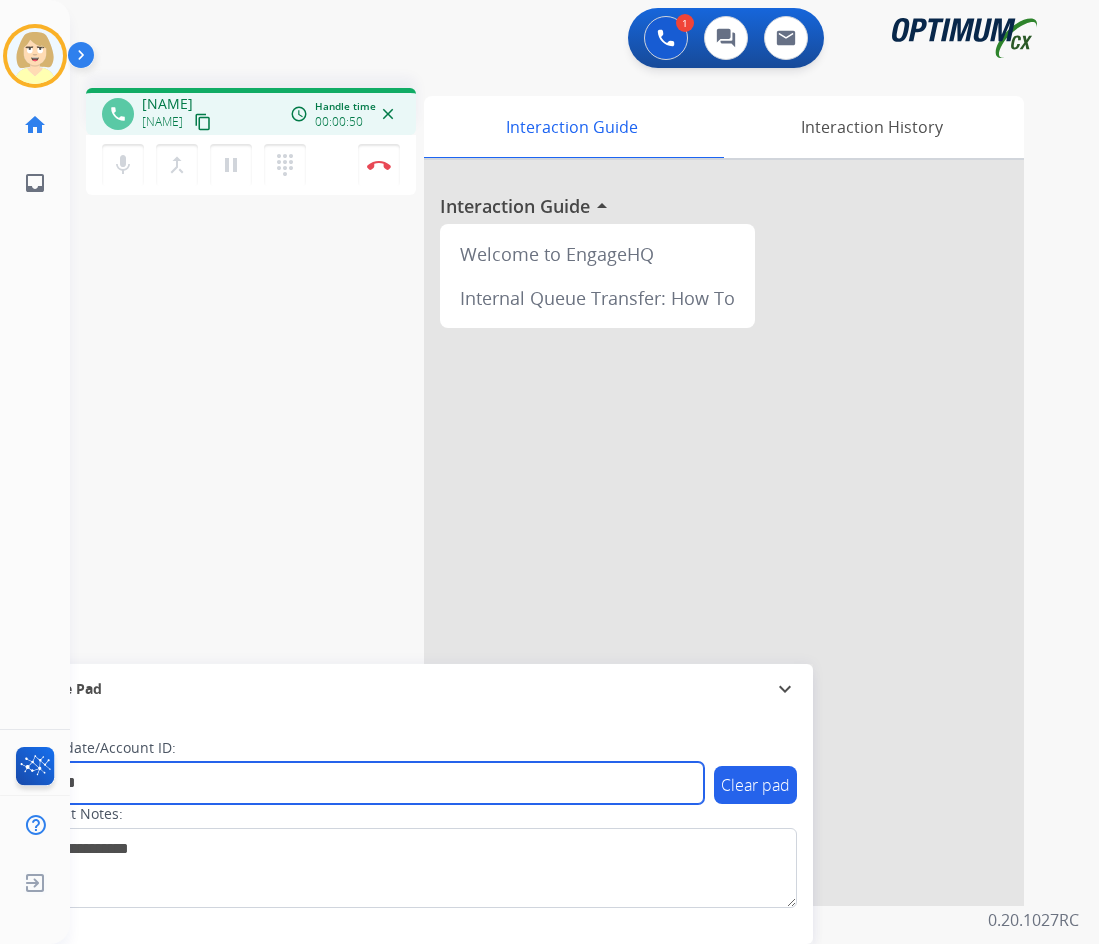 type on "*******" 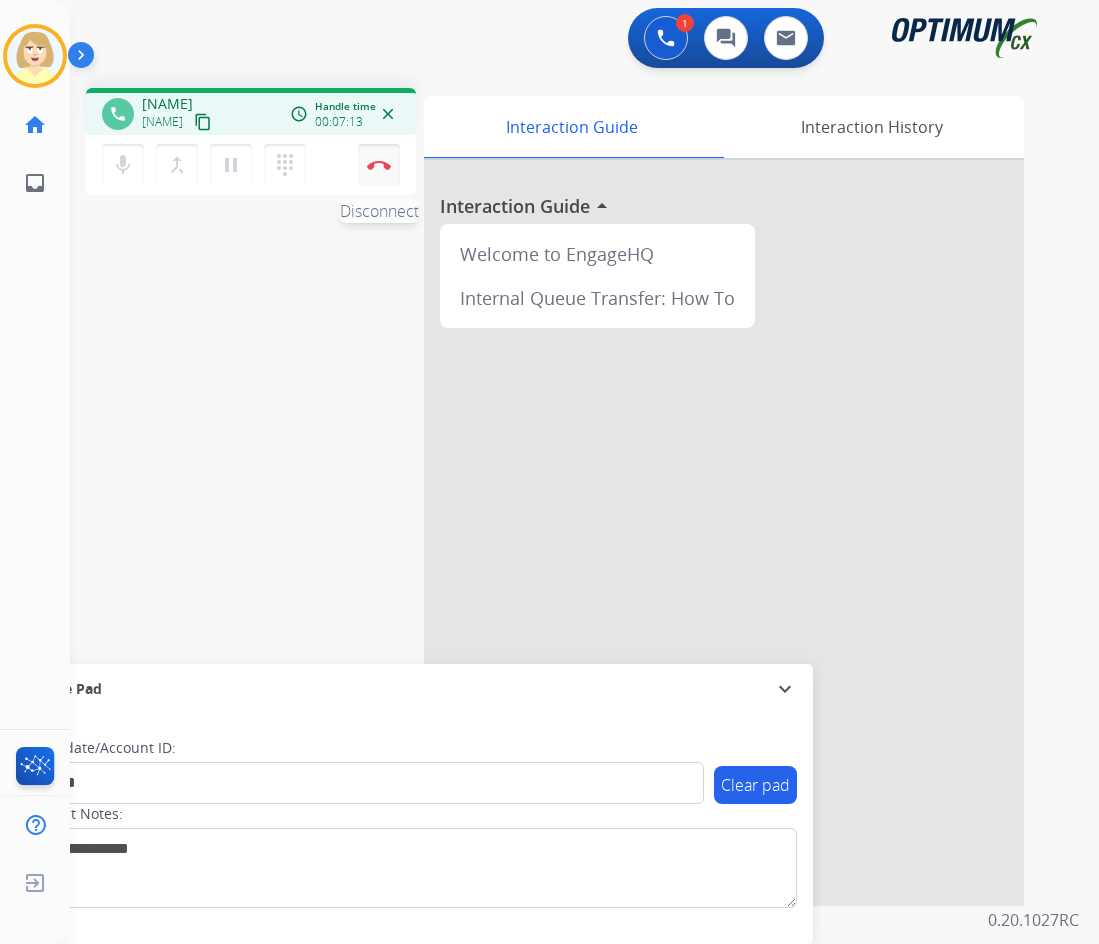 click at bounding box center (379, 165) 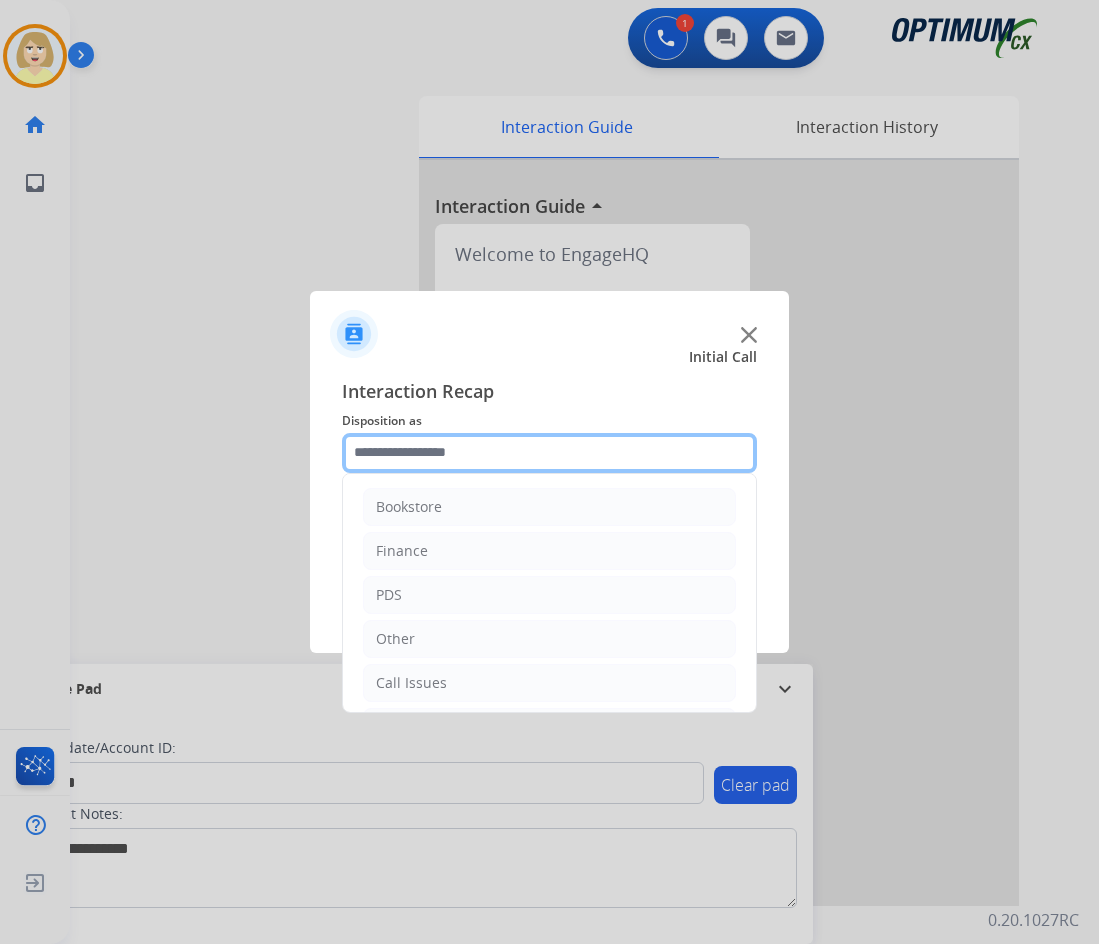 click 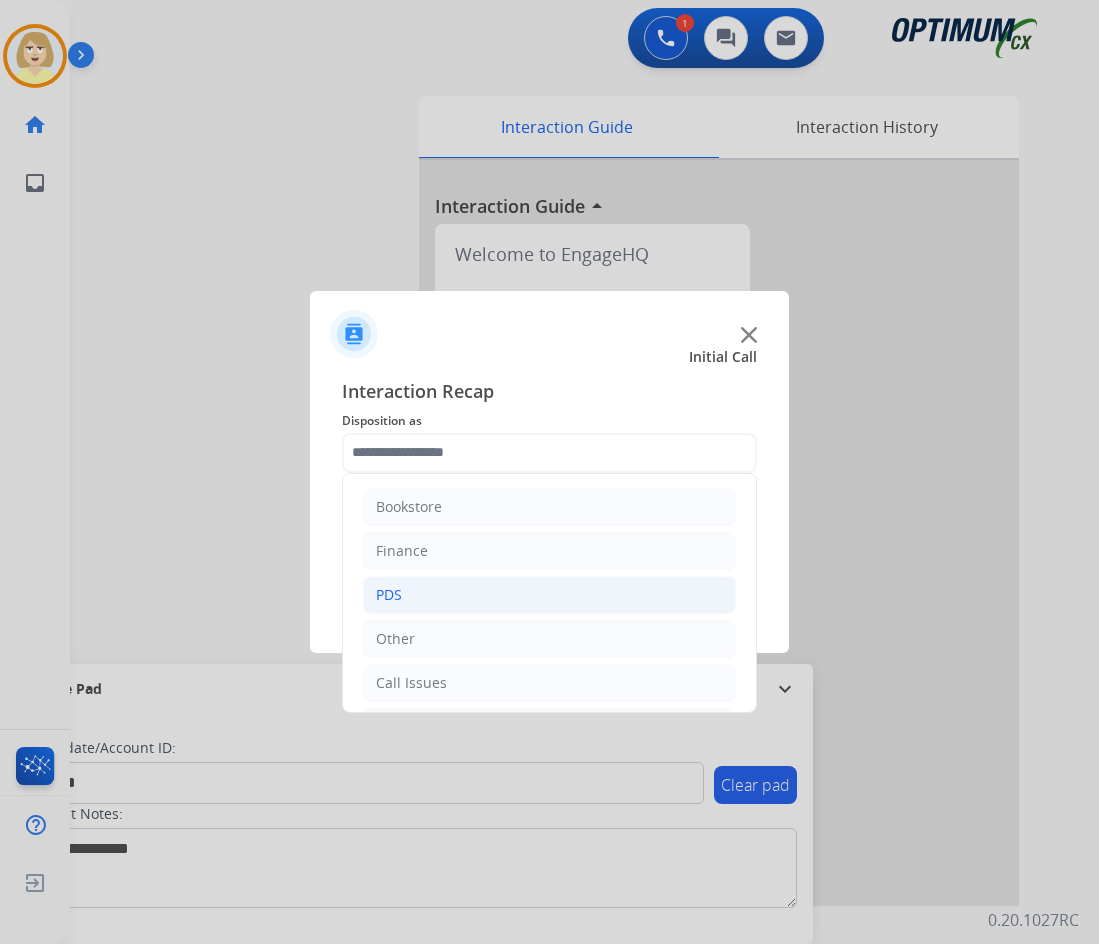 click on "PDS" 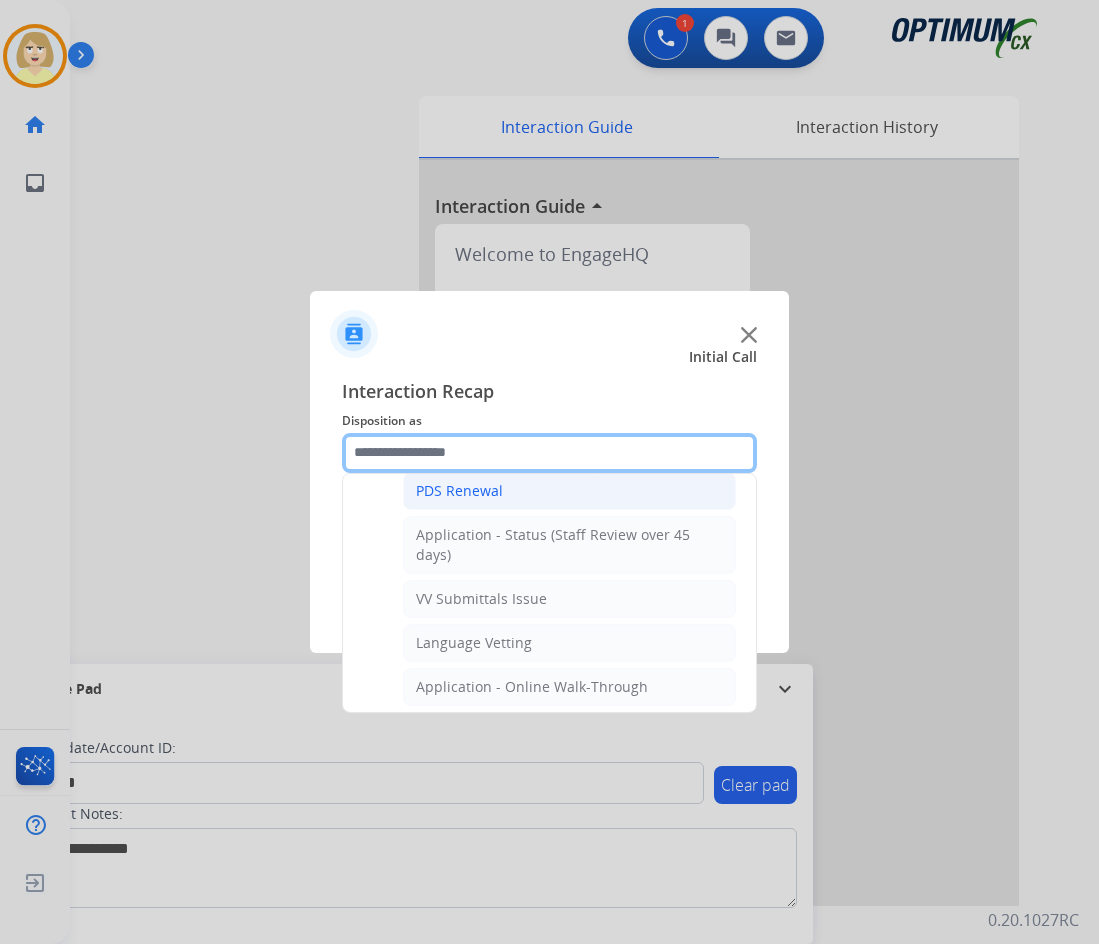 scroll, scrollTop: 400, scrollLeft: 0, axis: vertical 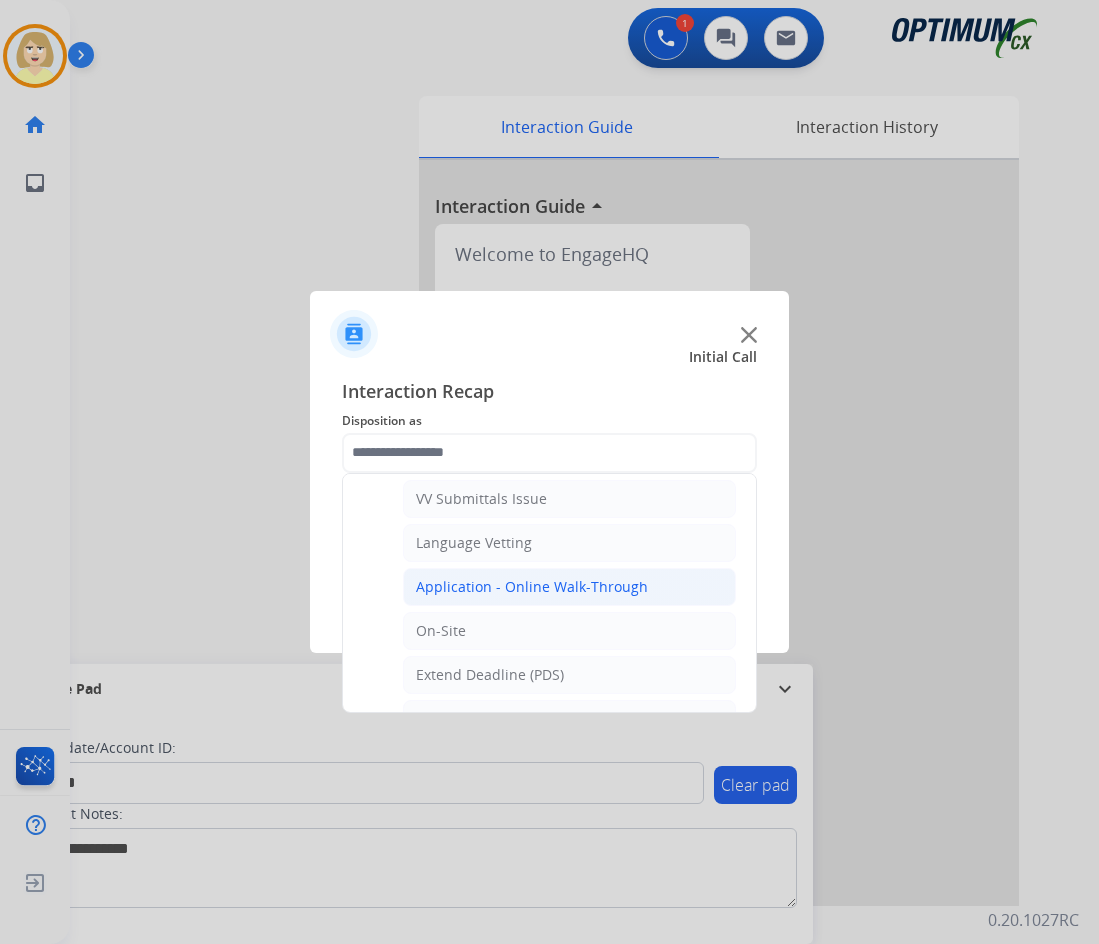click on "Application - Online Walk-Through" 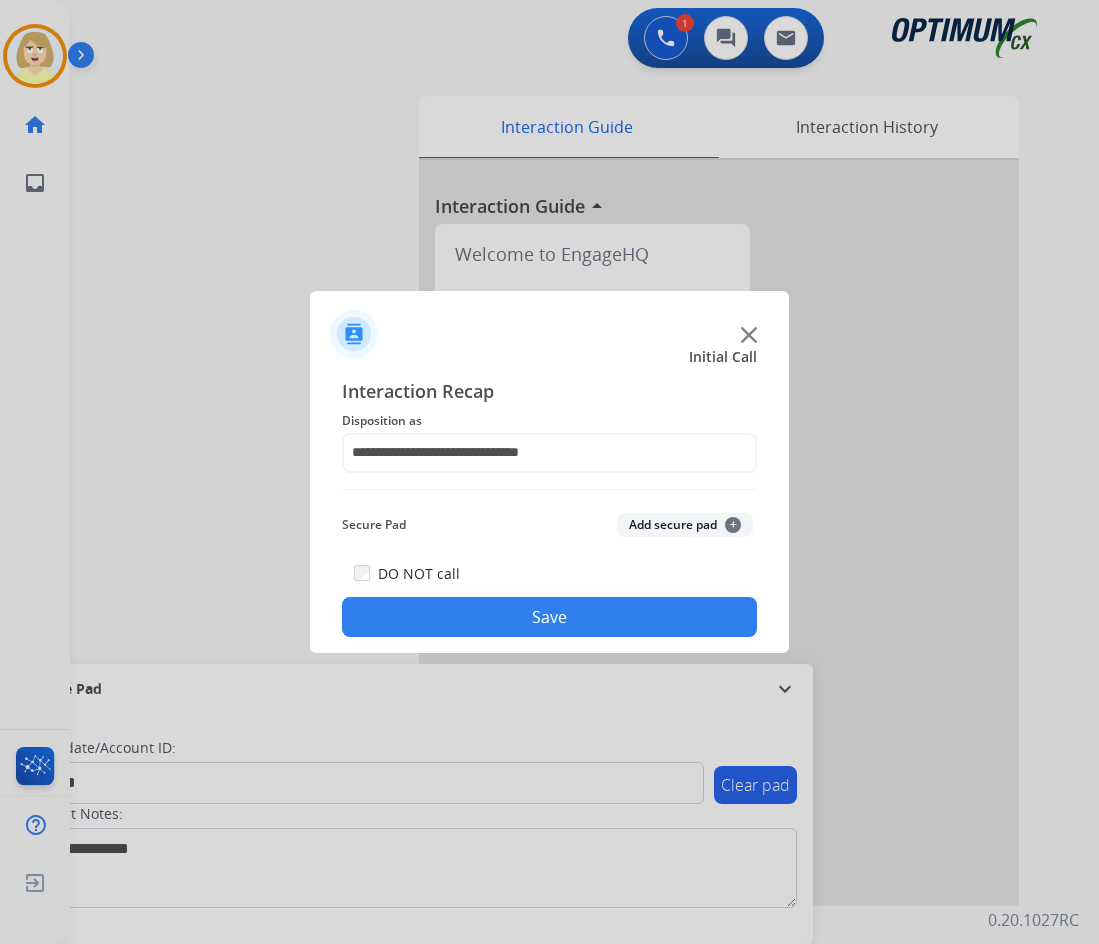 click on "Add secure pad  +" 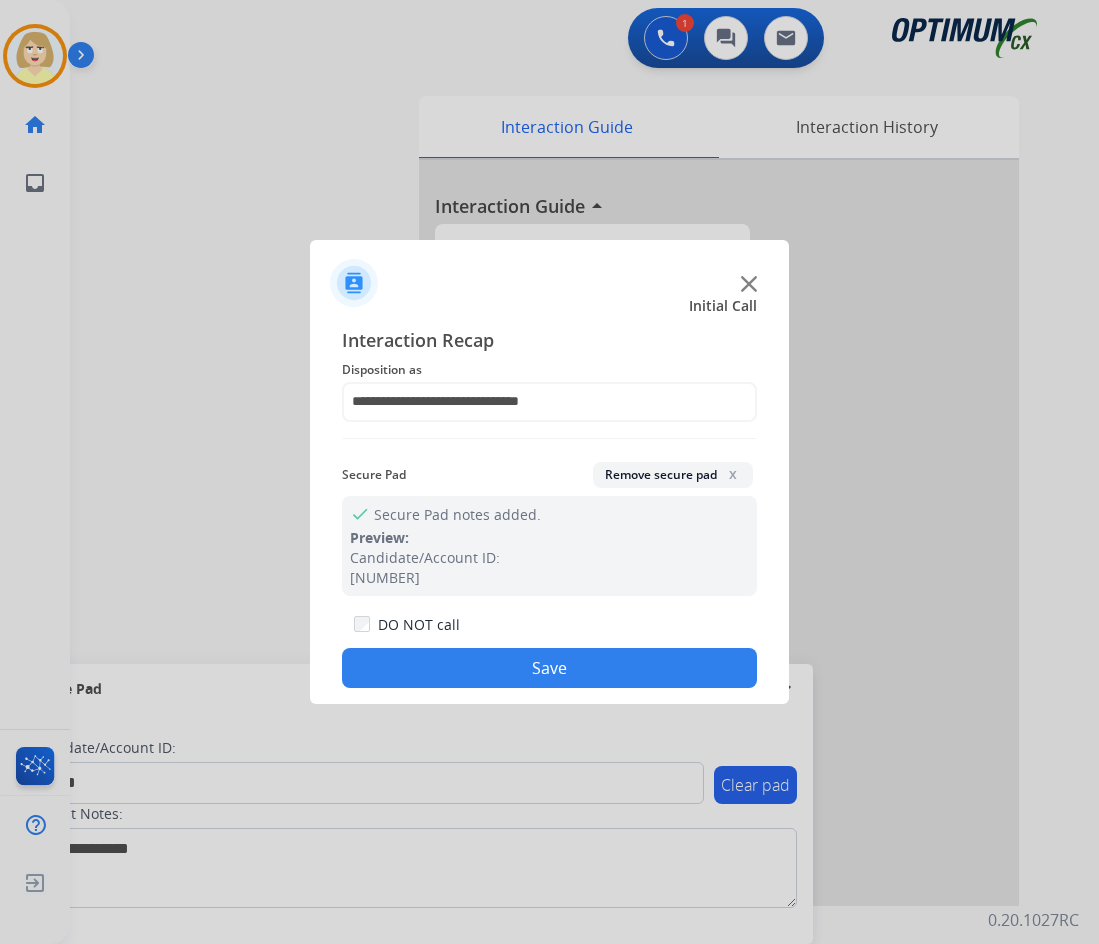 drag, startPoint x: 450, startPoint y: 671, endPoint x: 397, endPoint y: 605, distance: 84.646324 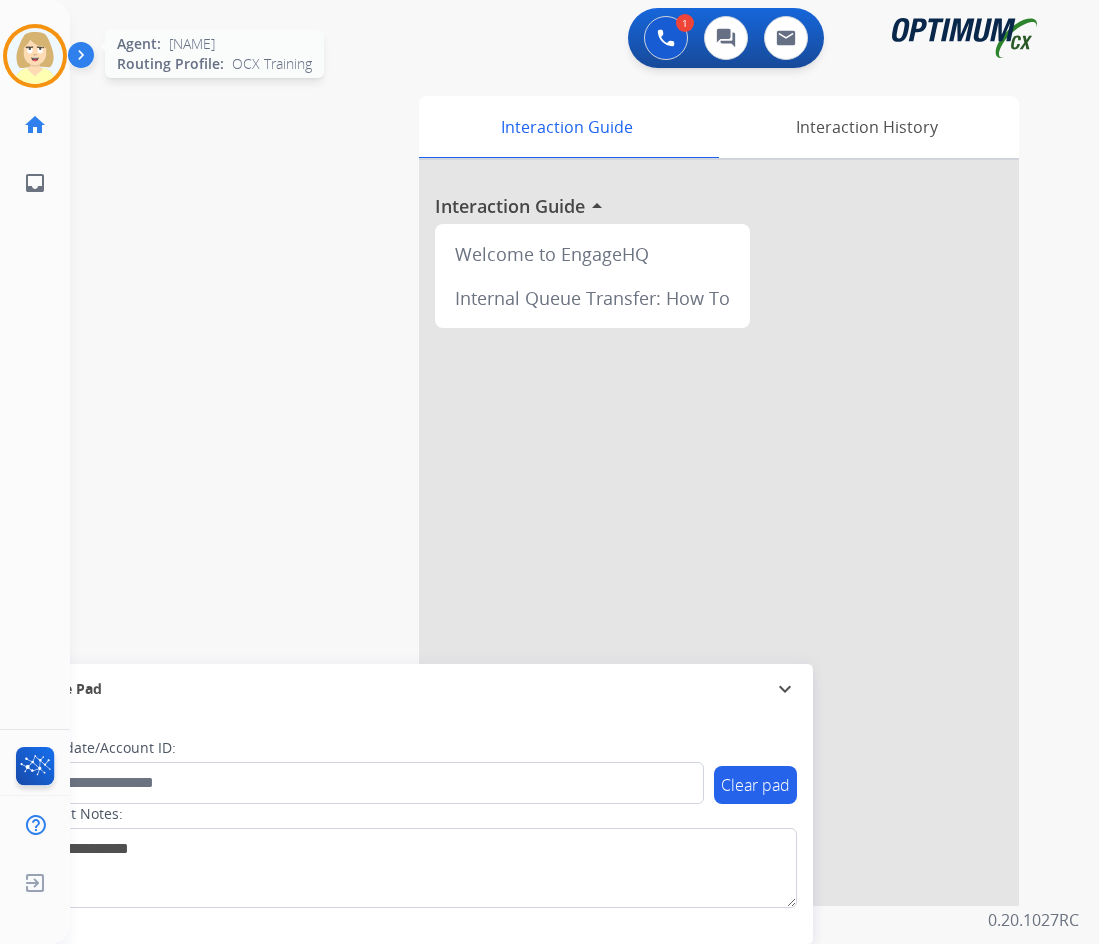 click at bounding box center (35, 56) 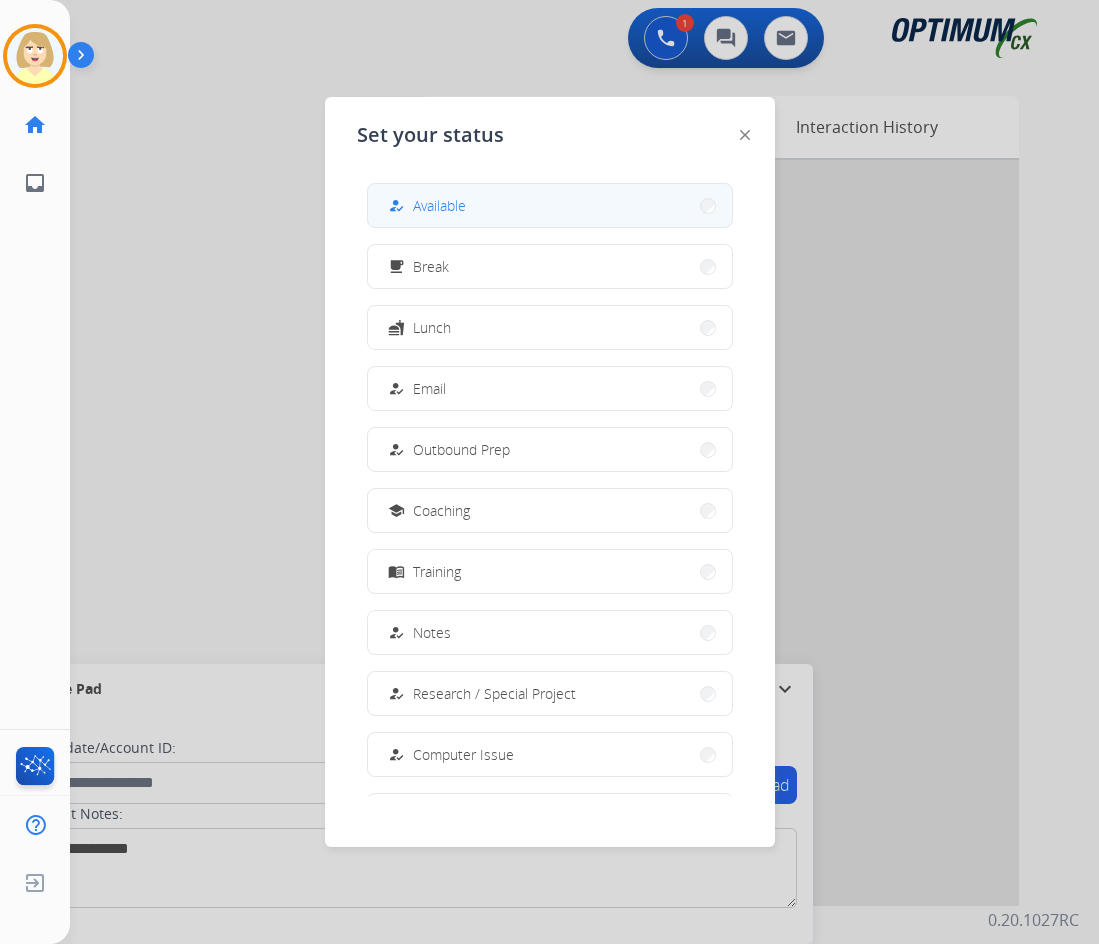 click on "Available" at bounding box center [439, 205] 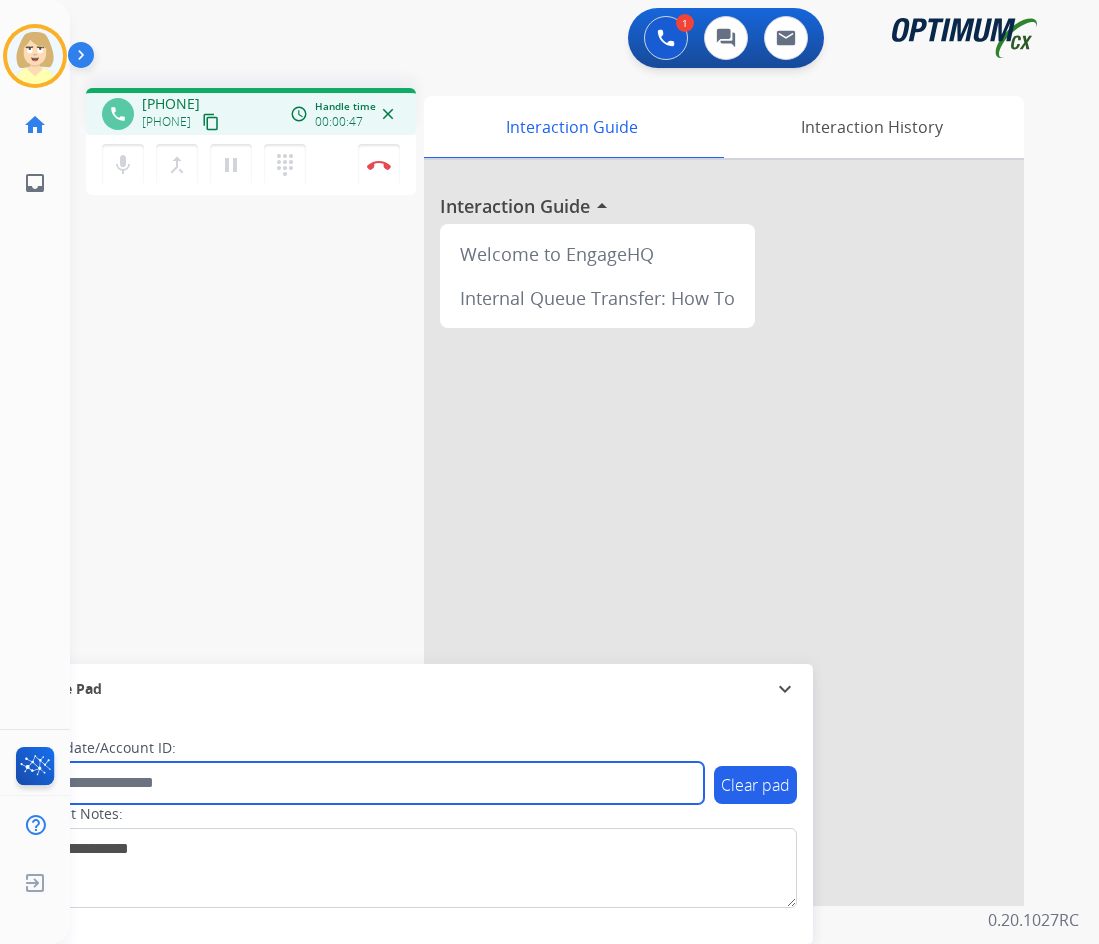 click at bounding box center [365, 783] 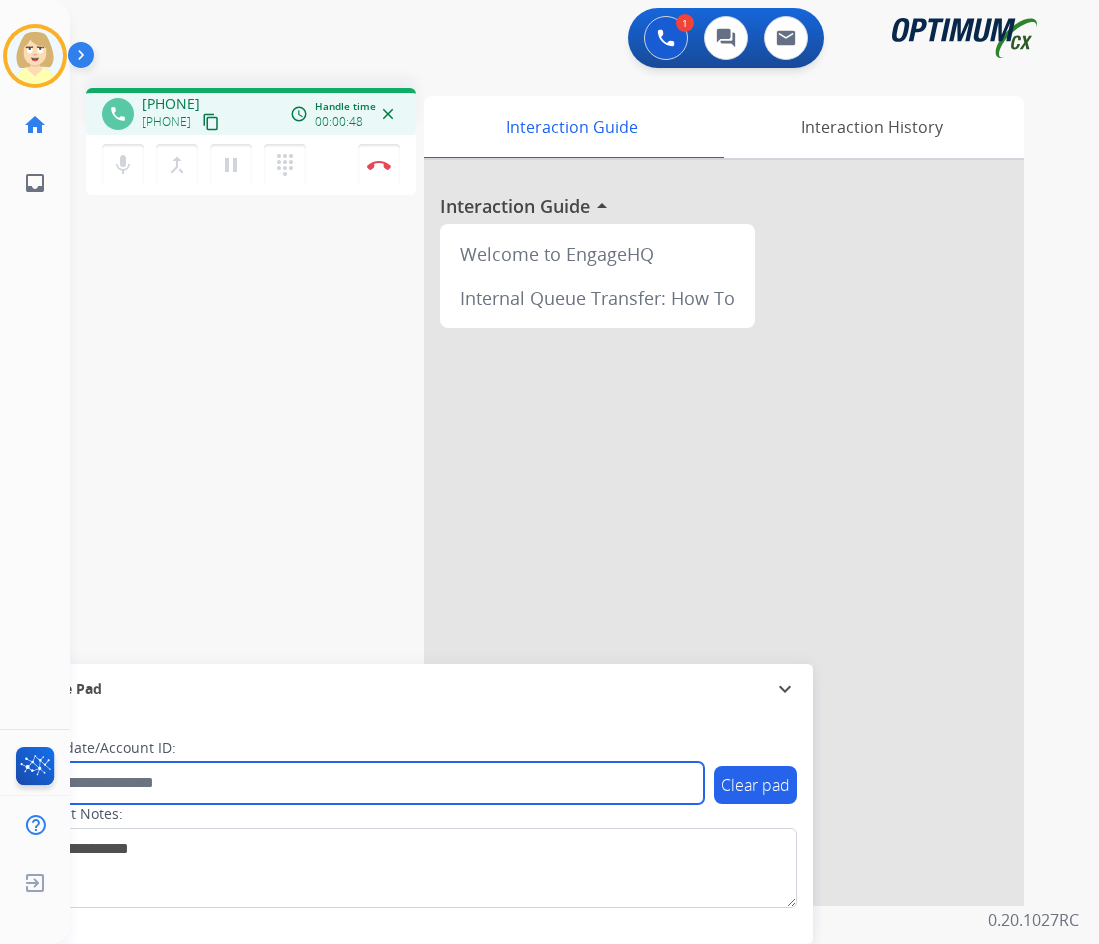 paste on "*******" 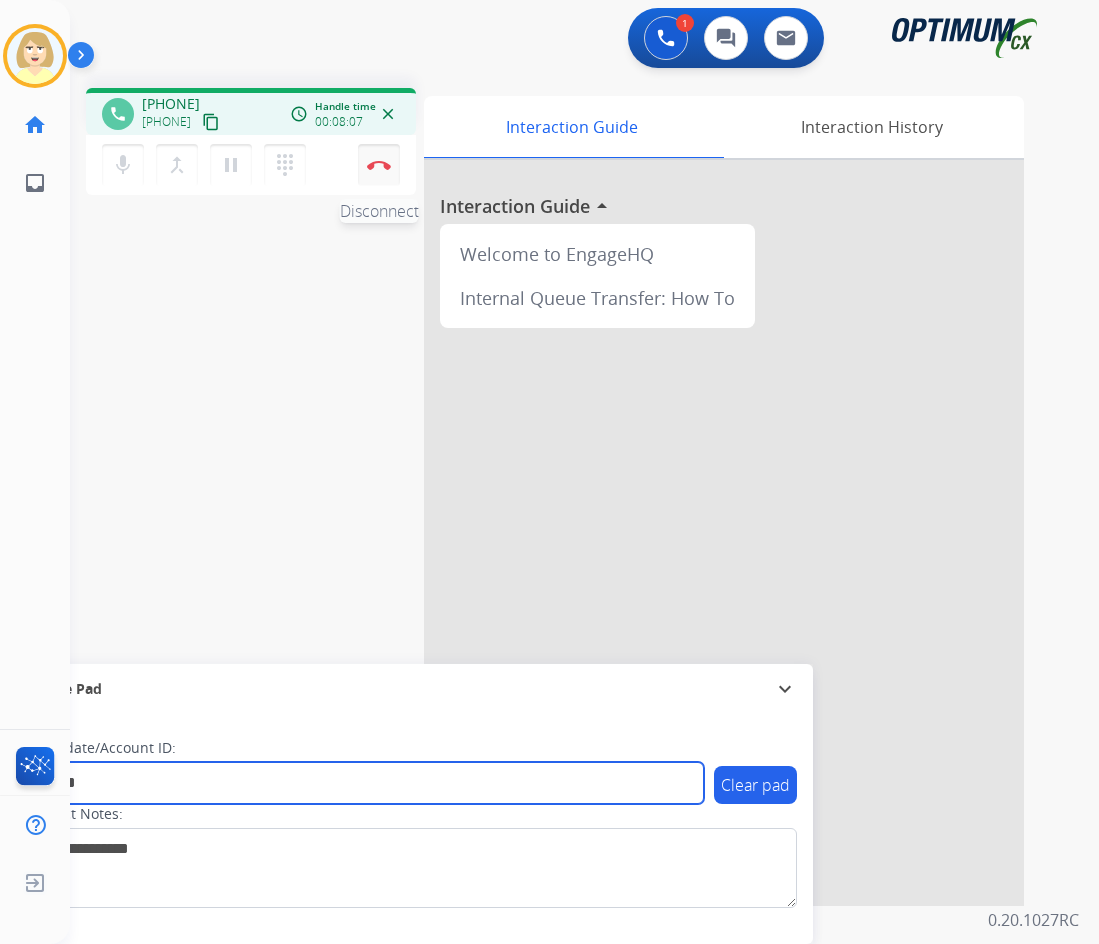 type on "*******" 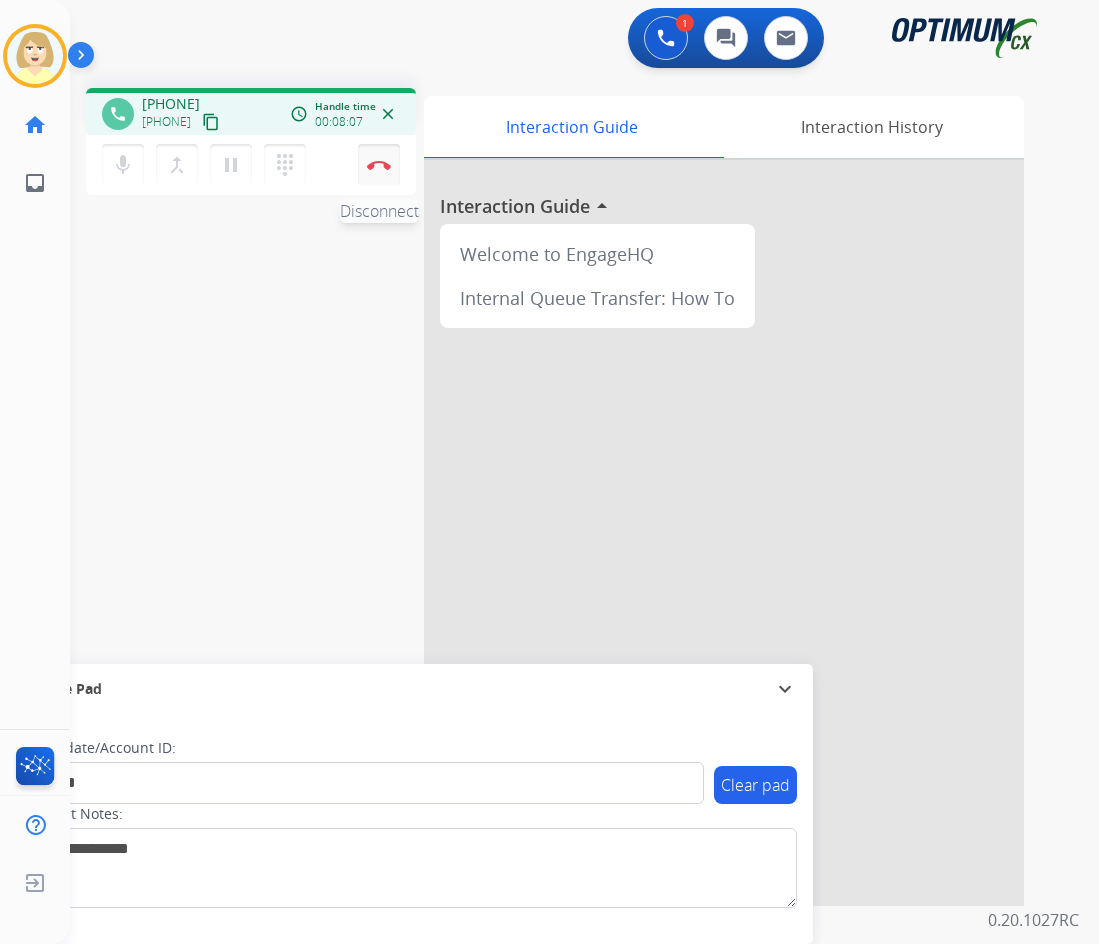 click at bounding box center [379, 165] 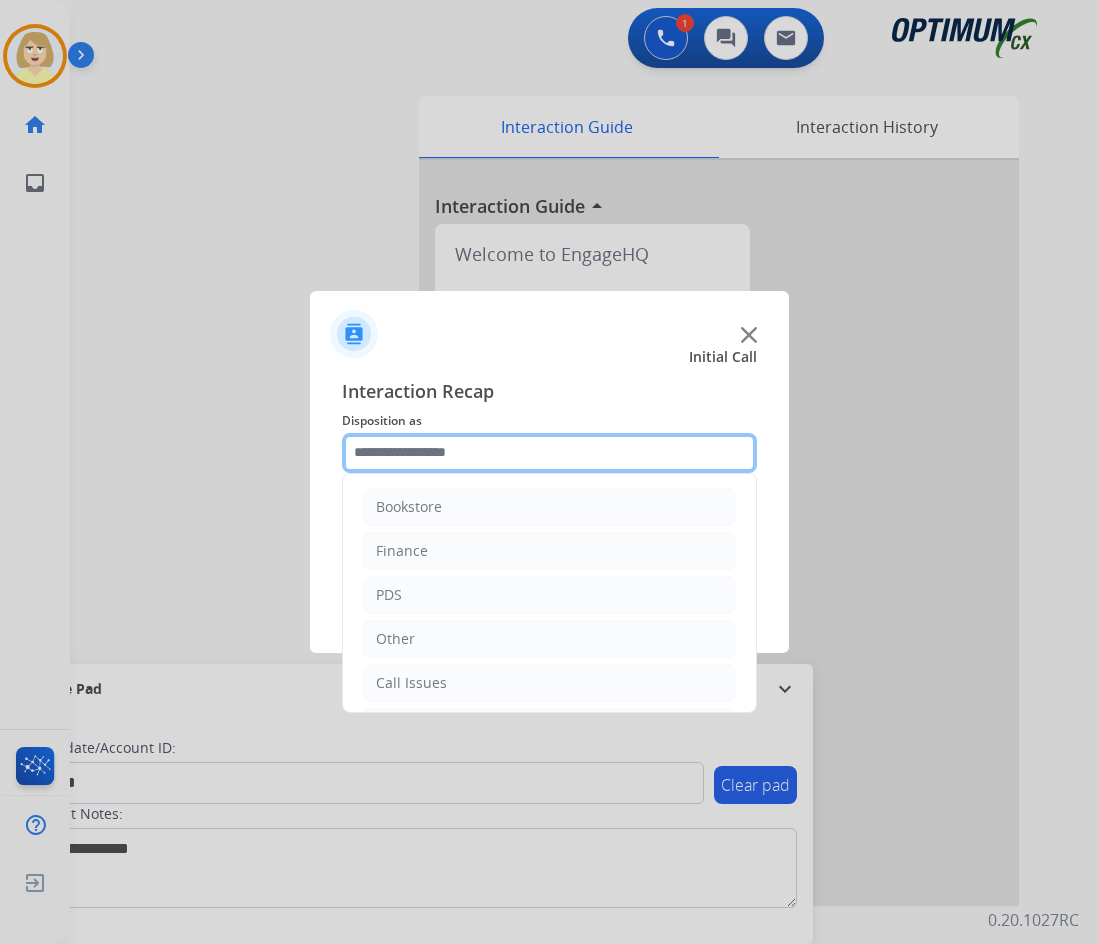 click 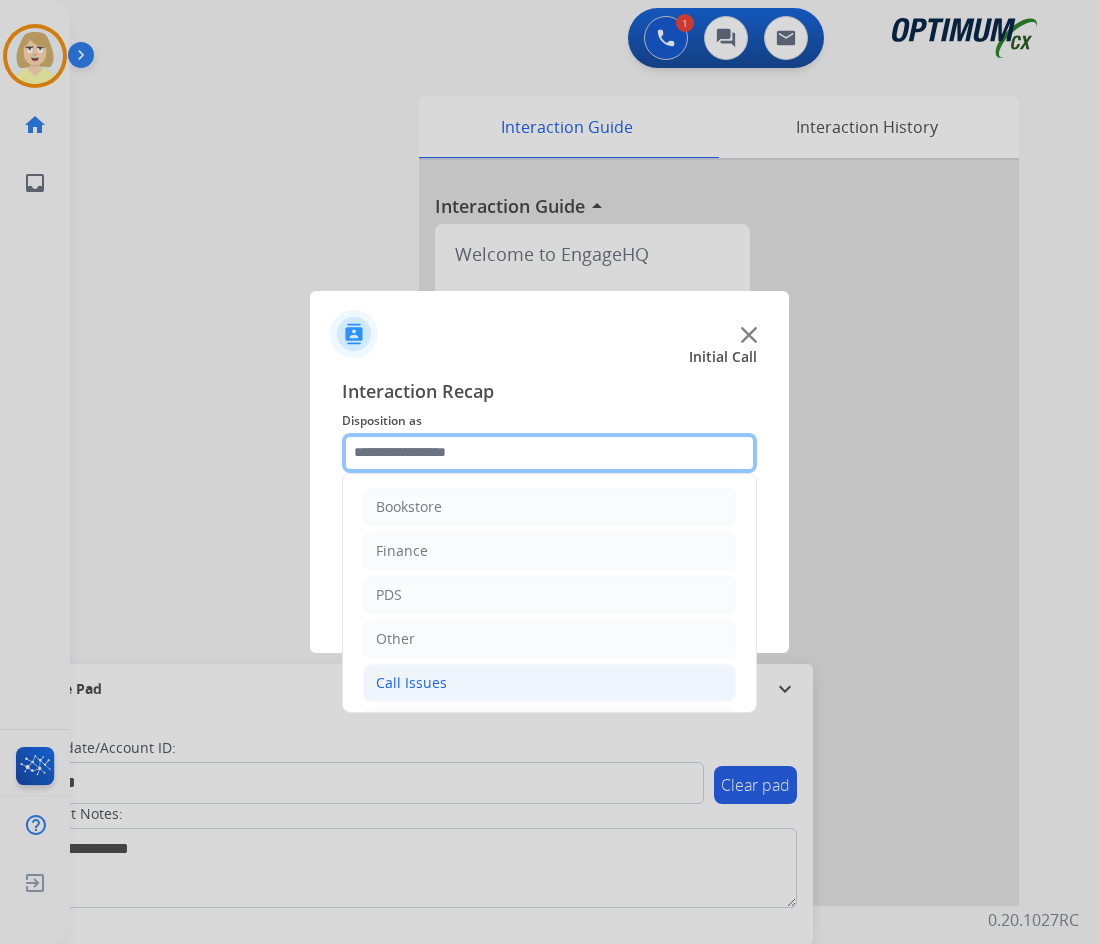 scroll, scrollTop: 100, scrollLeft: 0, axis: vertical 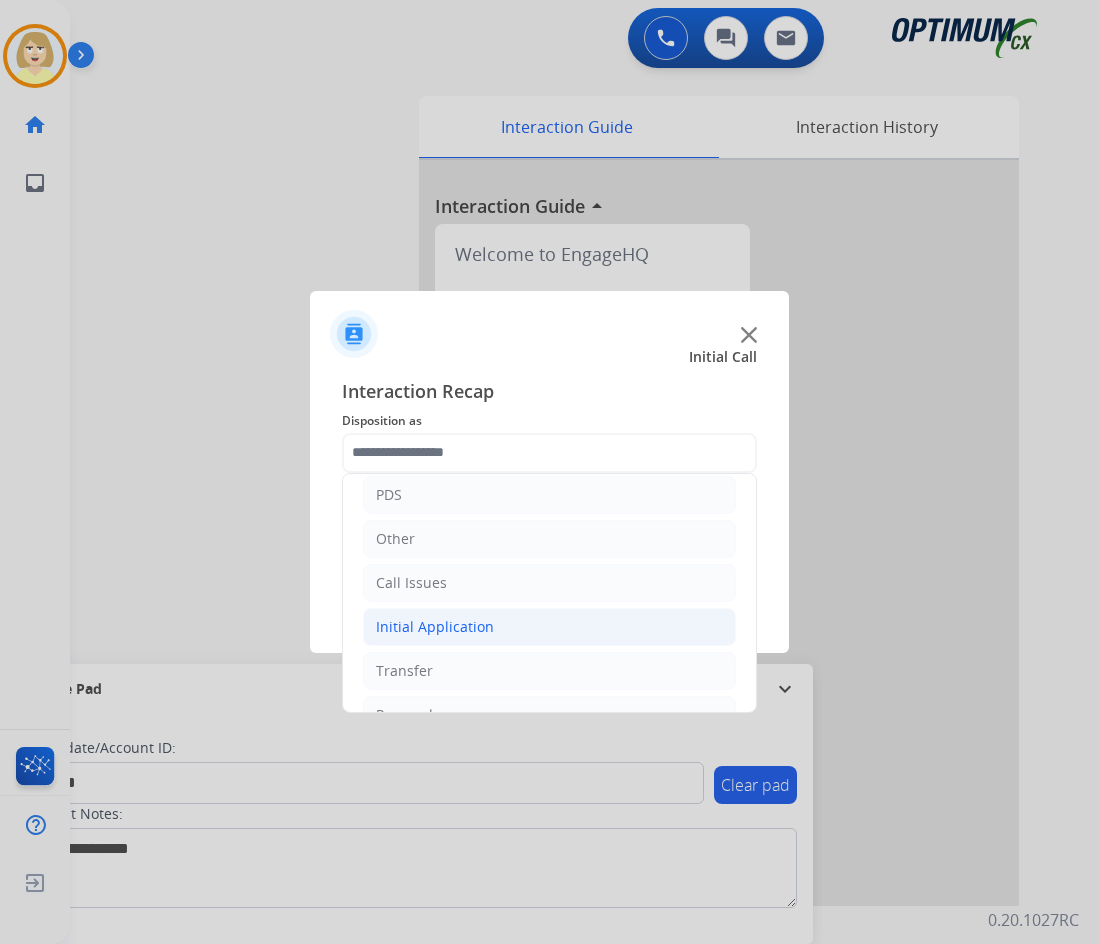 click on "Initial Application" 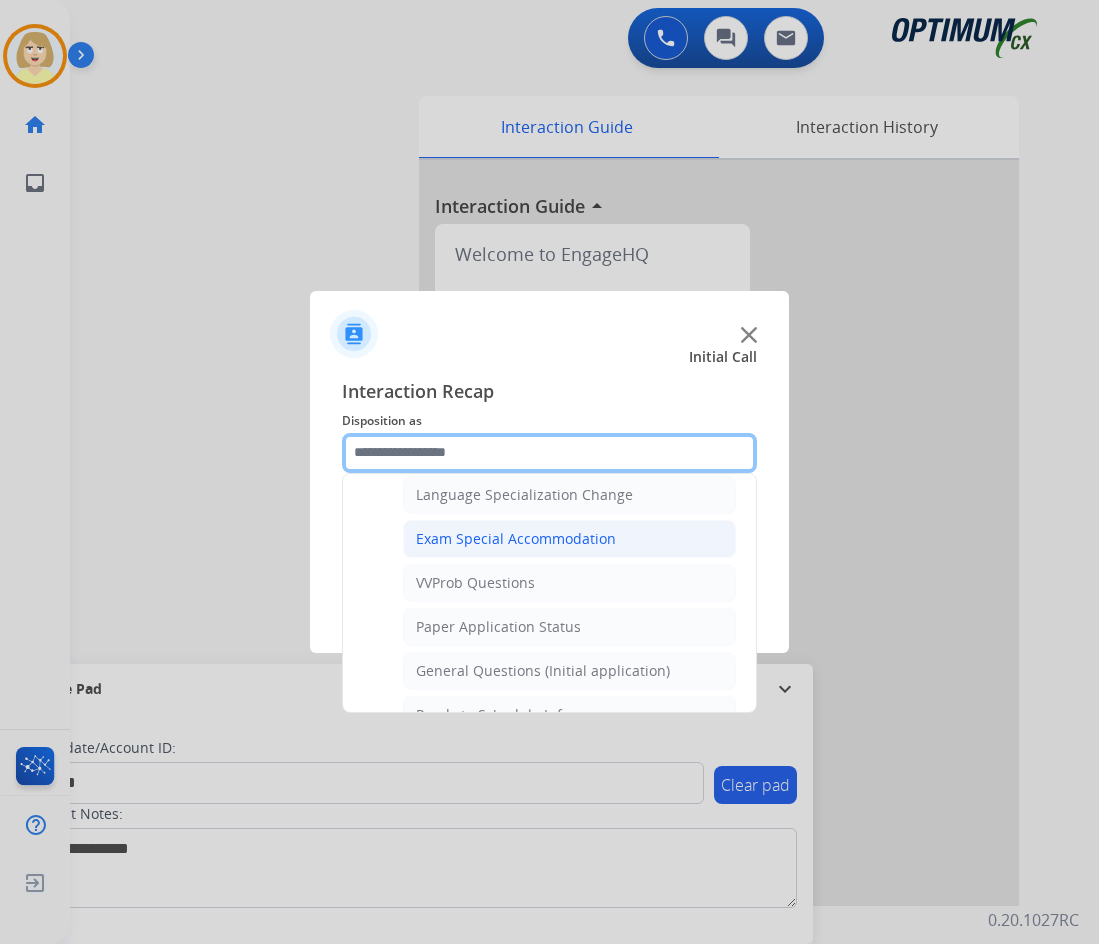 scroll, scrollTop: 1100, scrollLeft: 0, axis: vertical 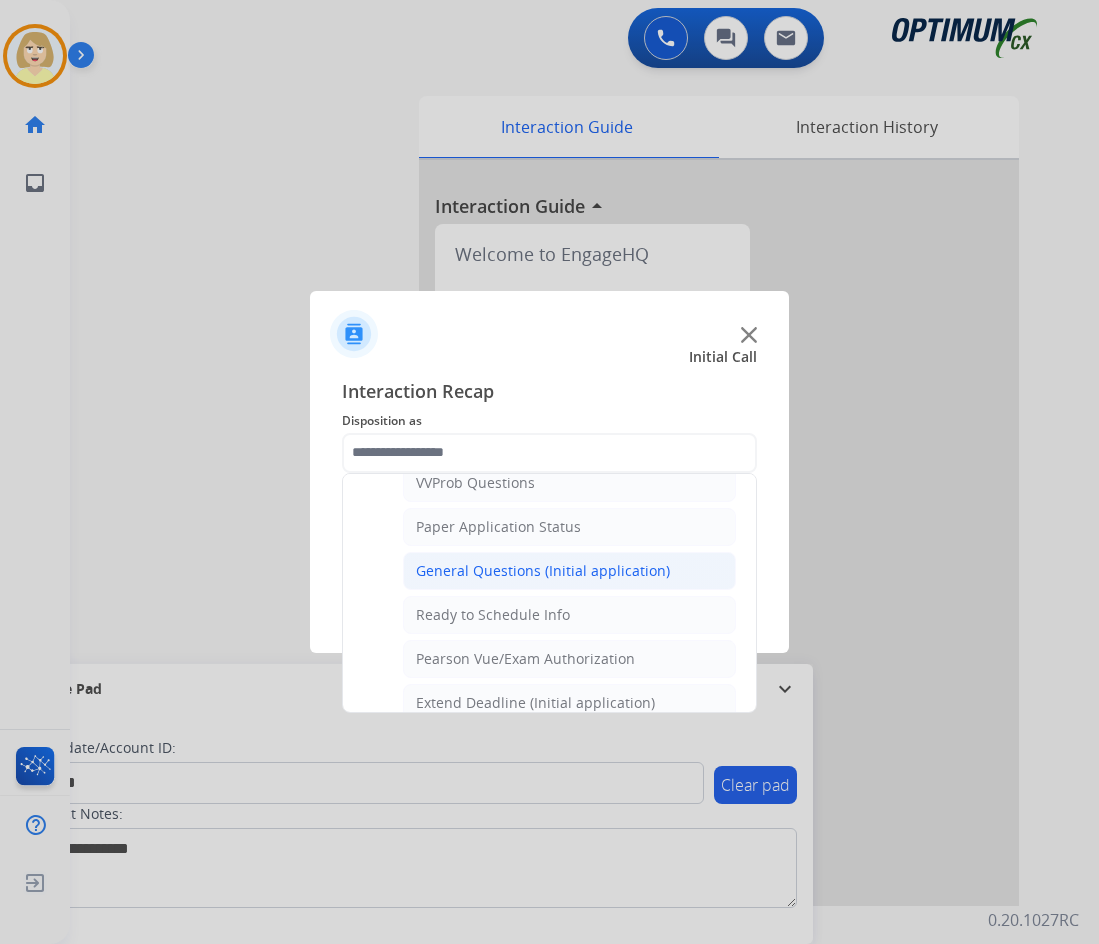 click on "General Questions (Initial application)" 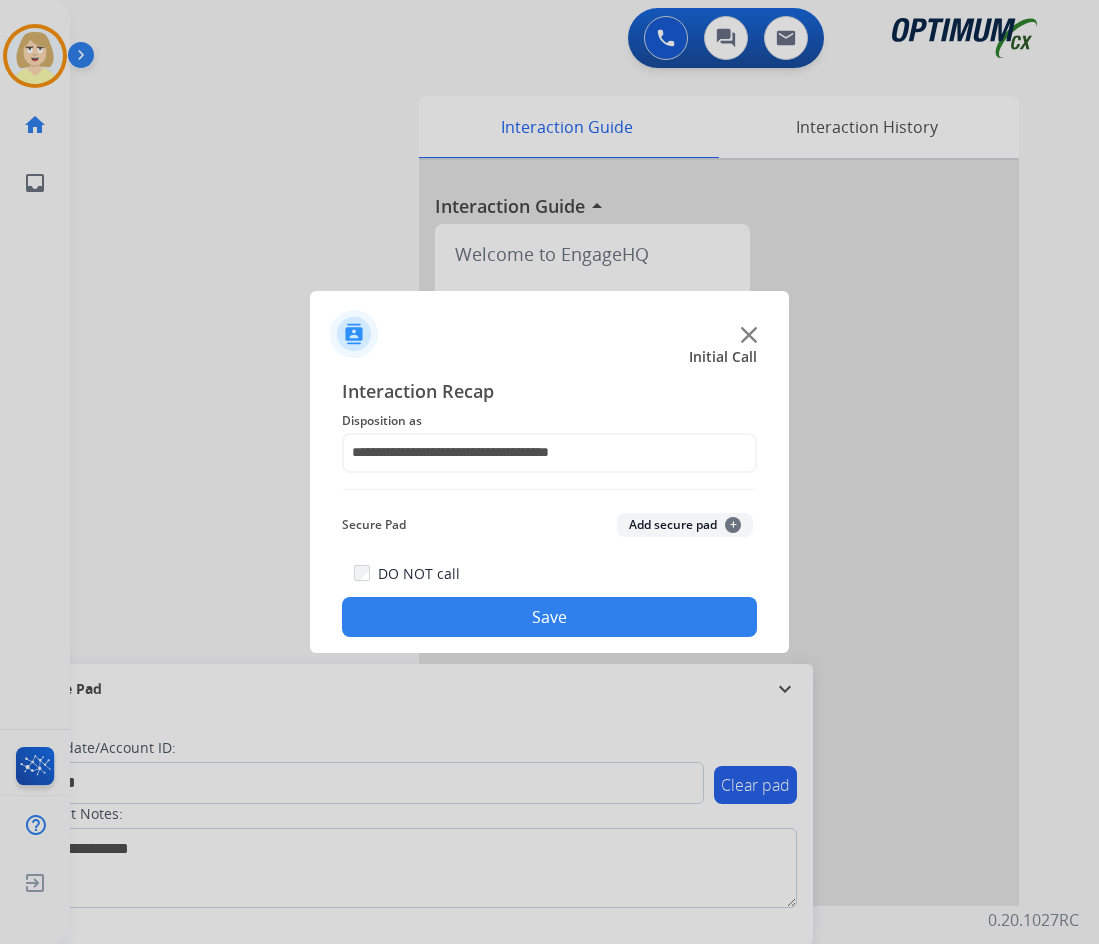 click on "Add secure pad  +" 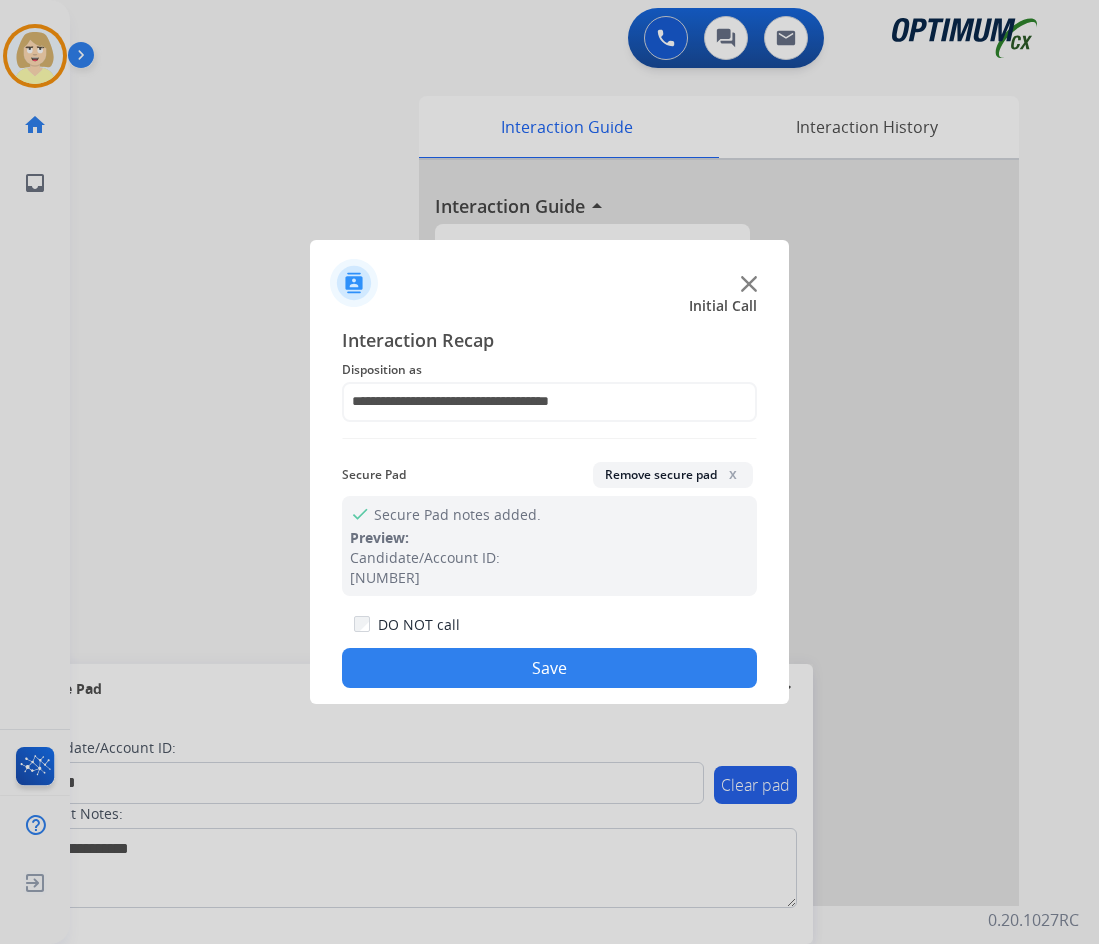 drag, startPoint x: 506, startPoint y: 663, endPoint x: 268, endPoint y: 449, distance: 320.0625 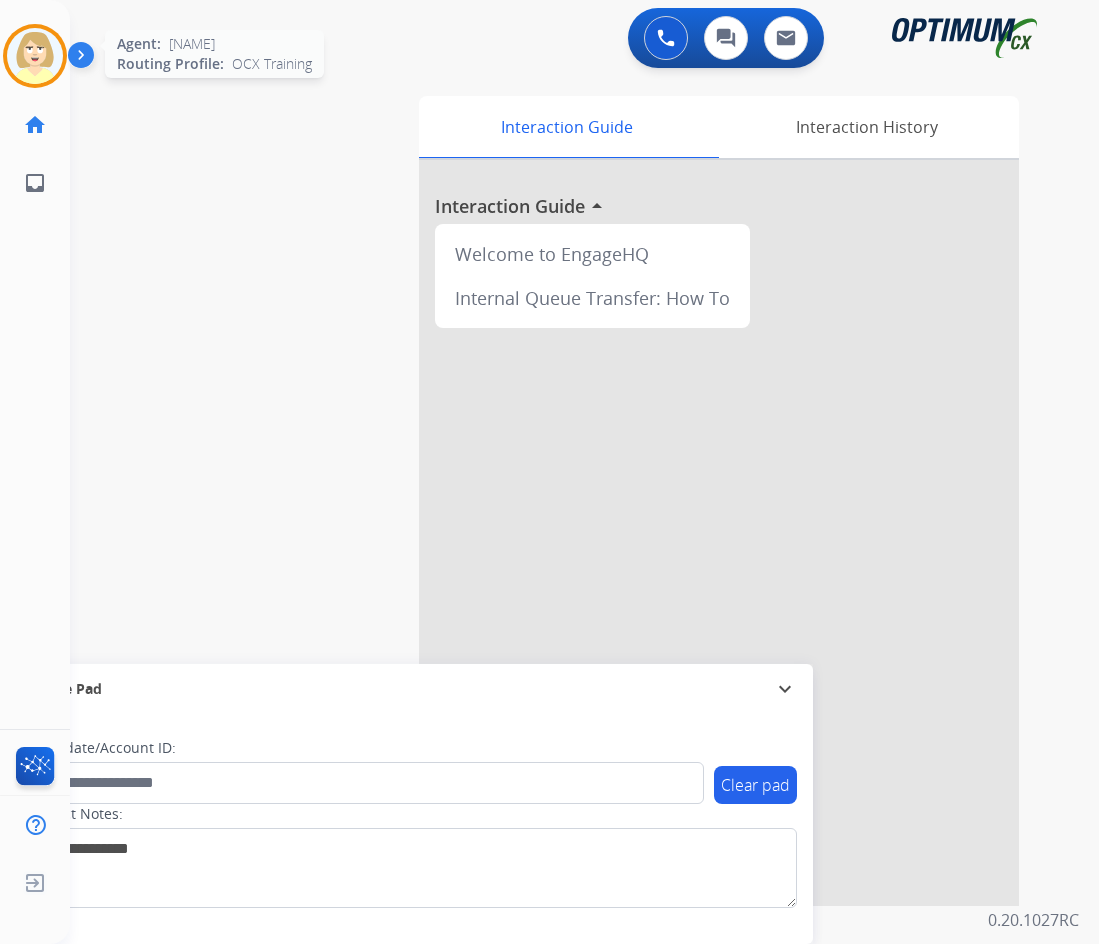 click at bounding box center (35, 56) 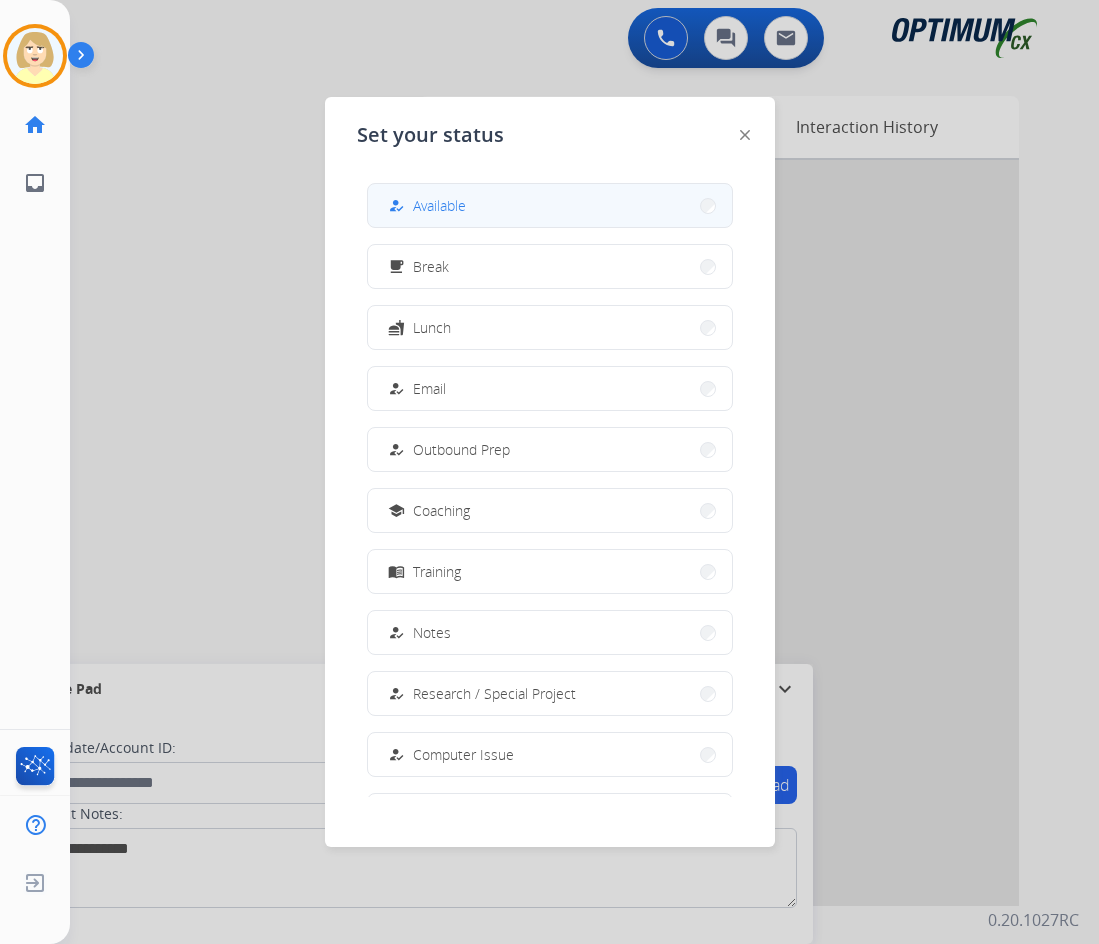 click on "how_to_reg Available" at bounding box center [550, 205] 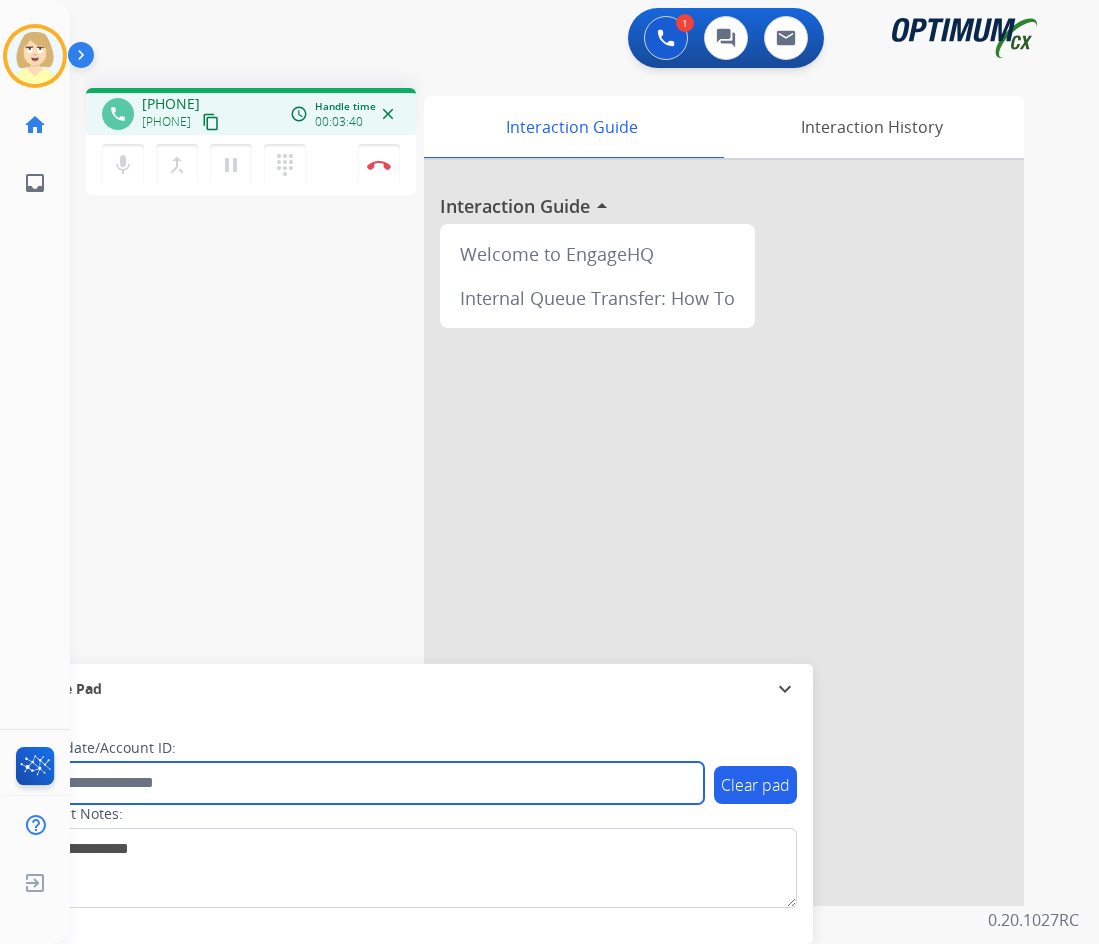 click at bounding box center (365, 783) 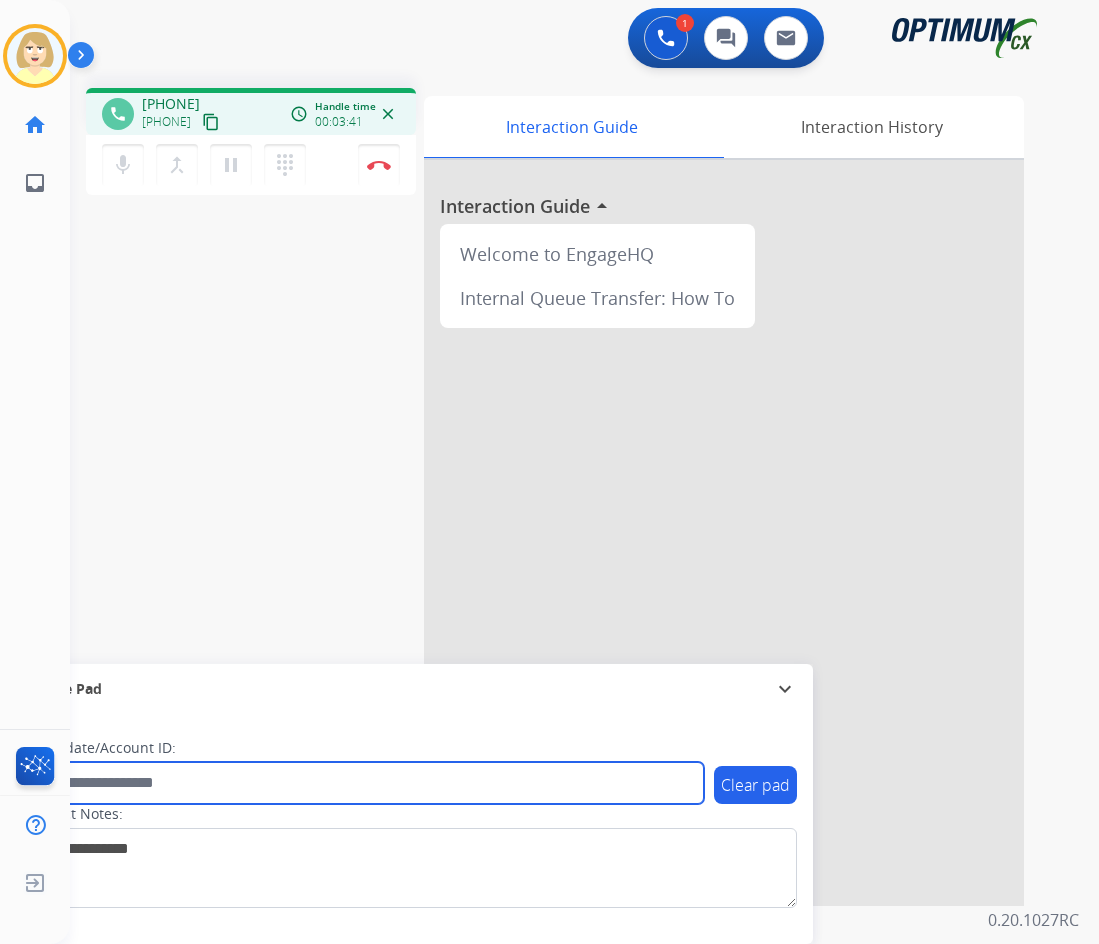paste on "*******" 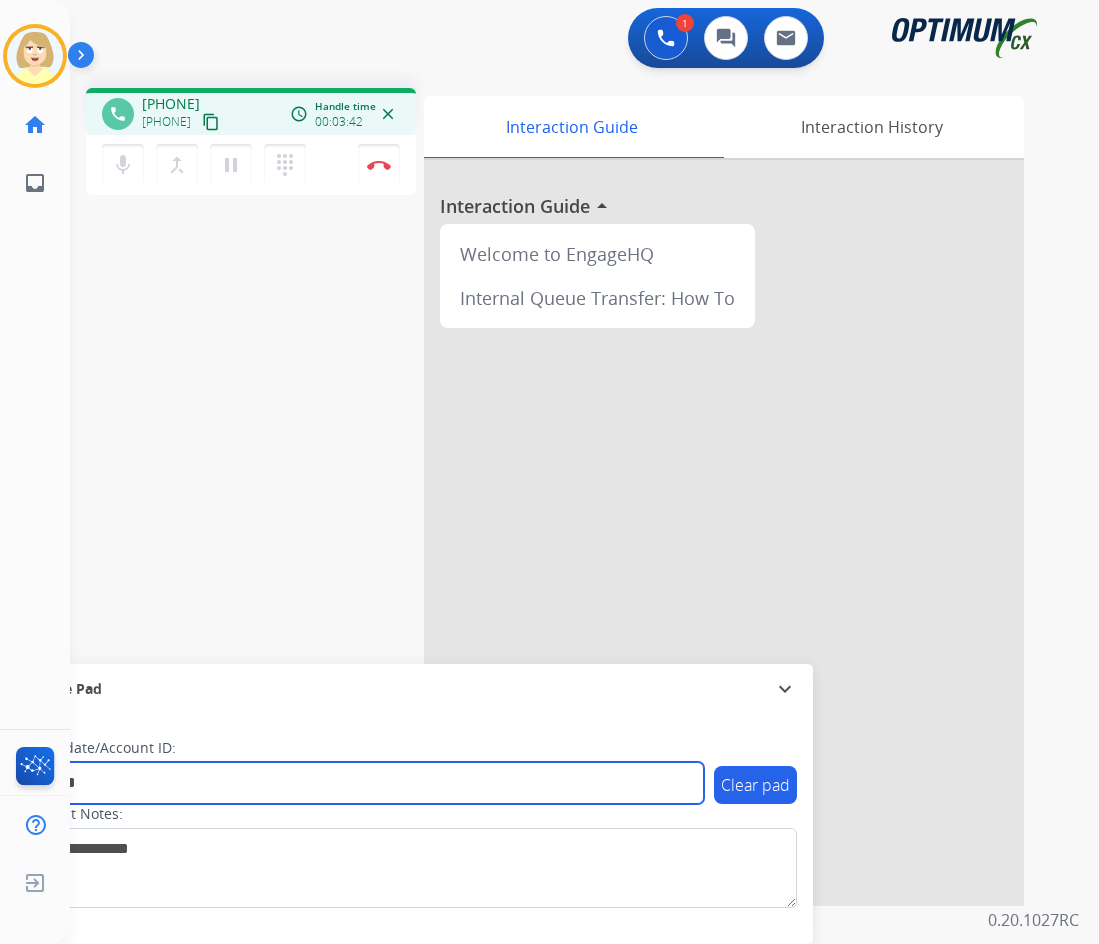 type on "*******" 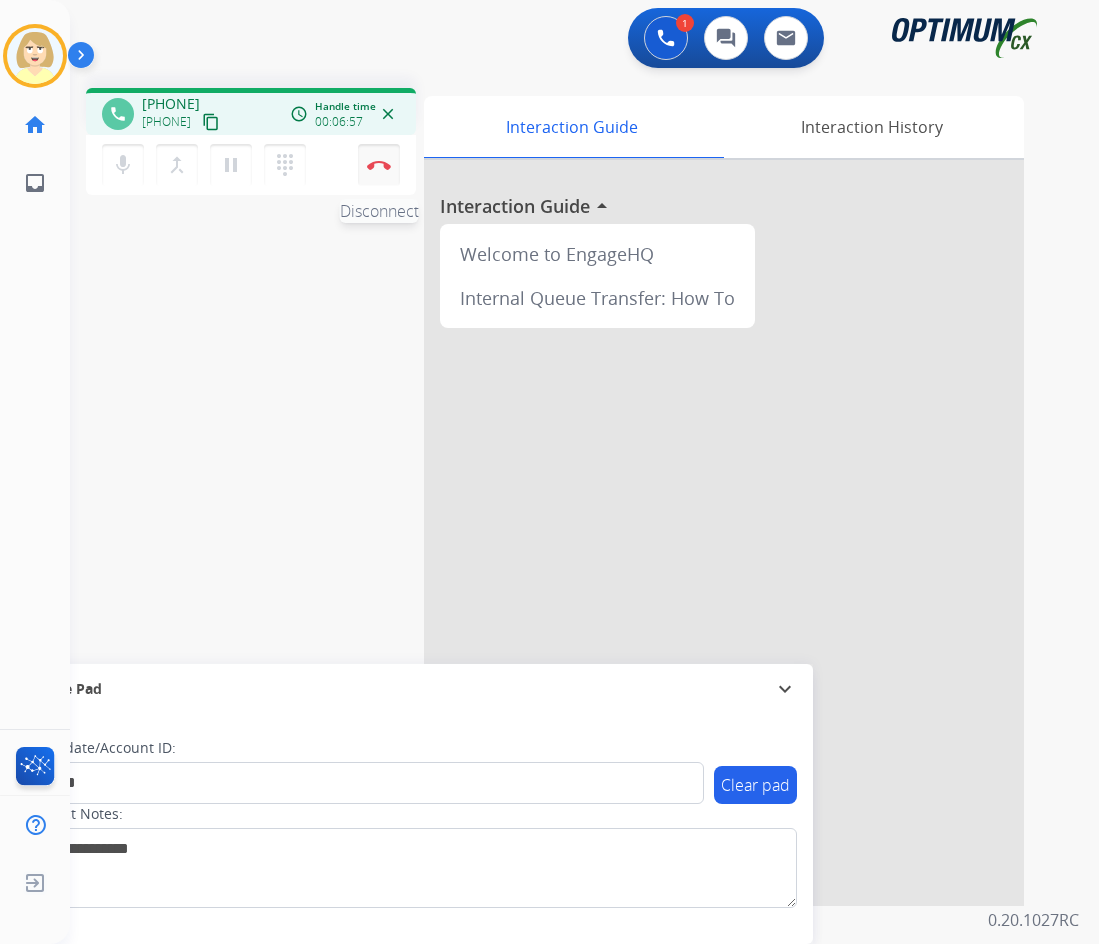 click at bounding box center (379, 165) 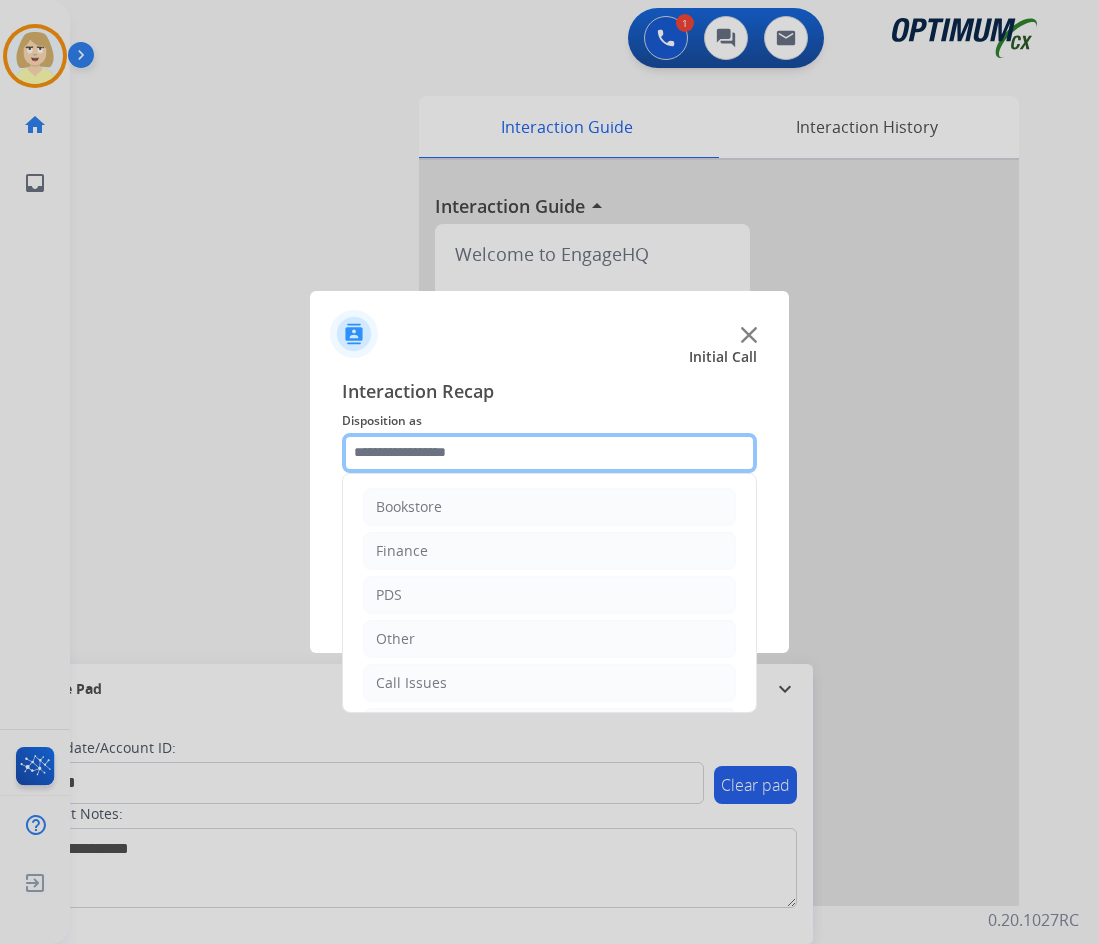click 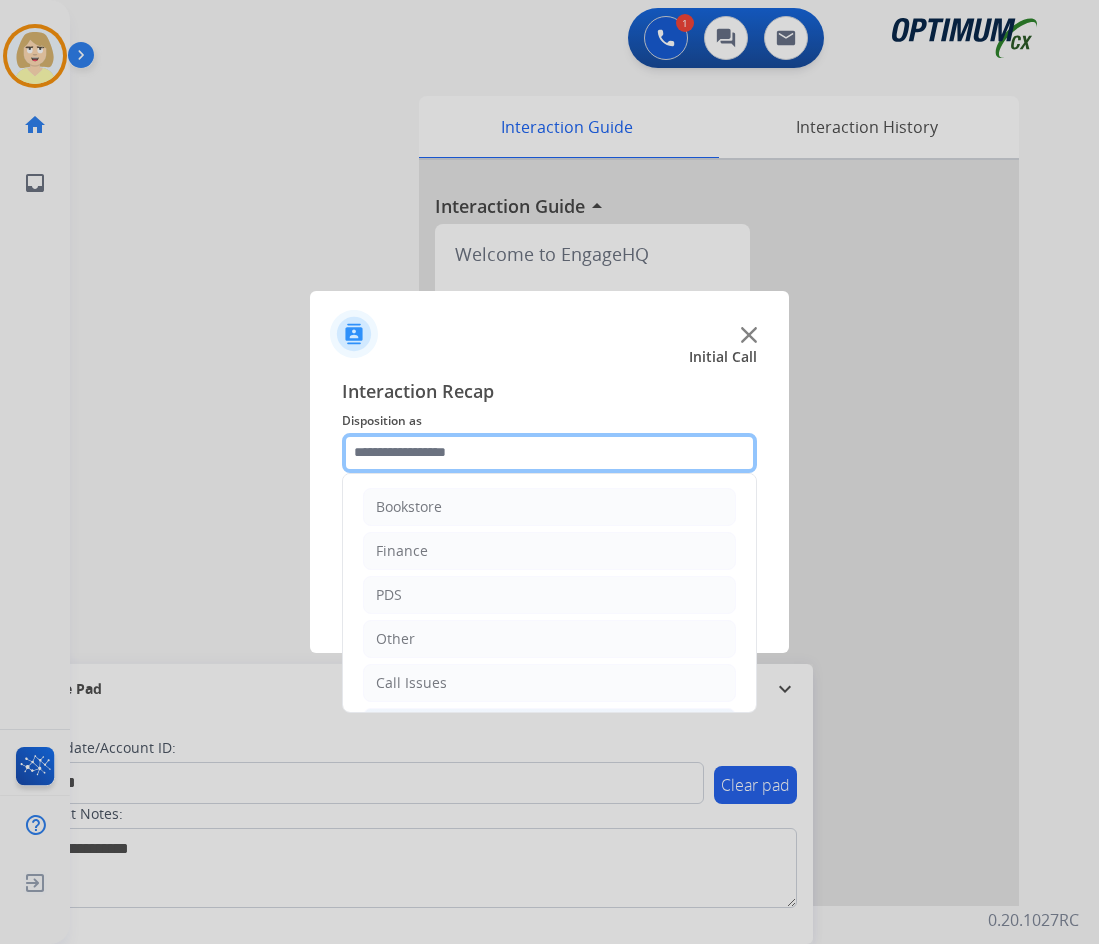scroll, scrollTop: 136, scrollLeft: 0, axis: vertical 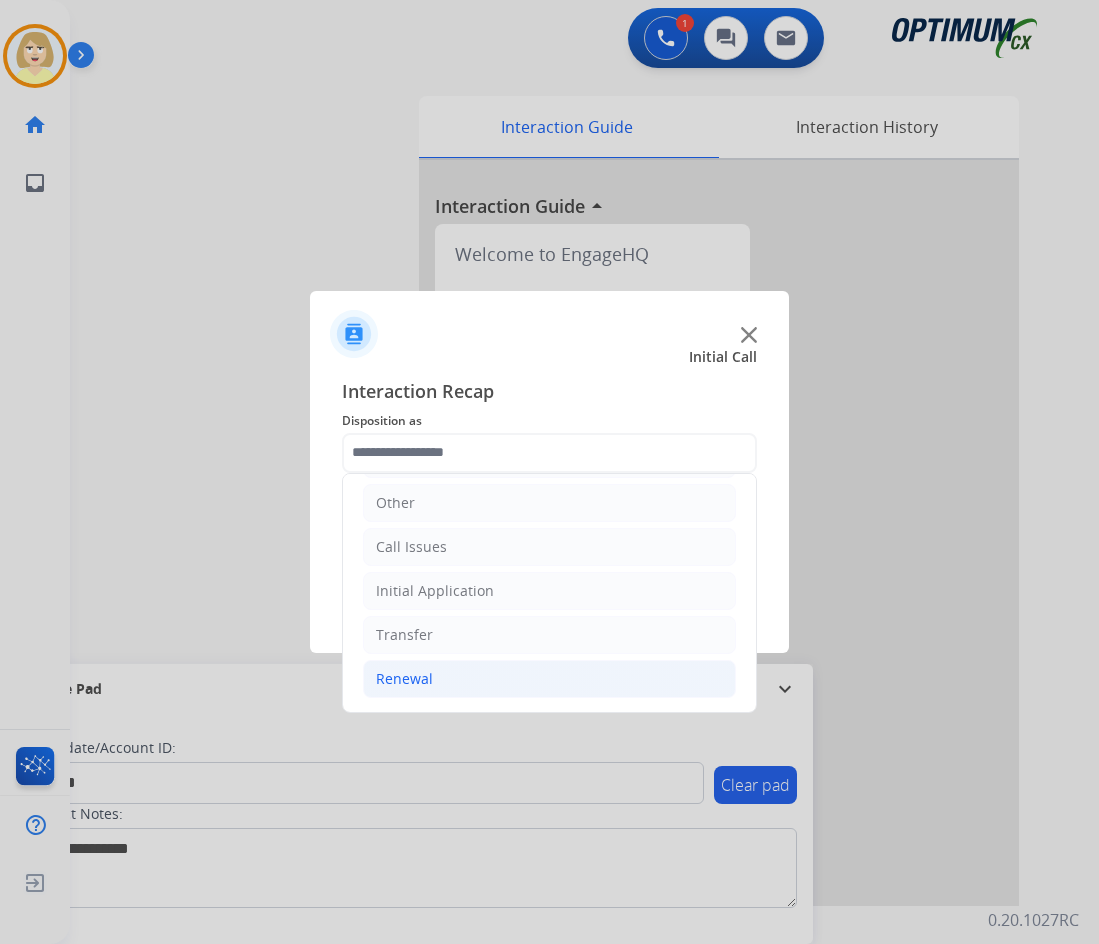 click on "Renewal" 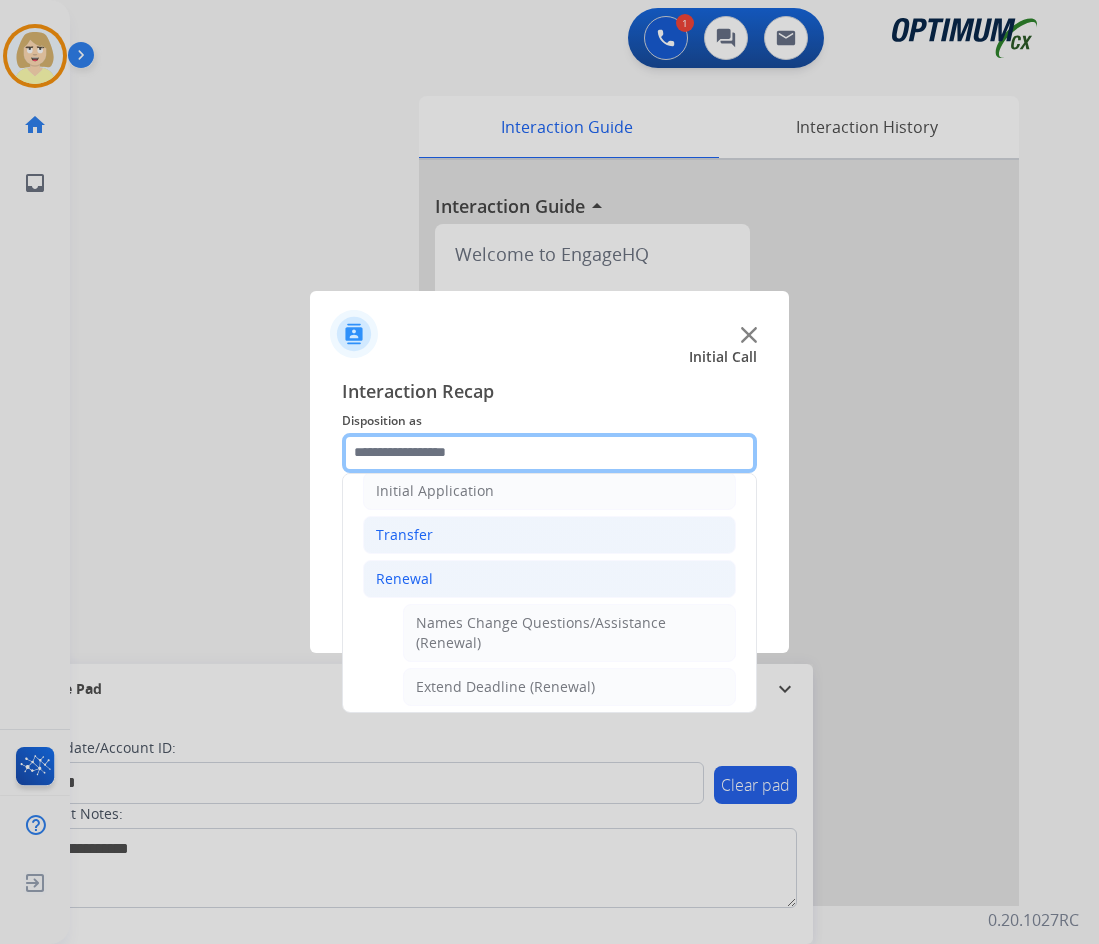 scroll, scrollTop: 336, scrollLeft: 0, axis: vertical 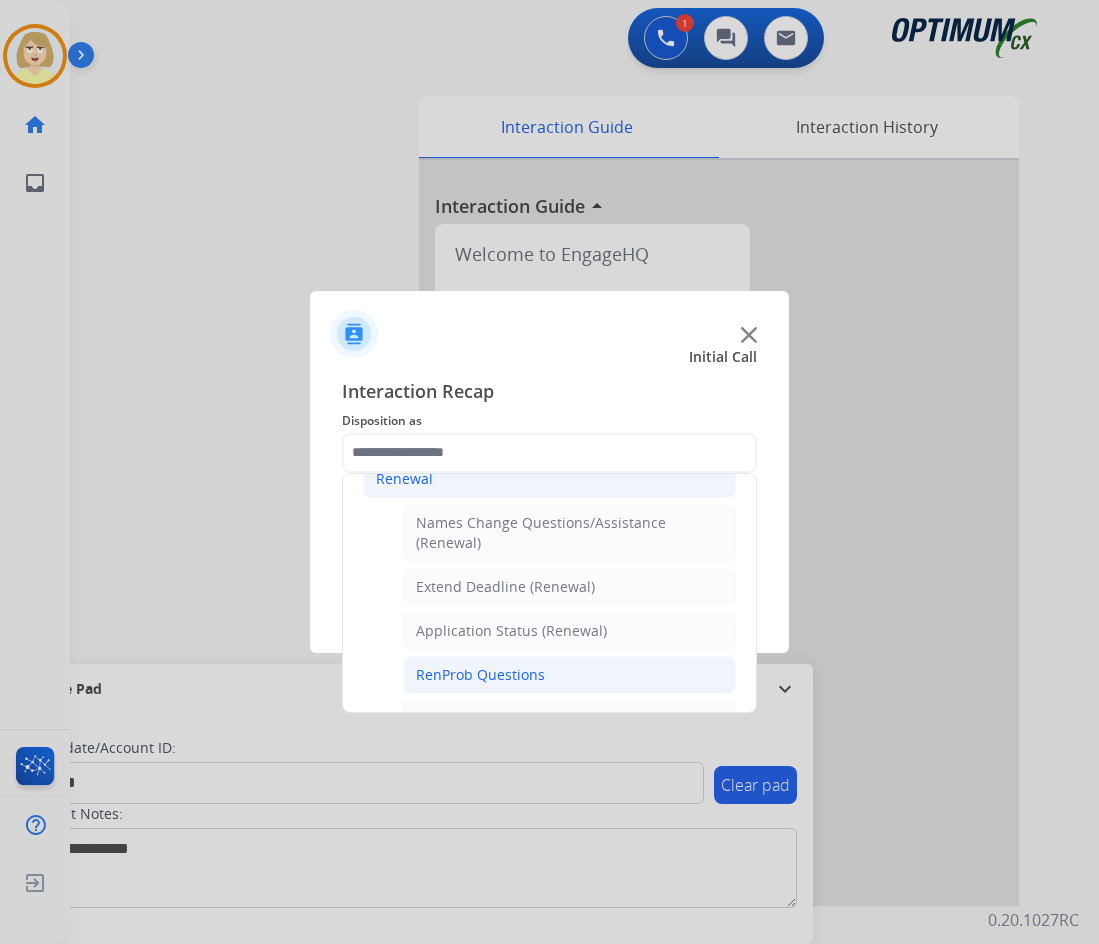 click on "RenProb Questions" 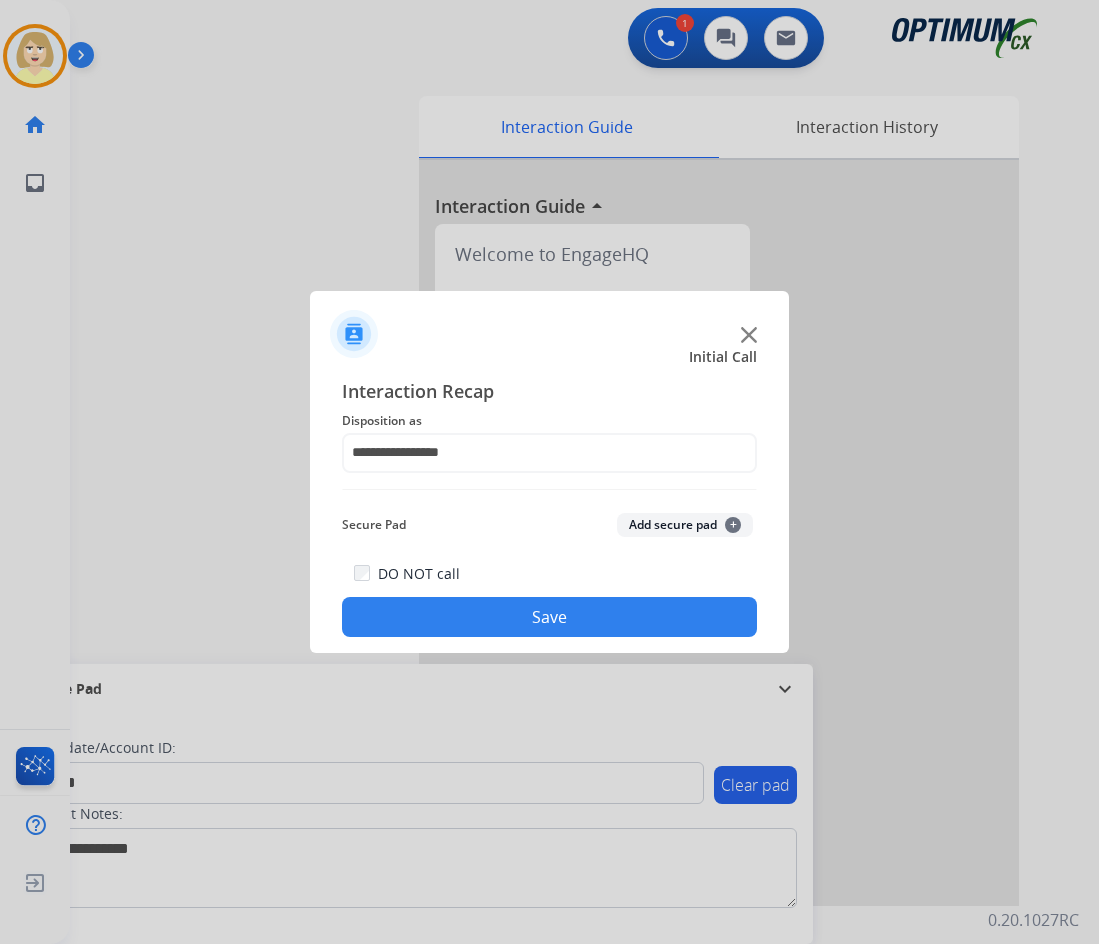 click on "Add secure pad  +" 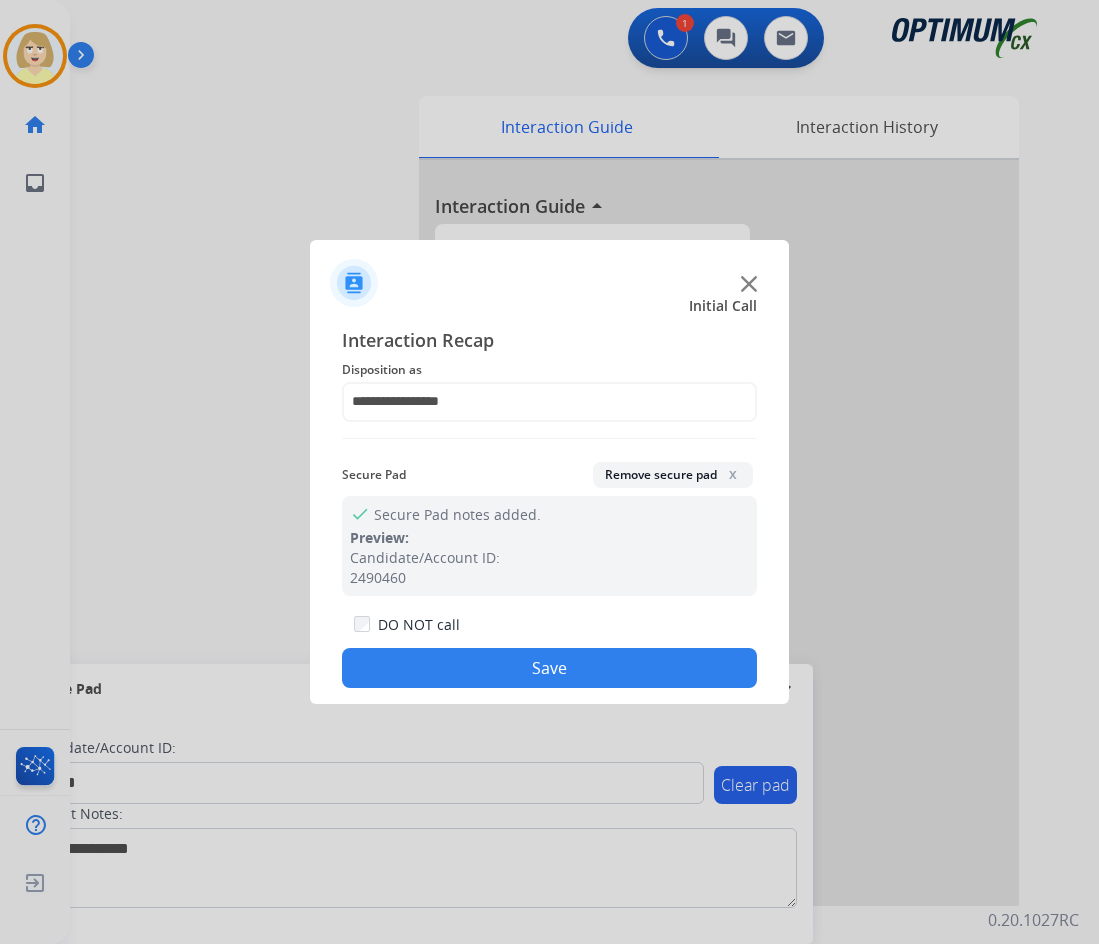 drag, startPoint x: 481, startPoint y: 663, endPoint x: 343, endPoint y: 509, distance: 206.78491 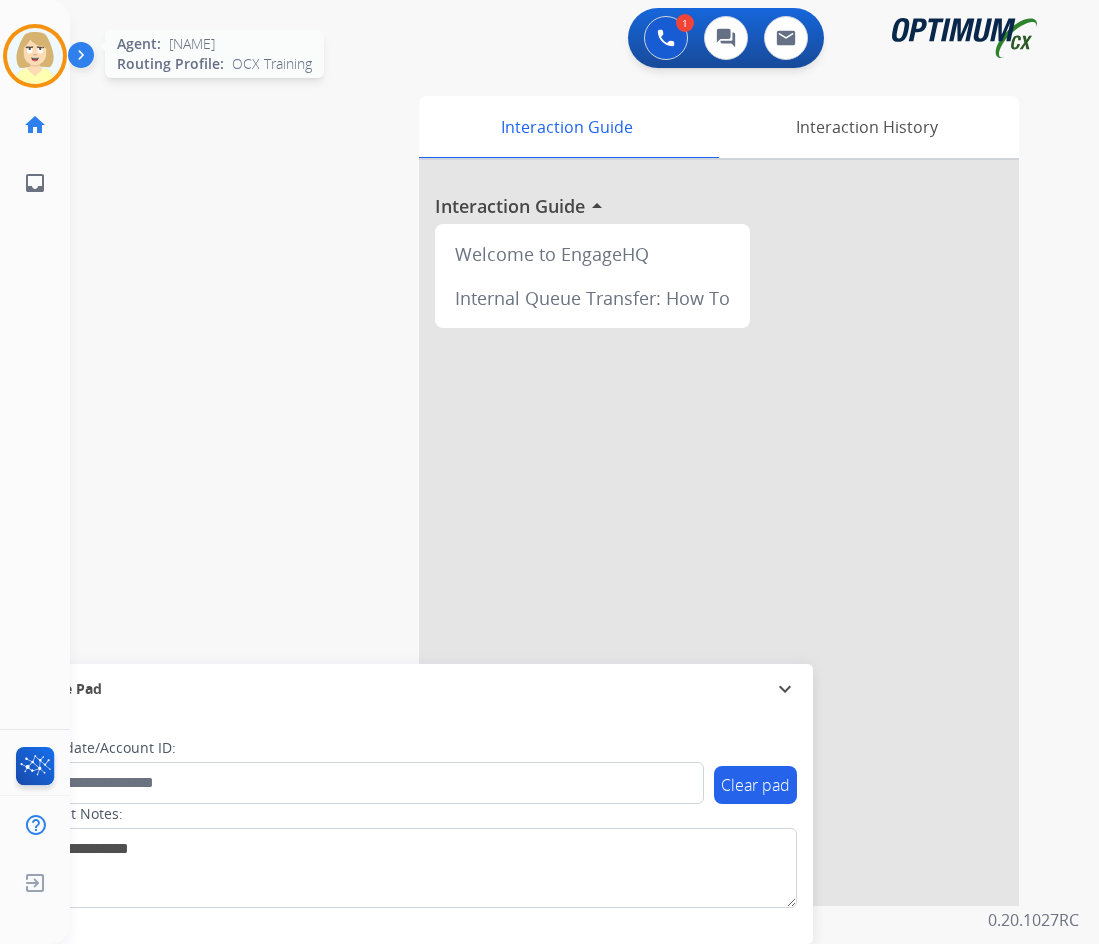 click at bounding box center [35, 56] 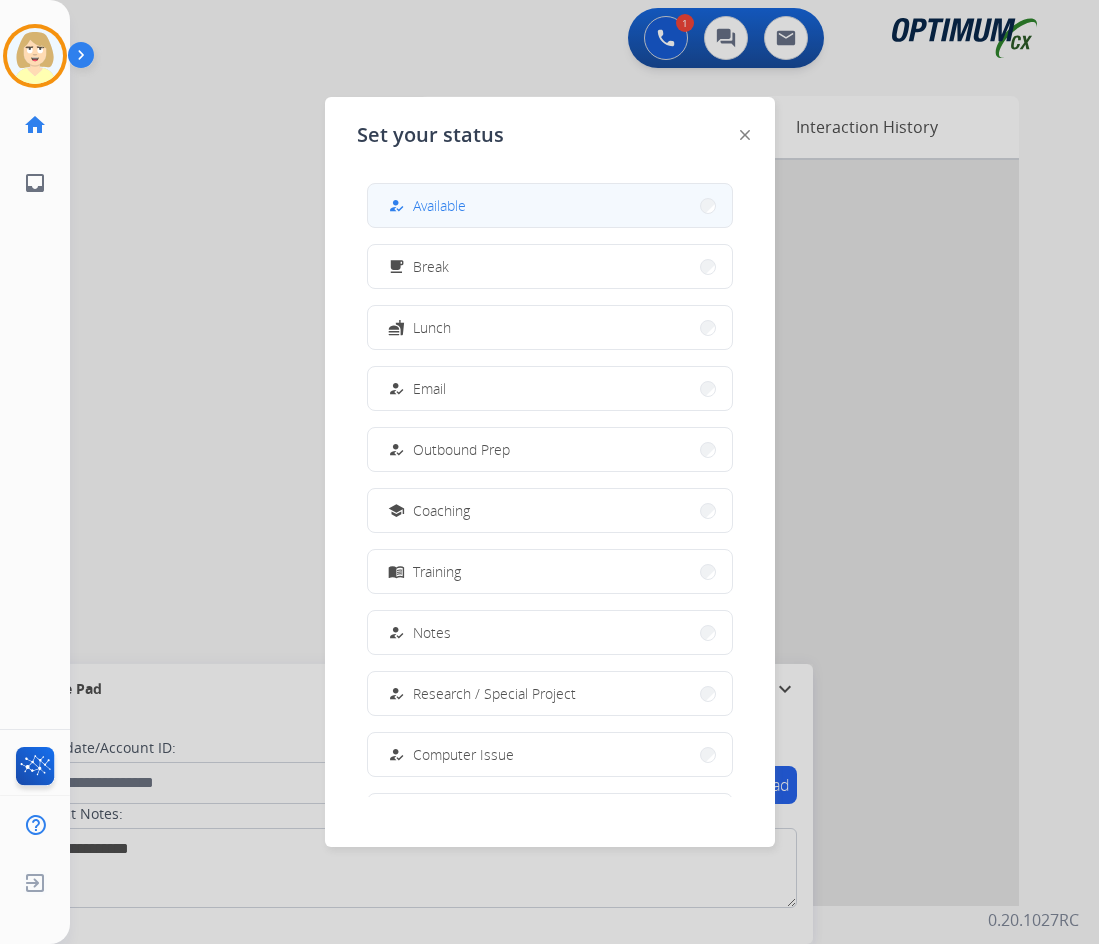 click on "Available" at bounding box center [439, 205] 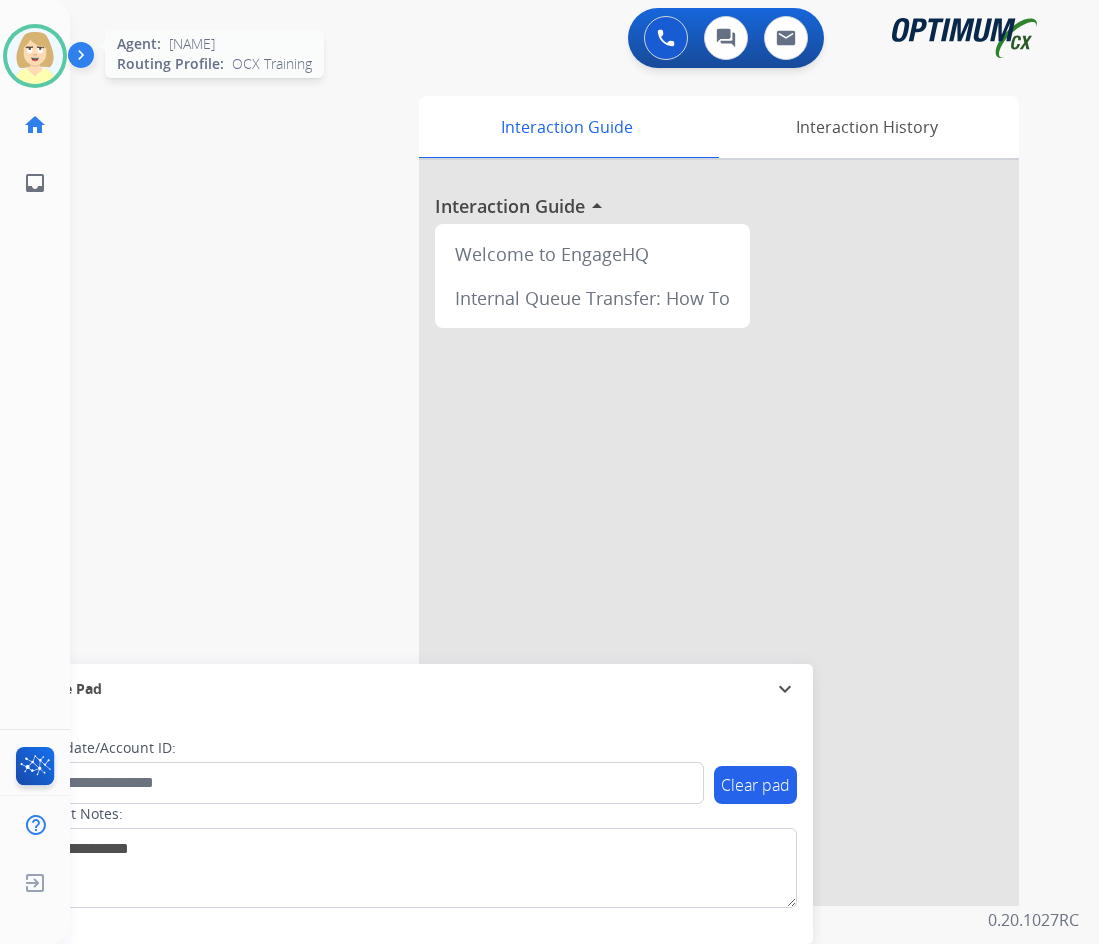 drag, startPoint x: 30, startPoint y: 42, endPoint x: 64, endPoint y: 87, distance: 56.400356 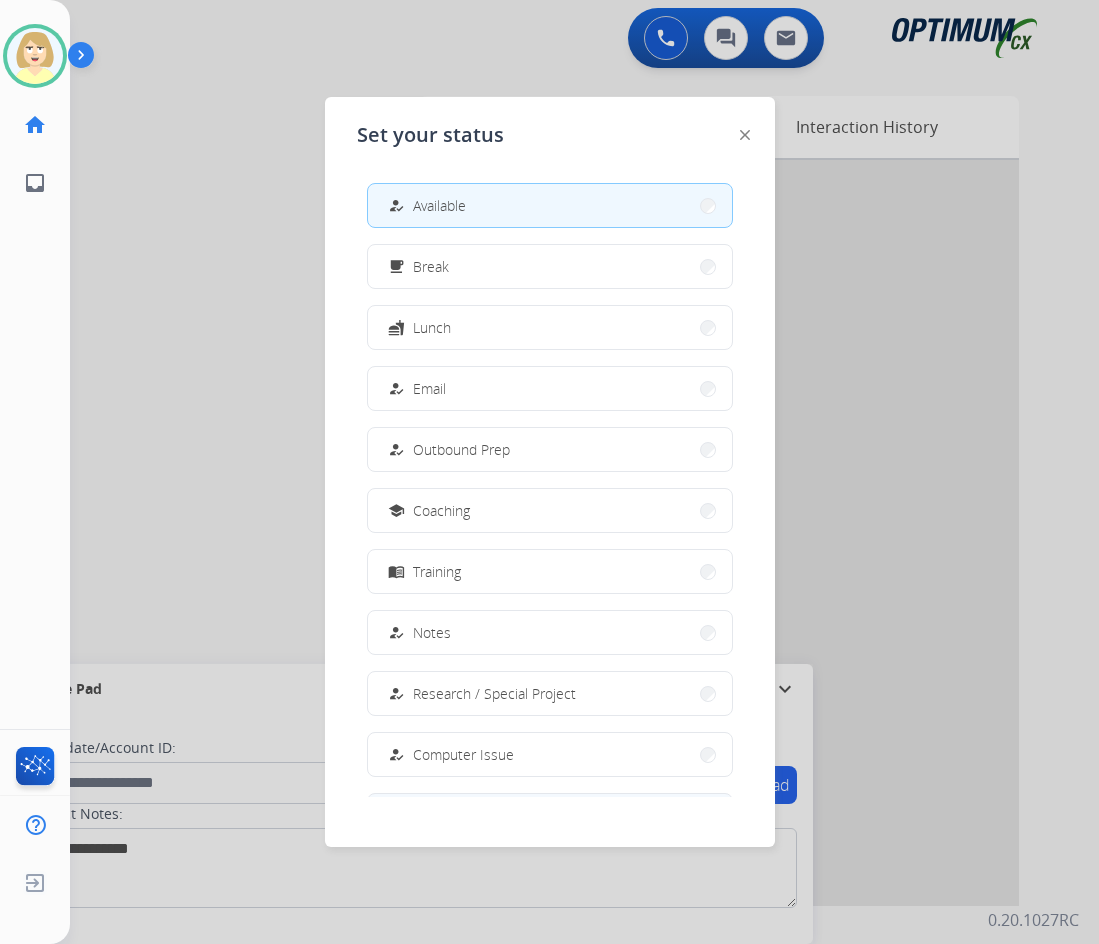 scroll, scrollTop: 189, scrollLeft: 0, axis: vertical 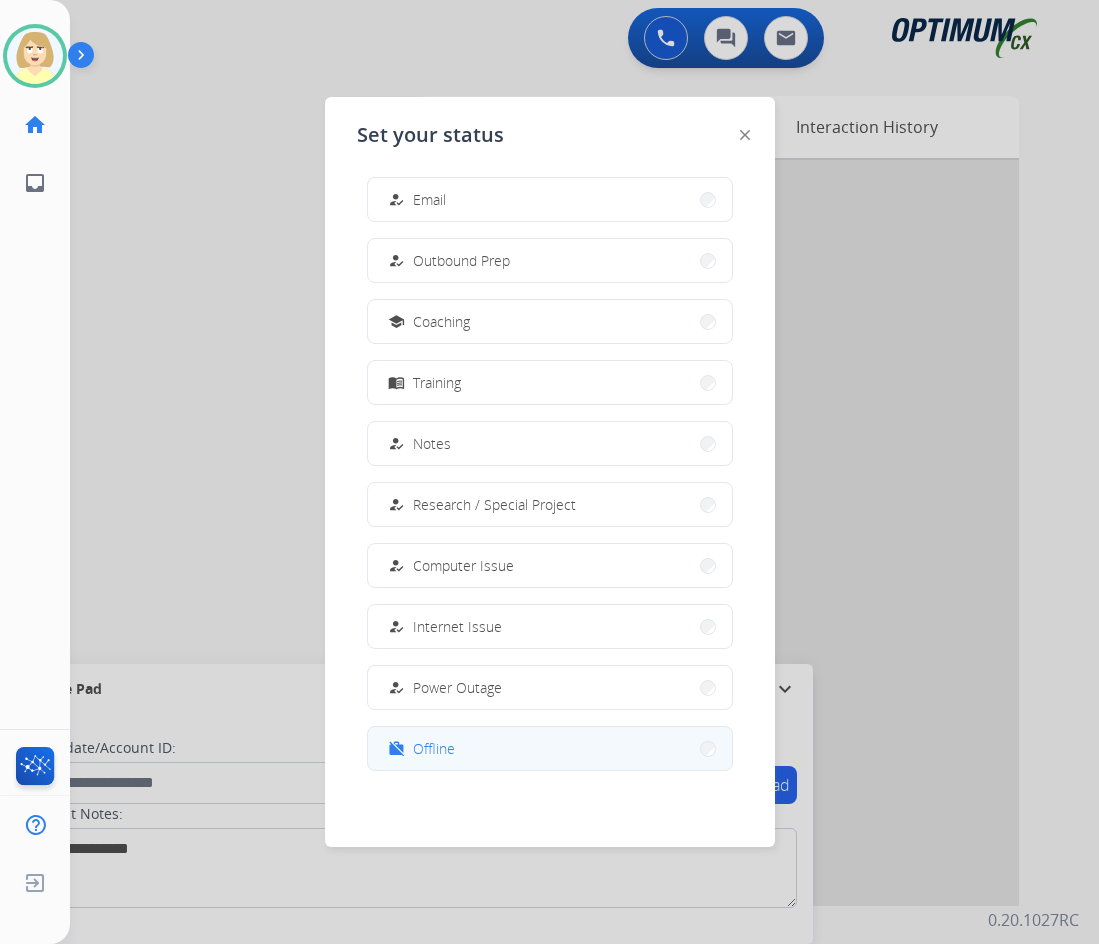 click on "Offline" at bounding box center (434, 748) 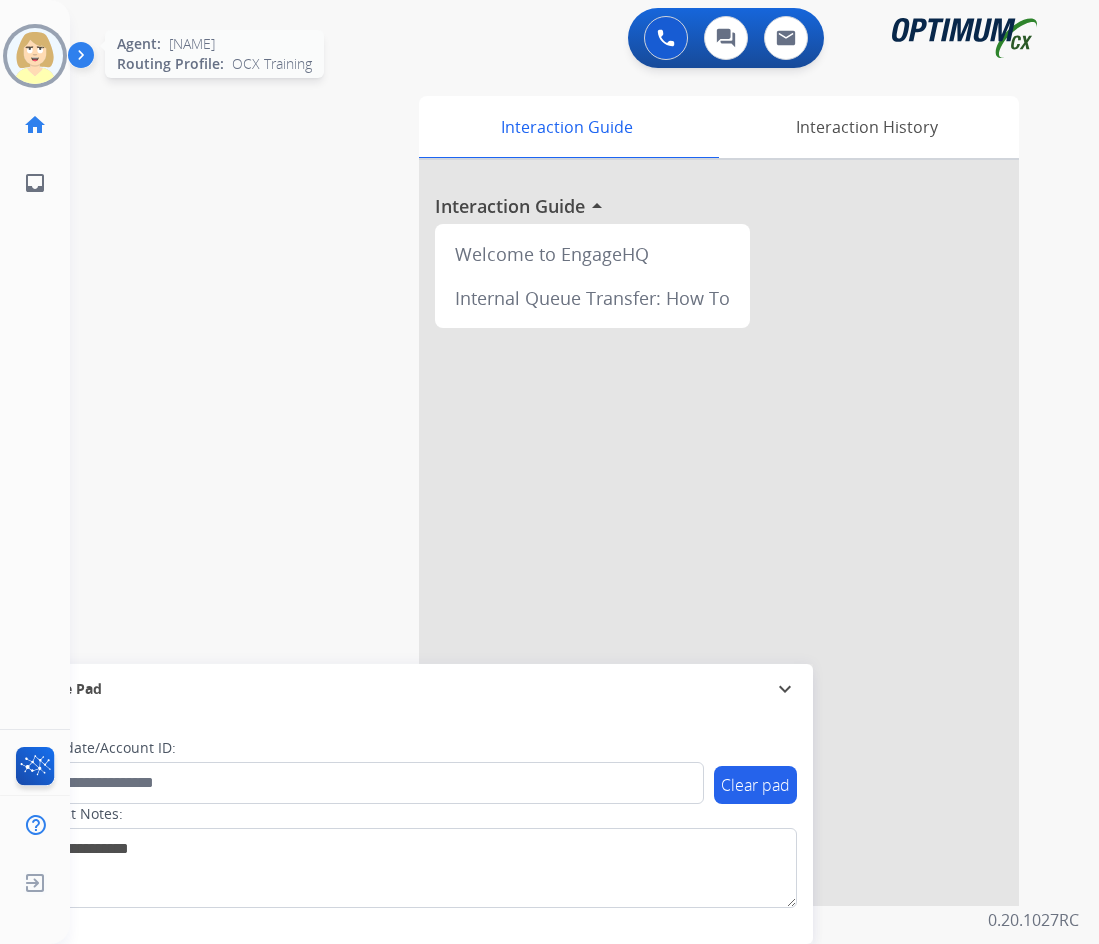 click at bounding box center (35, 56) 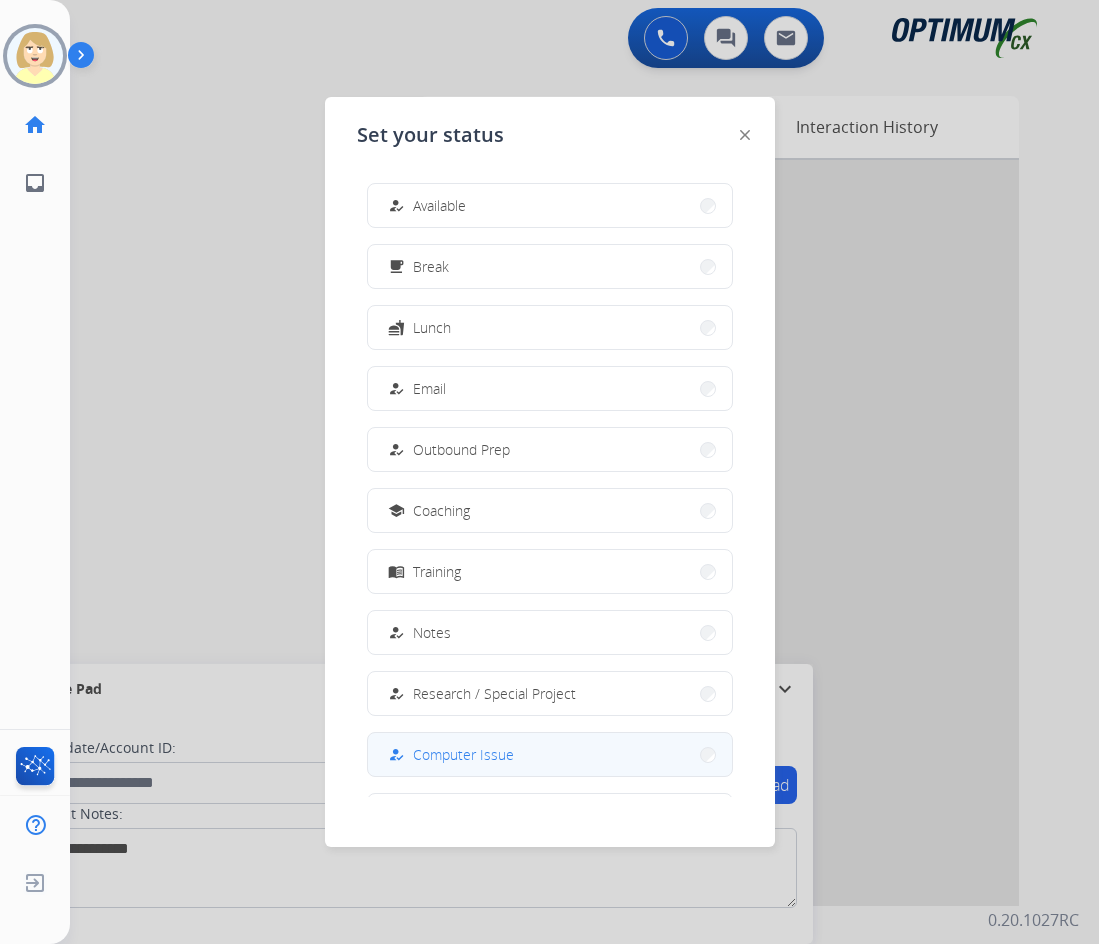 scroll, scrollTop: 189, scrollLeft: 0, axis: vertical 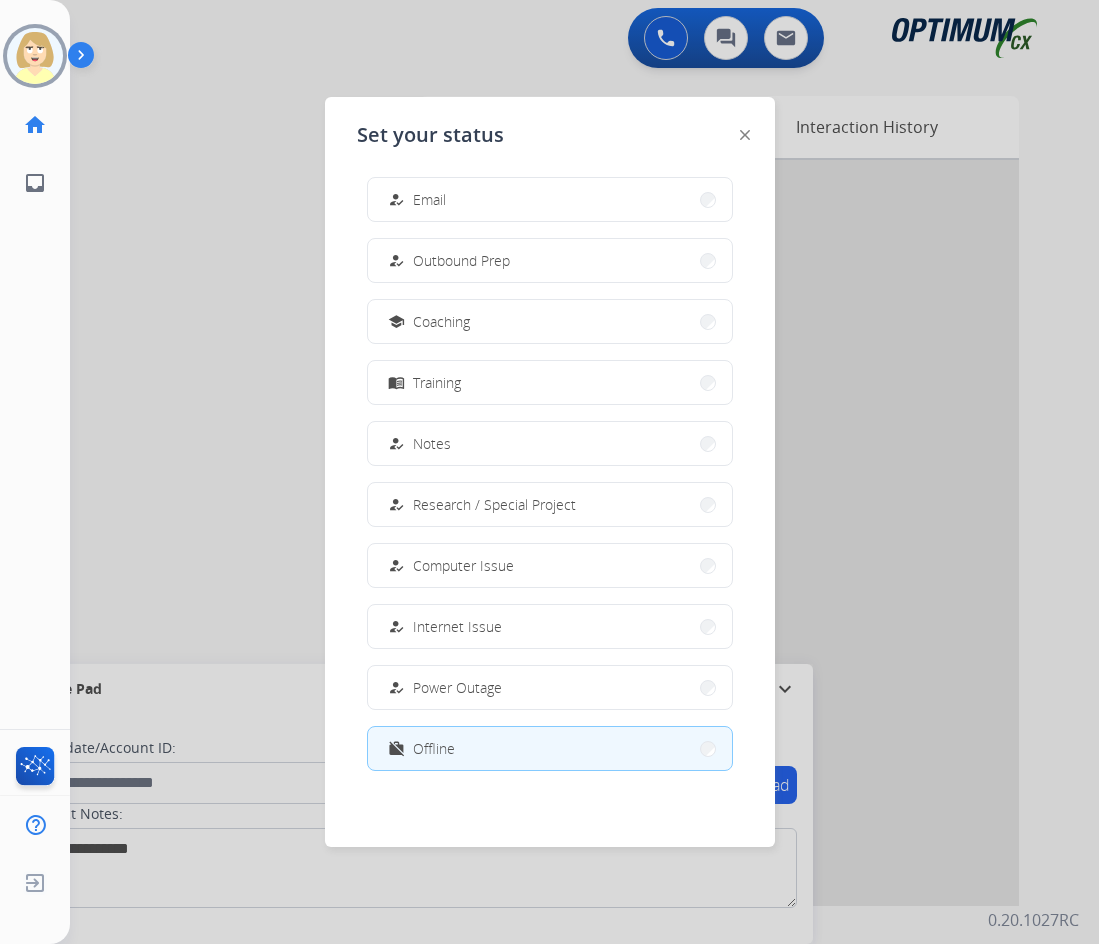 click on "Offline" at bounding box center (434, 748) 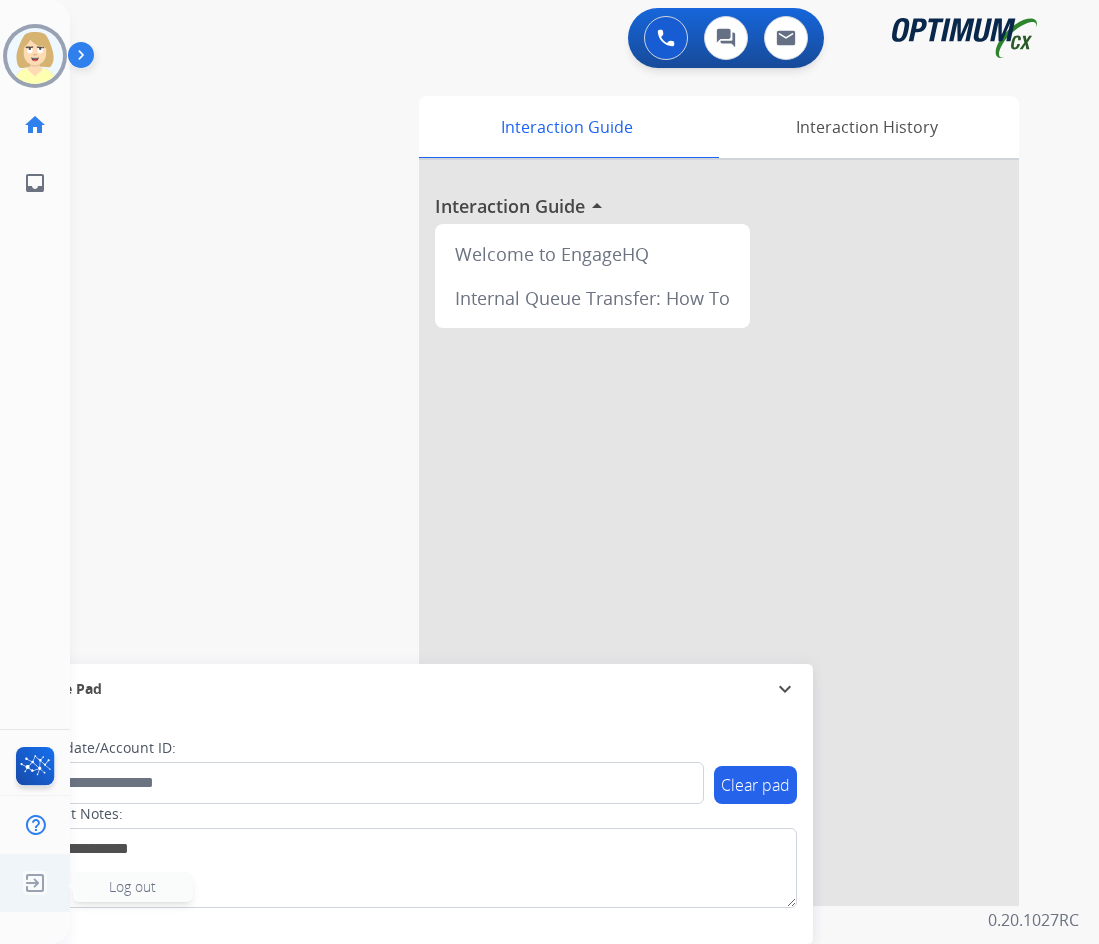 click on "Log out" 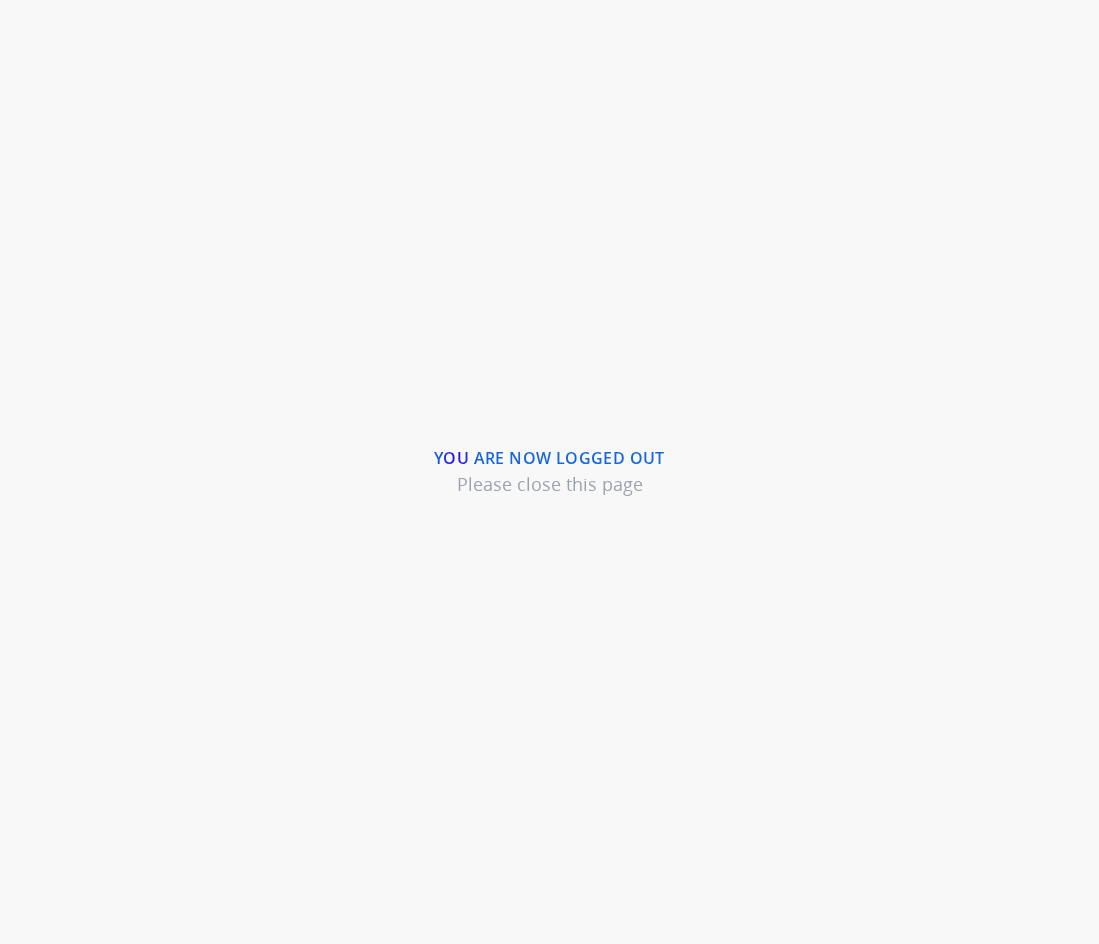 scroll, scrollTop: 0, scrollLeft: 0, axis: both 